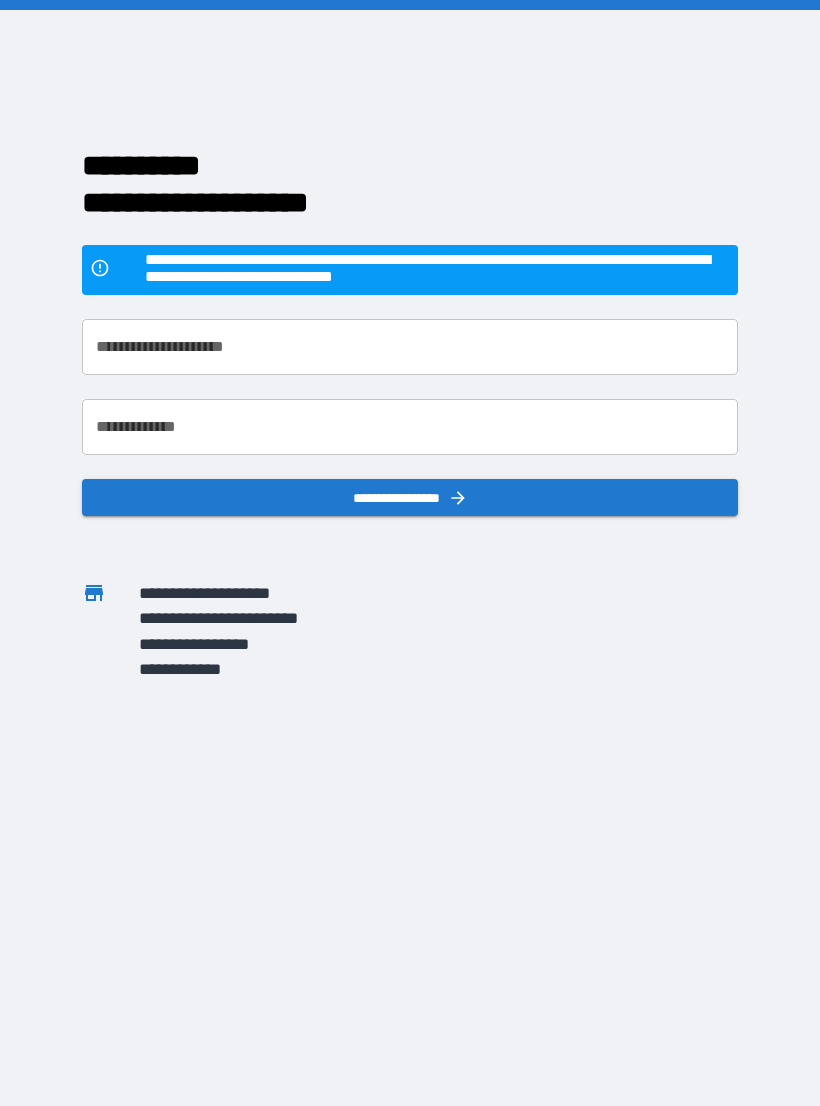 scroll, scrollTop: 31, scrollLeft: 0, axis: vertical 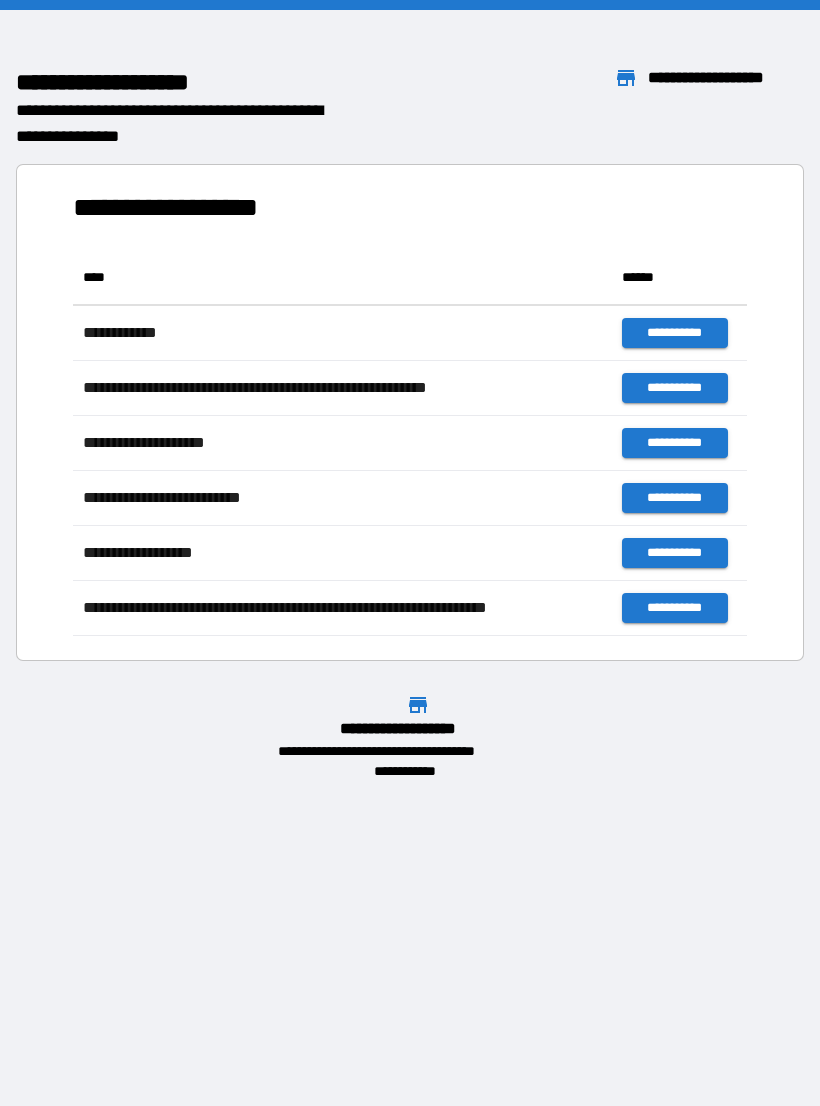 click on "**********" at bounding box center (410, 412) 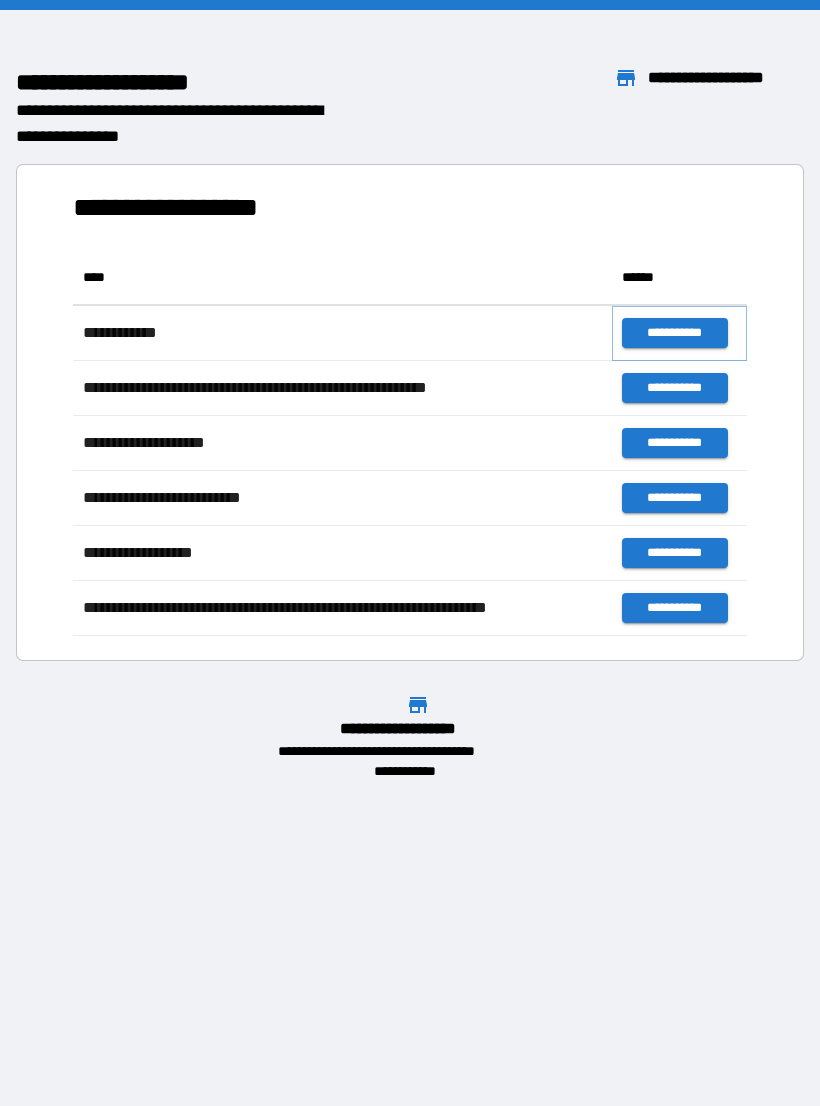 click on "**********" at bounding box center (674, 333) 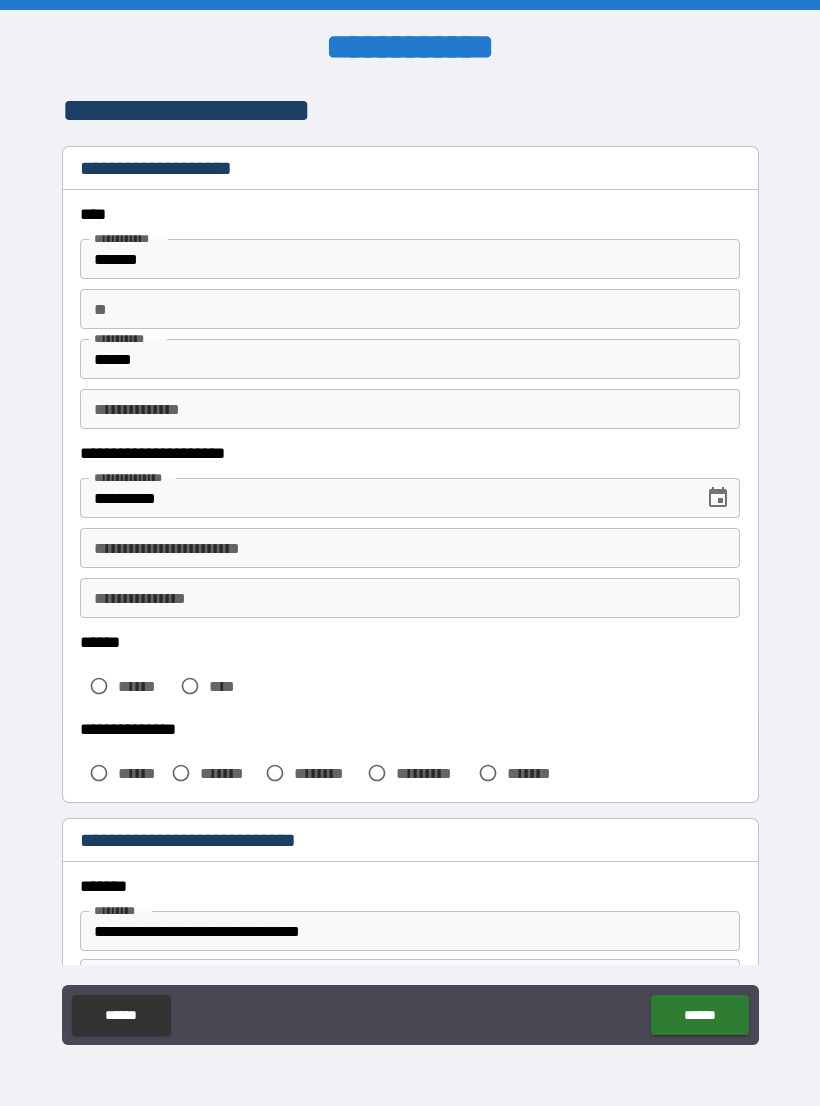 click on "**********" at bounding box center [410, 548] 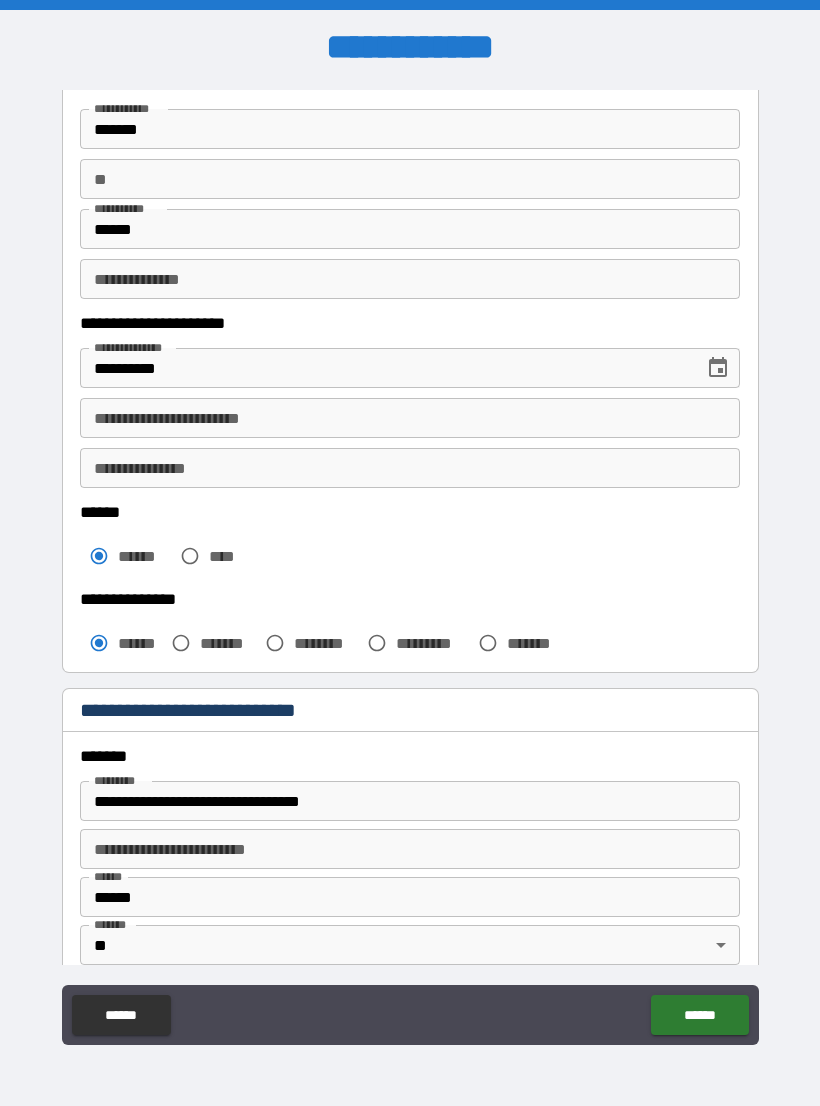 scroll, scrollTop: 124, scrollLeft: 0, axis: vertical 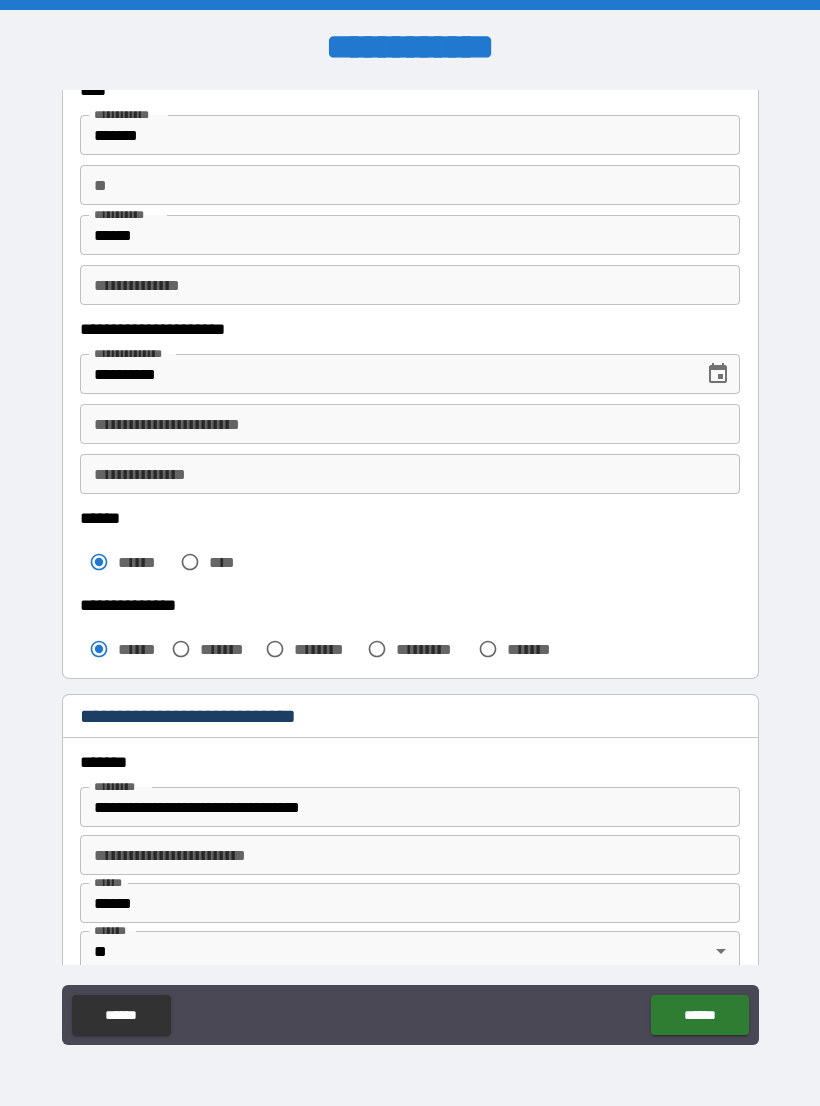 click on "**********" at bounding box center [410, 424] 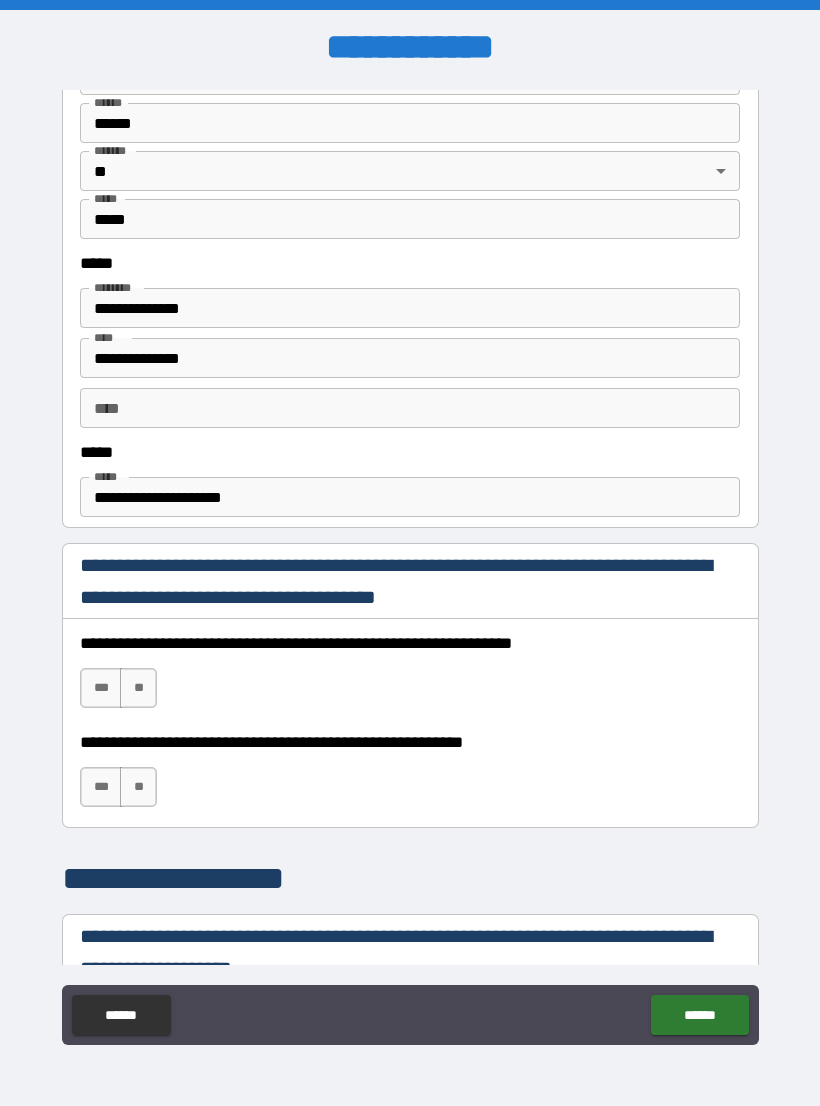 scroll, scrollTop: 903, scrollLeft: 0, axis: vertical 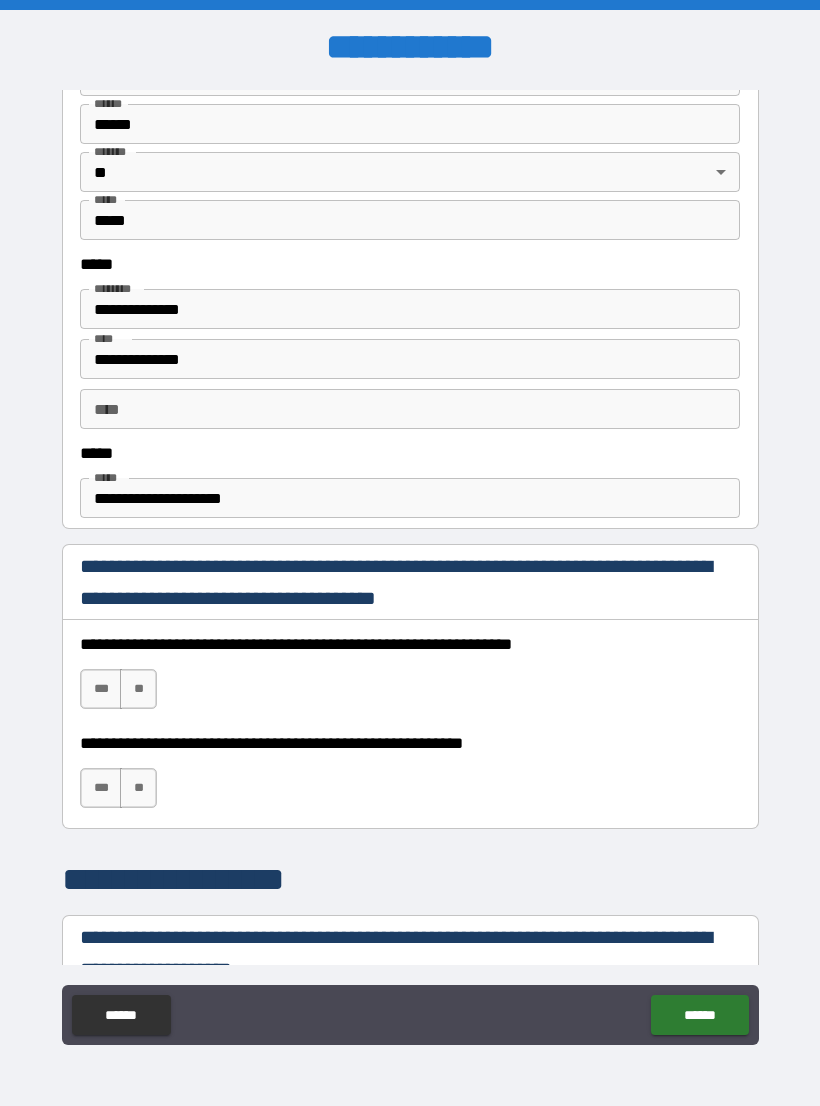 type on "**********" 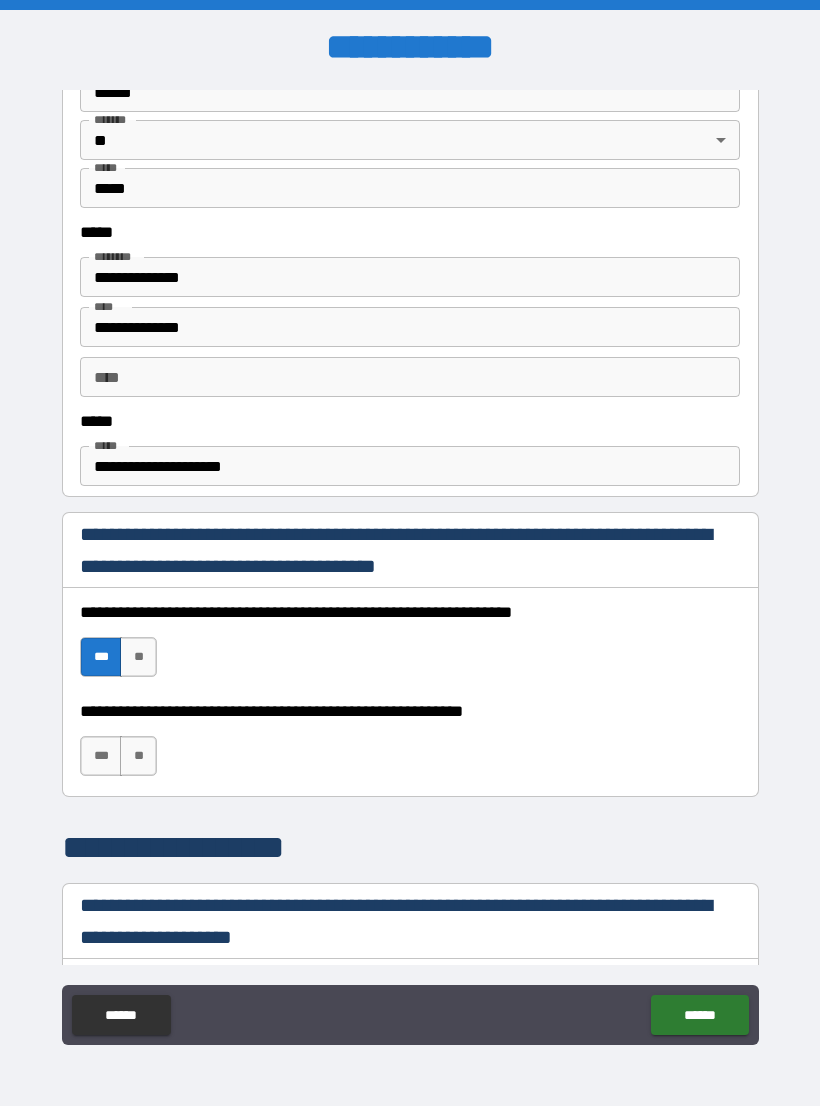 scroll, scrollTop: 958, scrollLeft: 0, axis: vertical 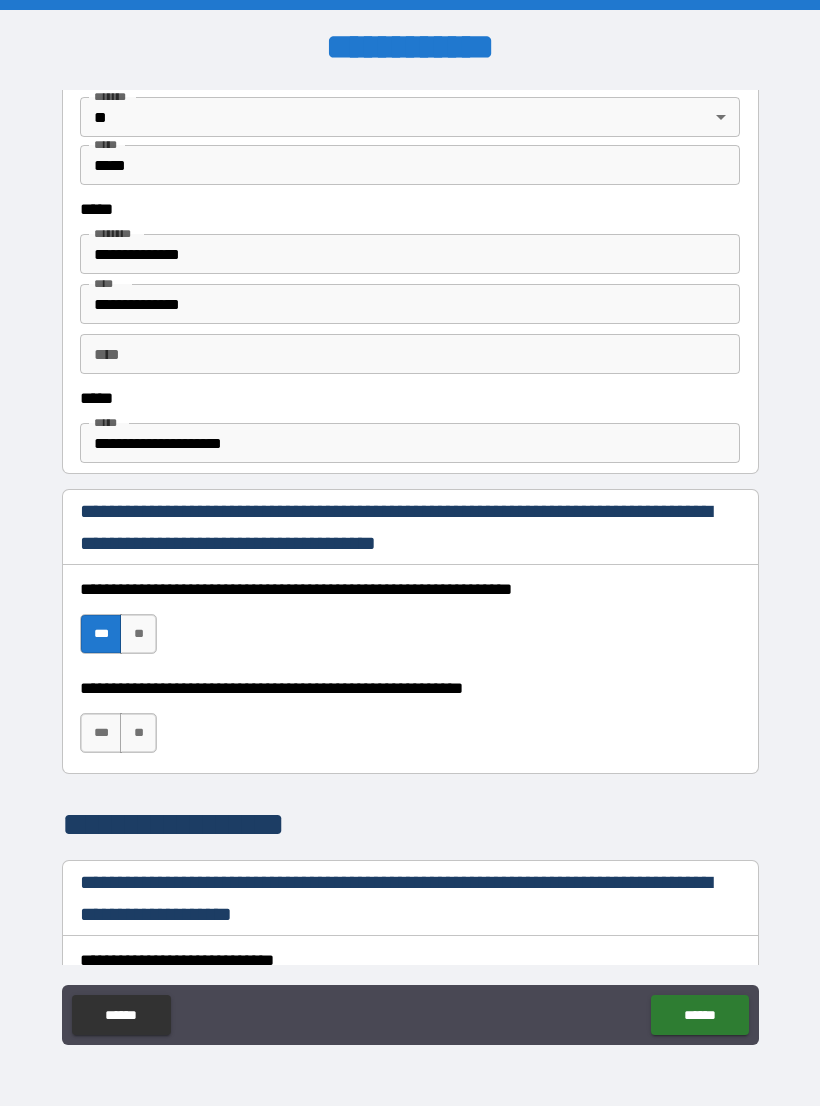 click on "***" at bounding box center [101, 733] 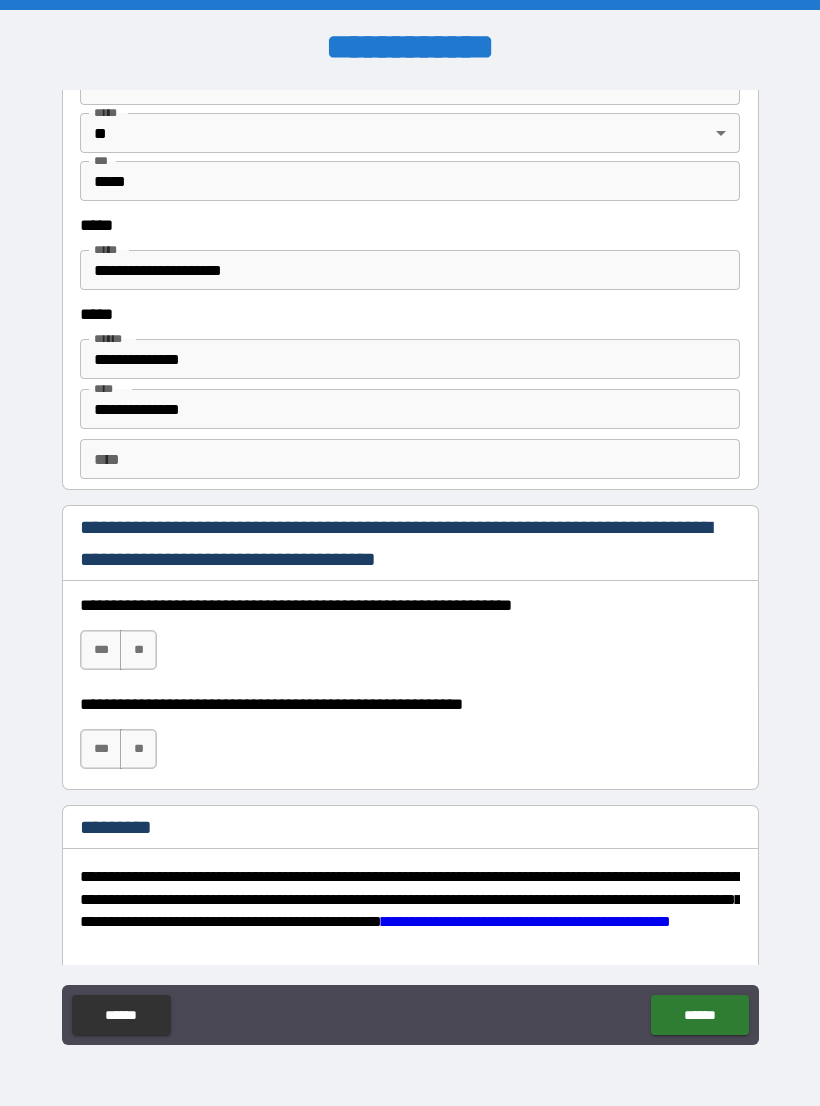 scroll, scrollTop: 2584, scrollLeft: 0, axis: vertical 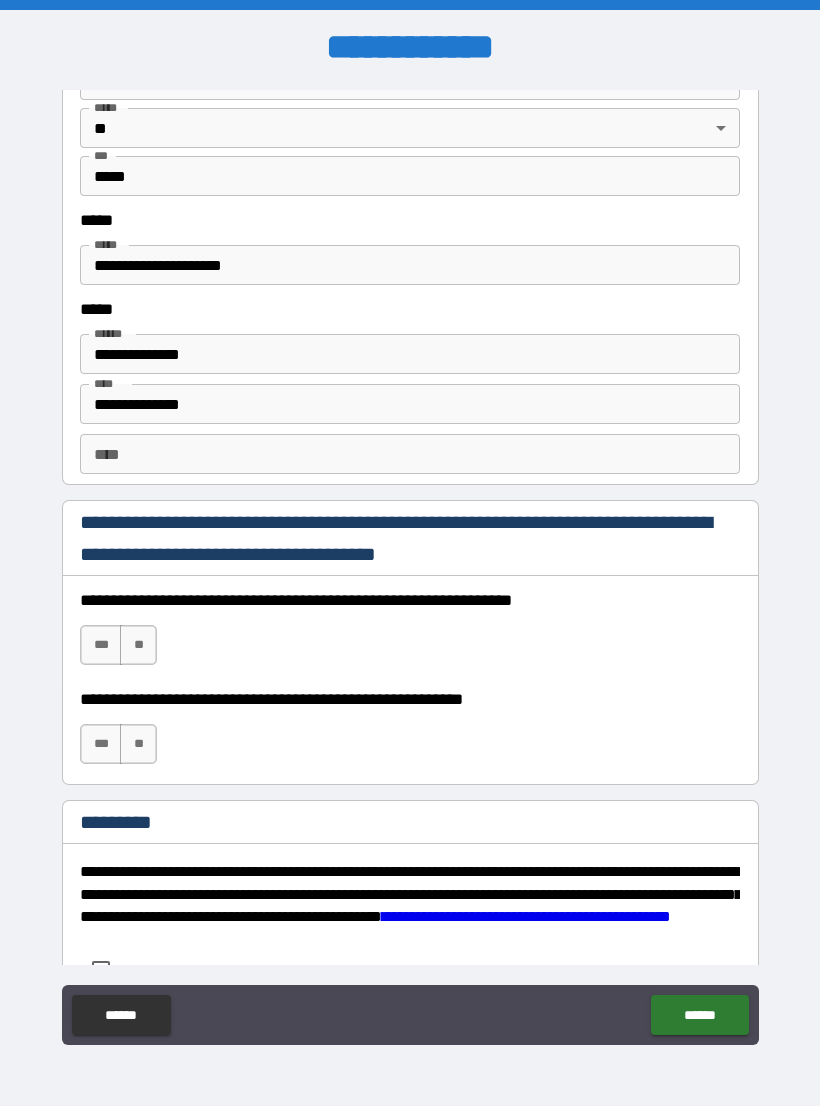 click on "***" at bounding box center [101, 645] 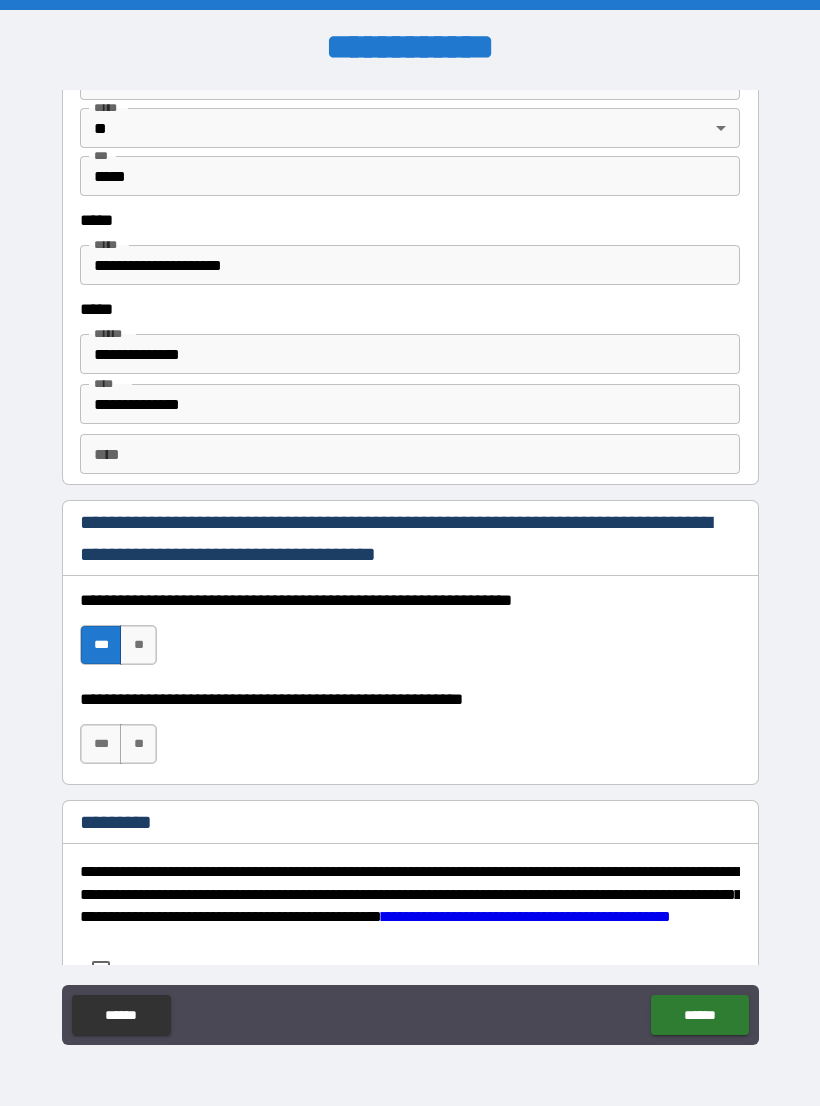 click on "***" at bounding box center [101, 744] 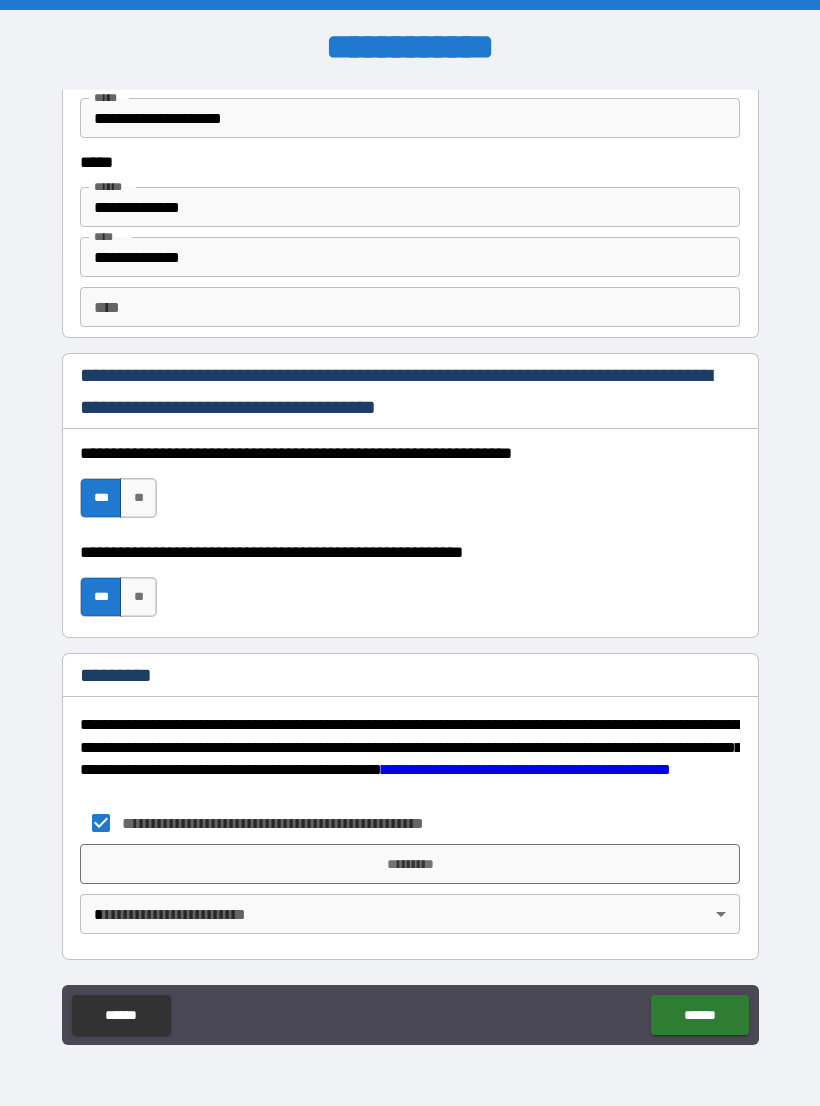 scroll, scrollTop: 2731, scrollLeft: 0, axis: vertical 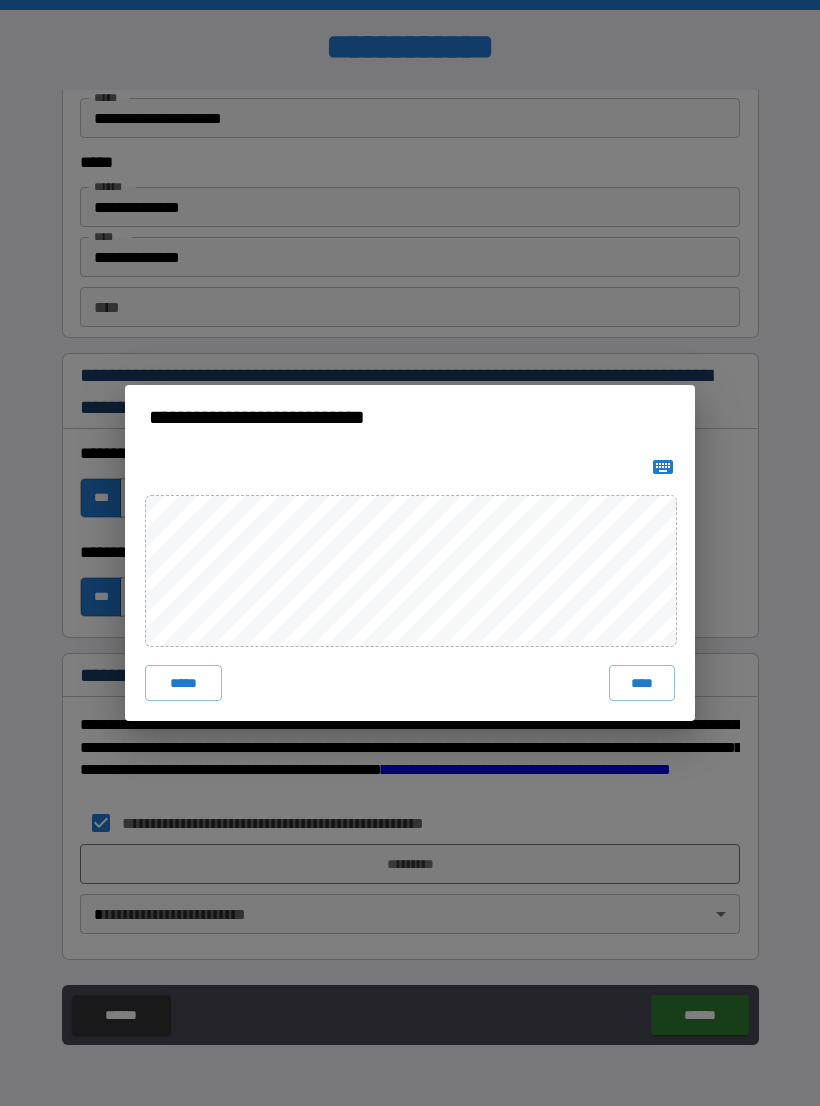 click on "****" at bounding box center [642, 683] 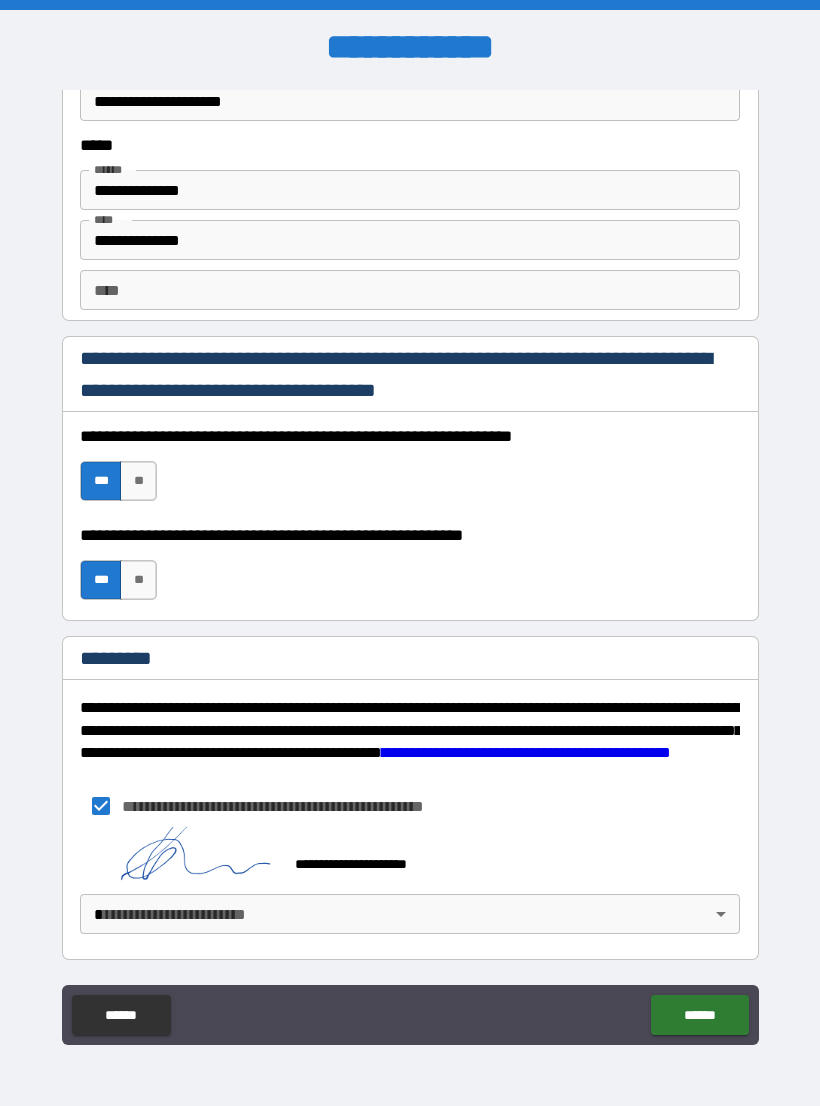 scroll, scrollTop: 2748, scrollLeft: 0, axis: vertical 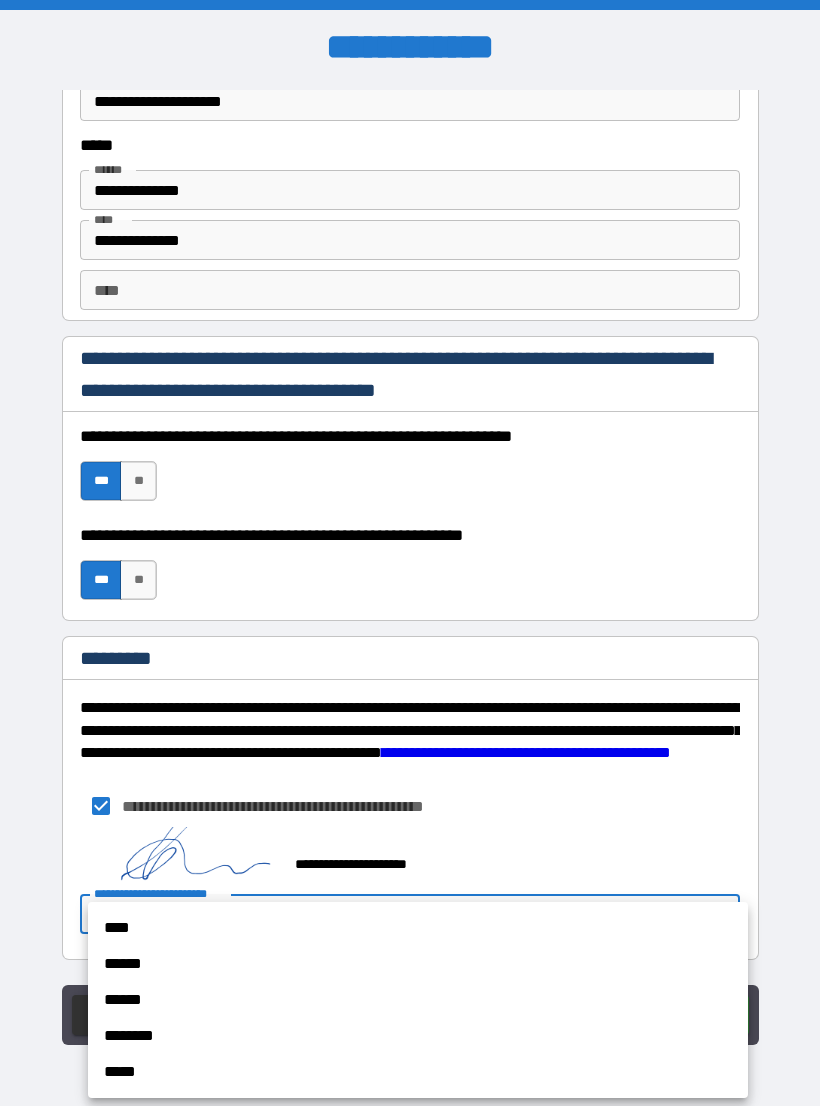click on "******" at bounding box center [418, 964] 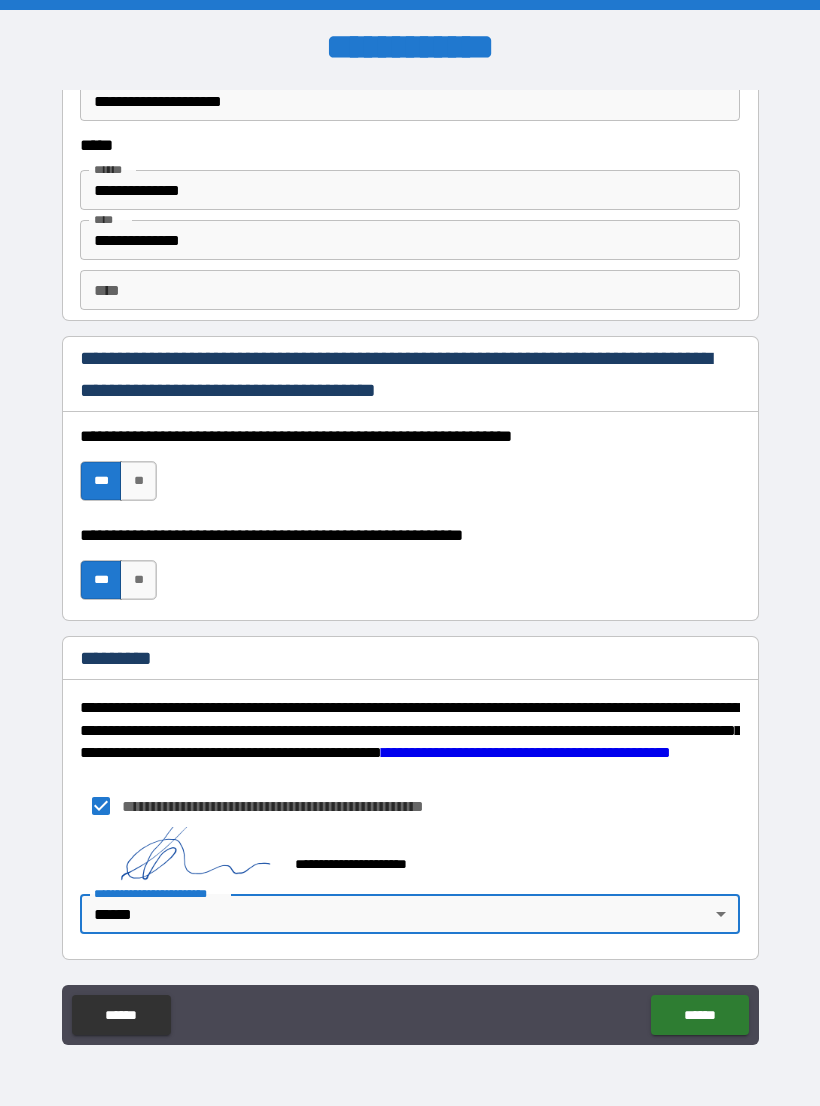 click on "******" at bounding box center [699, 1015] 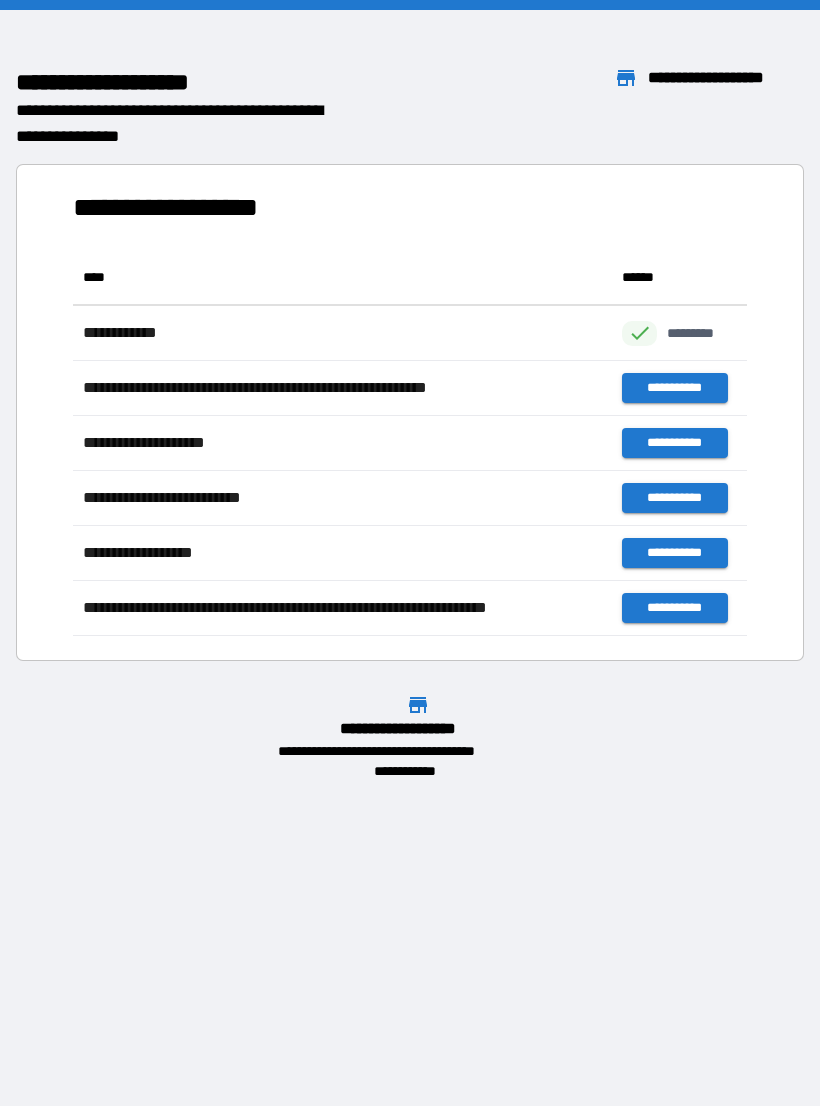 scroll, scrollTop: 1, scrollLeft: 1, axis: both 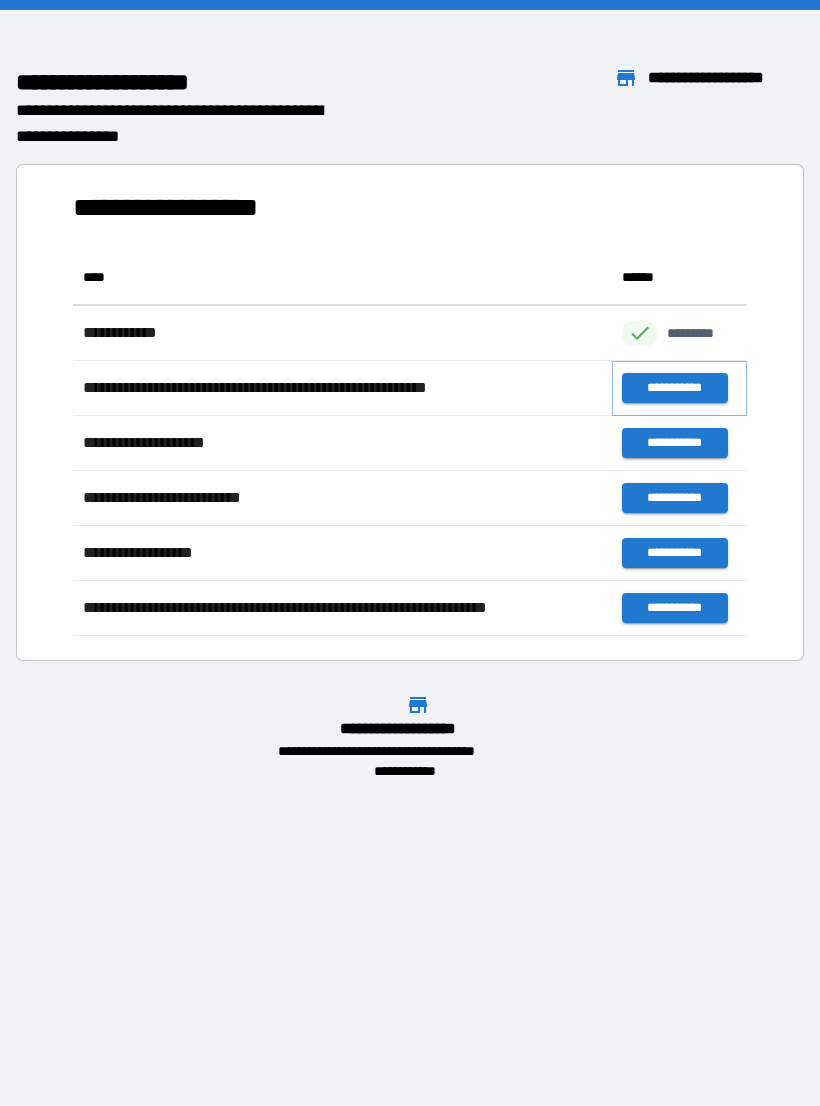 click on "**********" at bounding box center [674, 388] 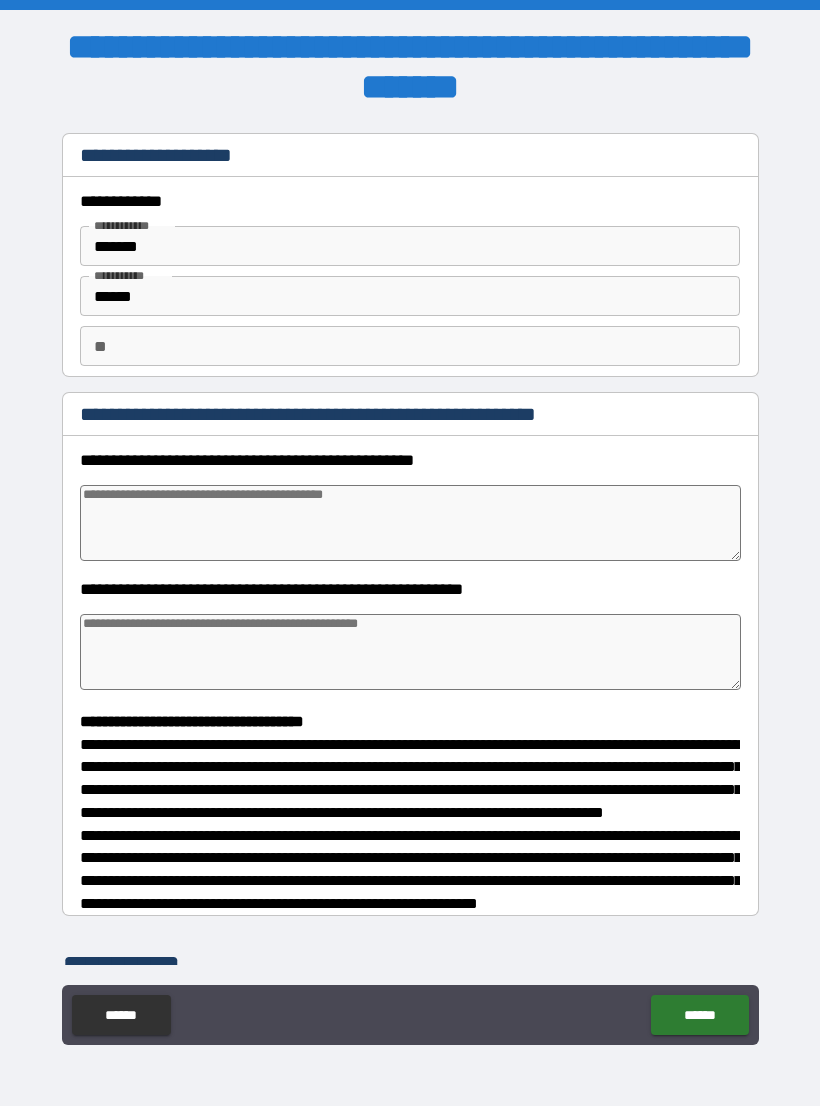 type on "*" 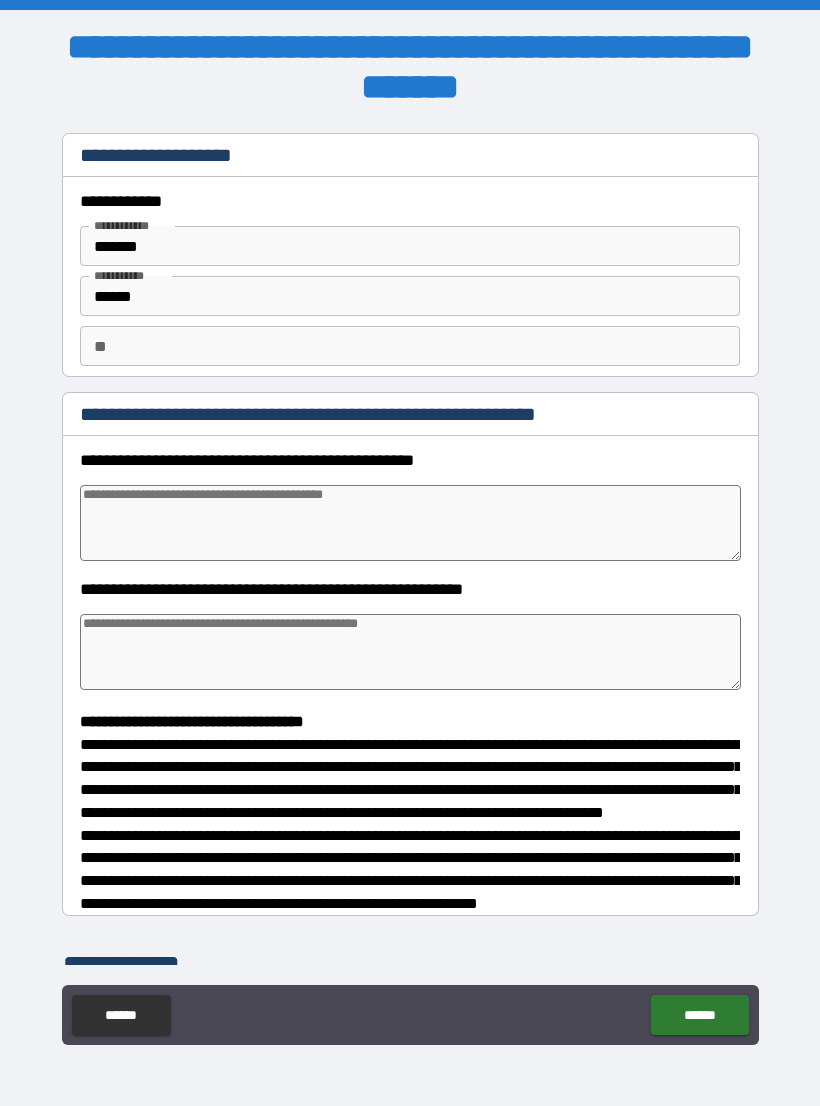 type on "*" 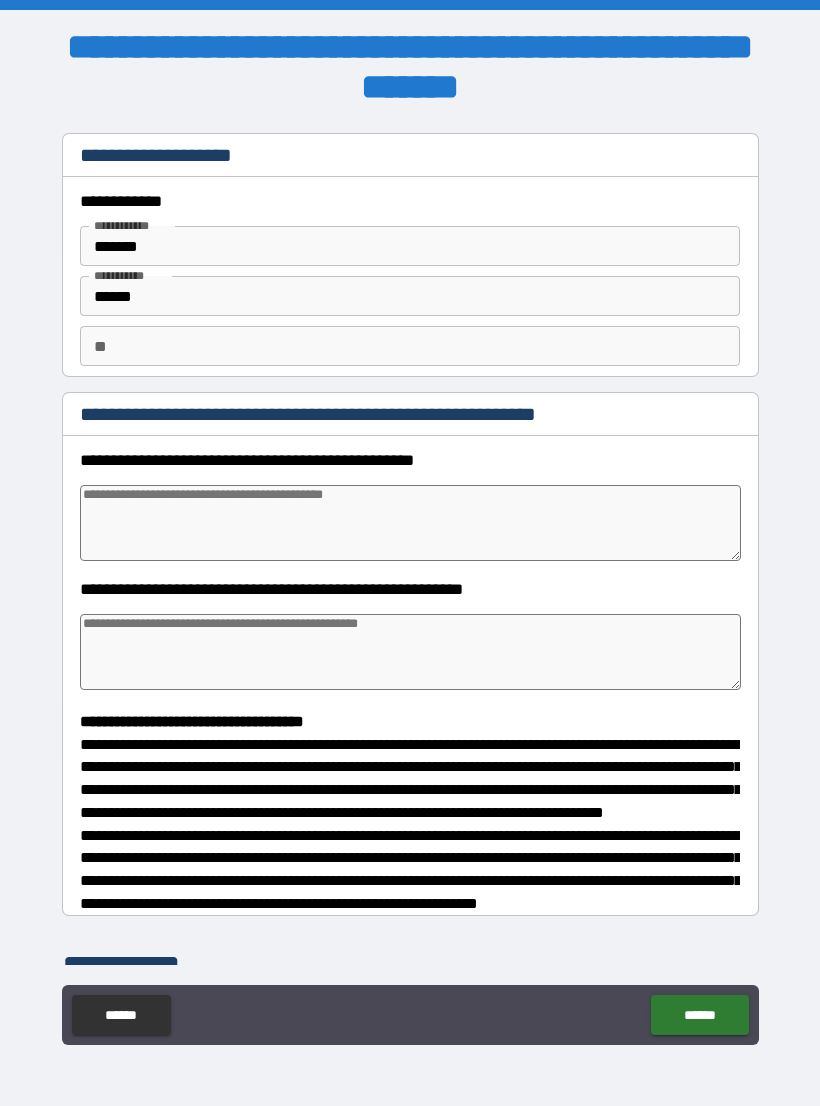 type on "*" 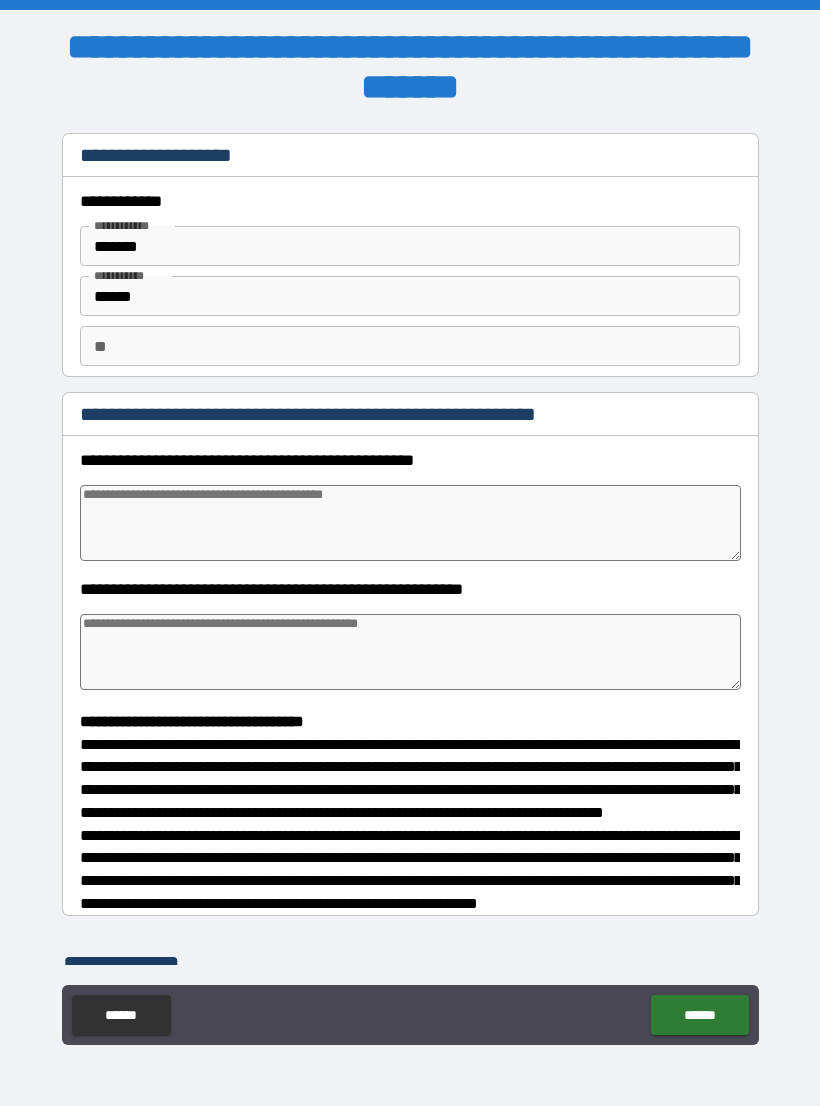 type on "*" 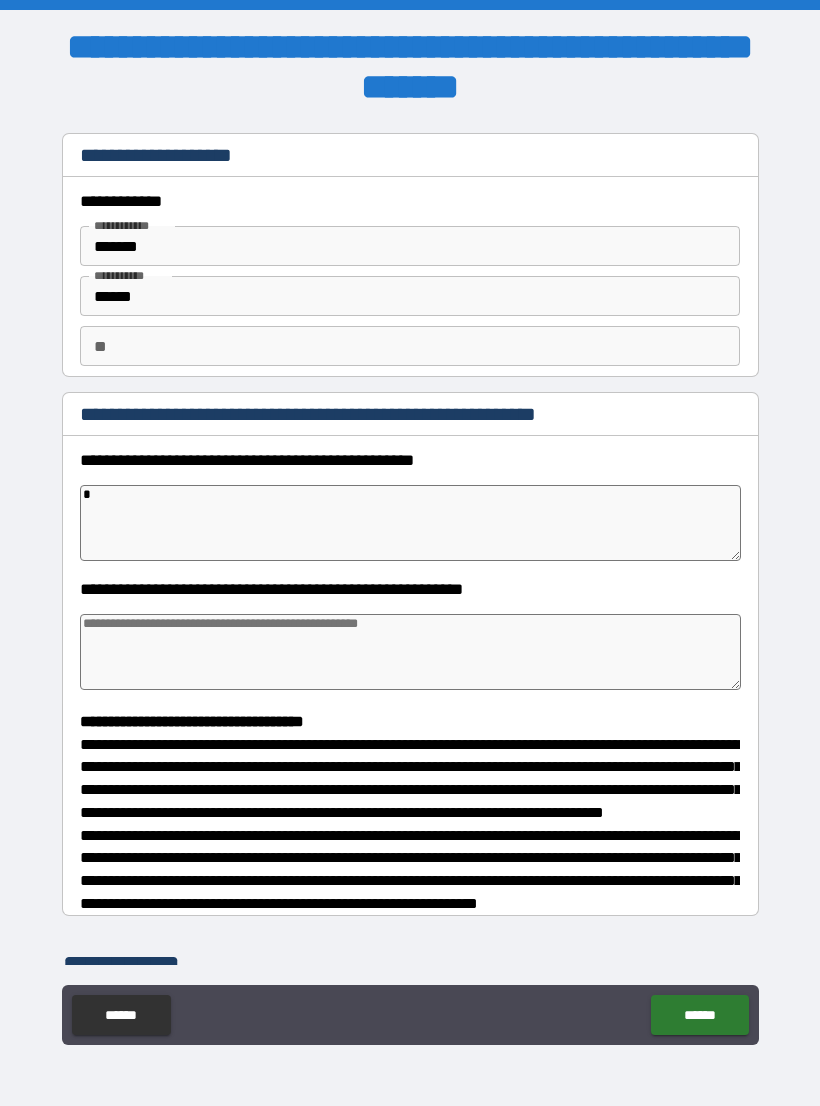type on "*" 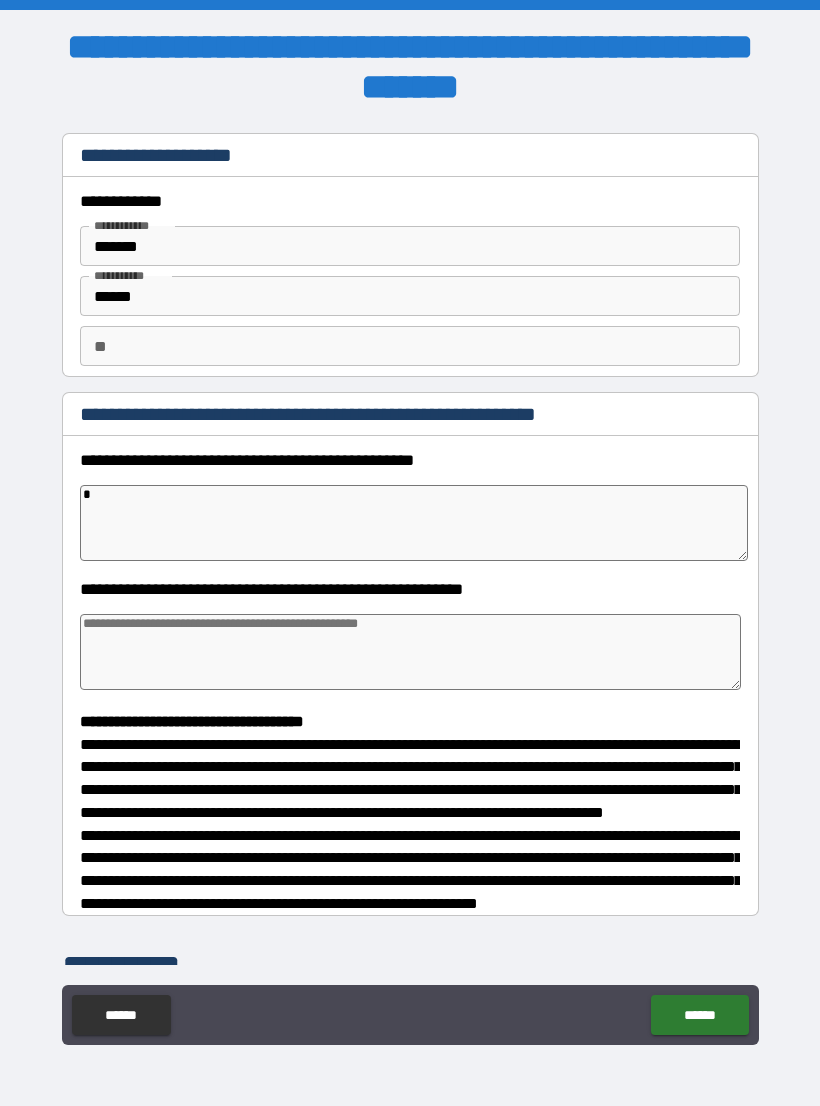 type on "**" 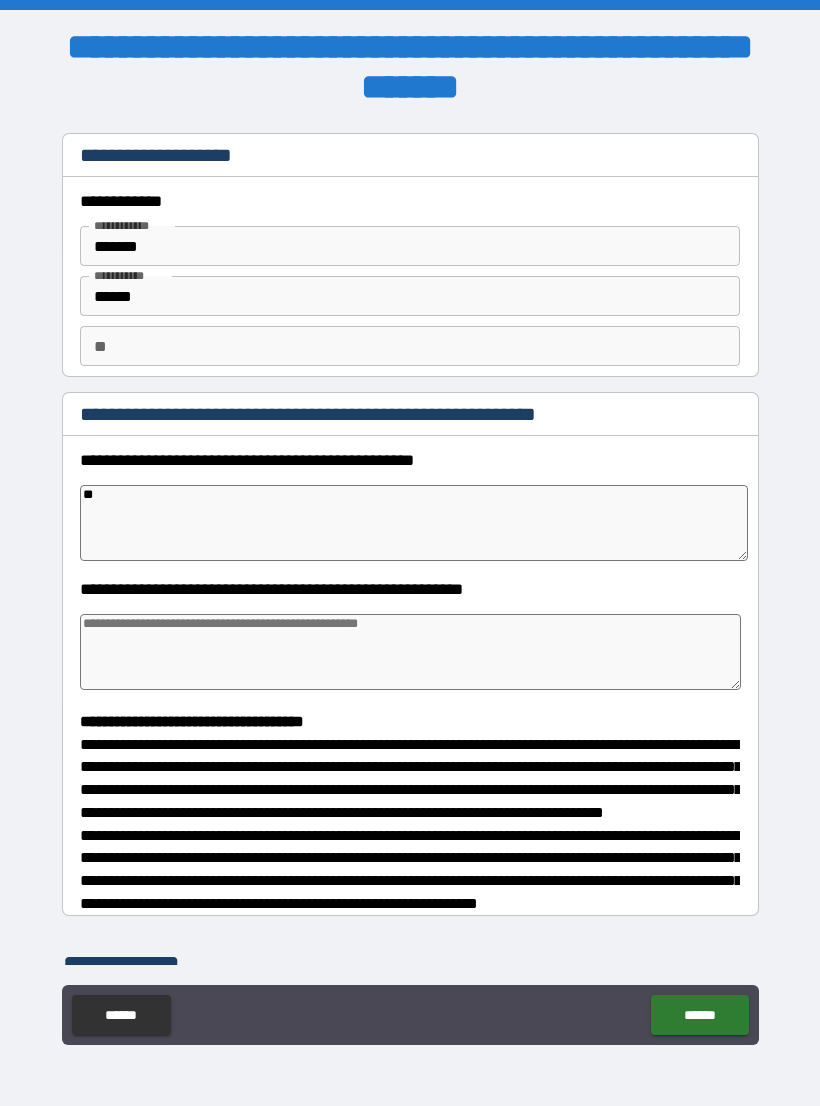 type on "*" 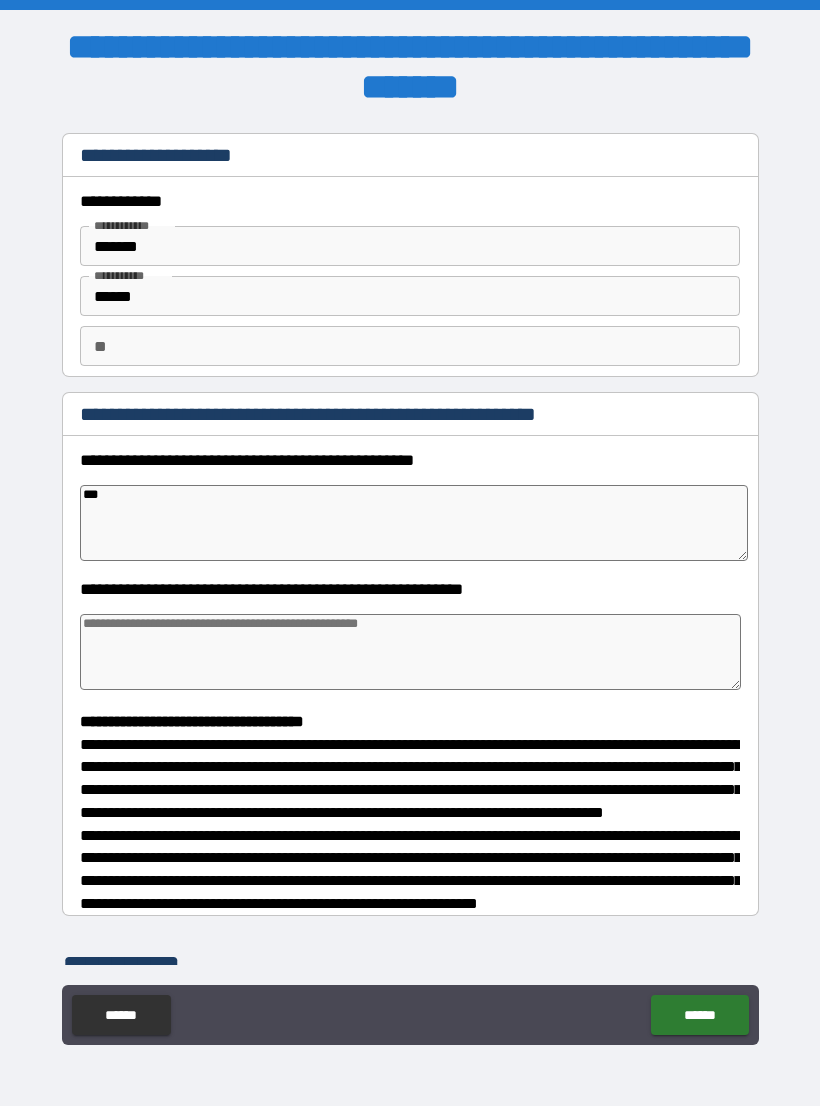 type on "*" 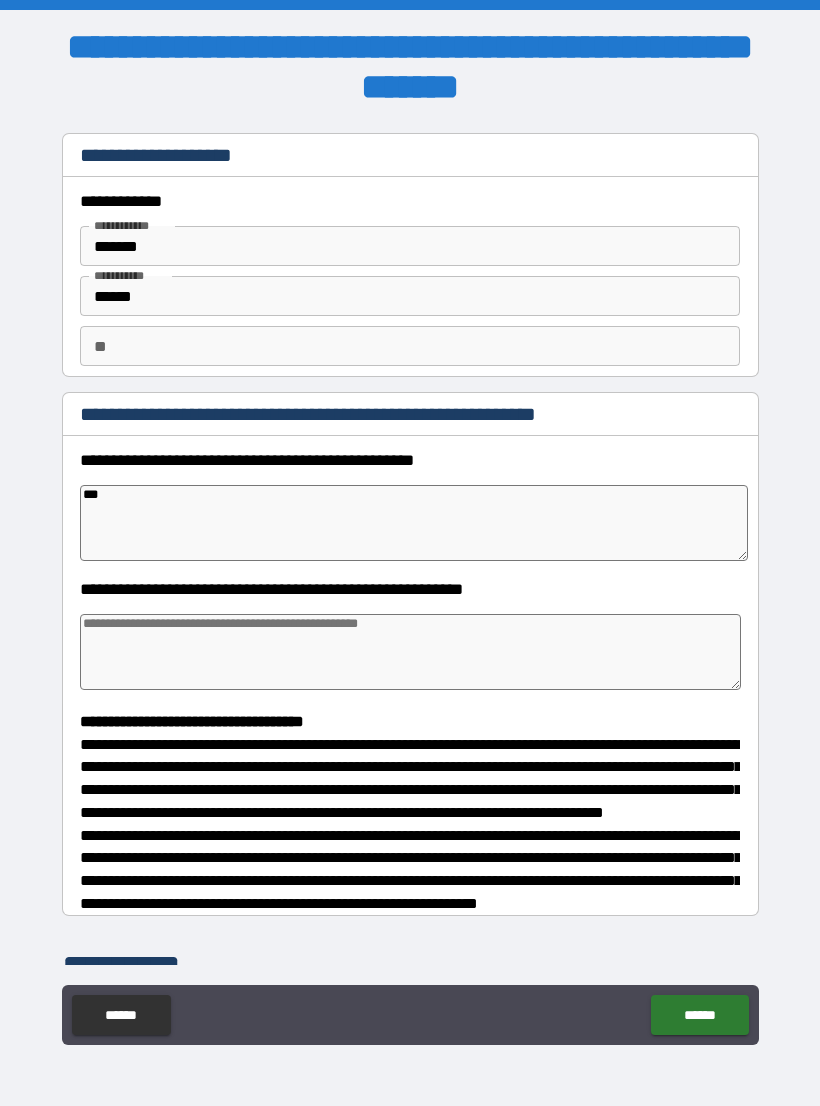 type 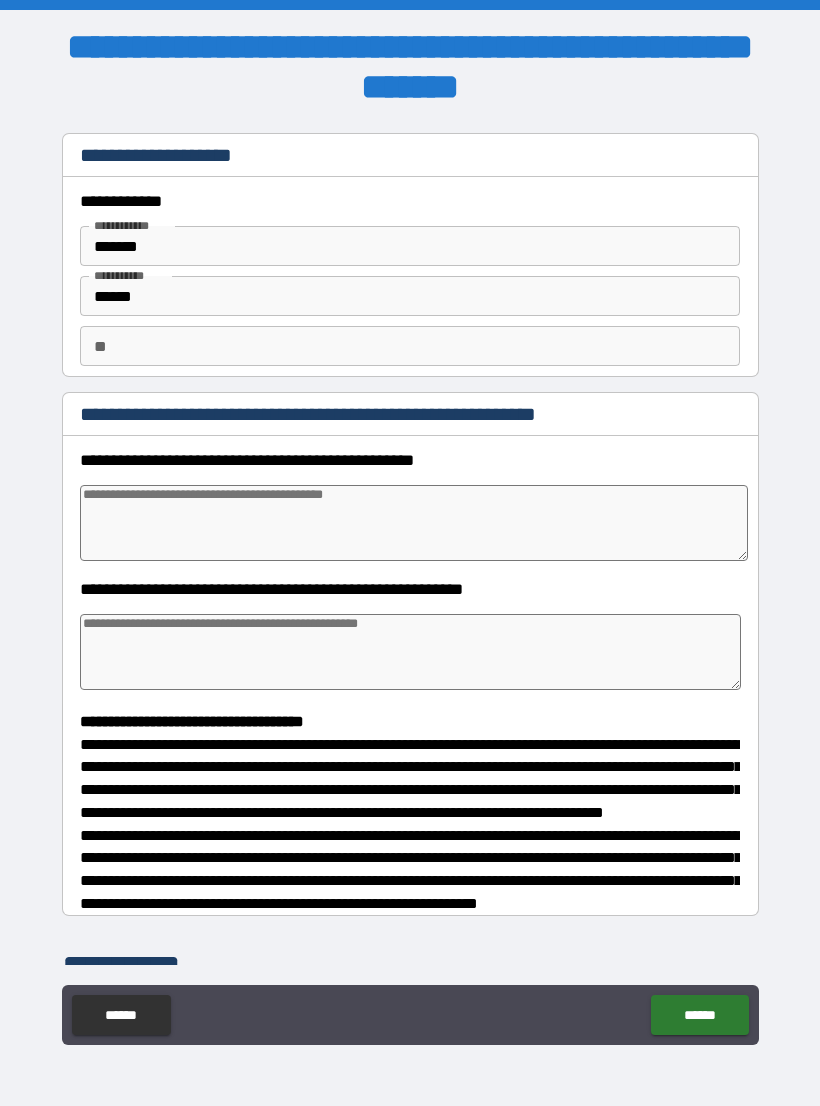 type on "*" 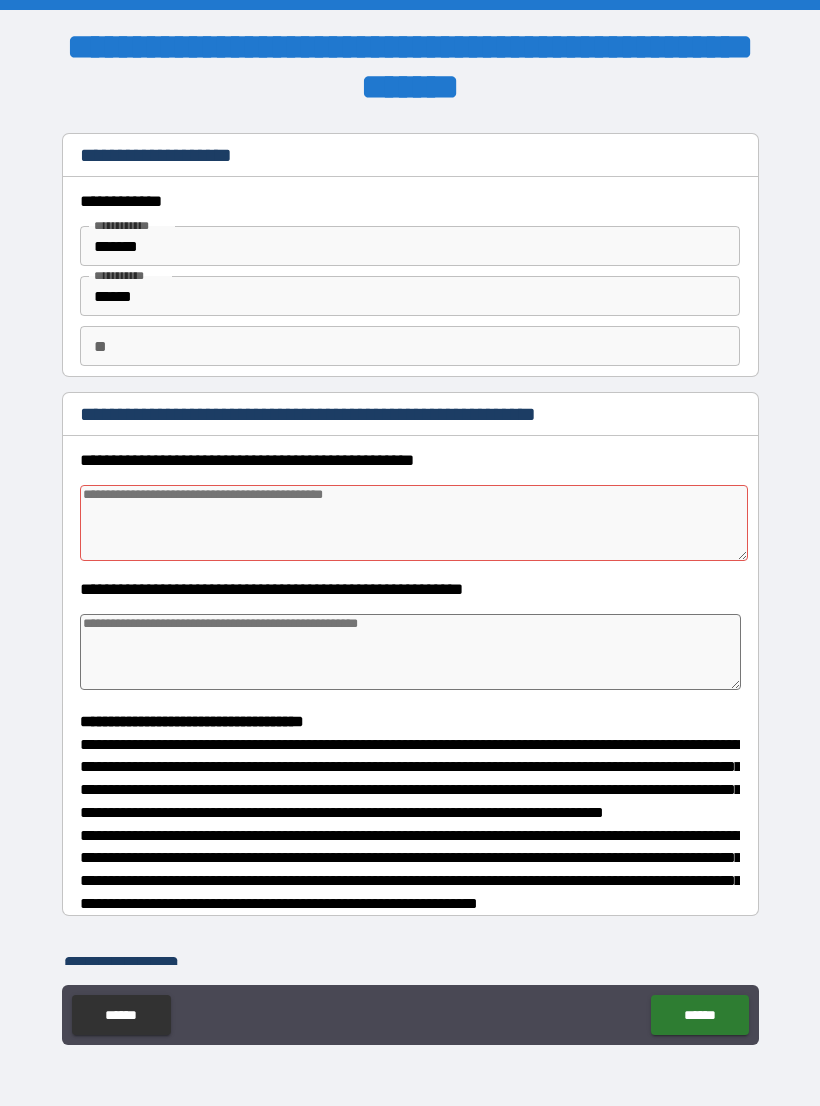 type on "*" 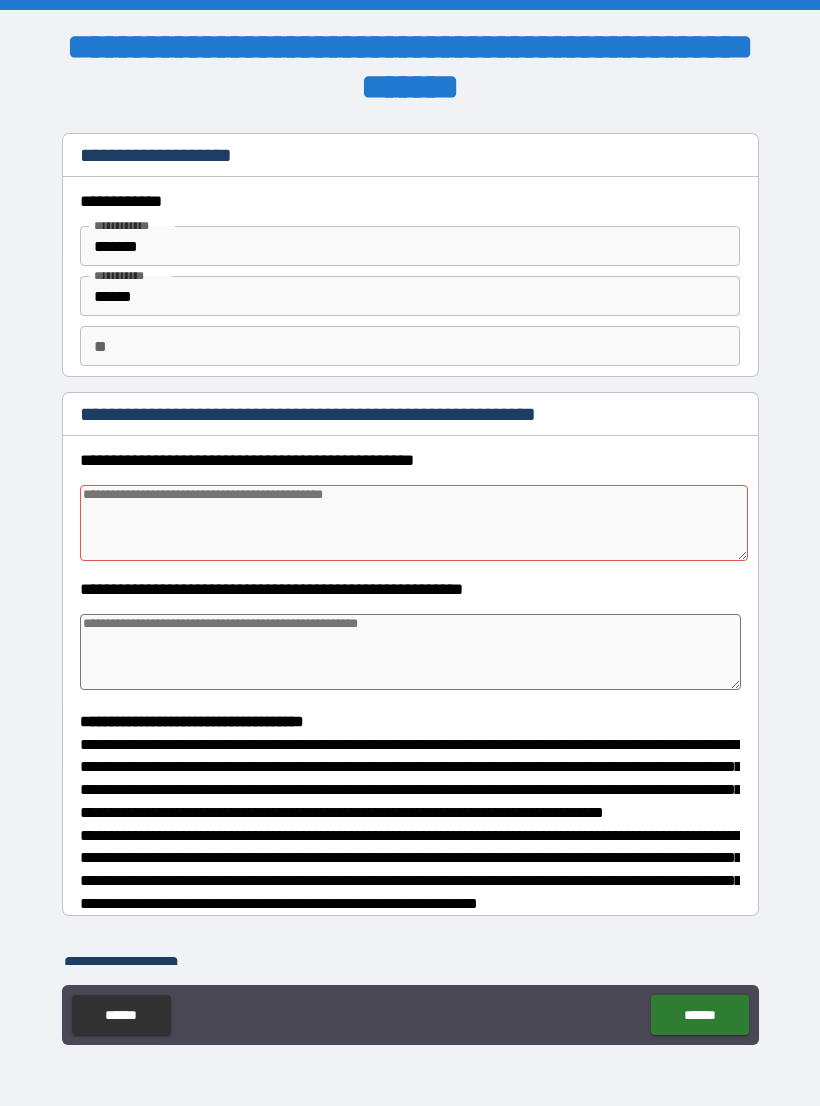 type on "*" 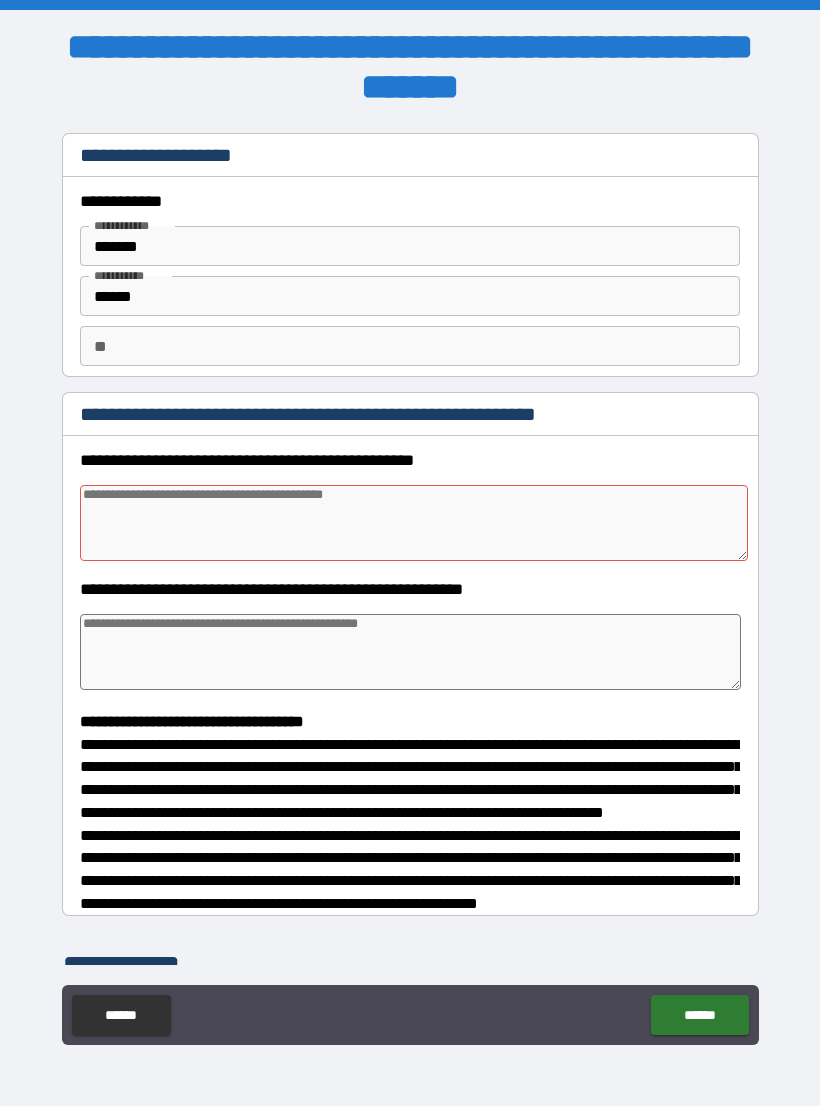 type on "*" 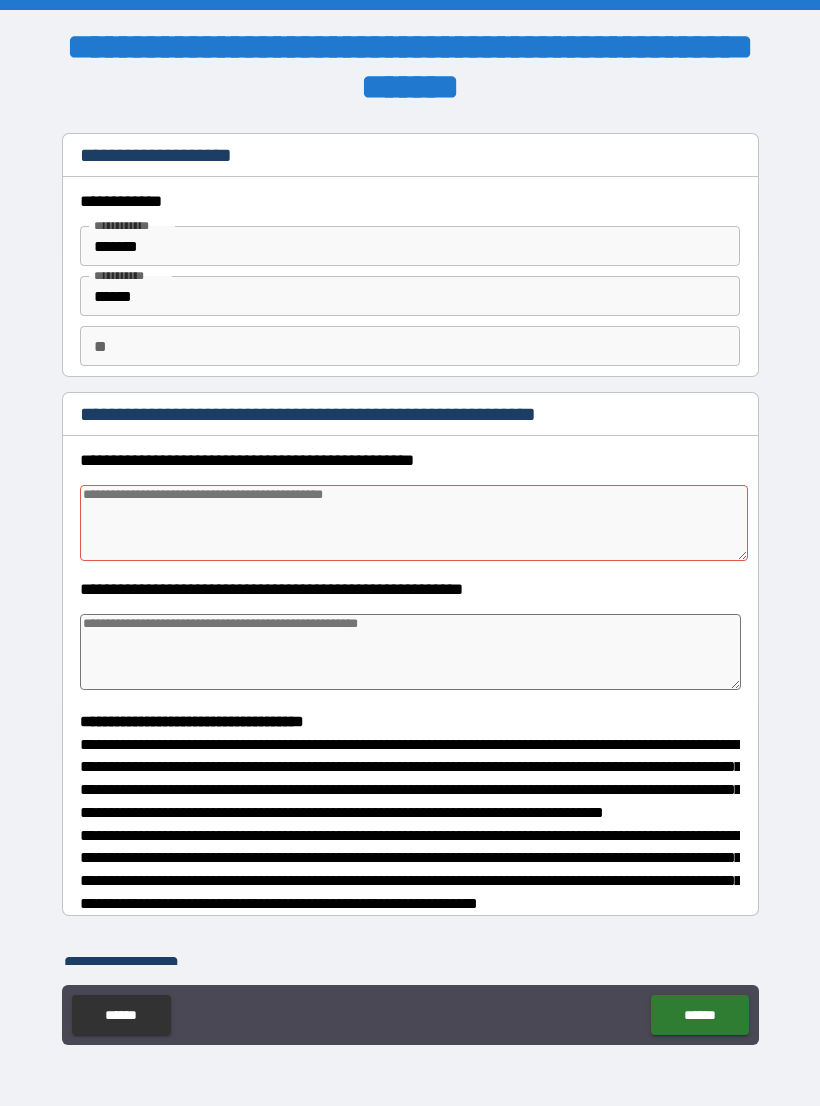 type on "*" 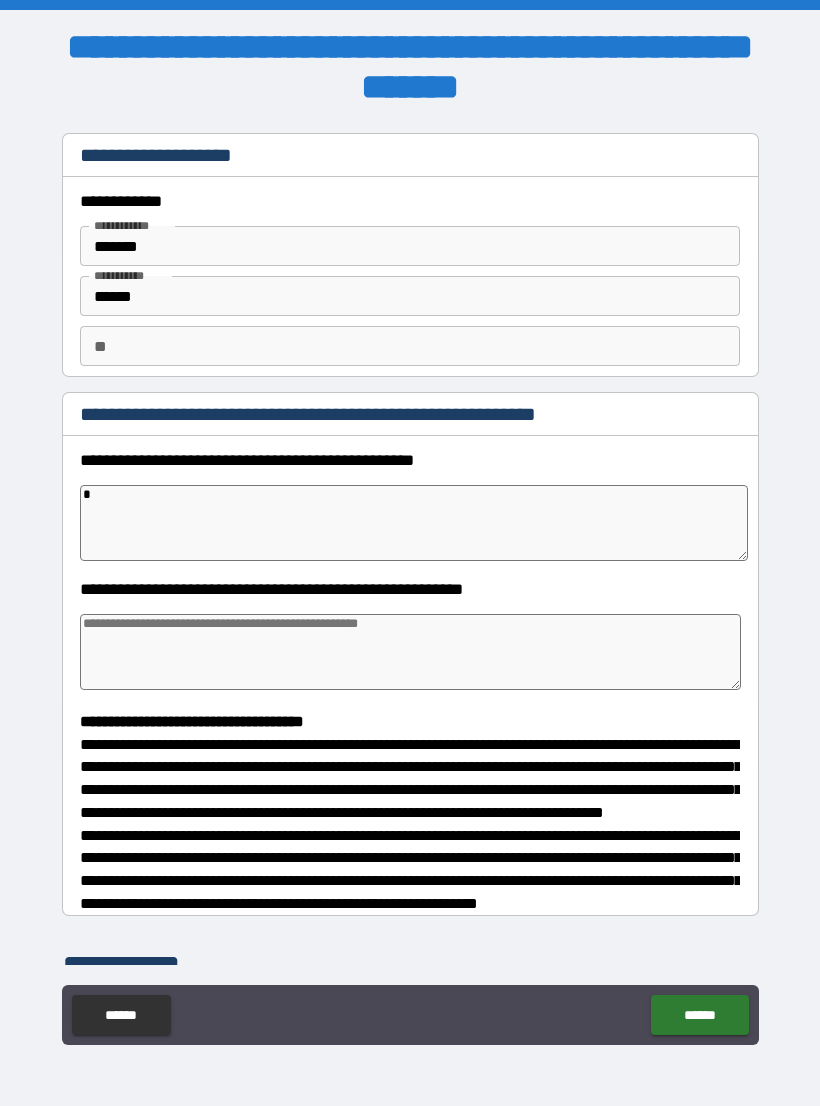 type on "*" 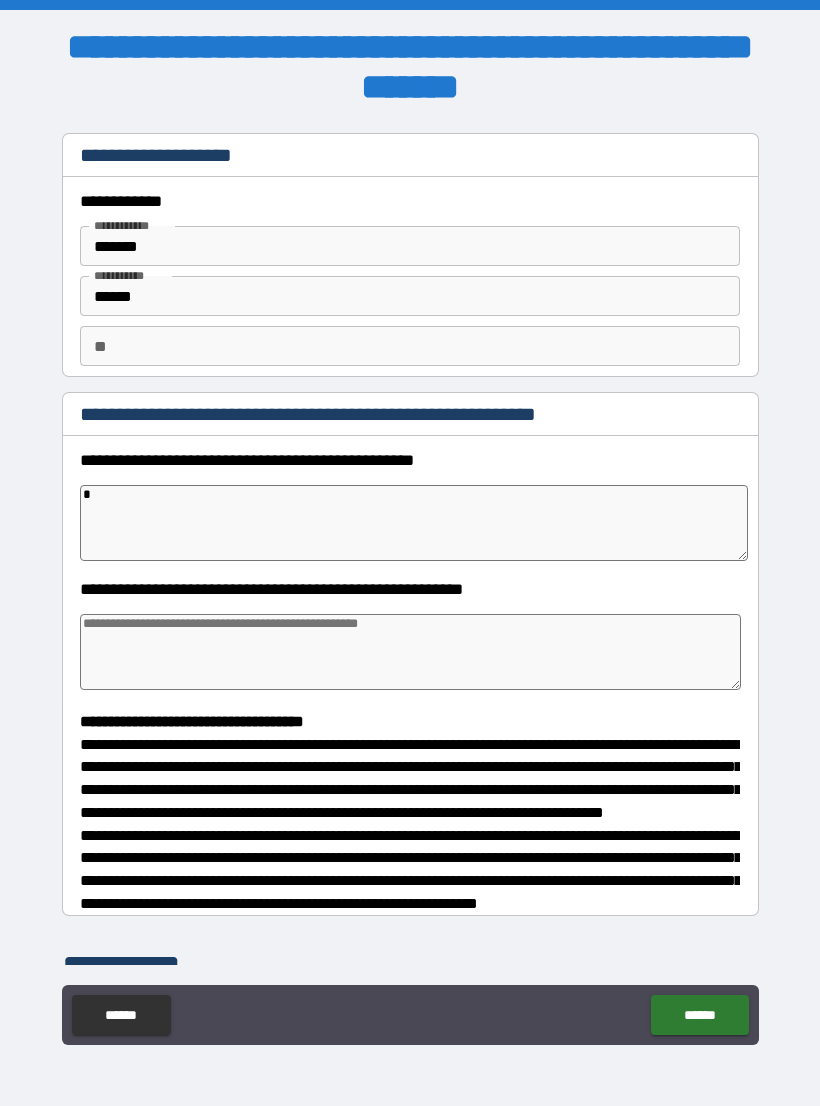 type on "*" 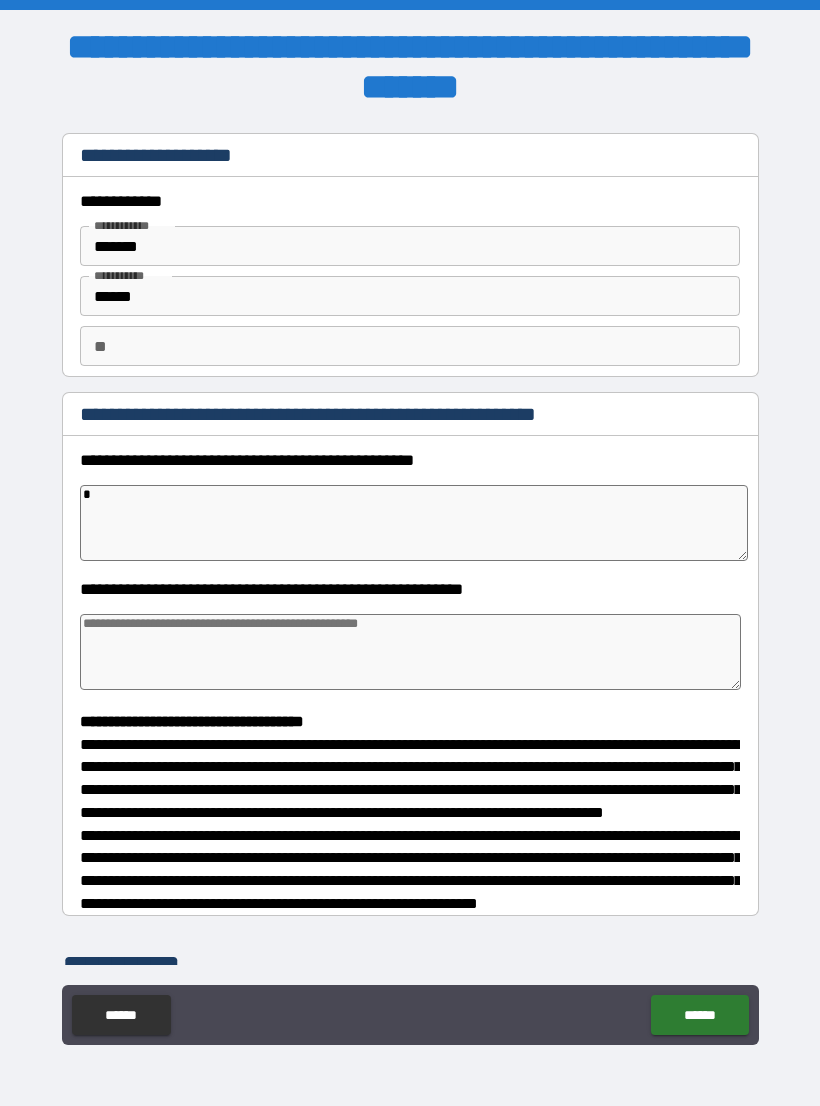 type on "**" 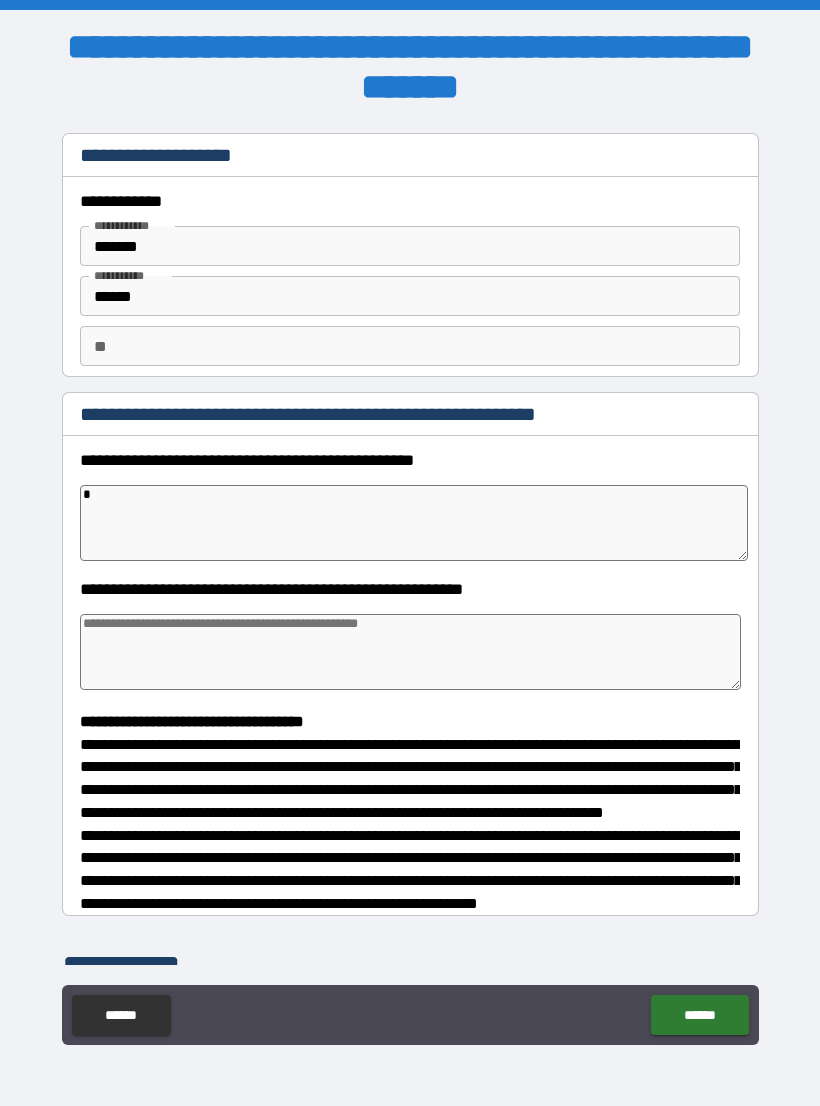 type on "*" 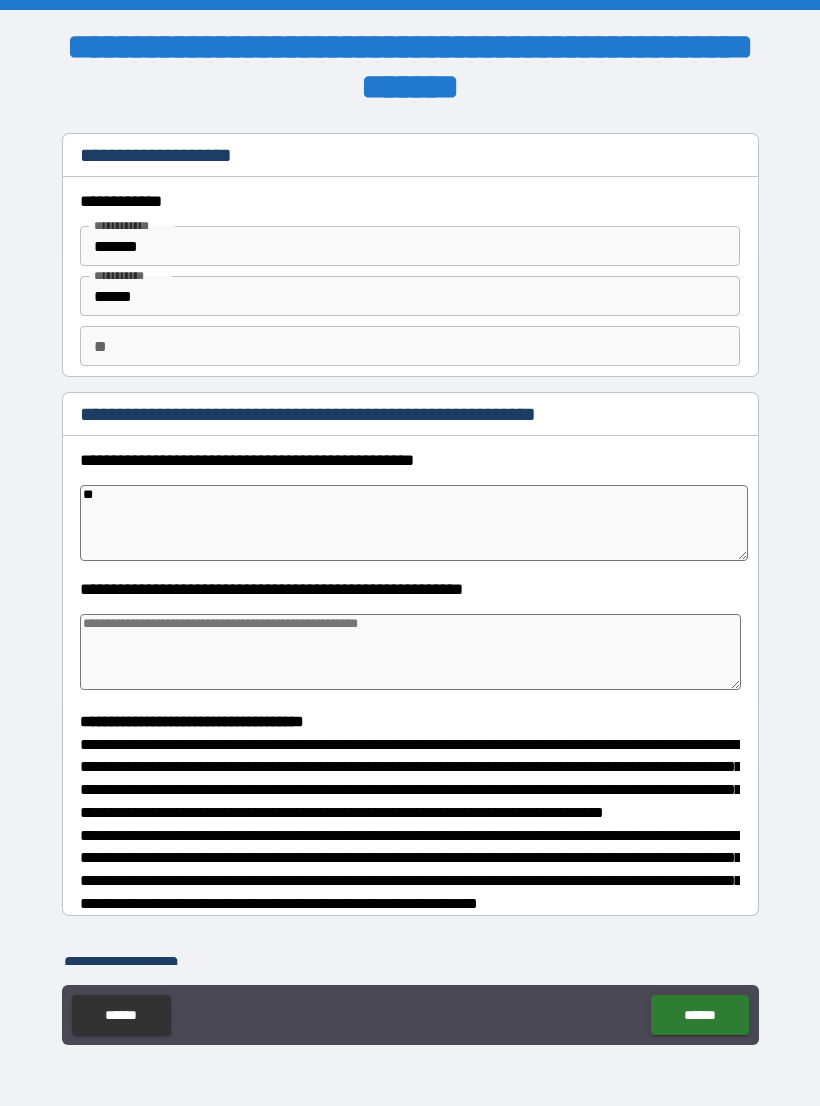 type on "*" 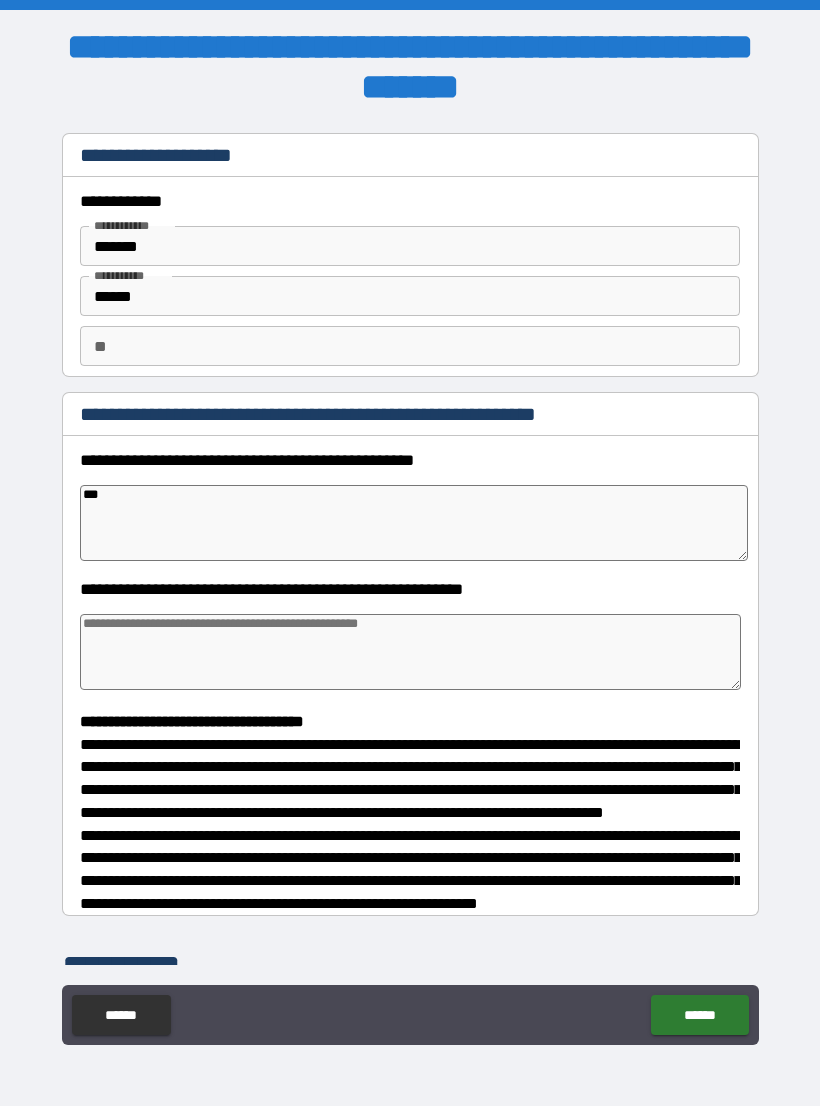 type on "*" 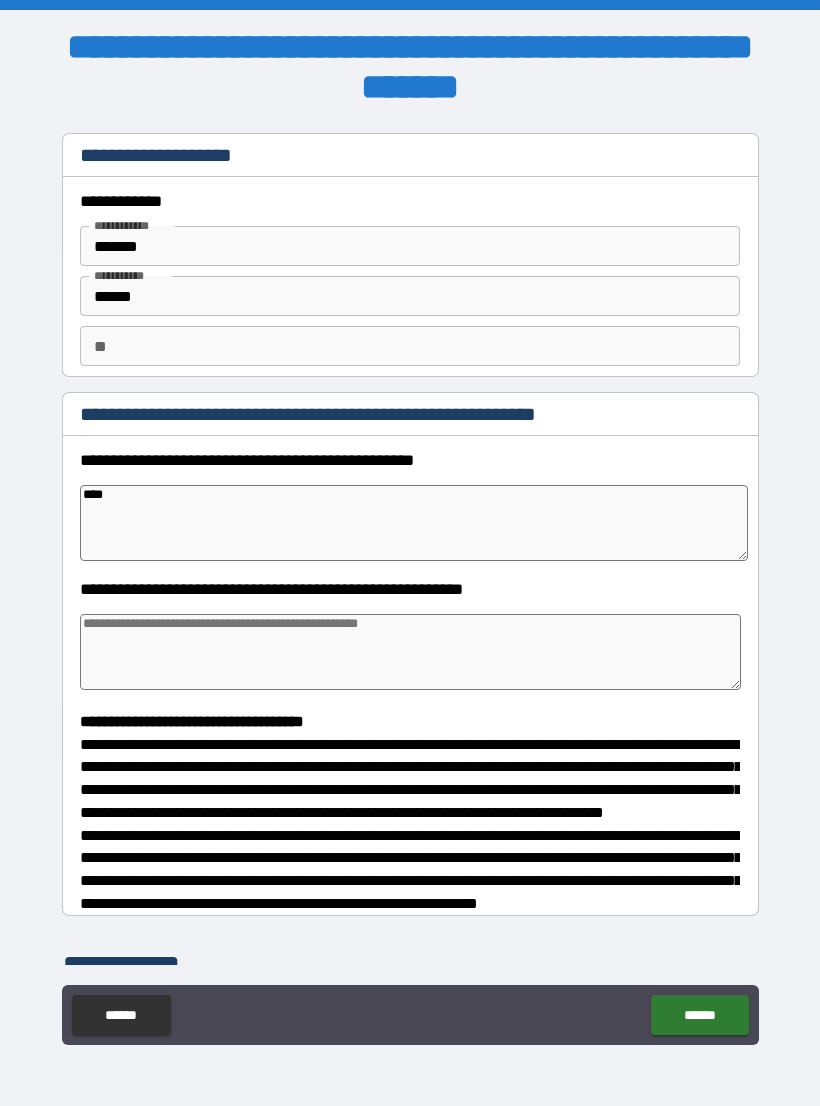 type on "*" 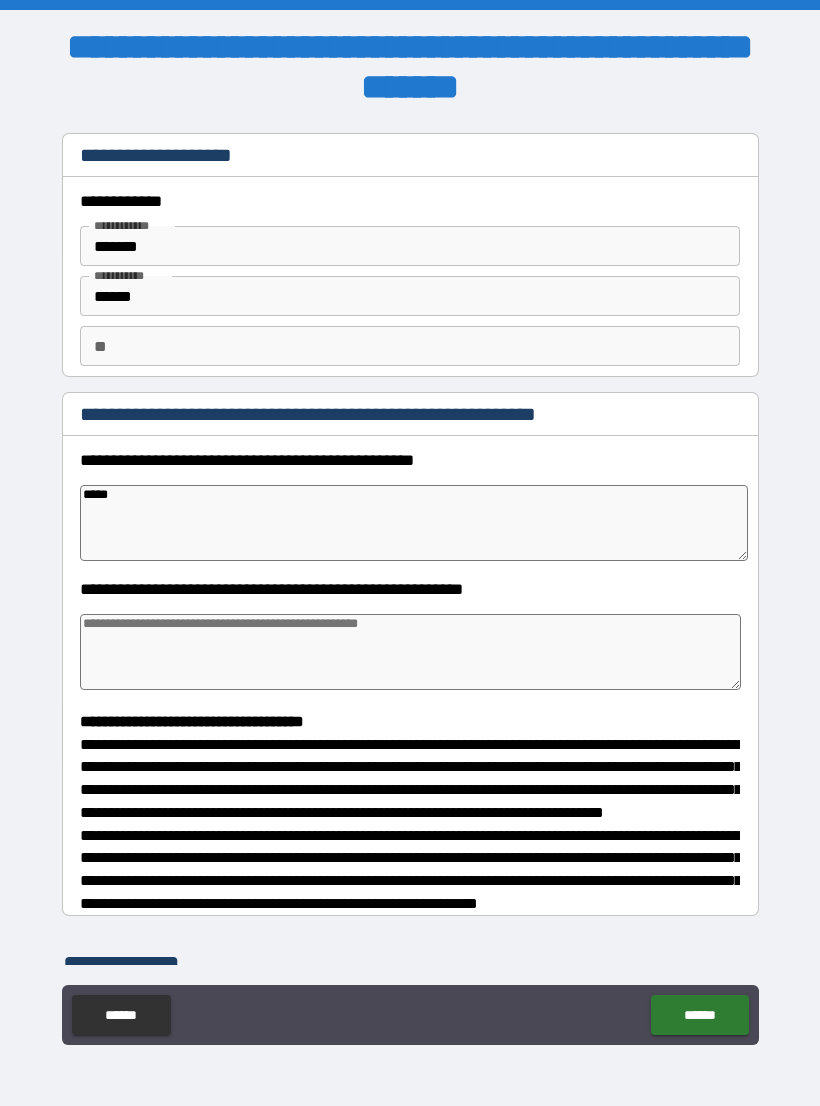 type on "*" 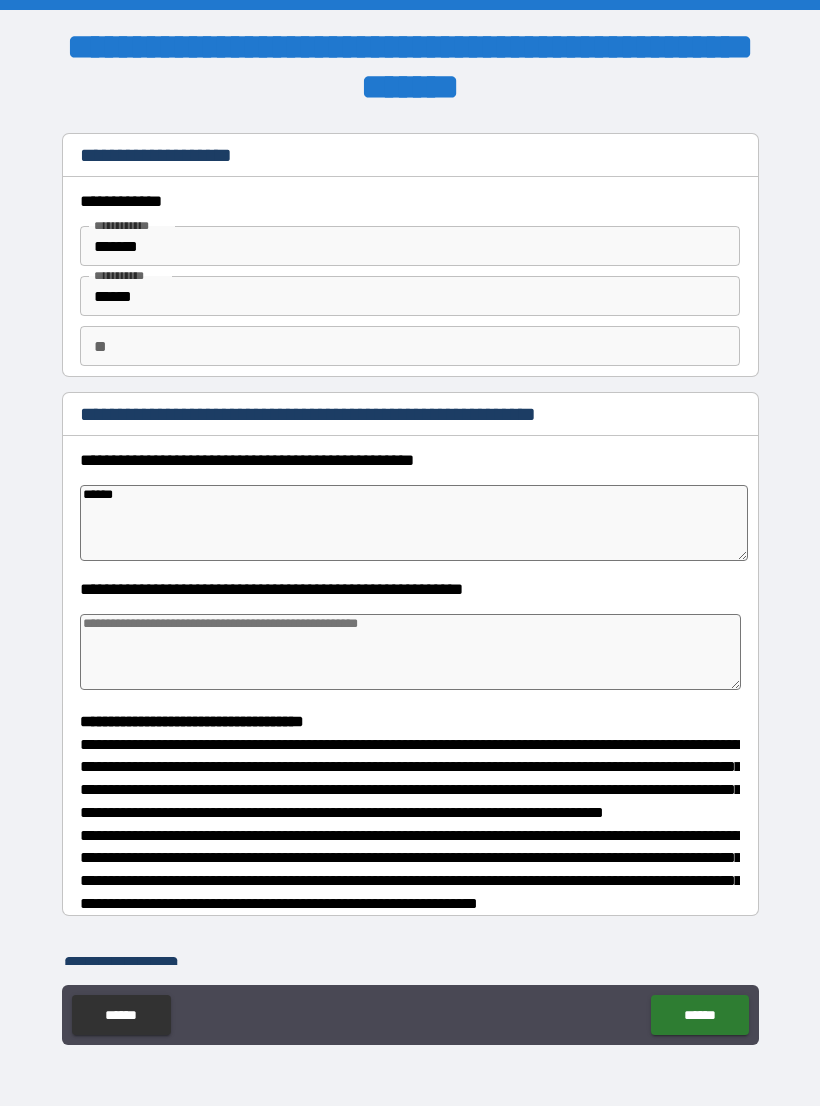 type on "*" 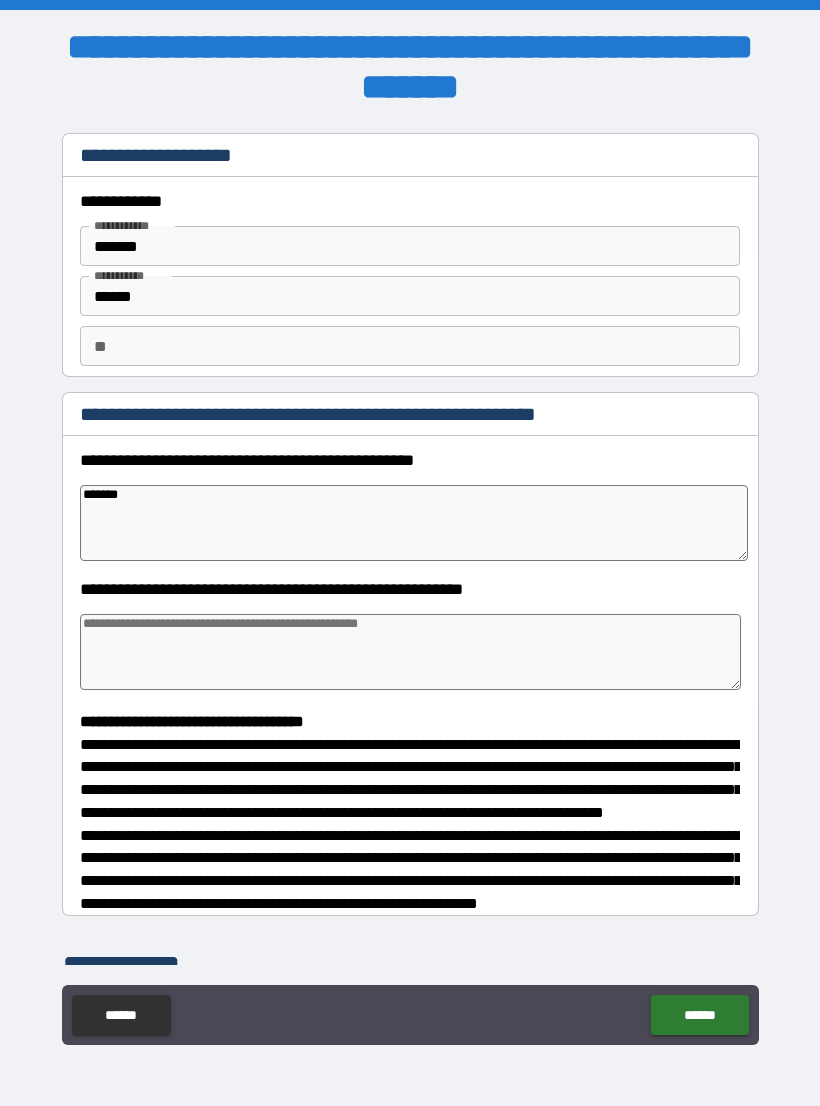 type on "*" 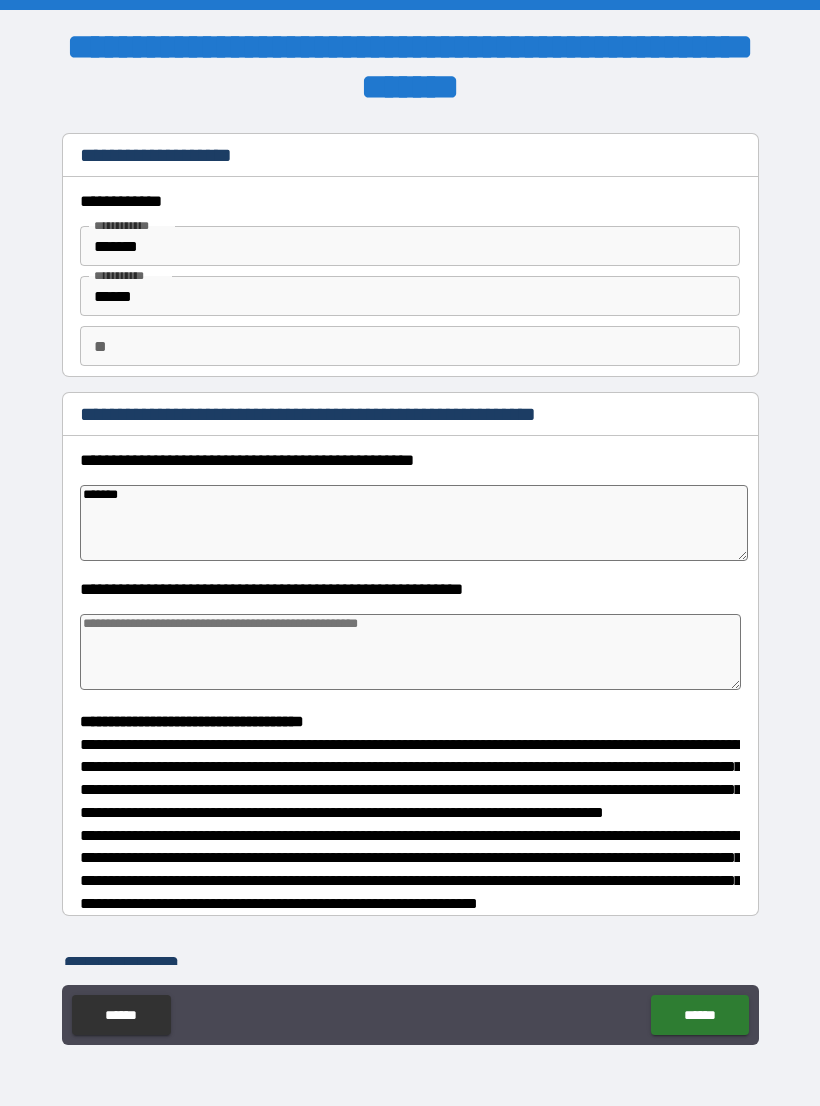 type on "*******" 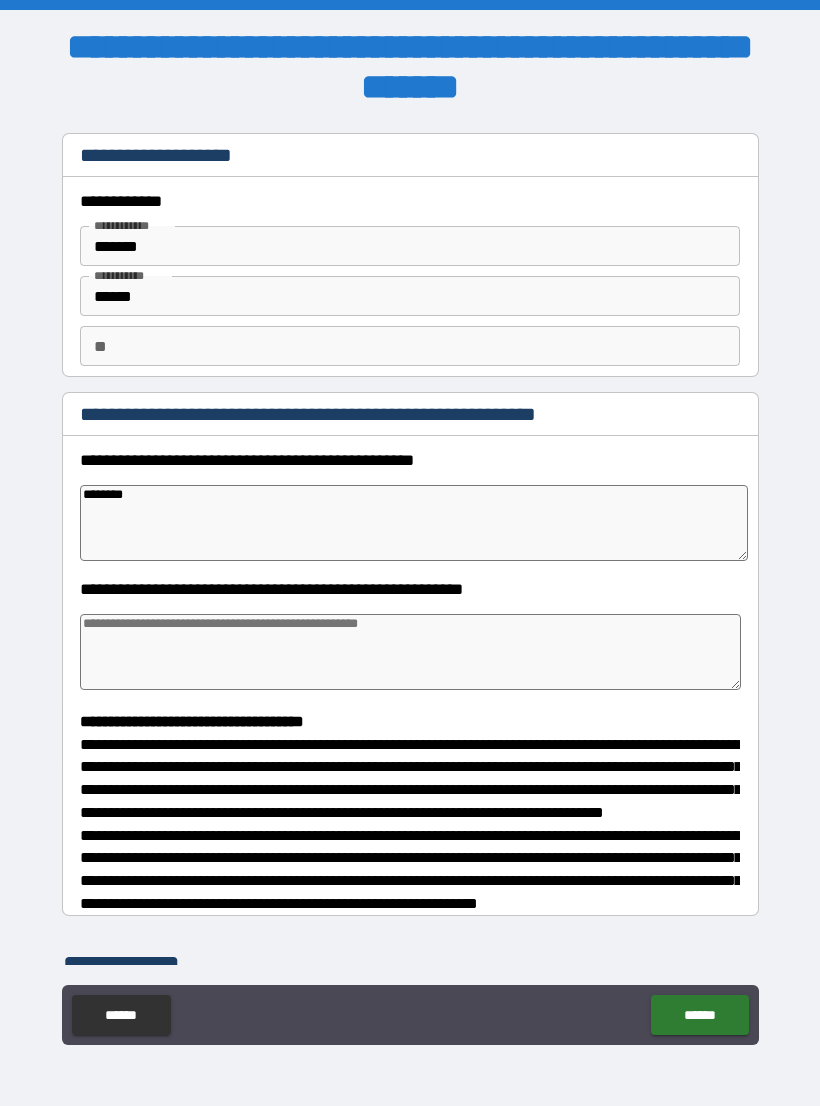 type on "*" 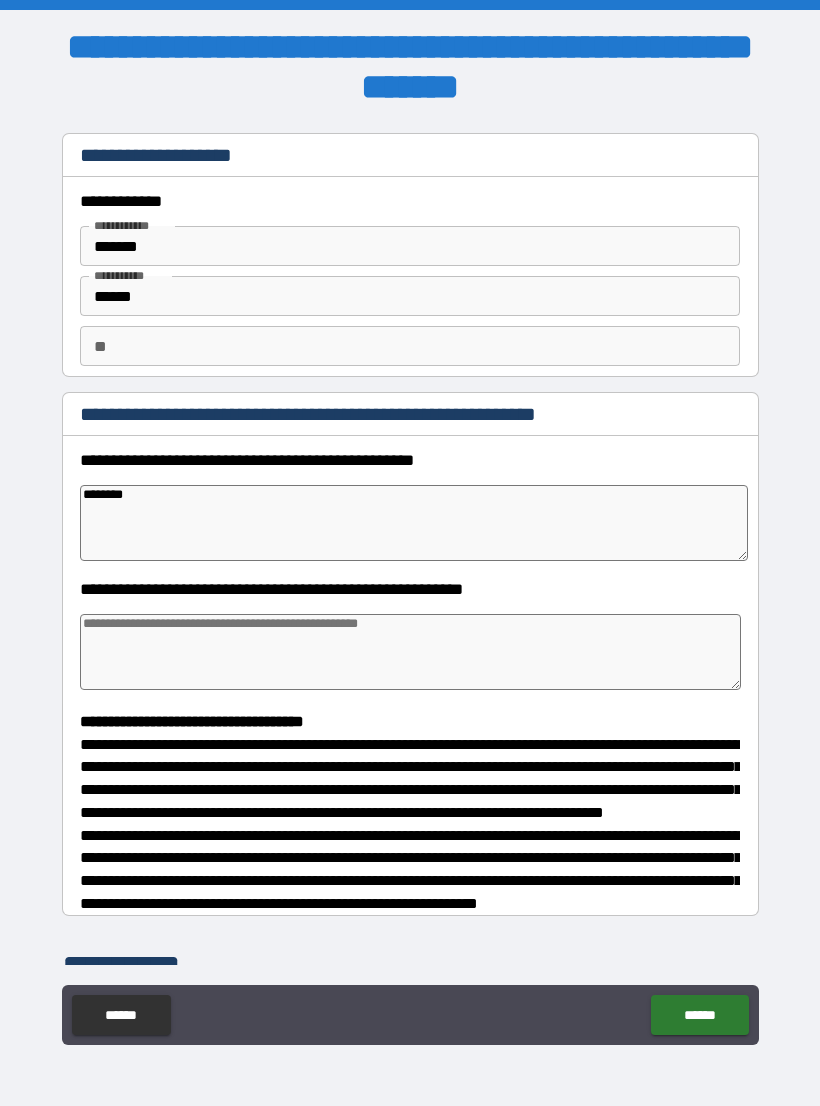type on "*********" 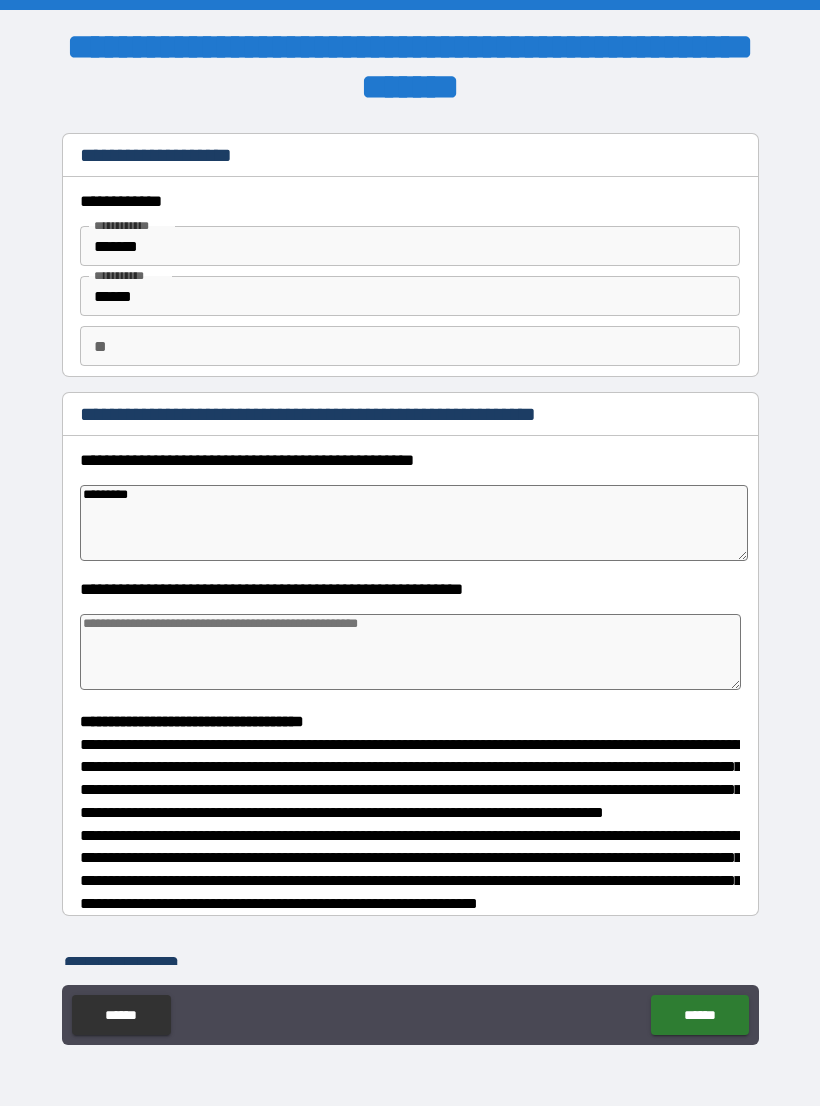 type on "*" 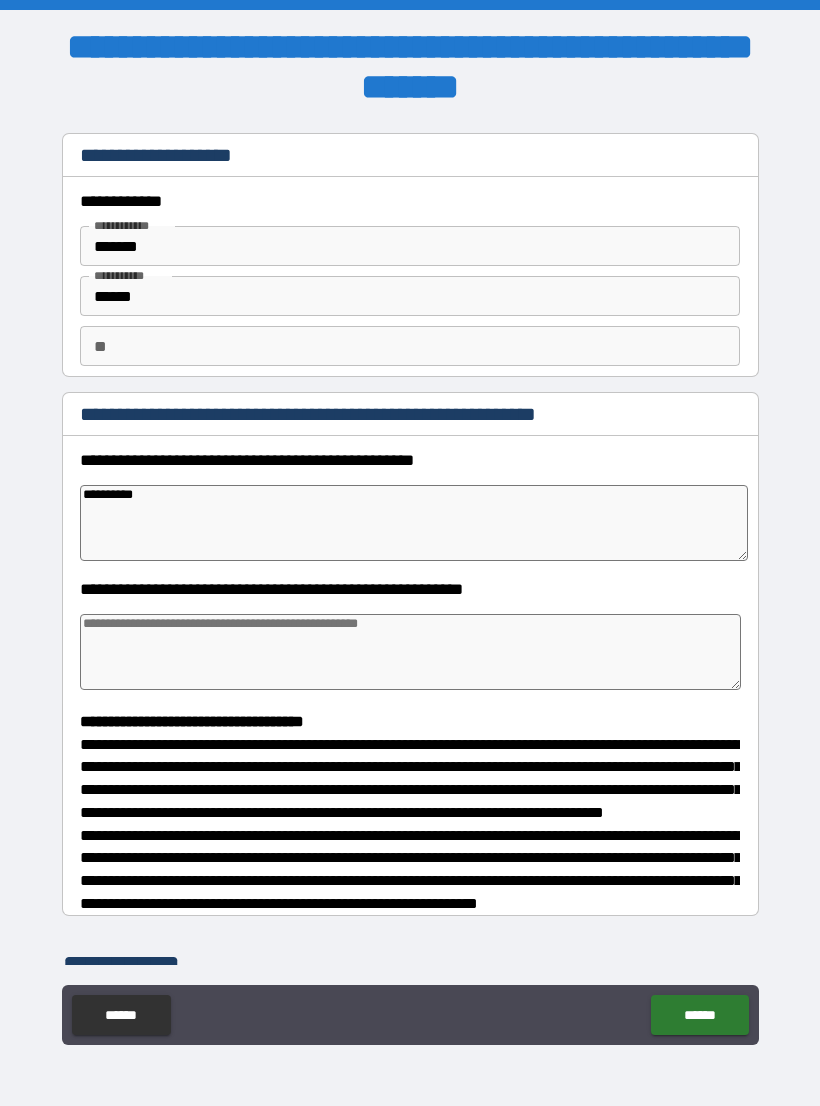 type on "*" 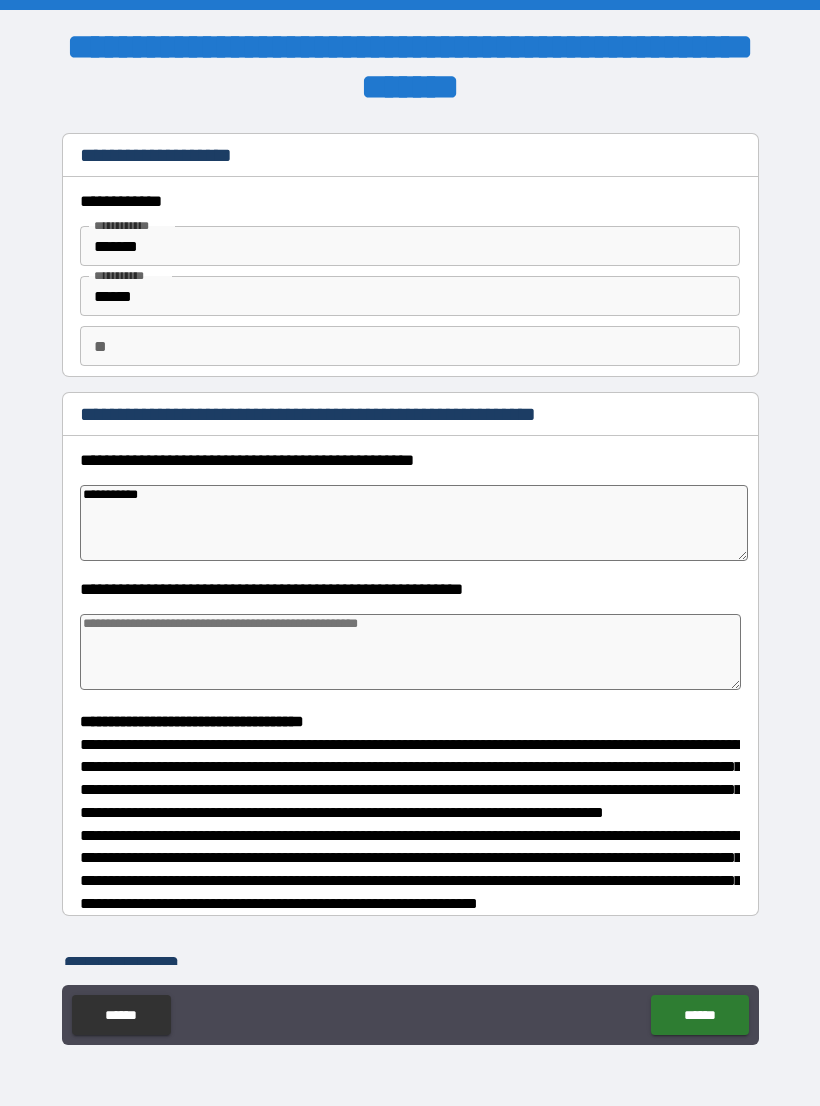type on "*" 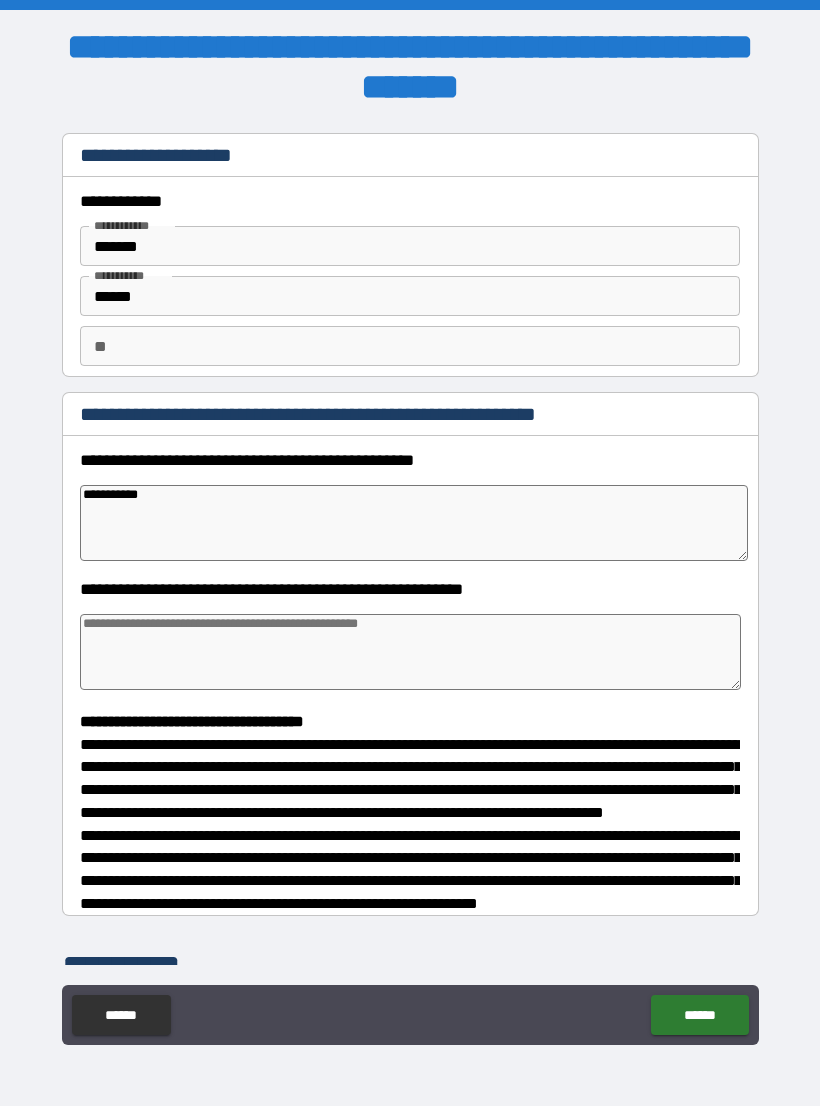 type on "*" 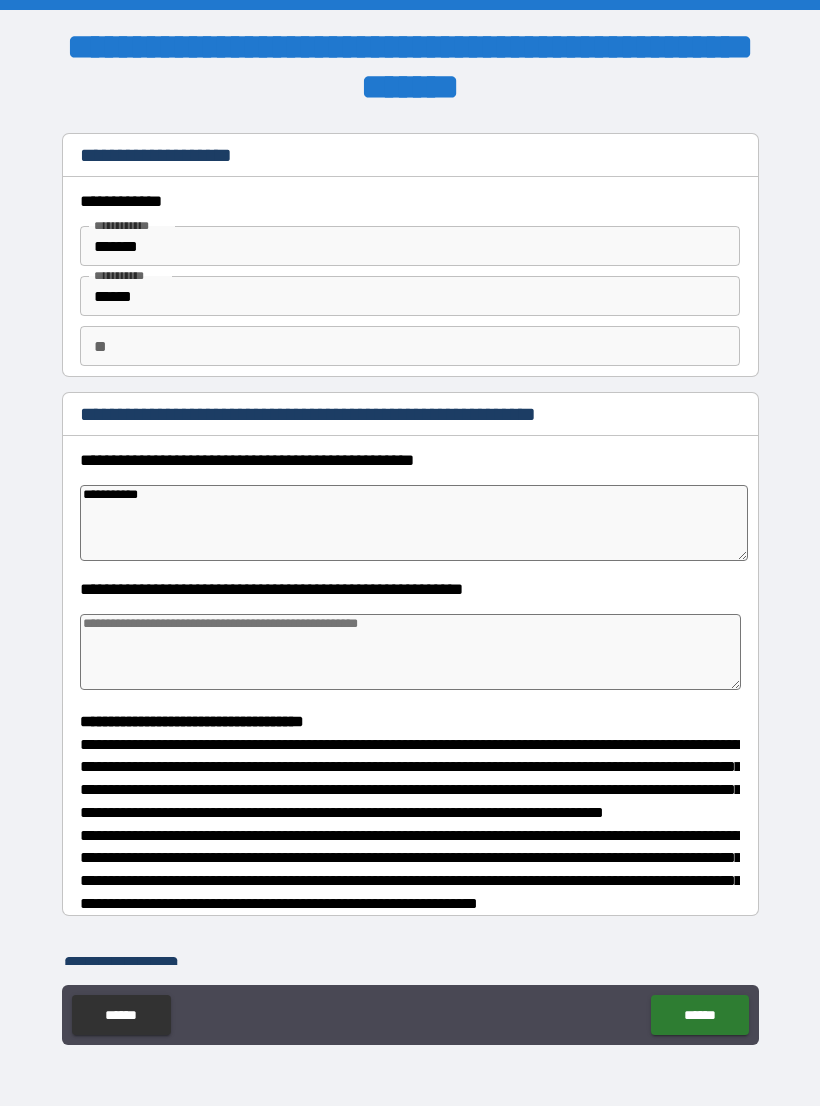 type on "**********" 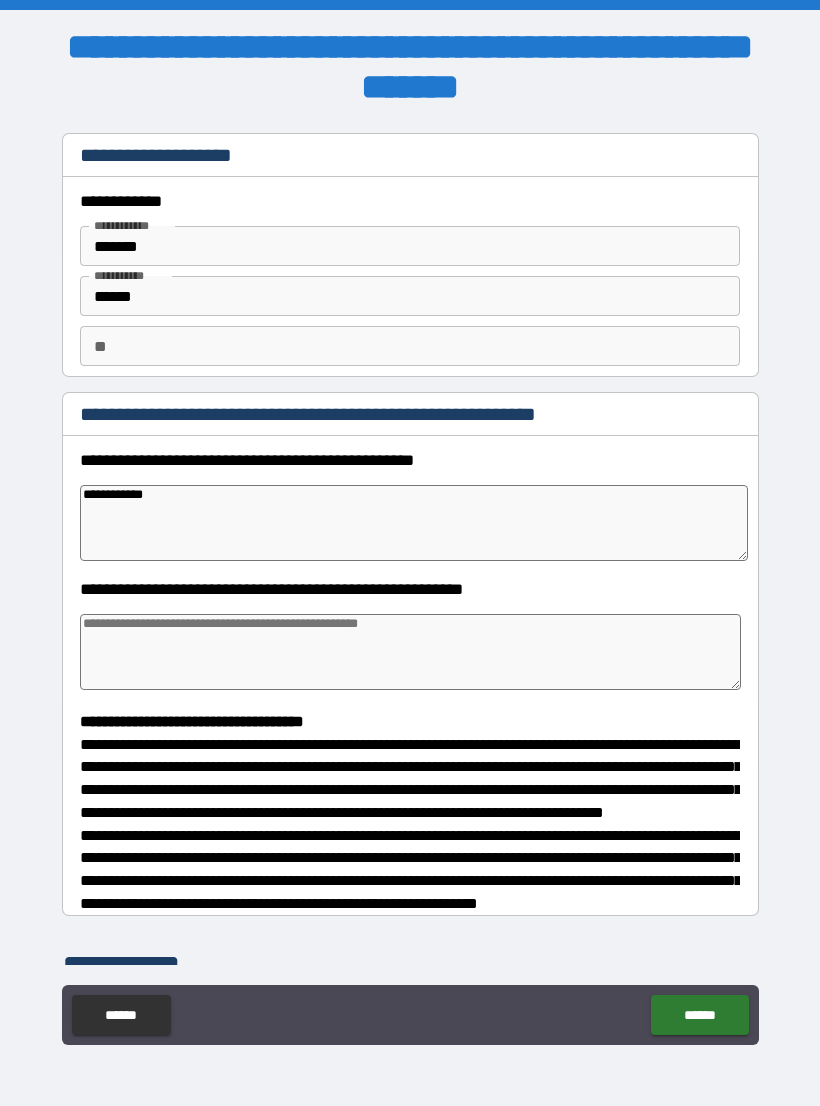 type on "*" 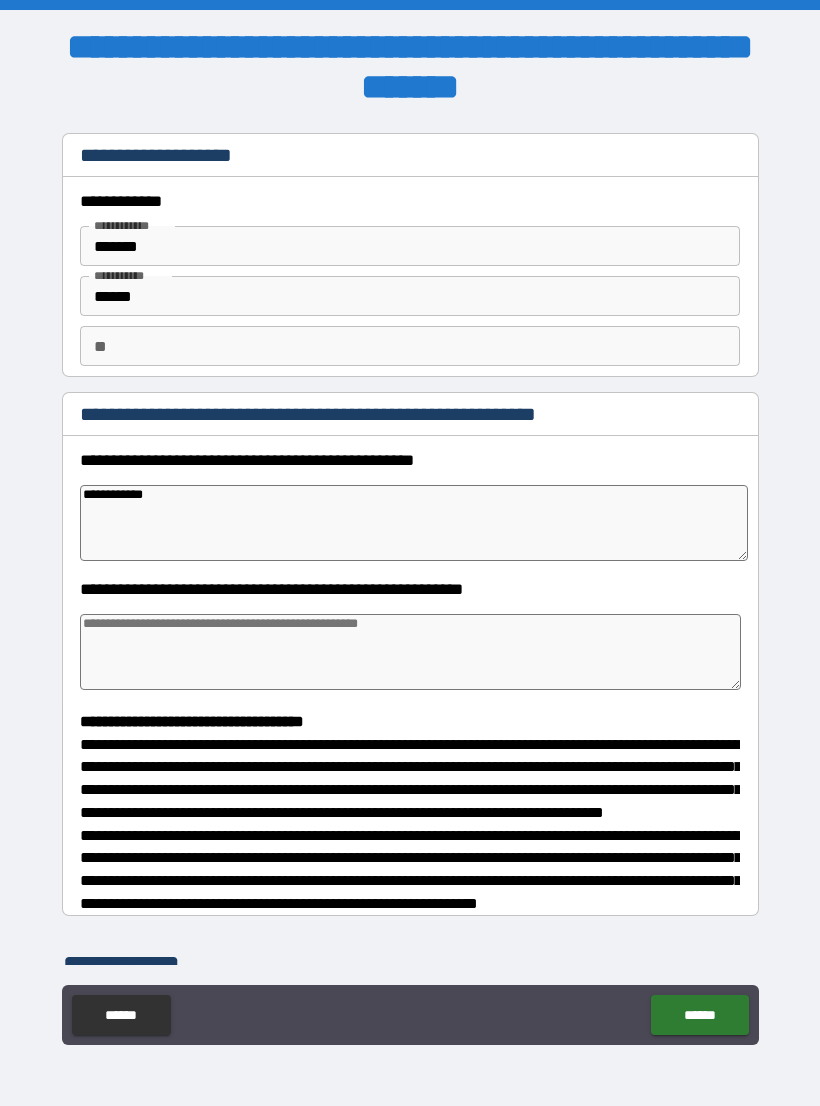 type on "*" 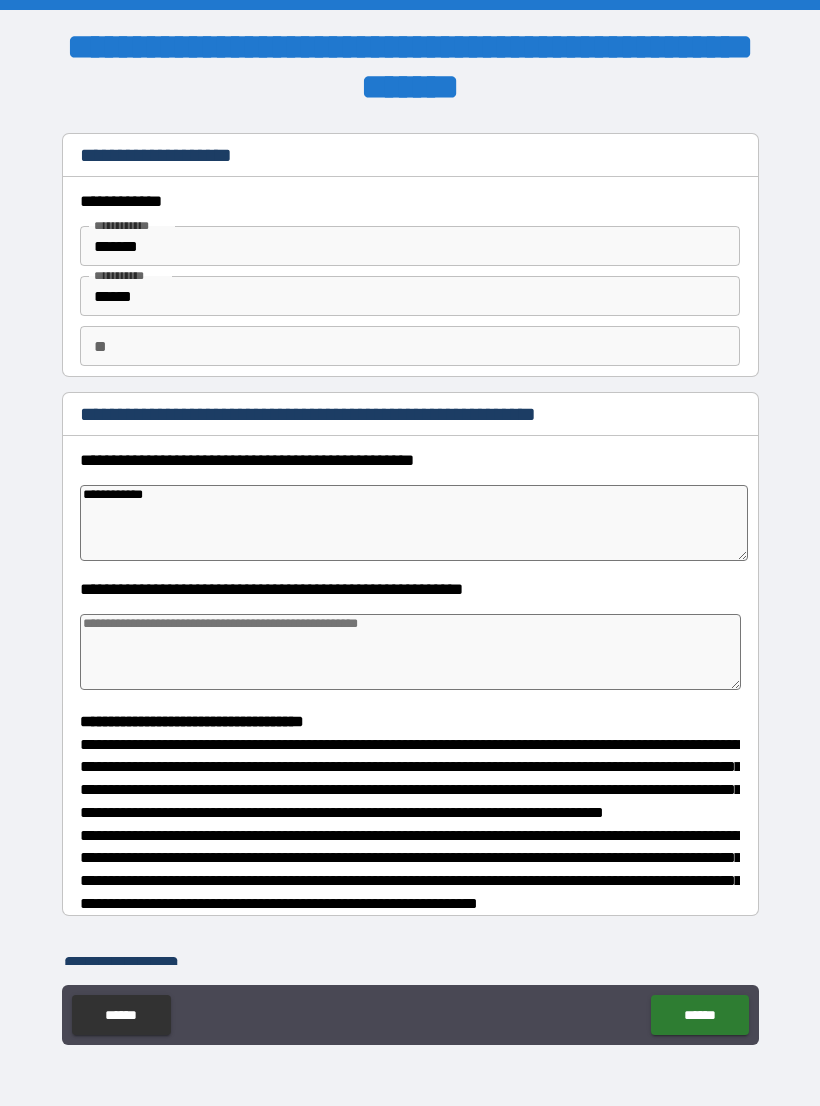 type on "*" 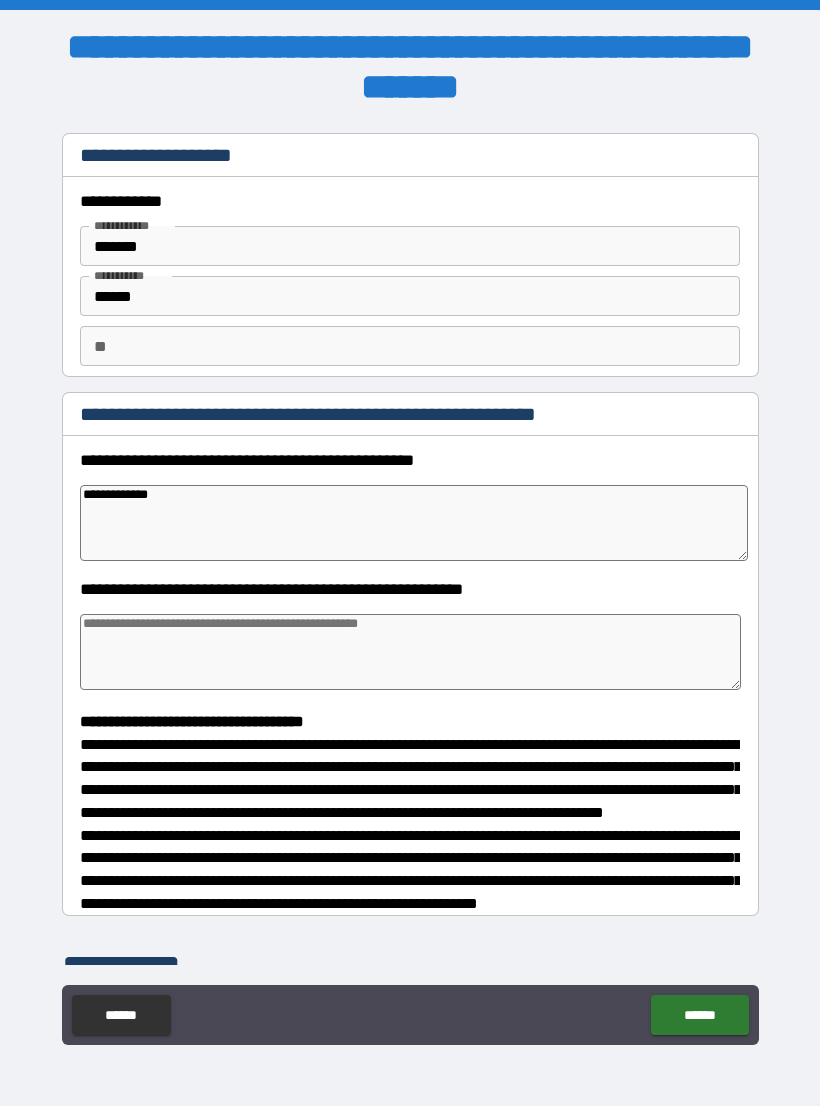 type on "*" 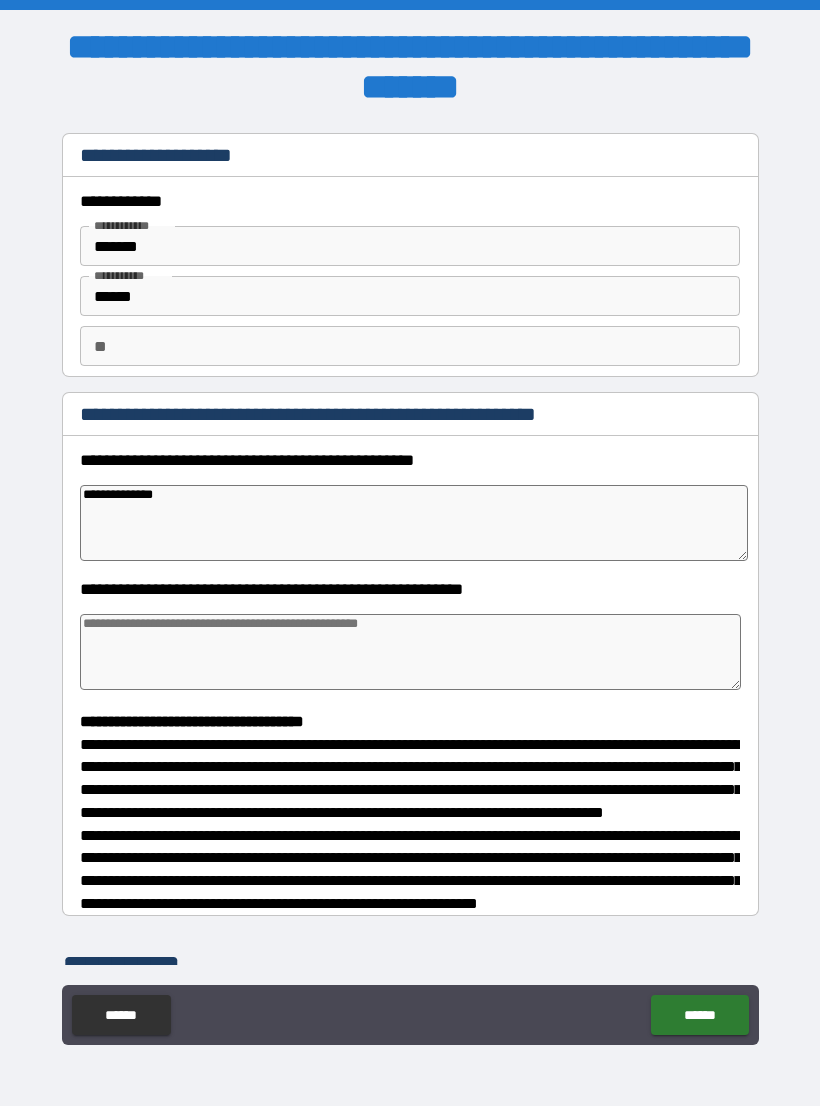 type on "*" 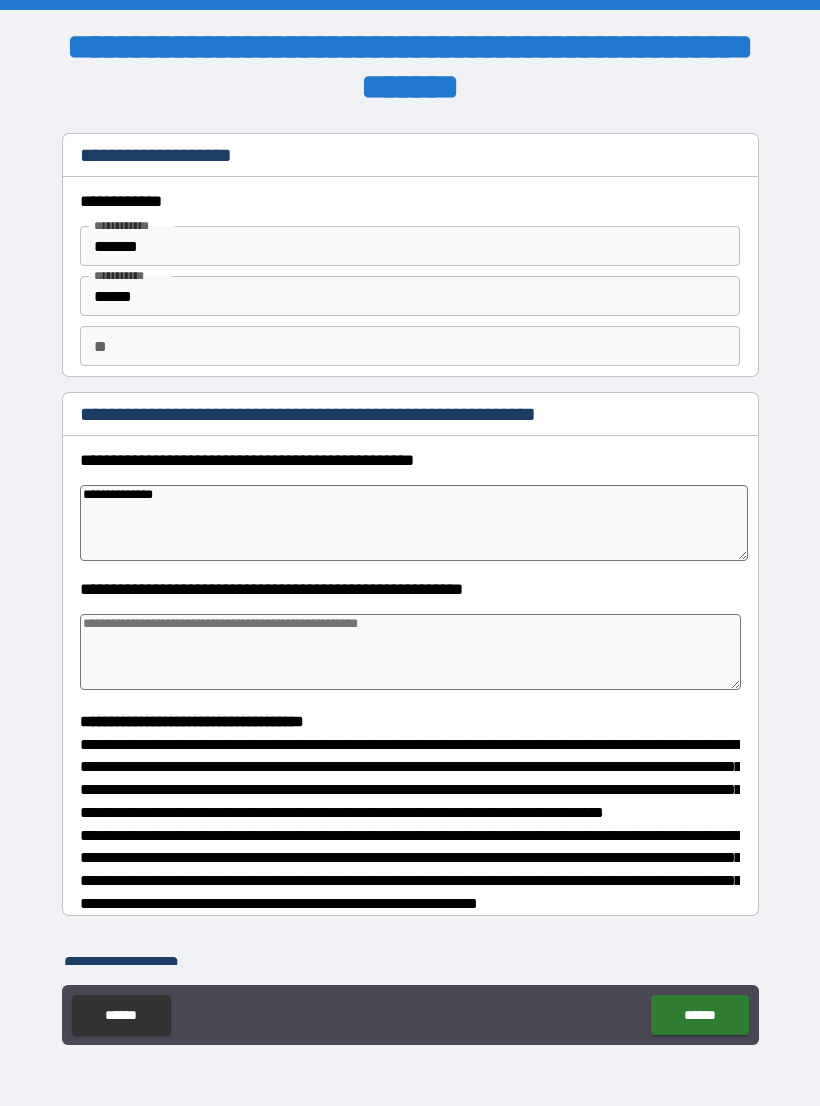 type on "**********" 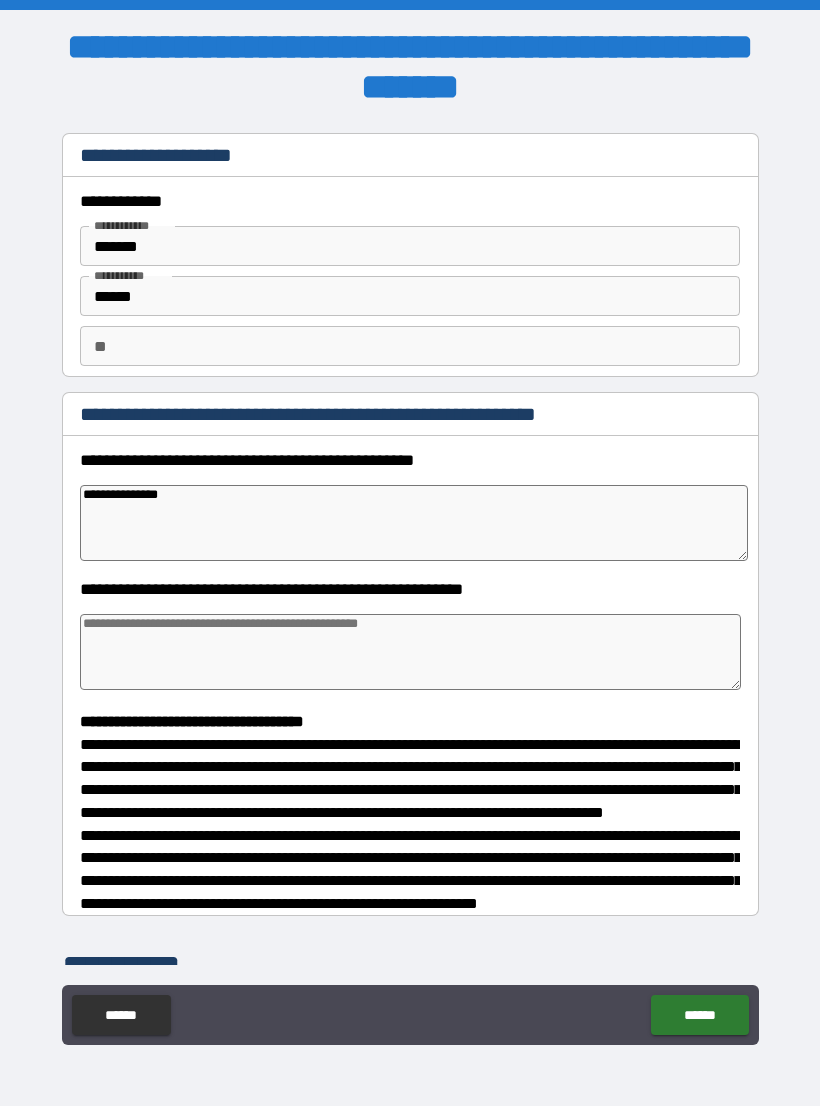 type on "*" 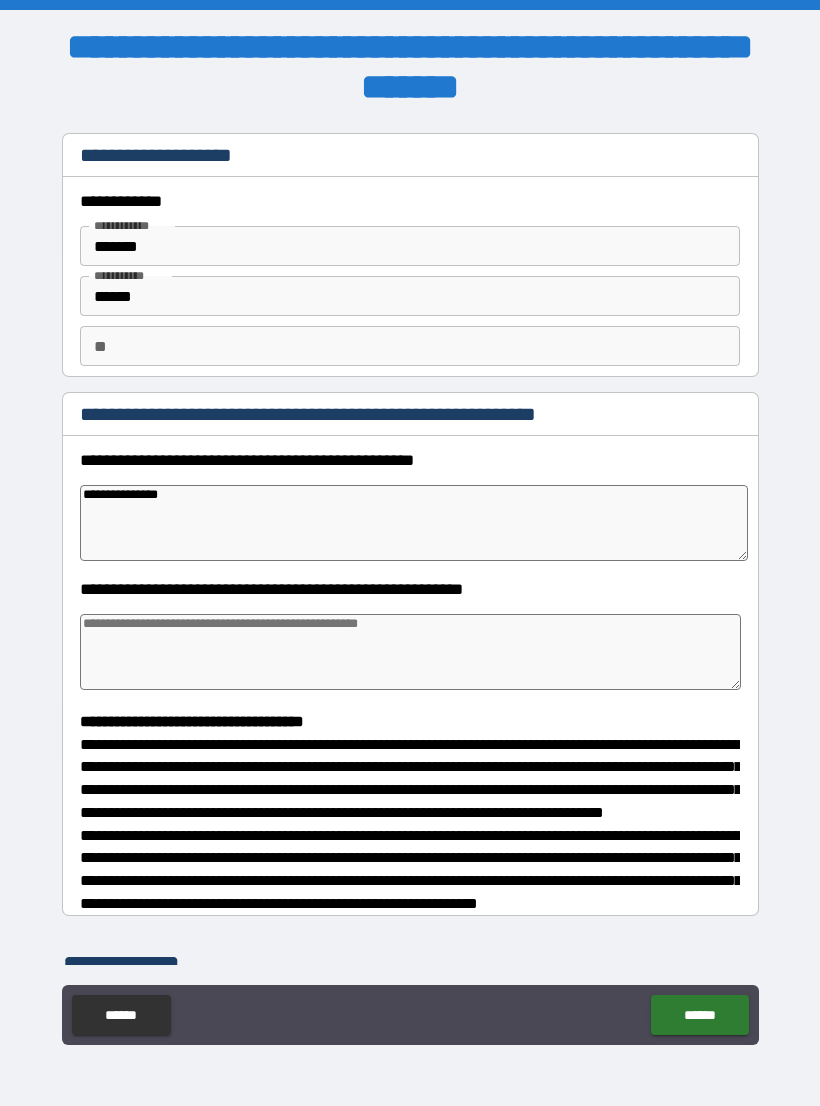 type on "**********" 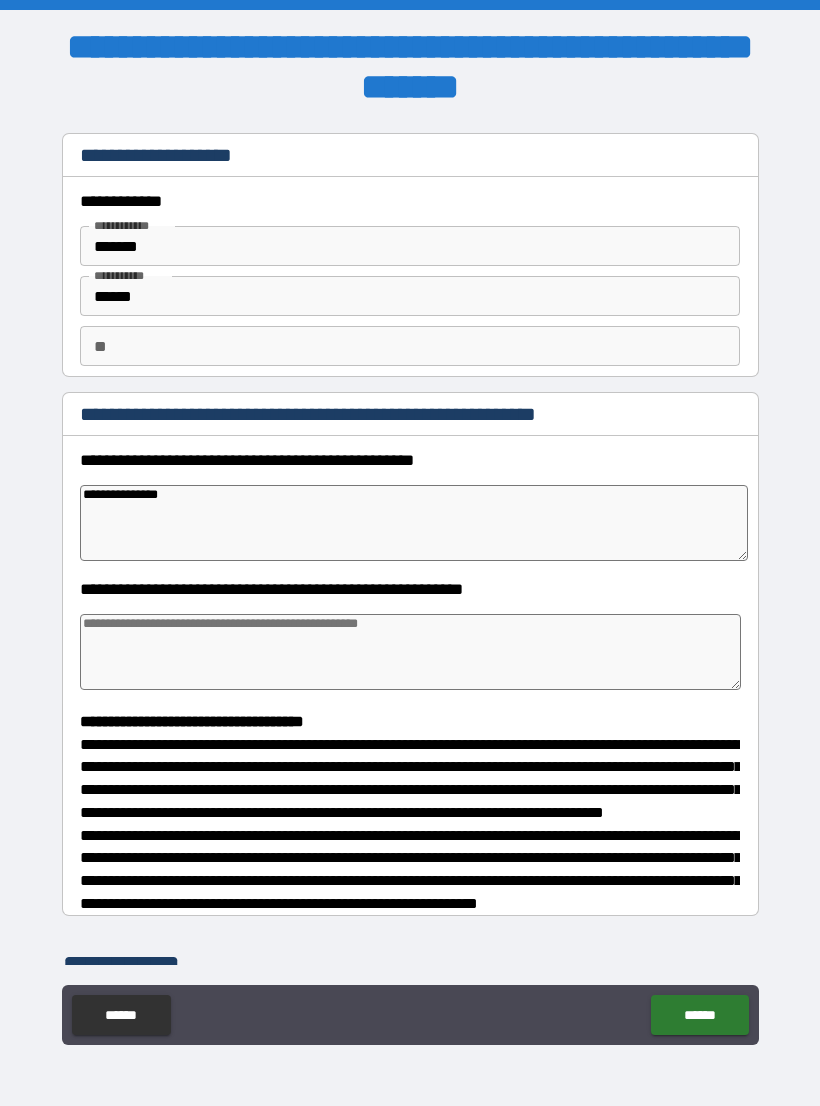 type on "*" 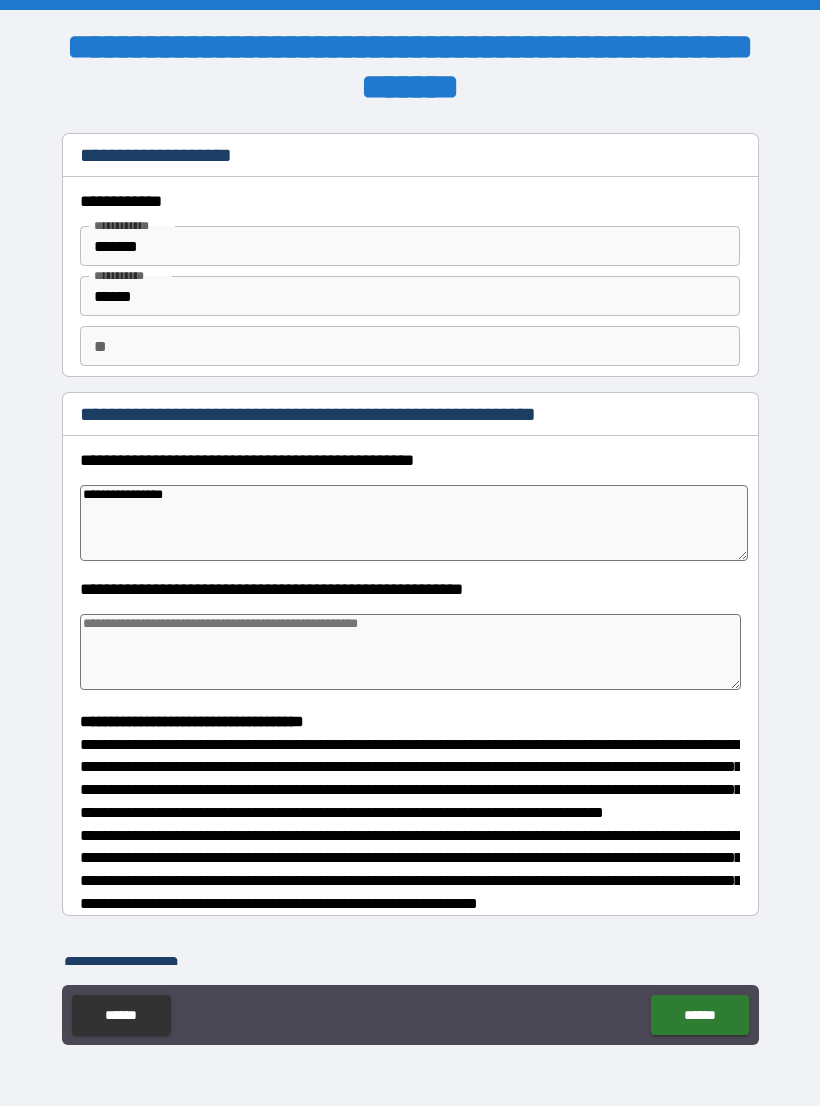 type on "*" 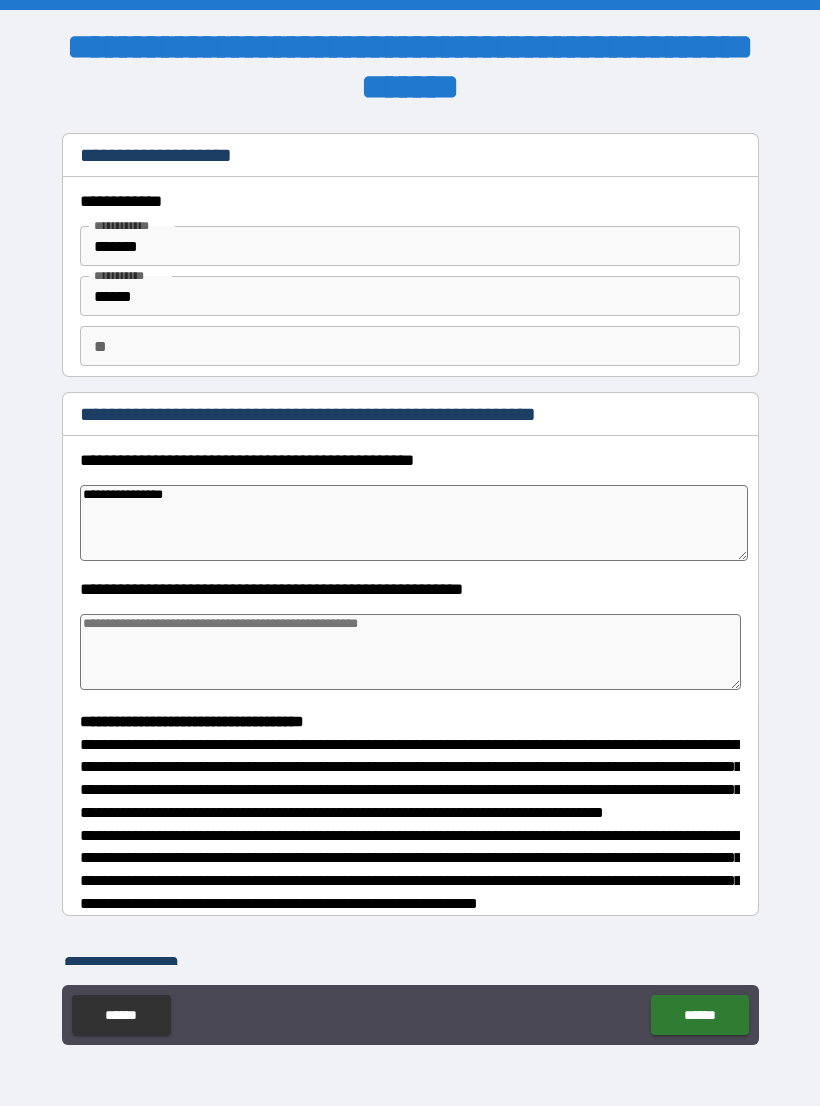 type on "**********" 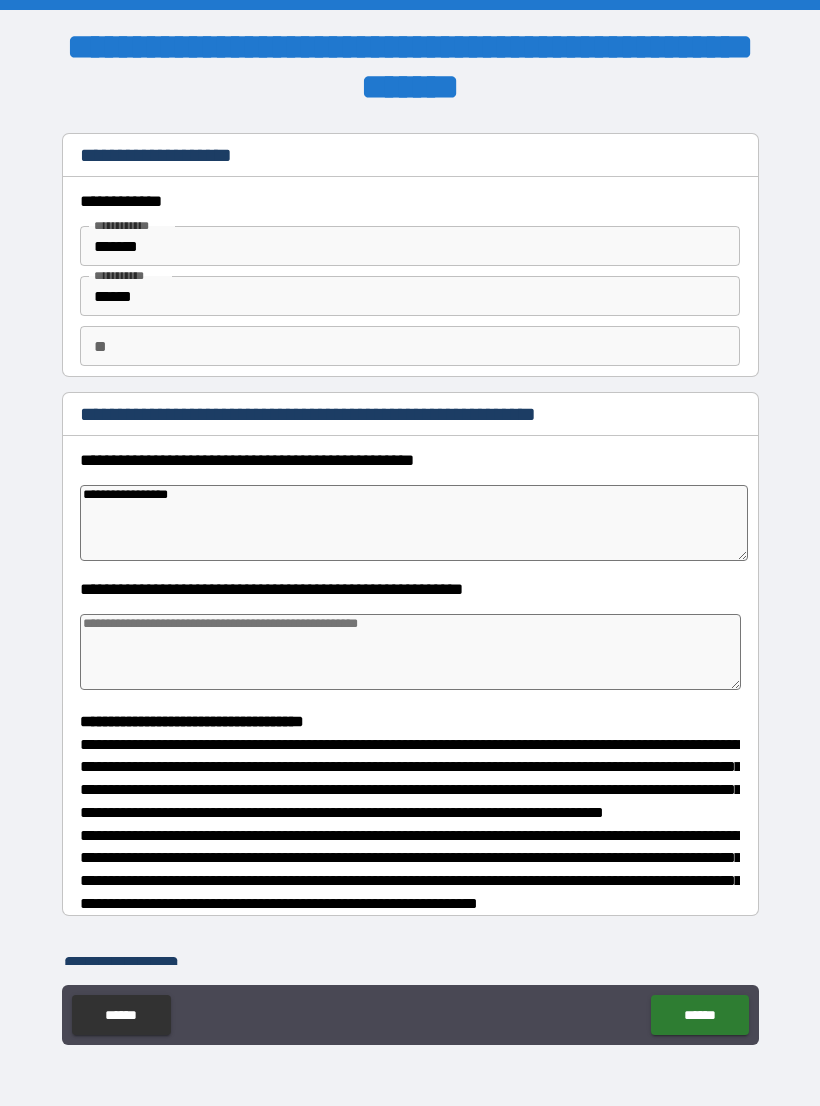 type on "*" 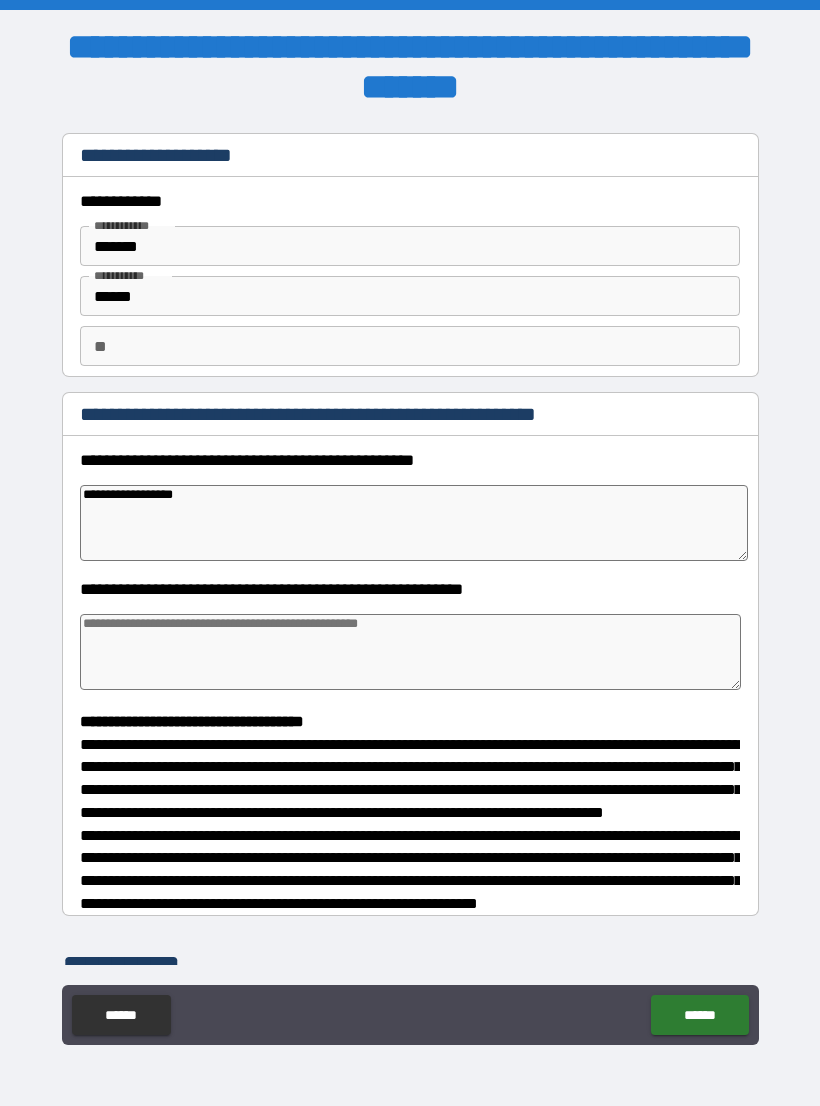 type on "*" 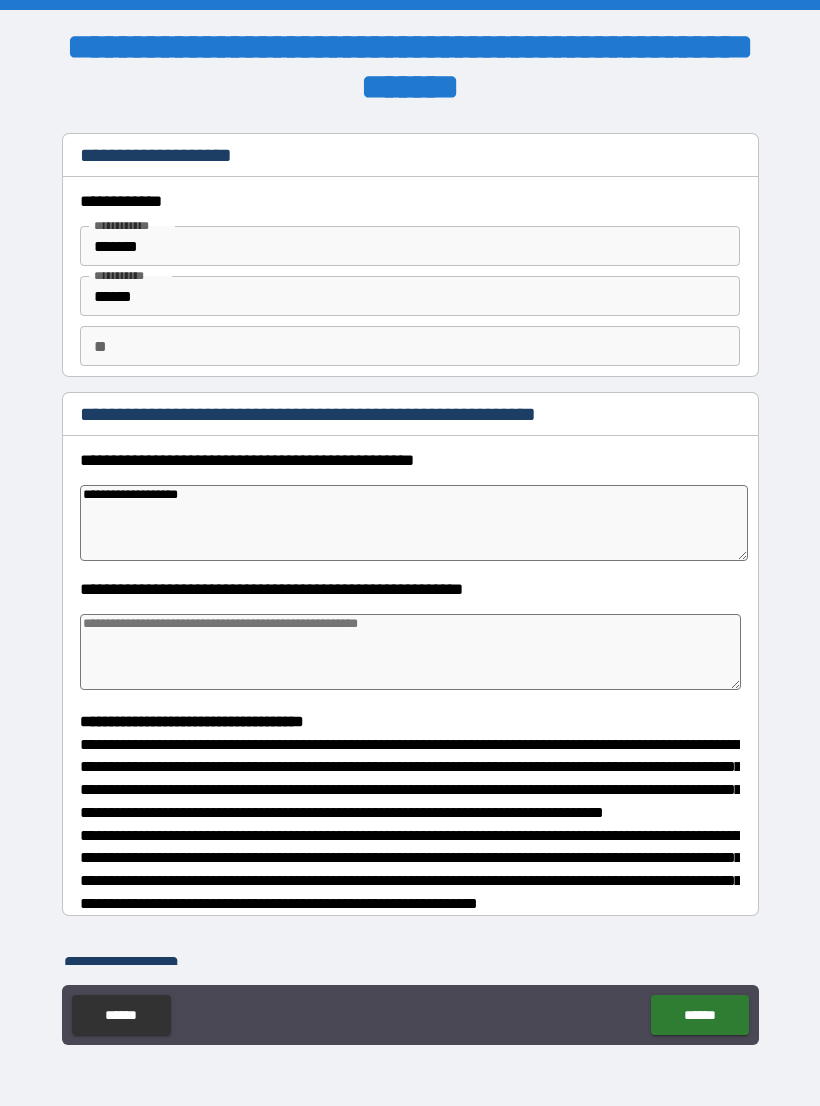 type on "*" 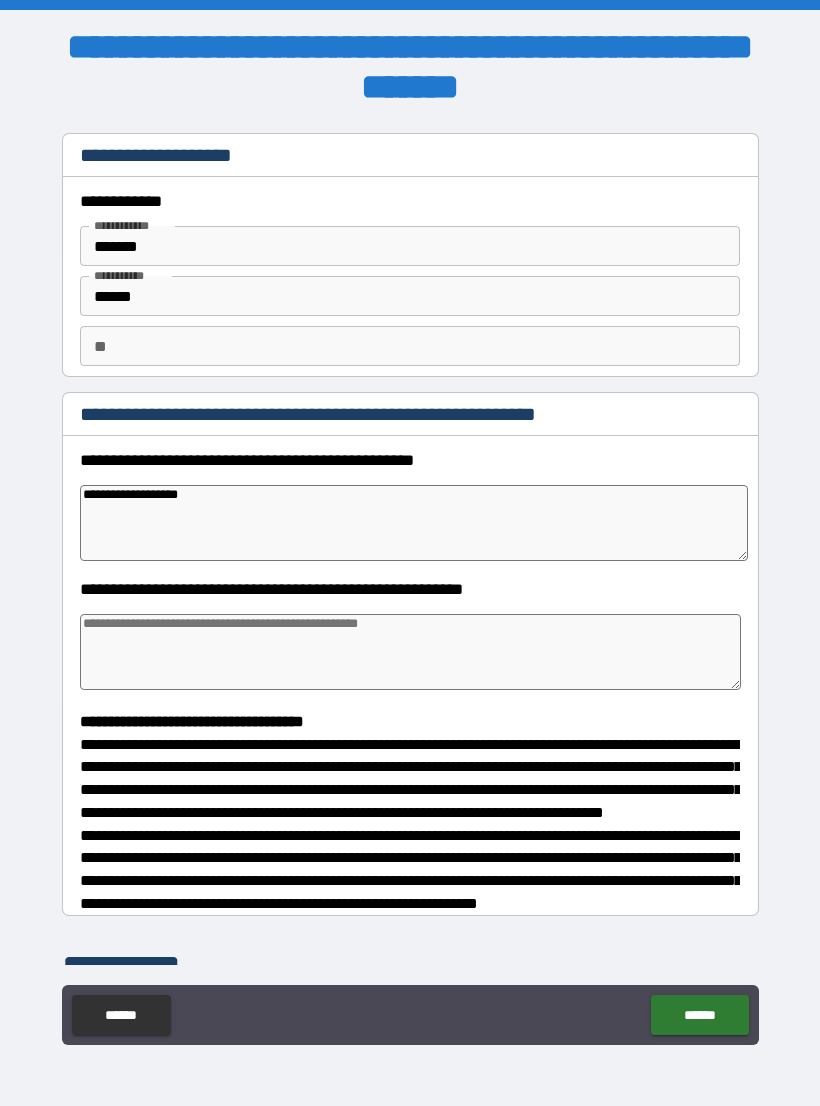 type on "**********" 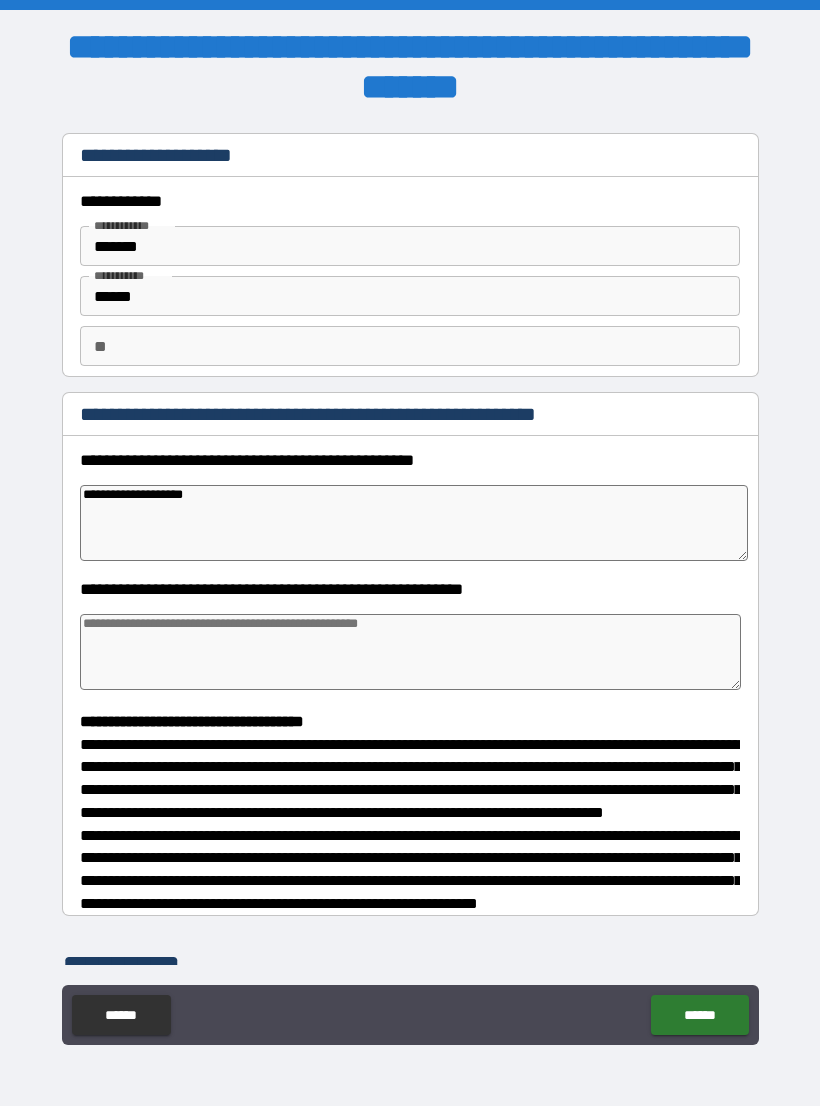 type on "*" 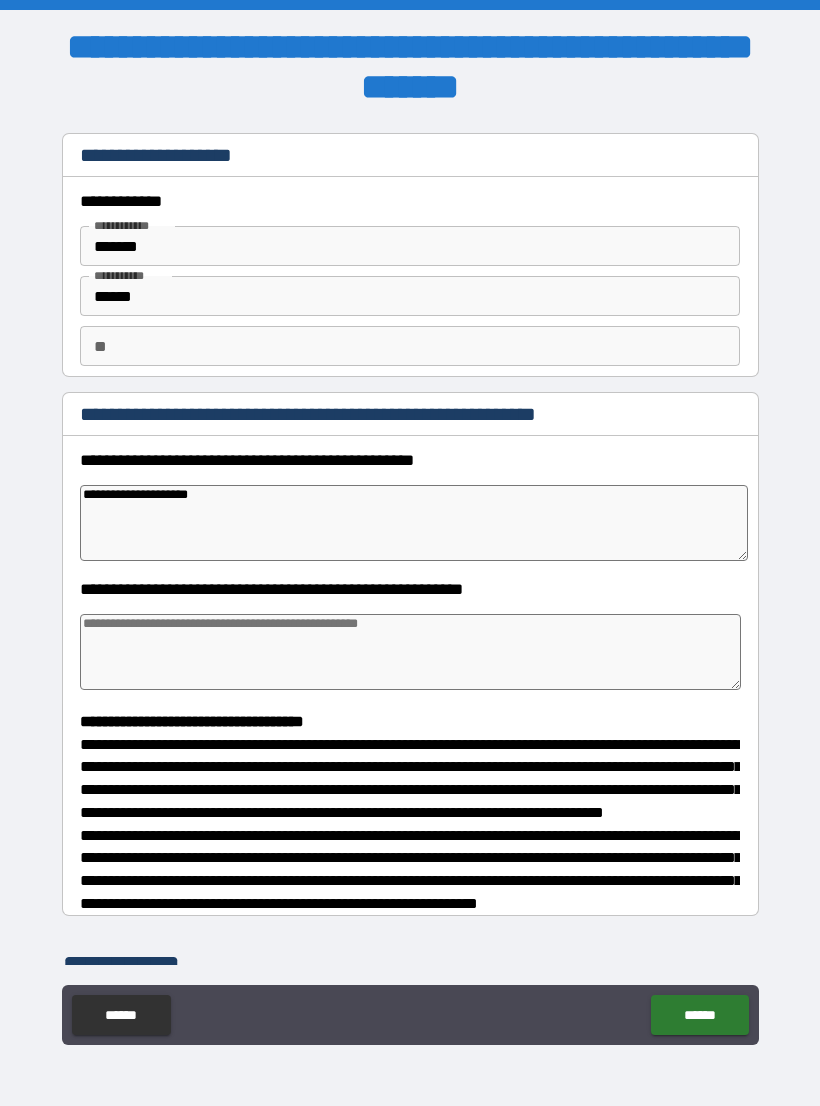 type on "*" 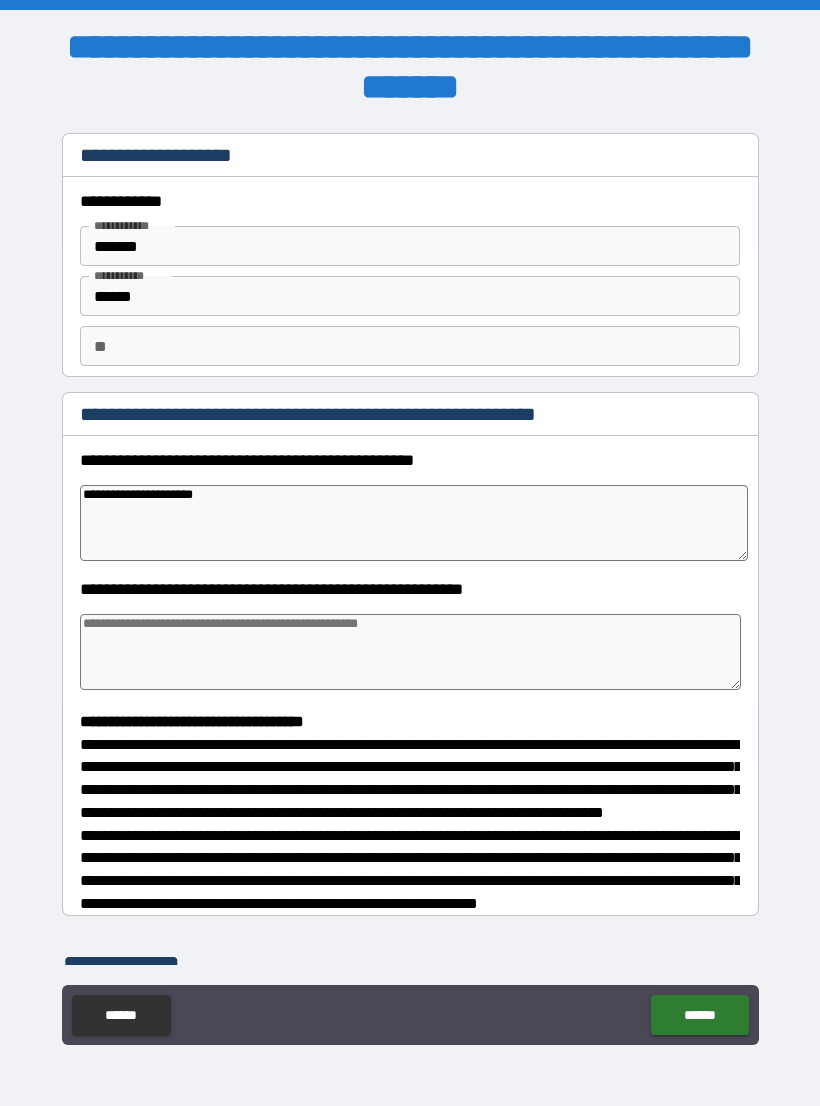 type on "*" 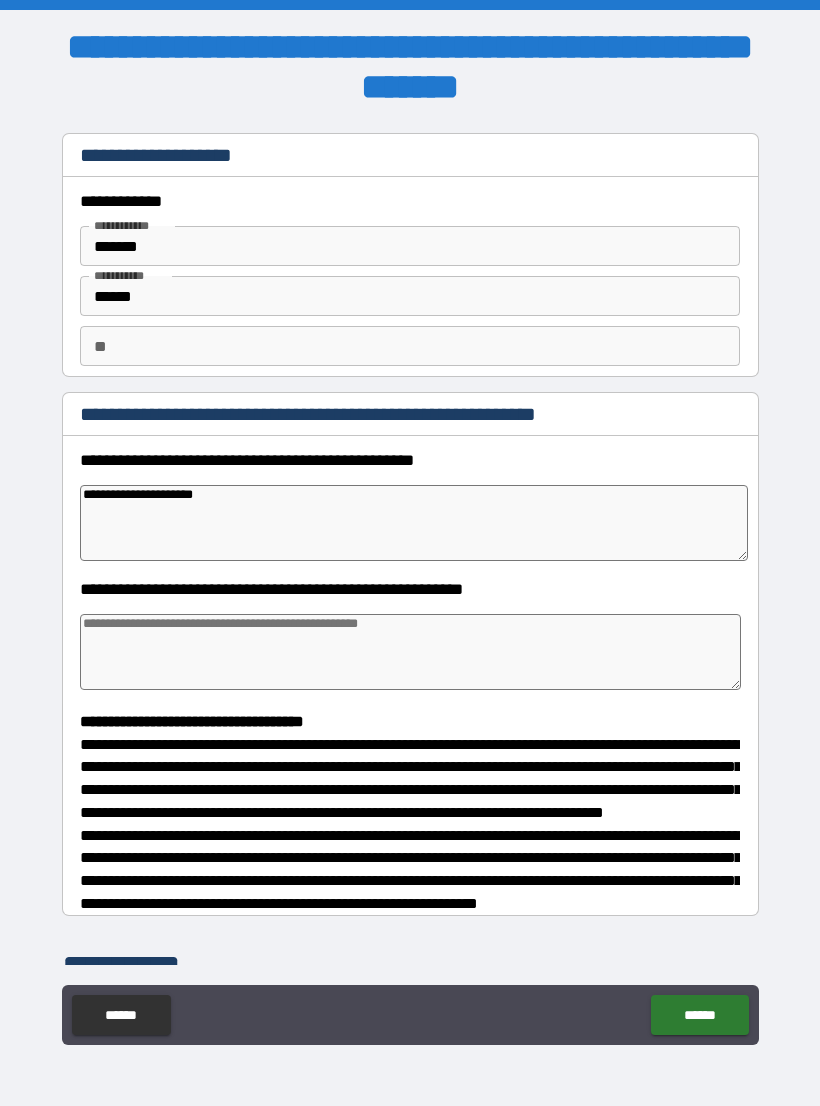 type on "**********" 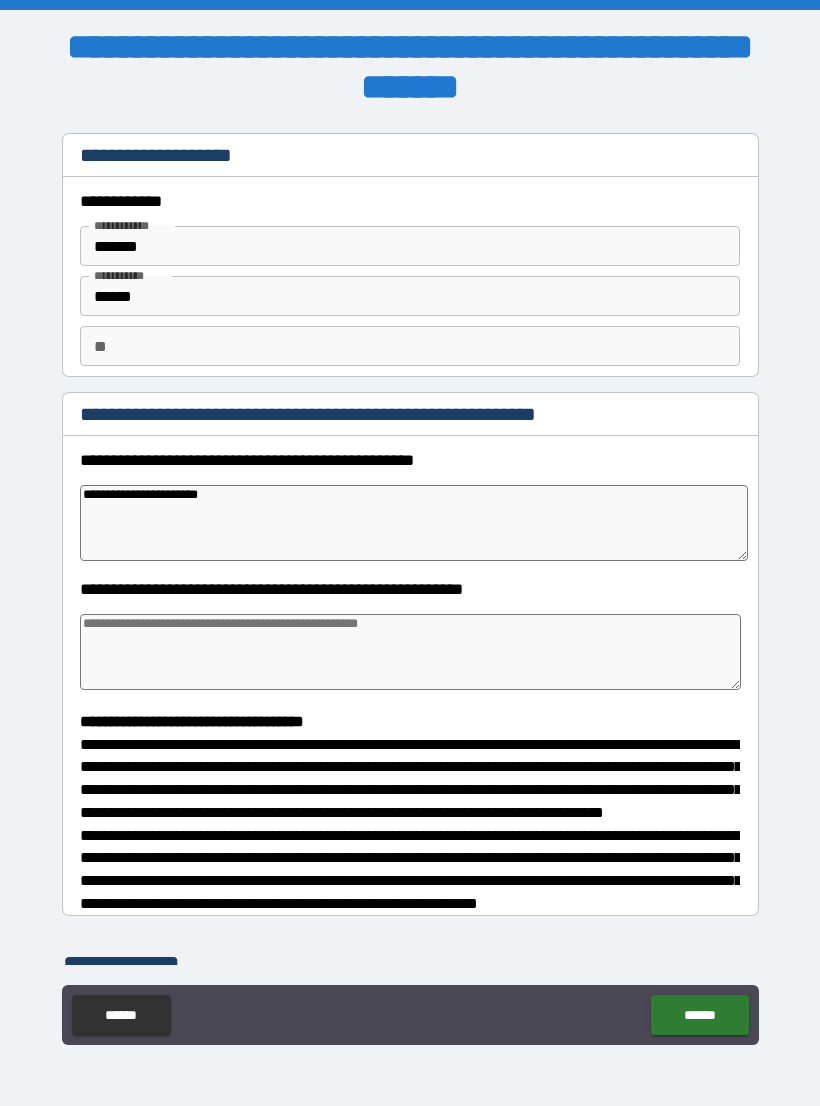 type on "*" 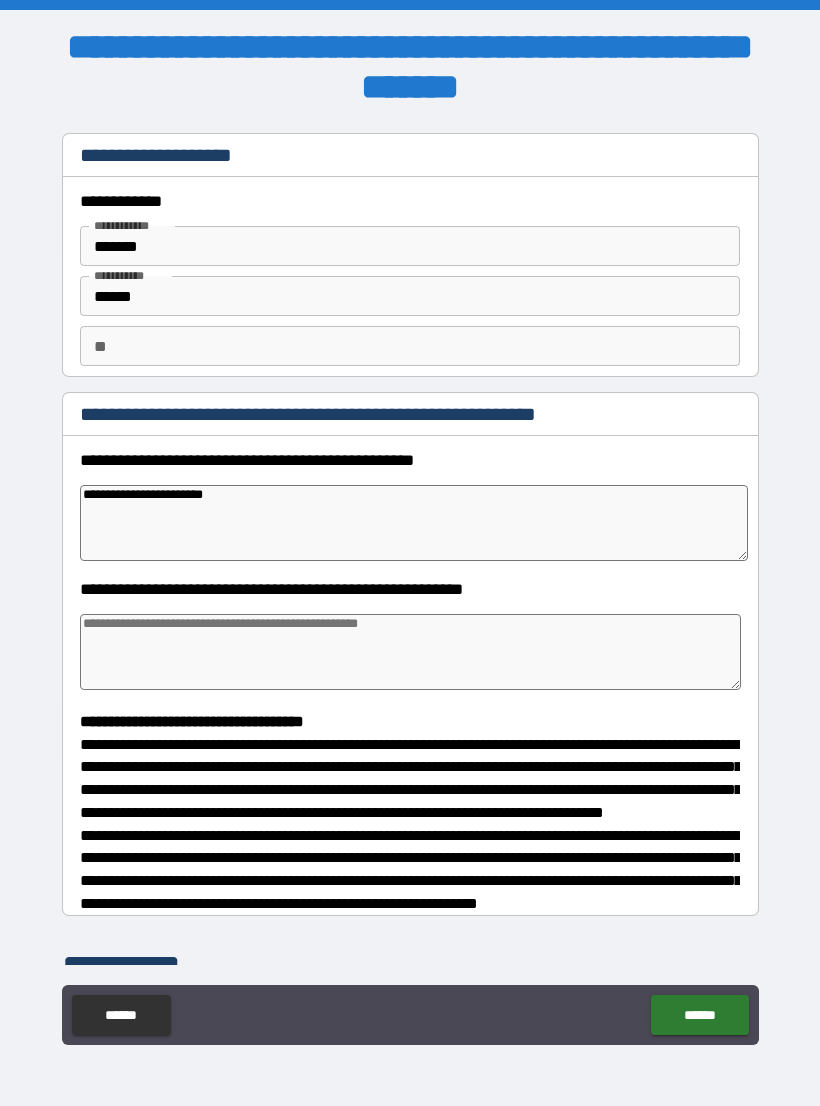 type on "*" 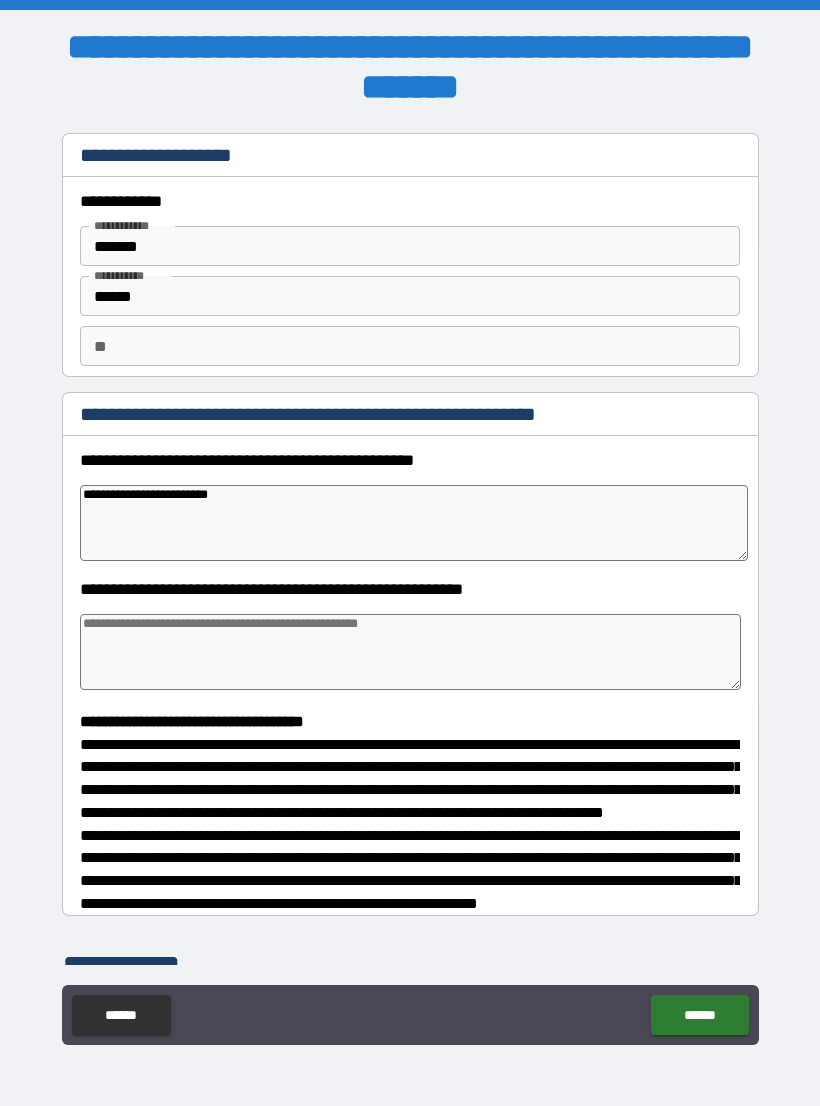 type on "*" 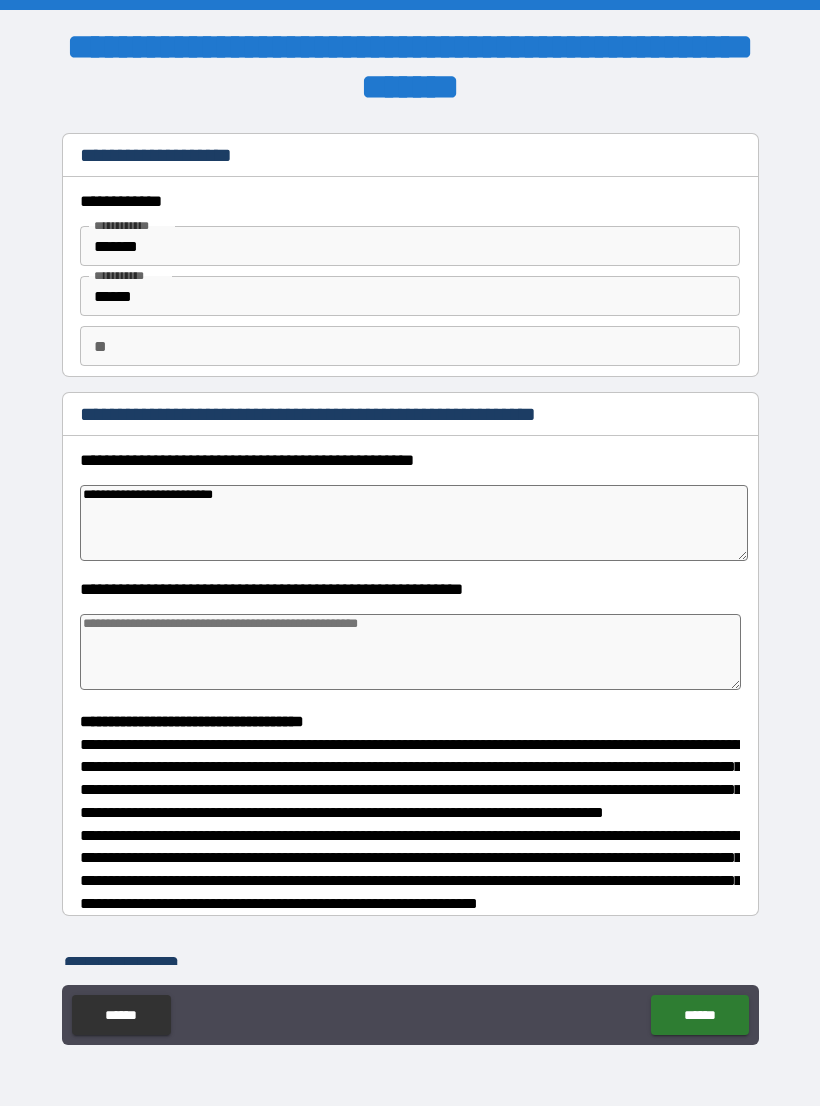 type on "*" 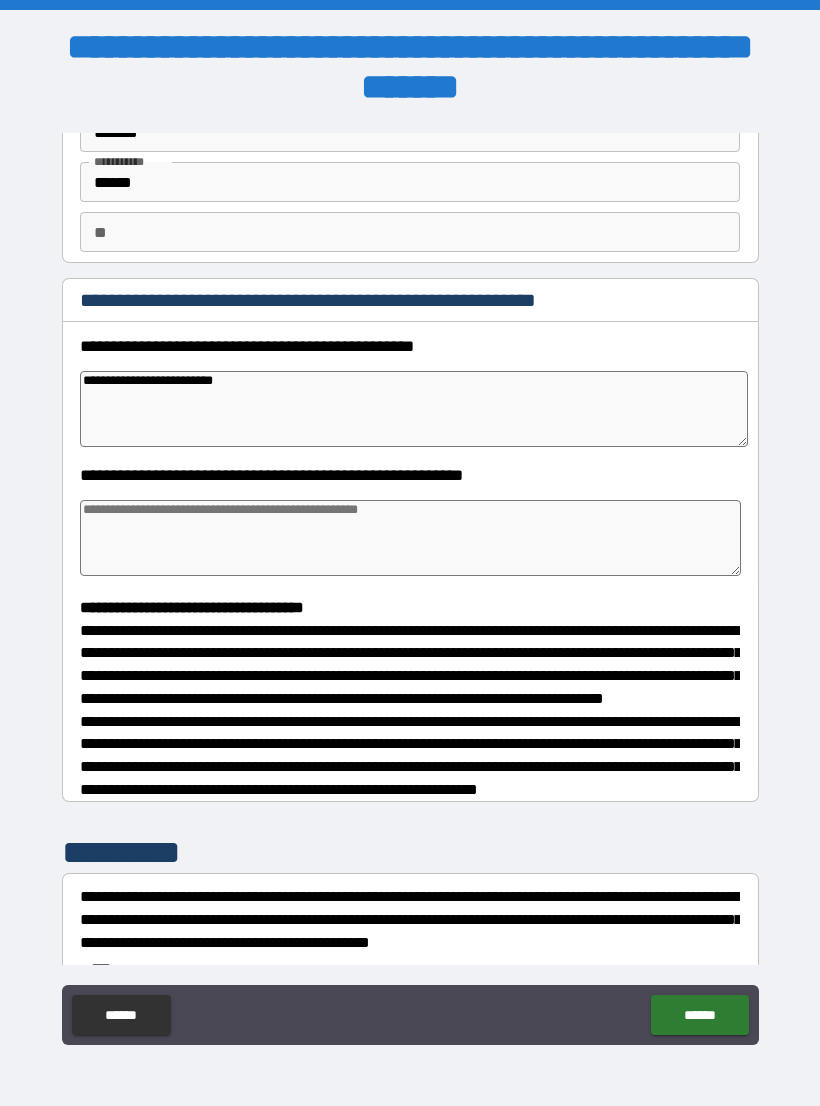 scroll, scrollTop: 120, scrollLeft: 0, axis: vertical 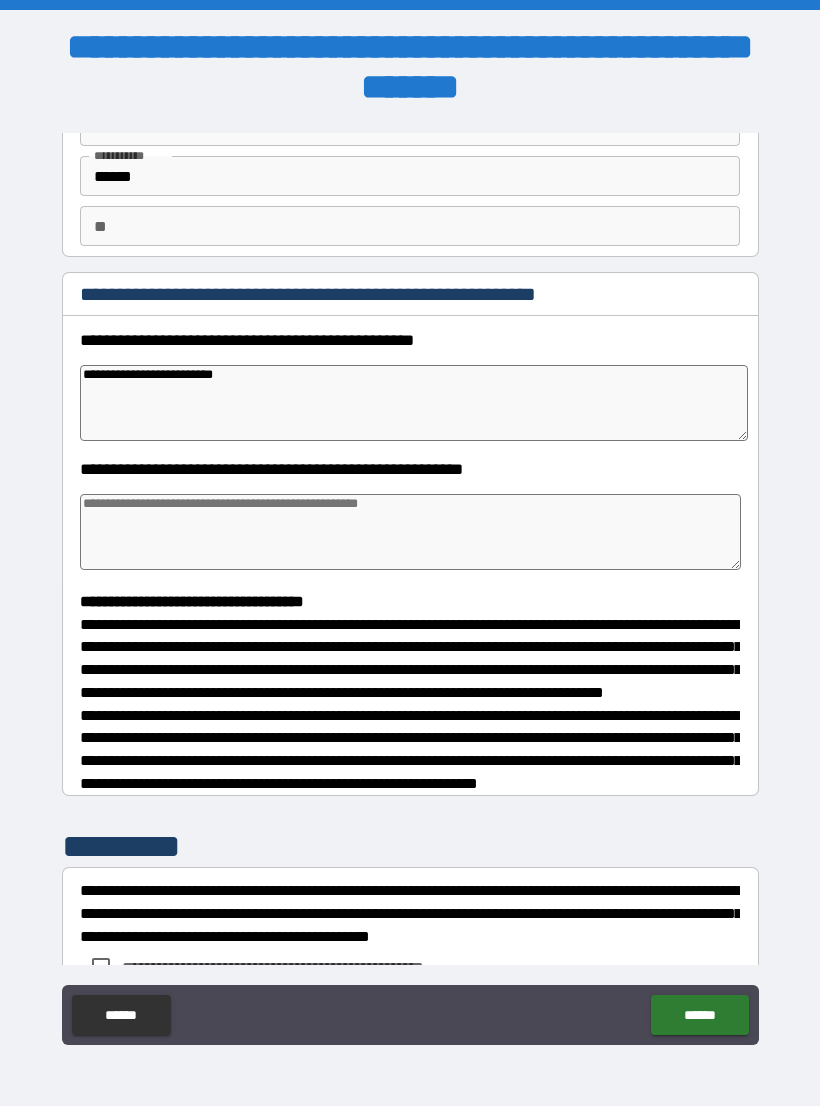 type on "**********" 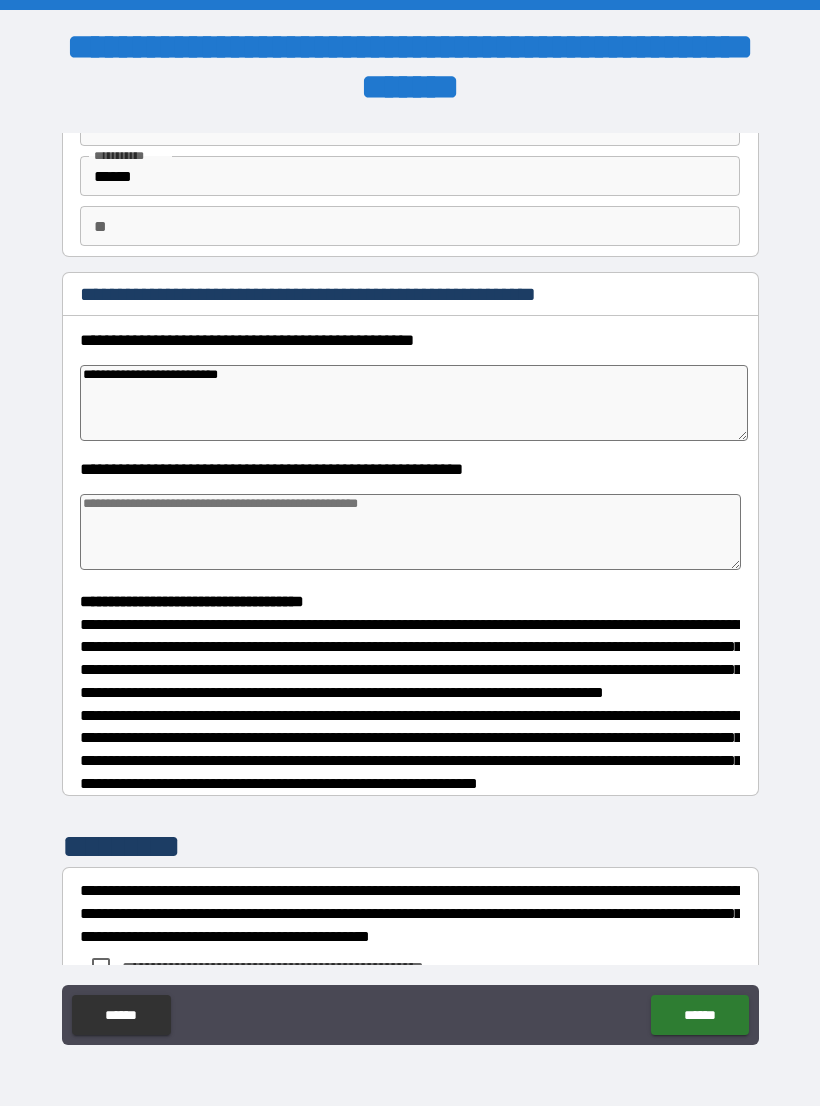 type on "*" 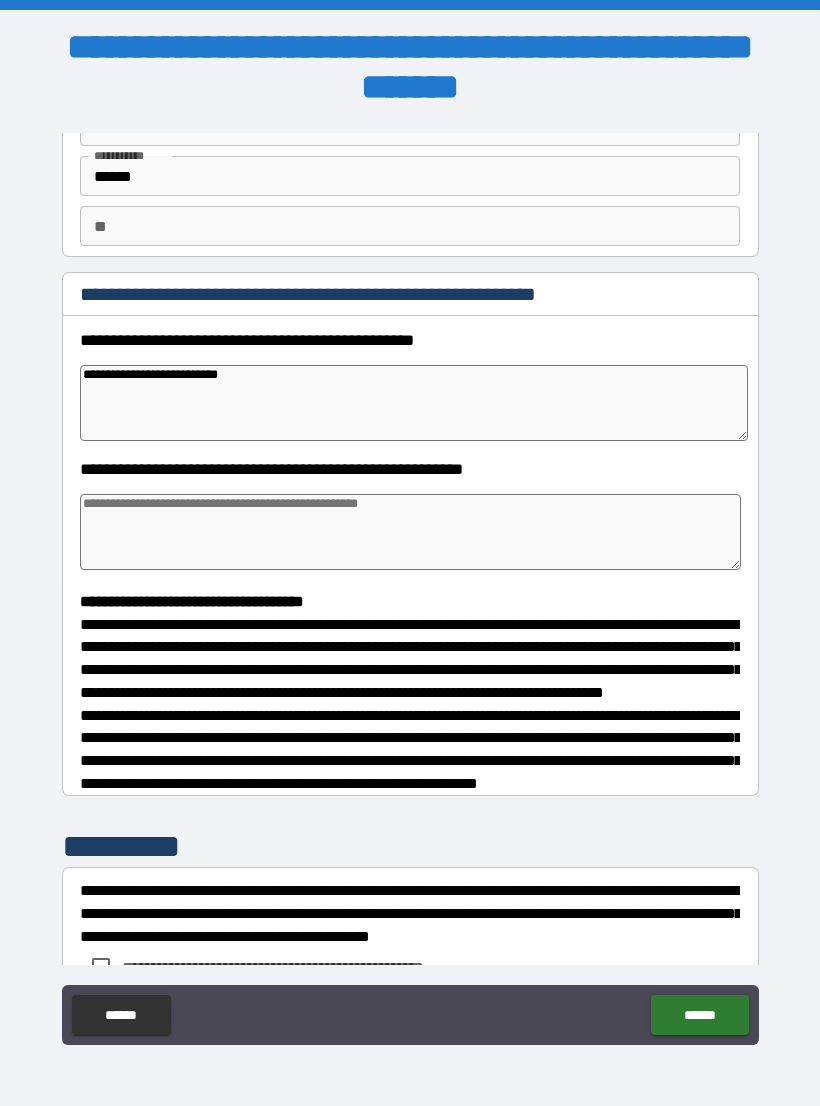 type on "*" 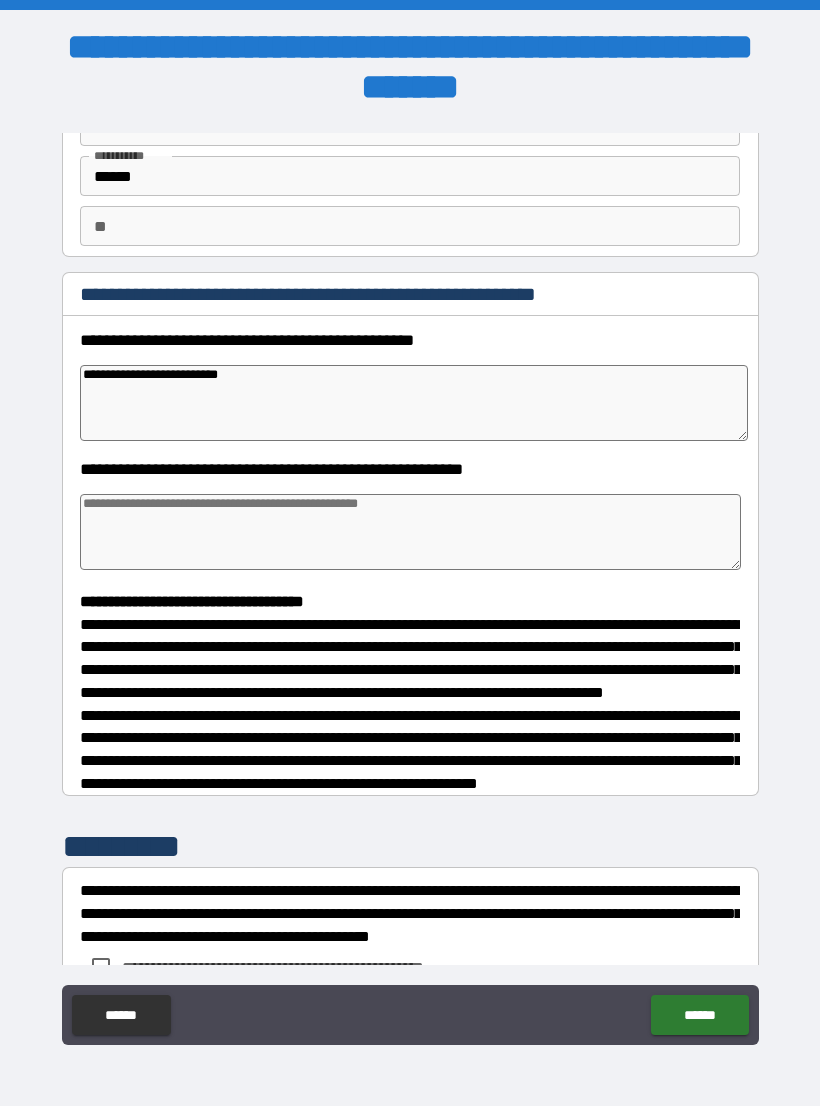 type on "*" 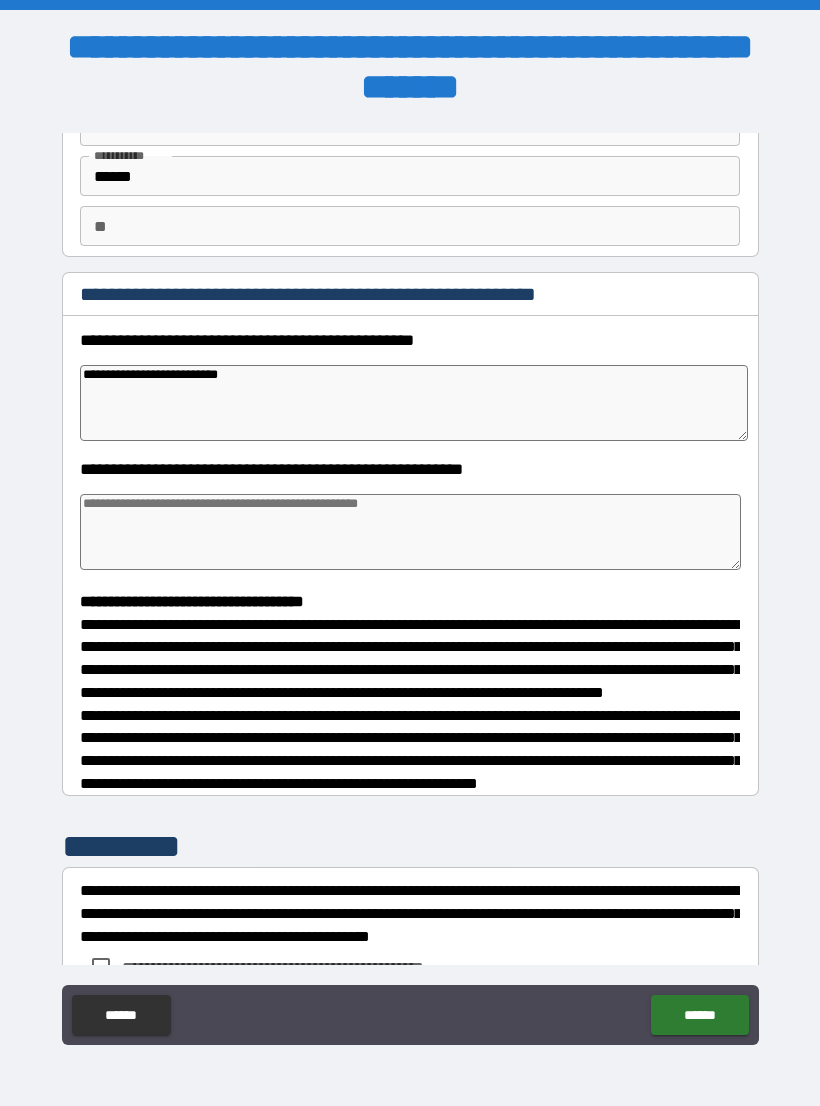 type on "**********" 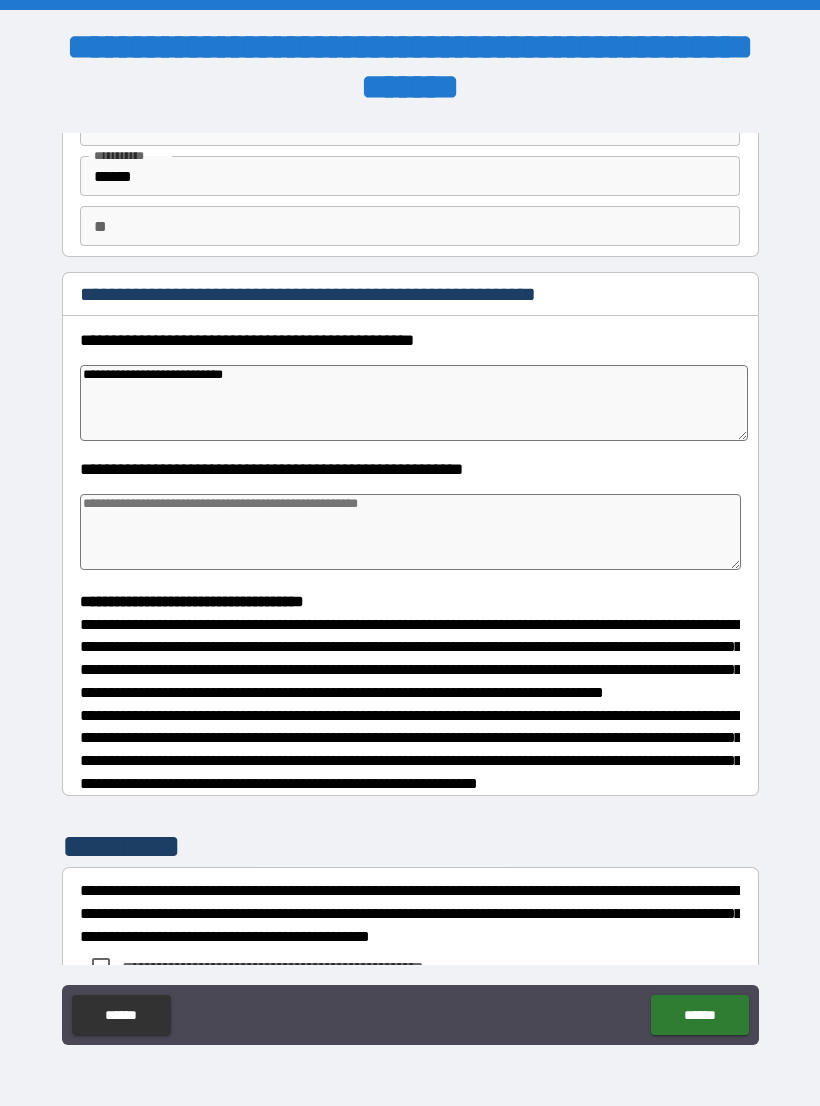 type on "*" 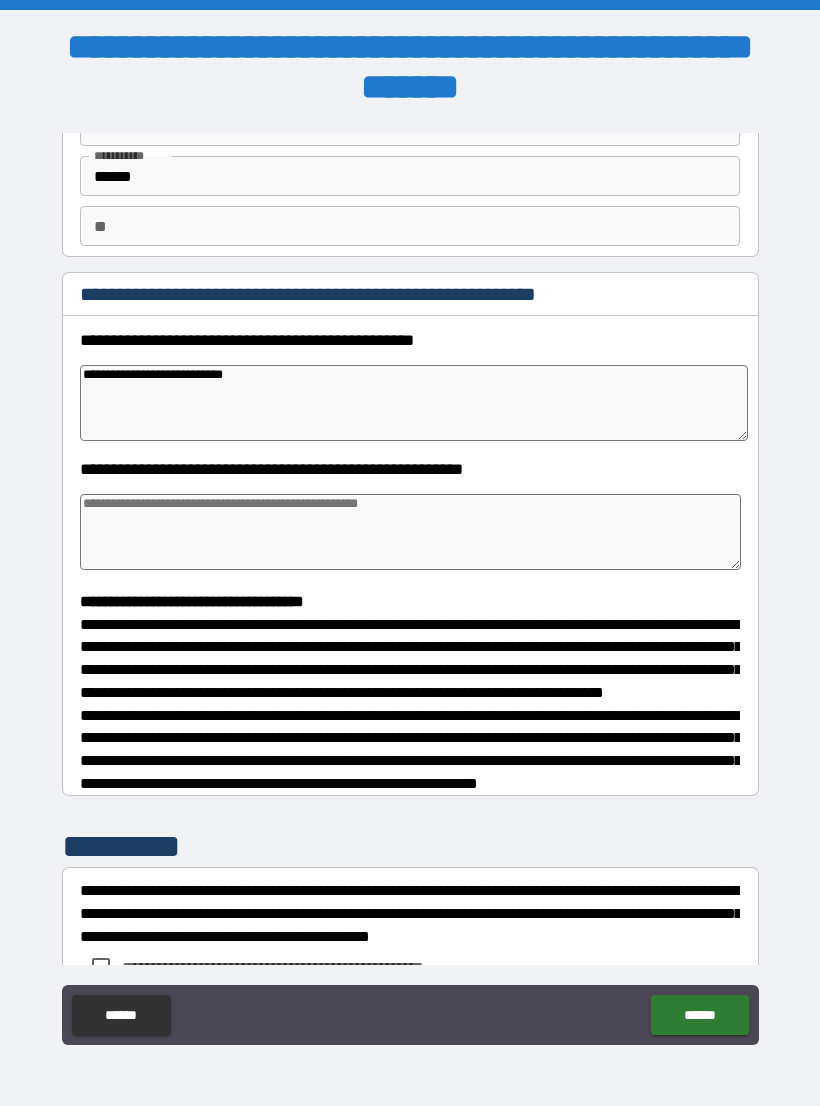 type on "*" 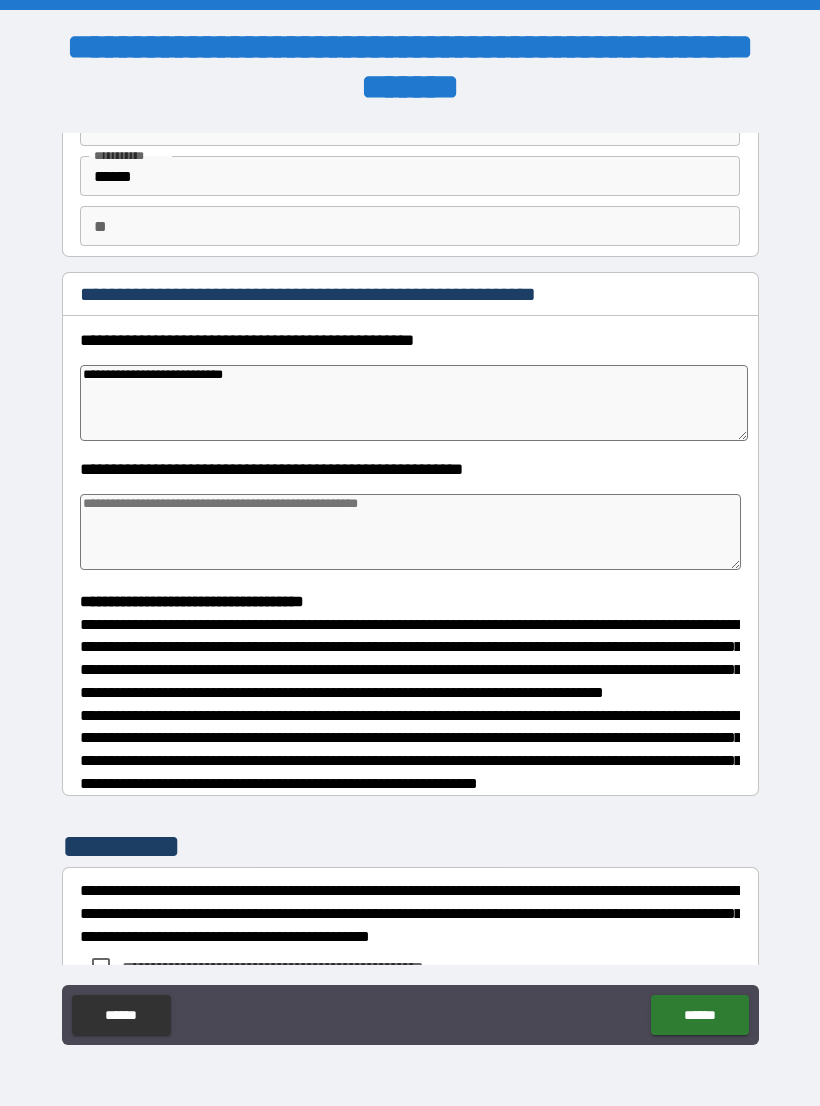 type on "*" 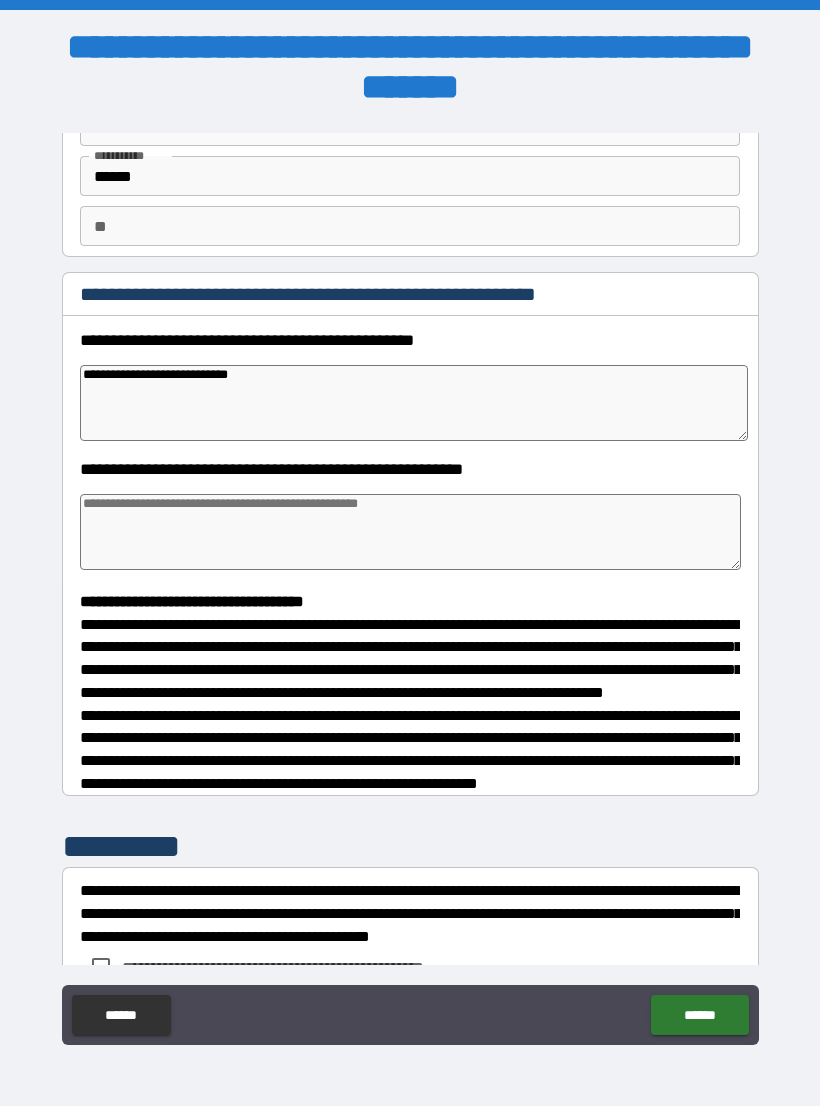 type on "*" 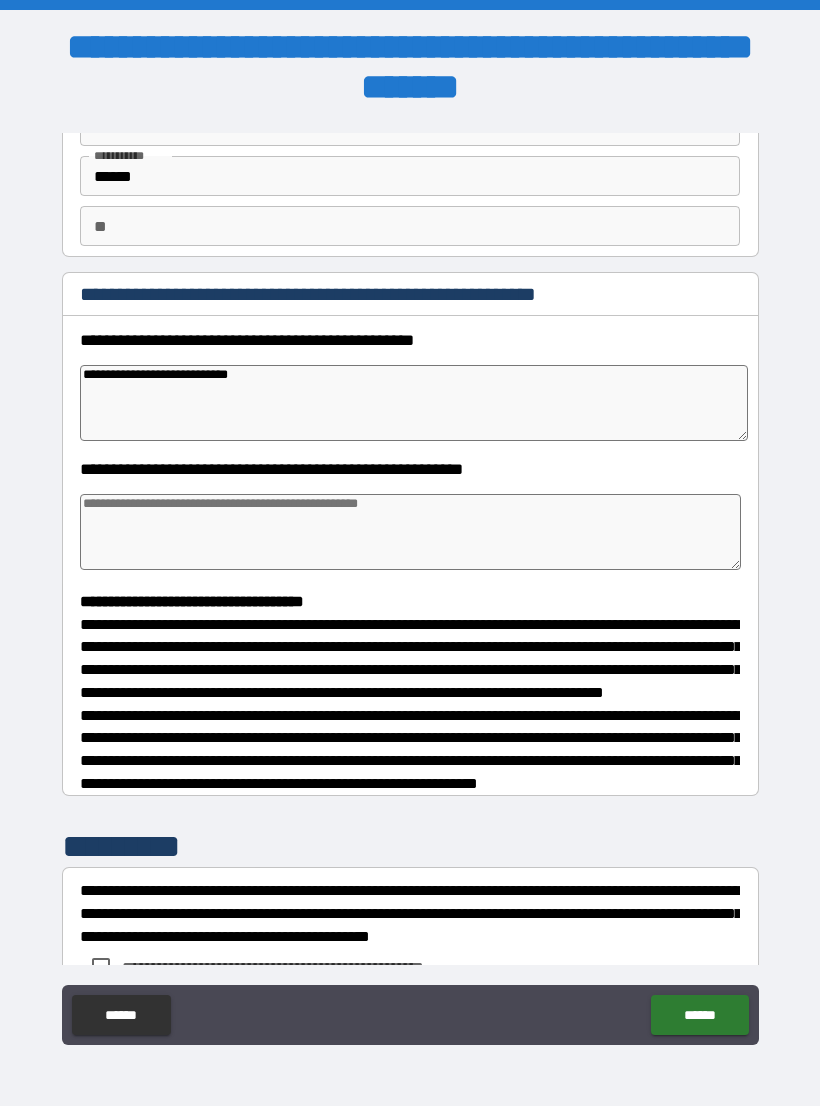 type on "*" 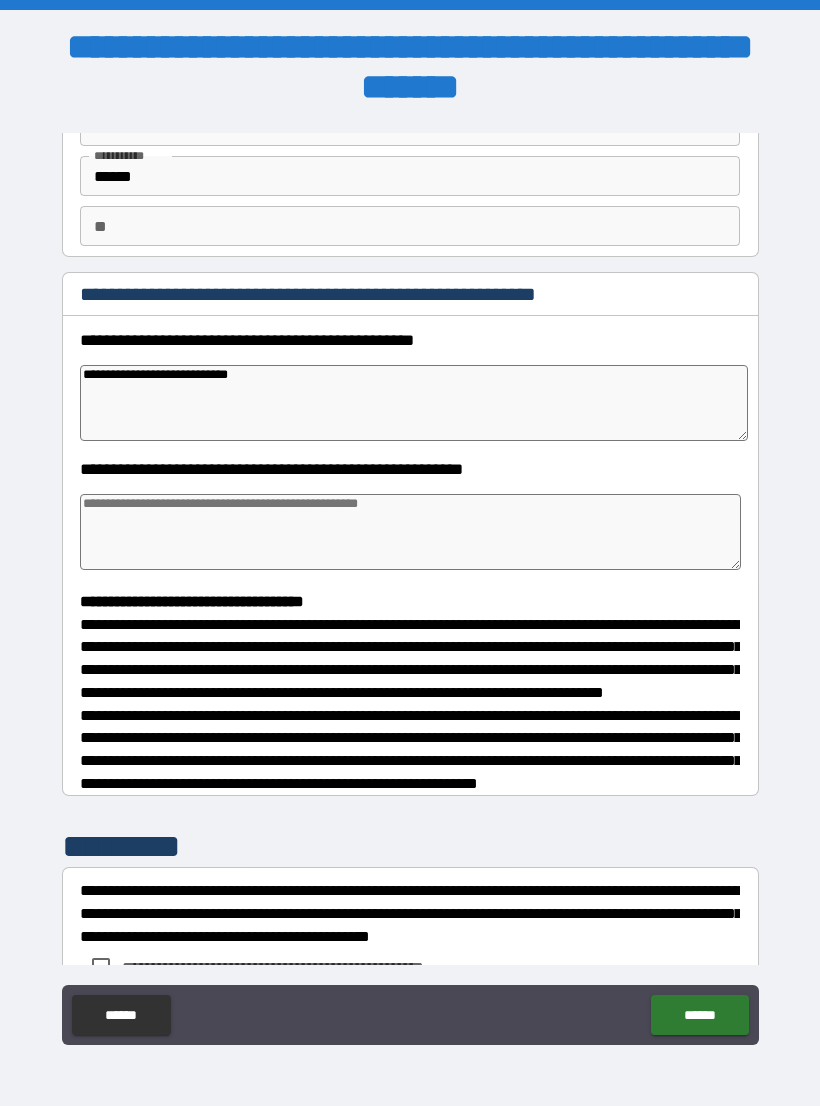type on "*" 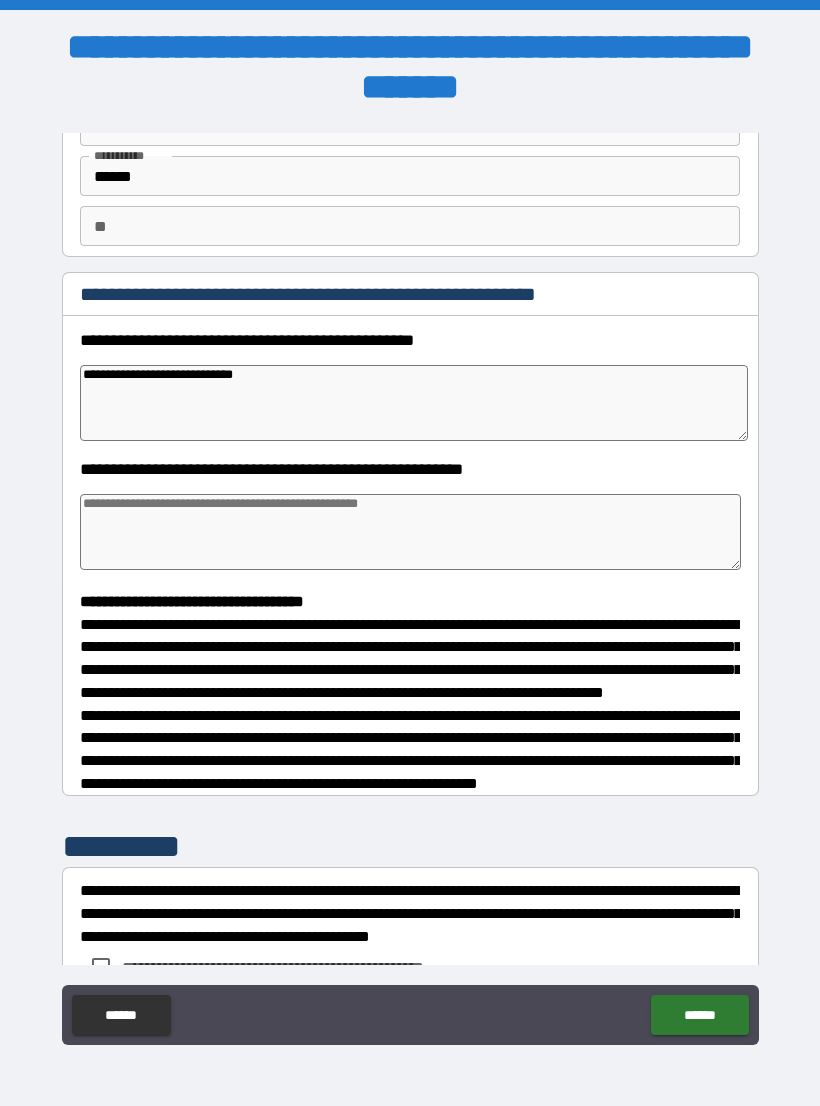 type on "*" 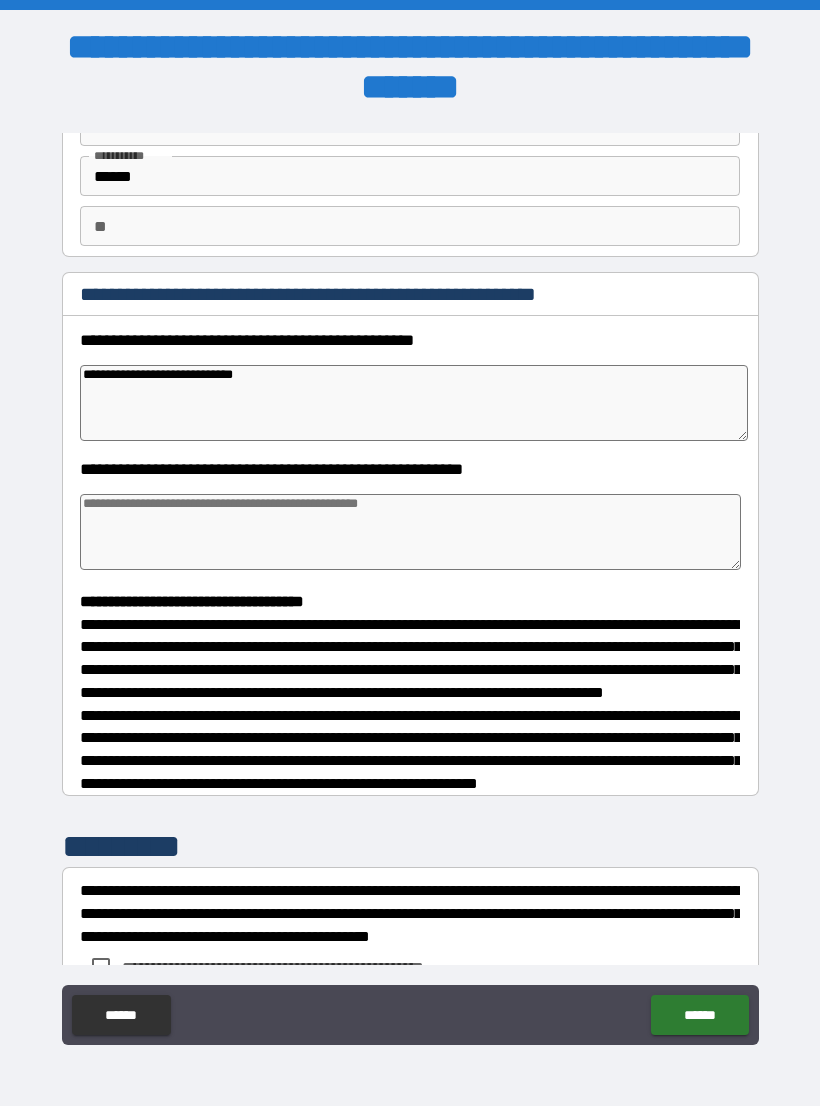 type on "**********" 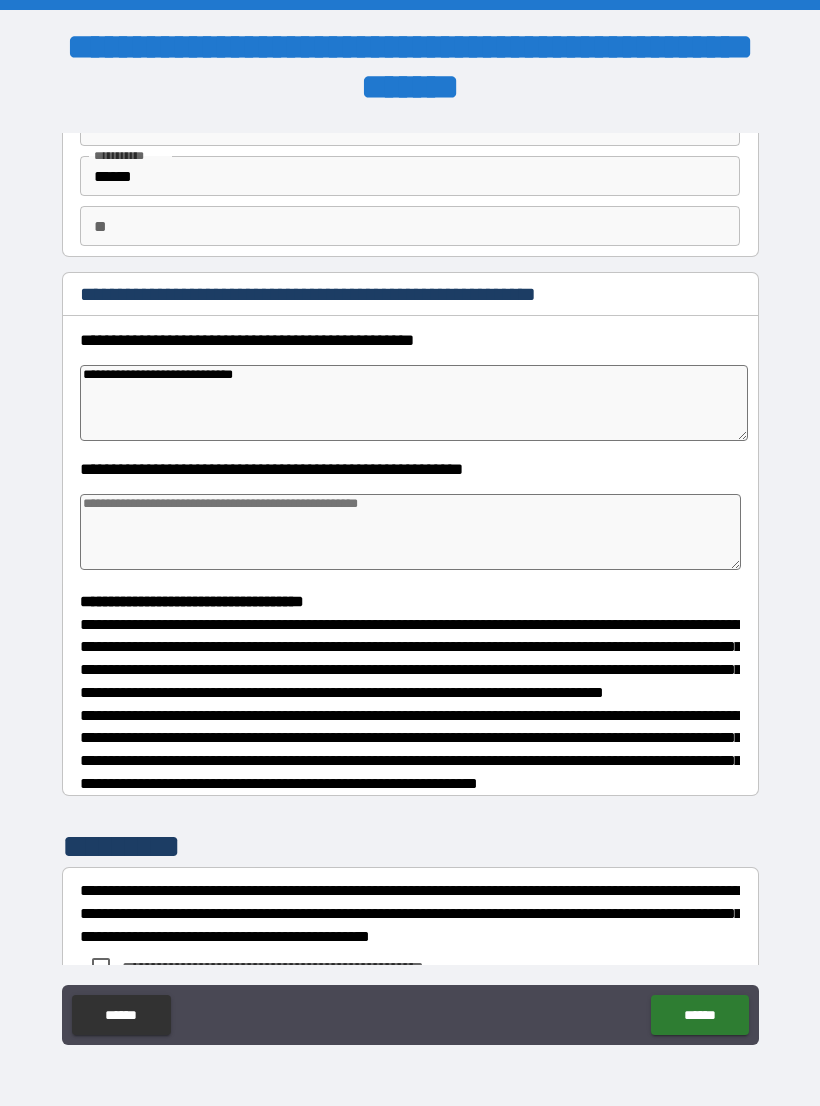 type on "*" 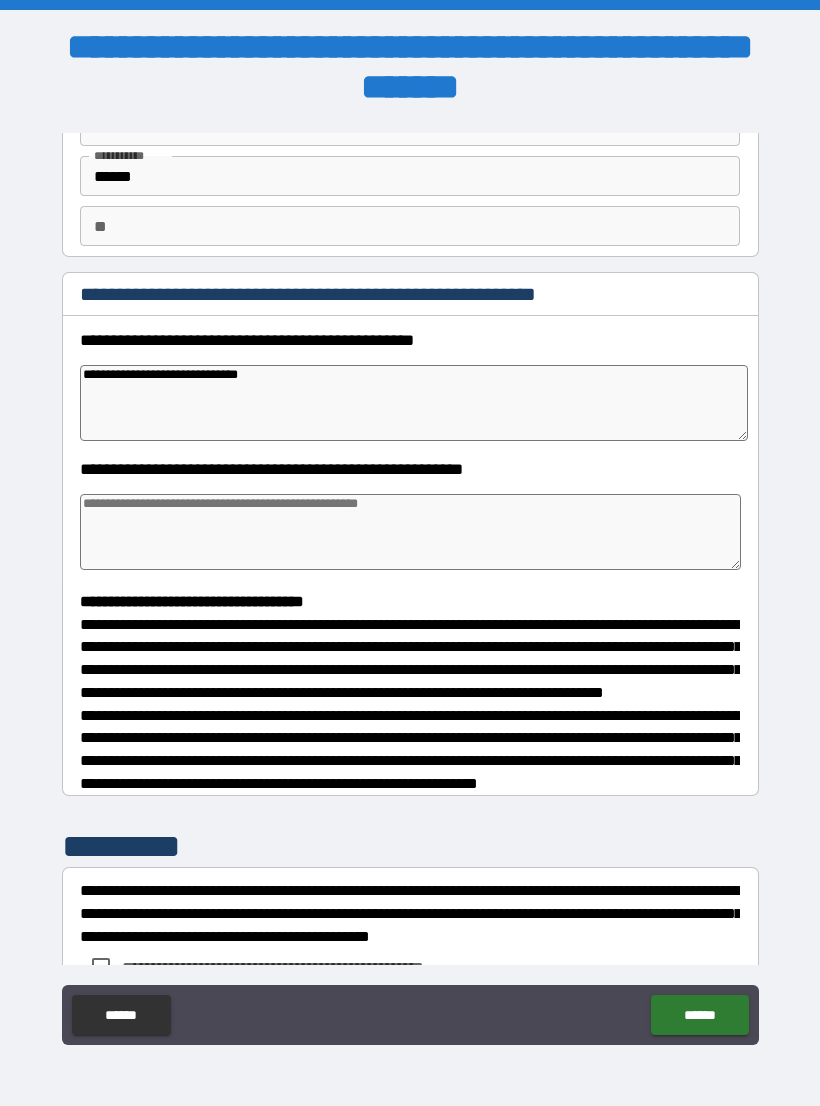 type on "*" 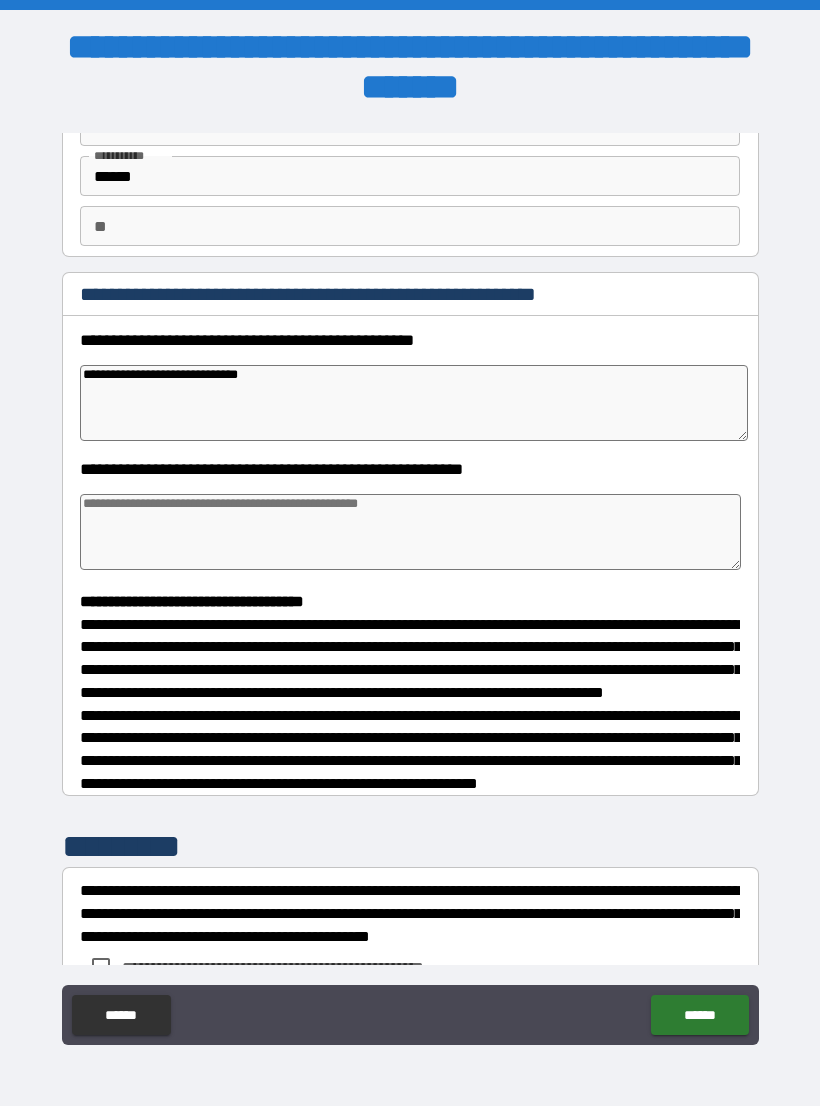 type on "**********" 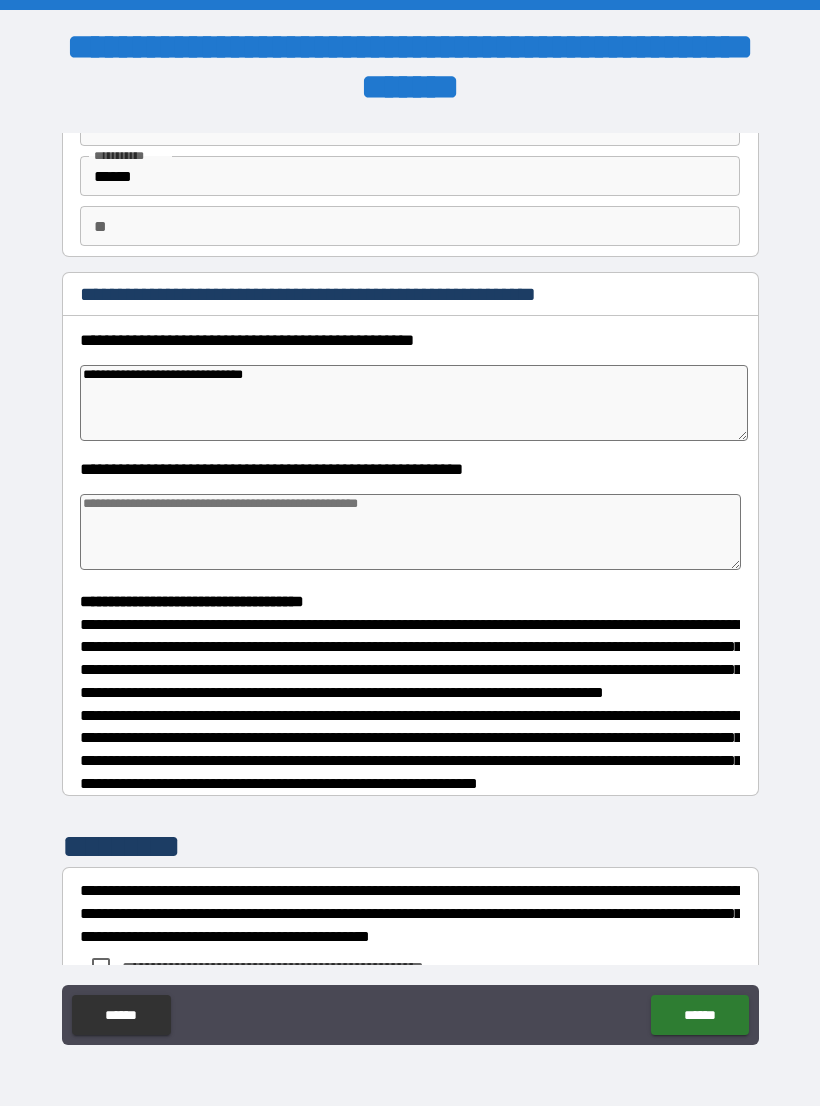 type on "*" 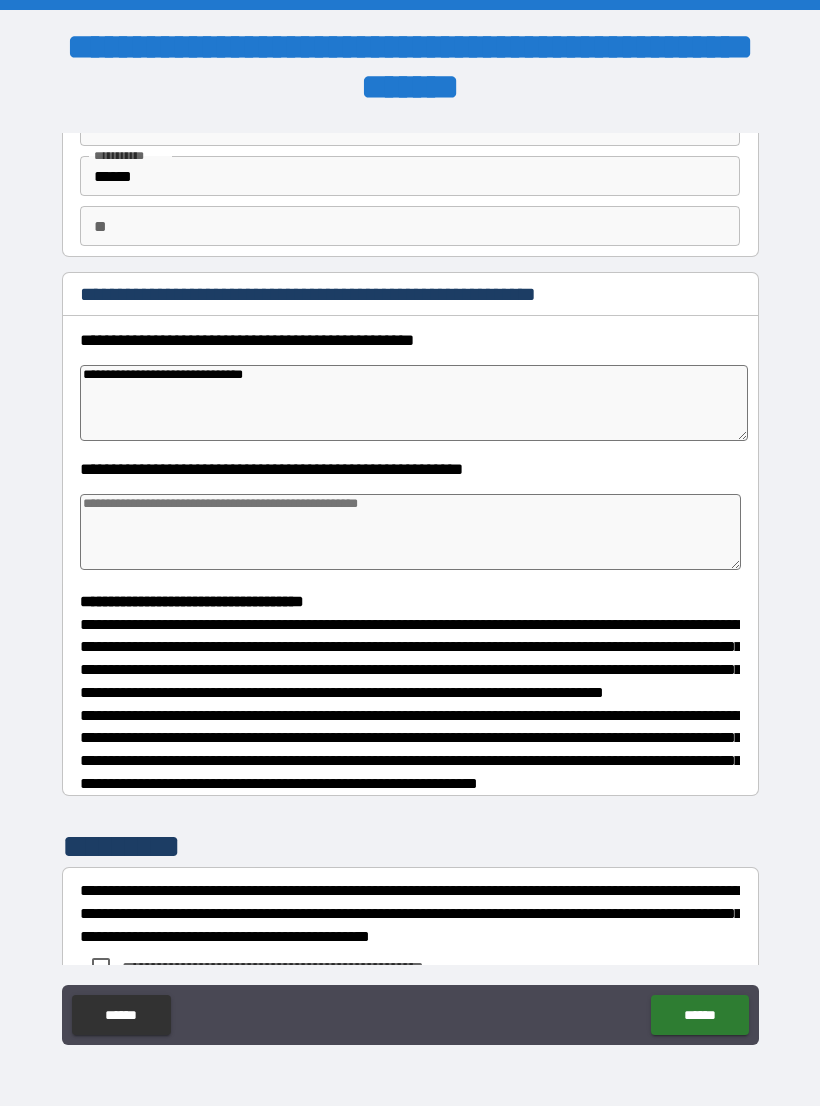 type on "*" 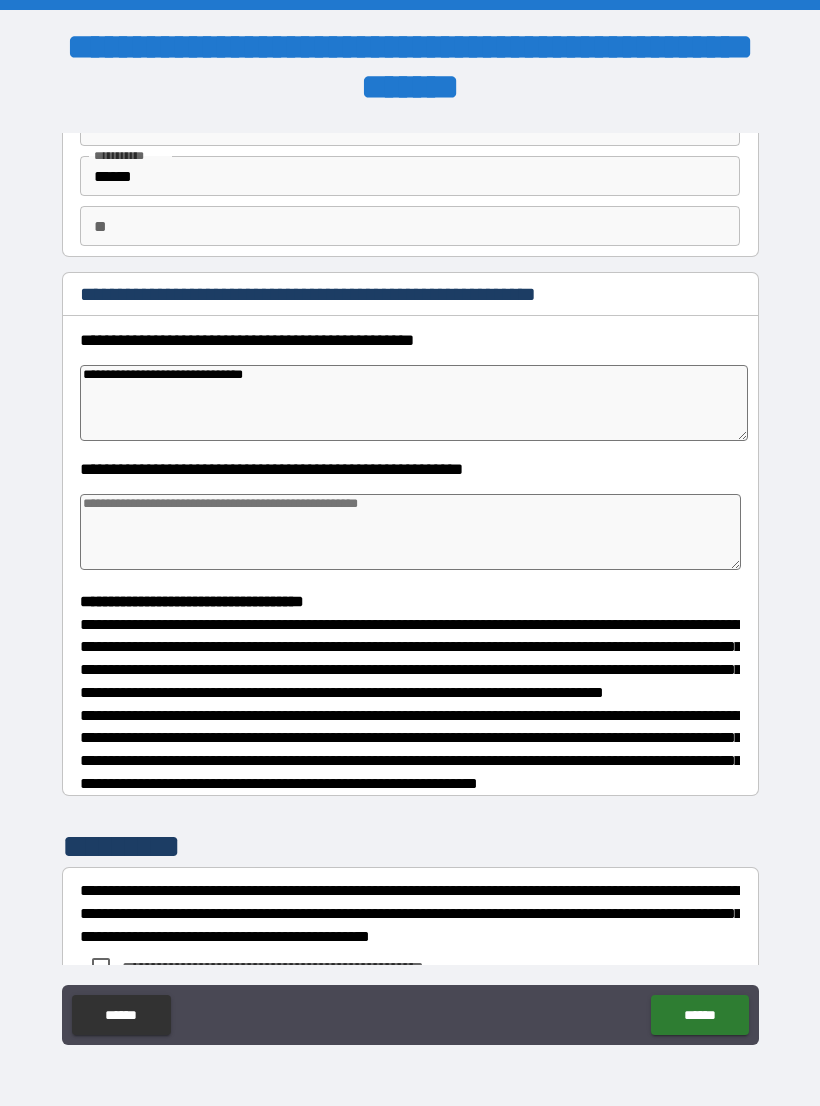 type on "*" 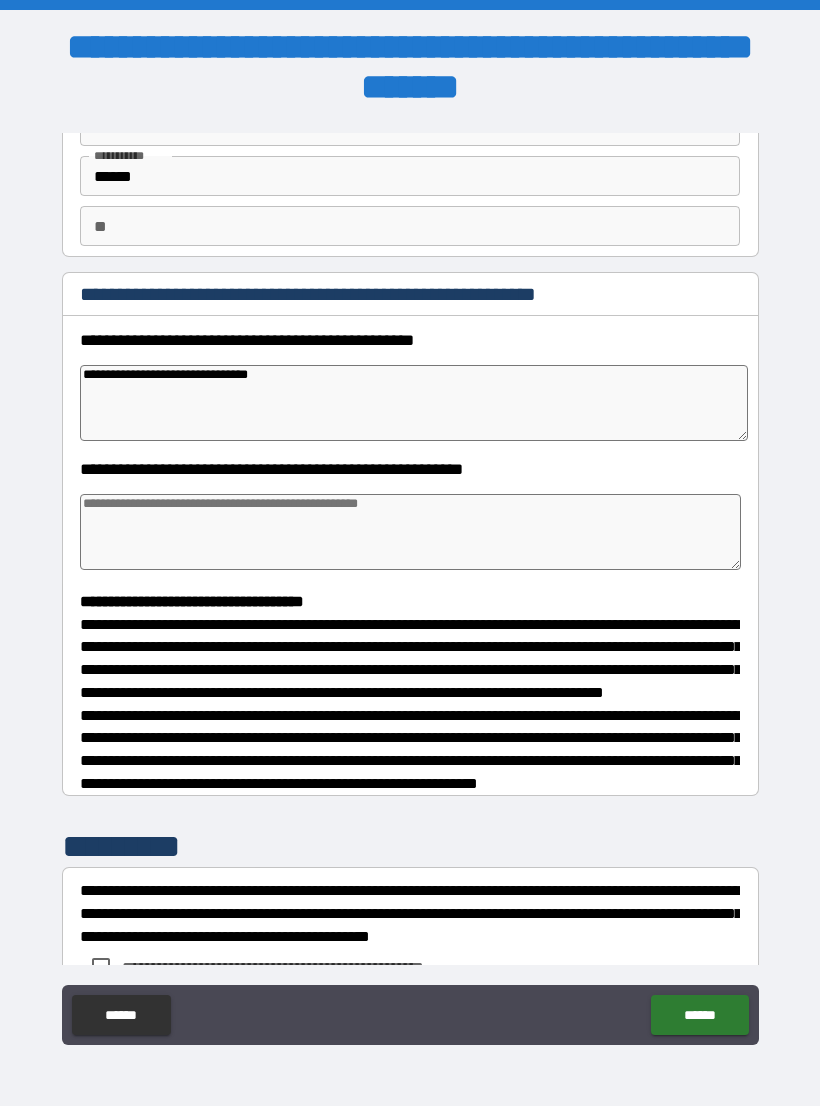 type on "*" 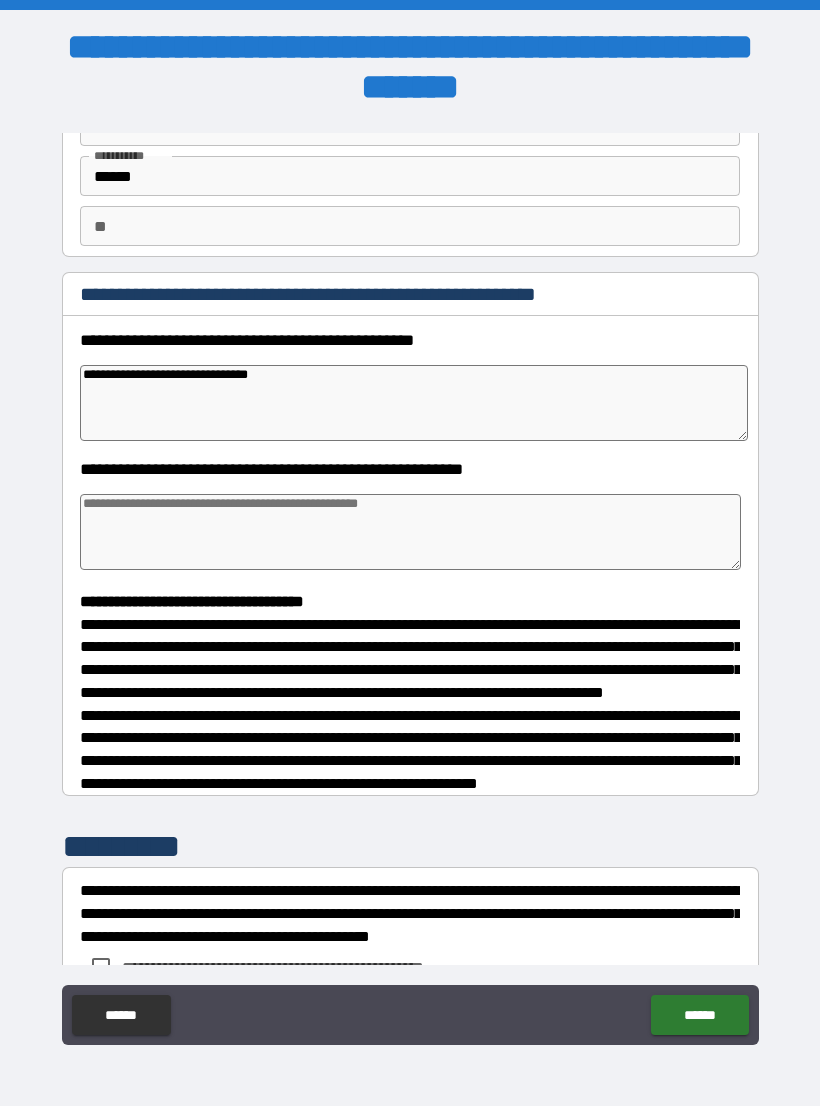 type on "*" 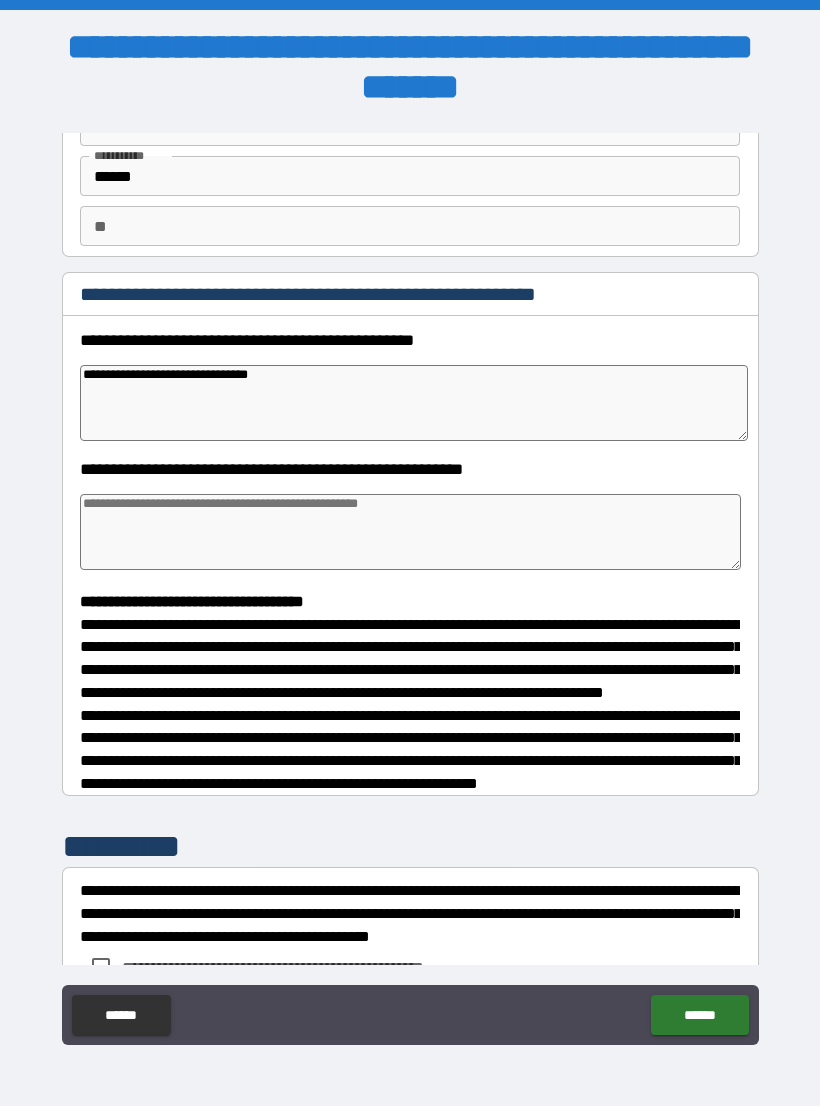 type on "*" 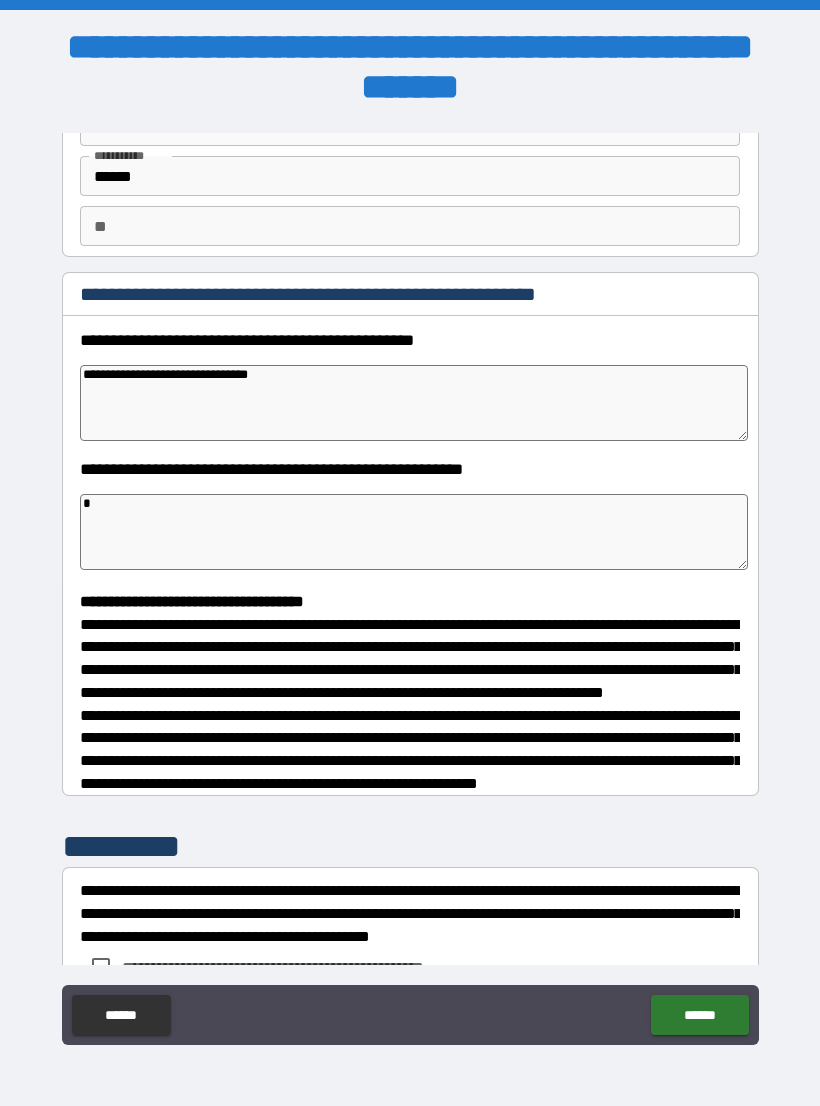 type on "*" 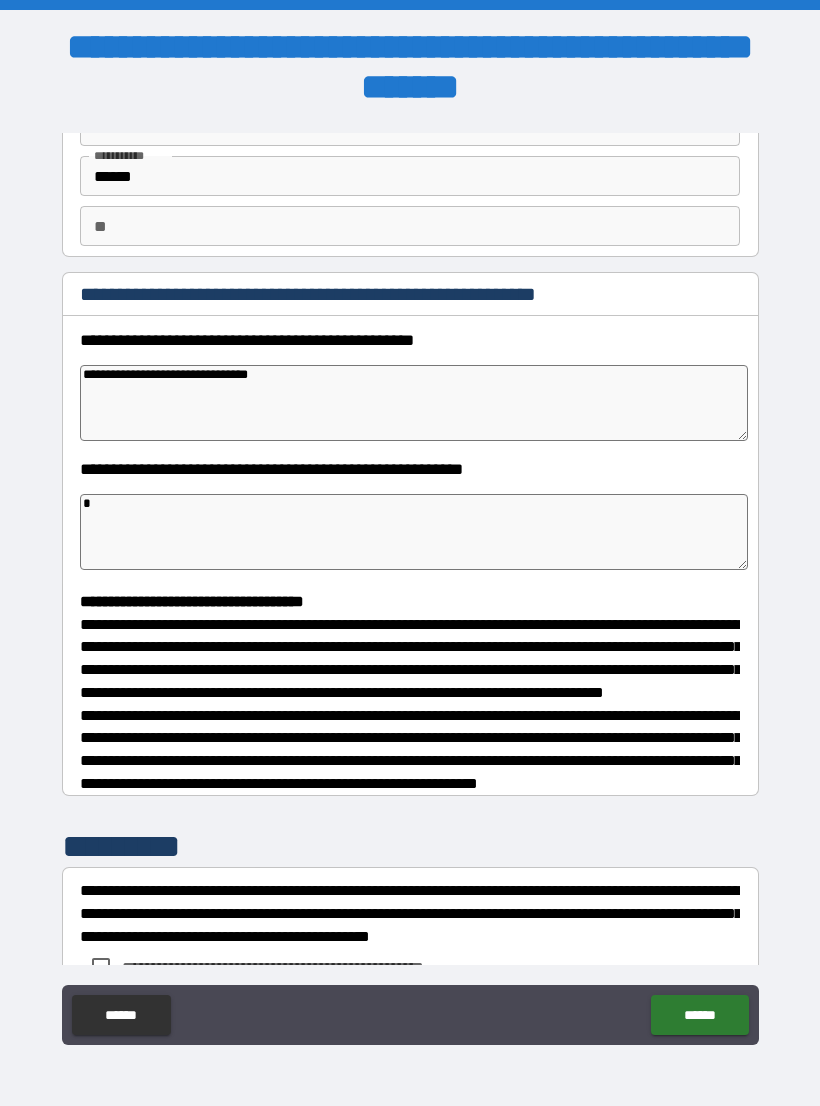 type on "*" 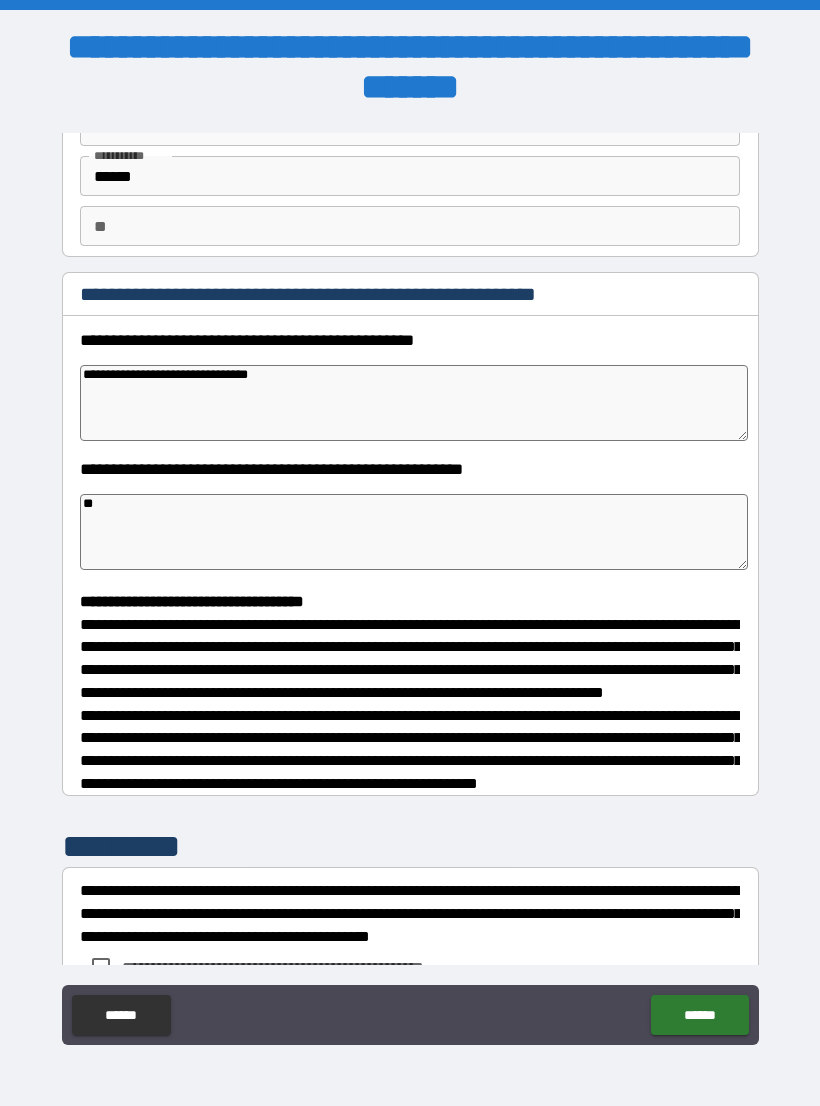 type on "*" 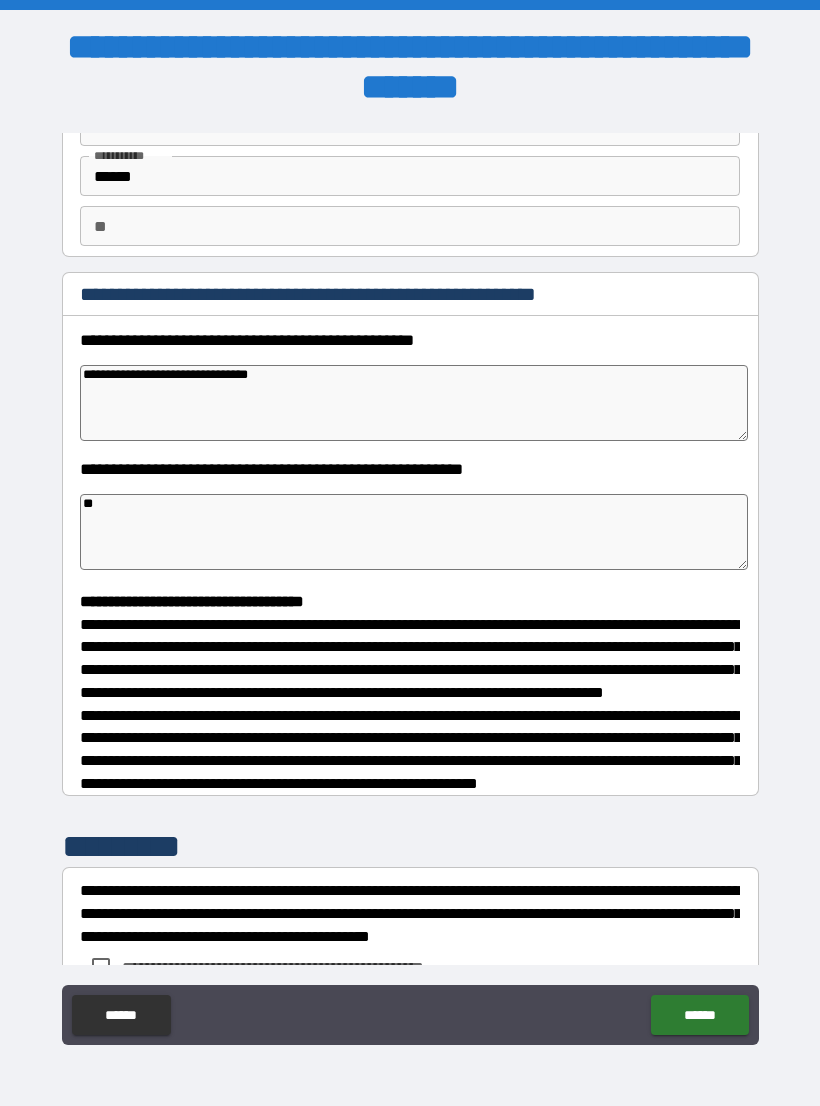 type on "*" 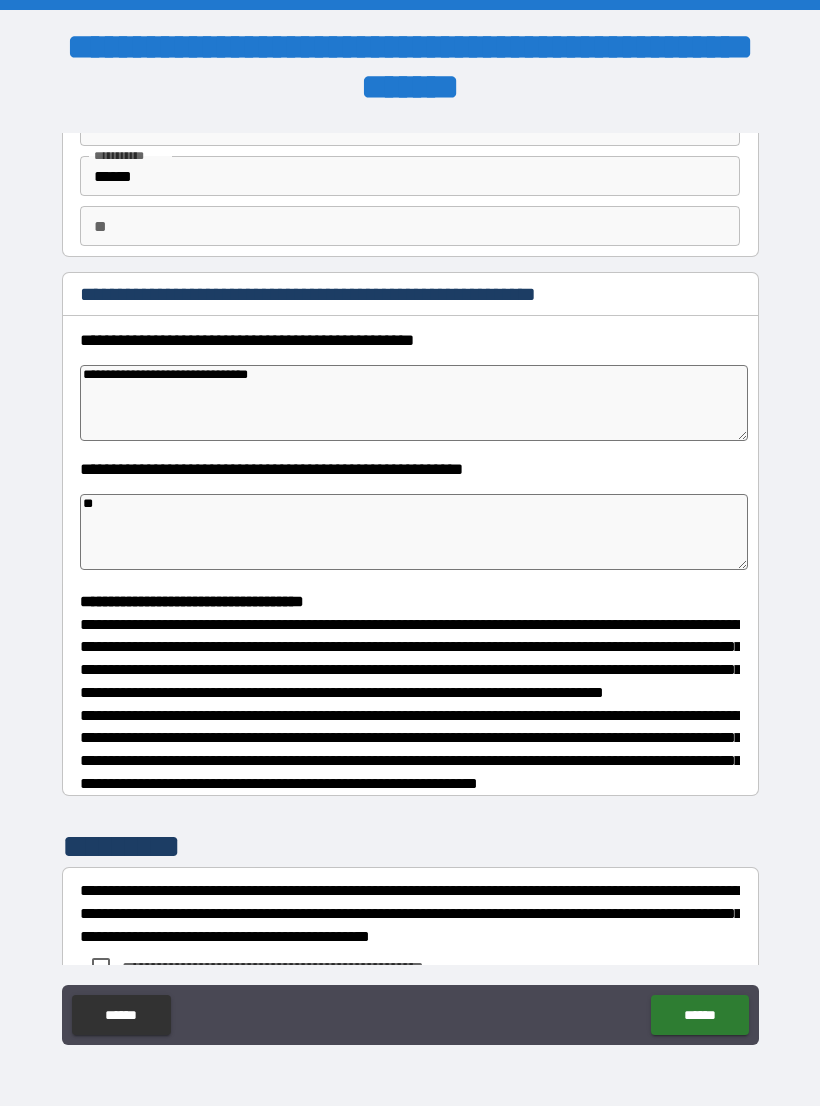 type on "*" 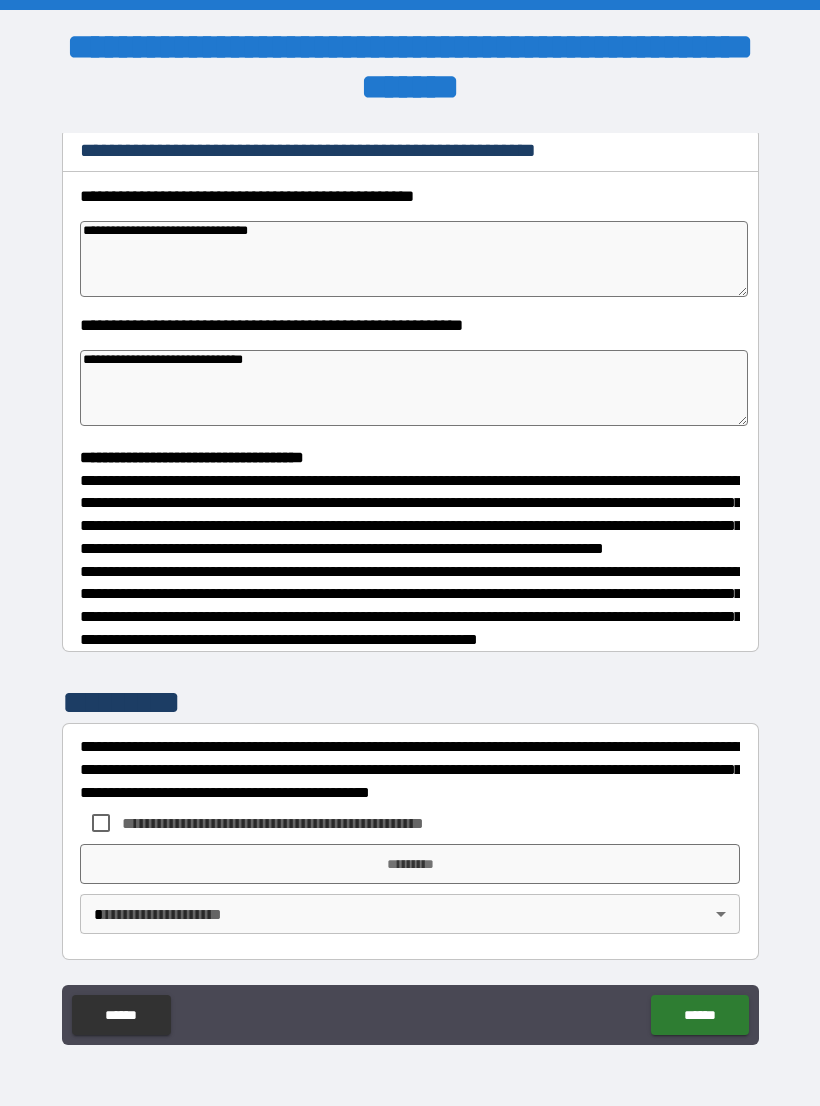 scroll, scrollTop: 302, scrollLeft: 0, axis: vertical 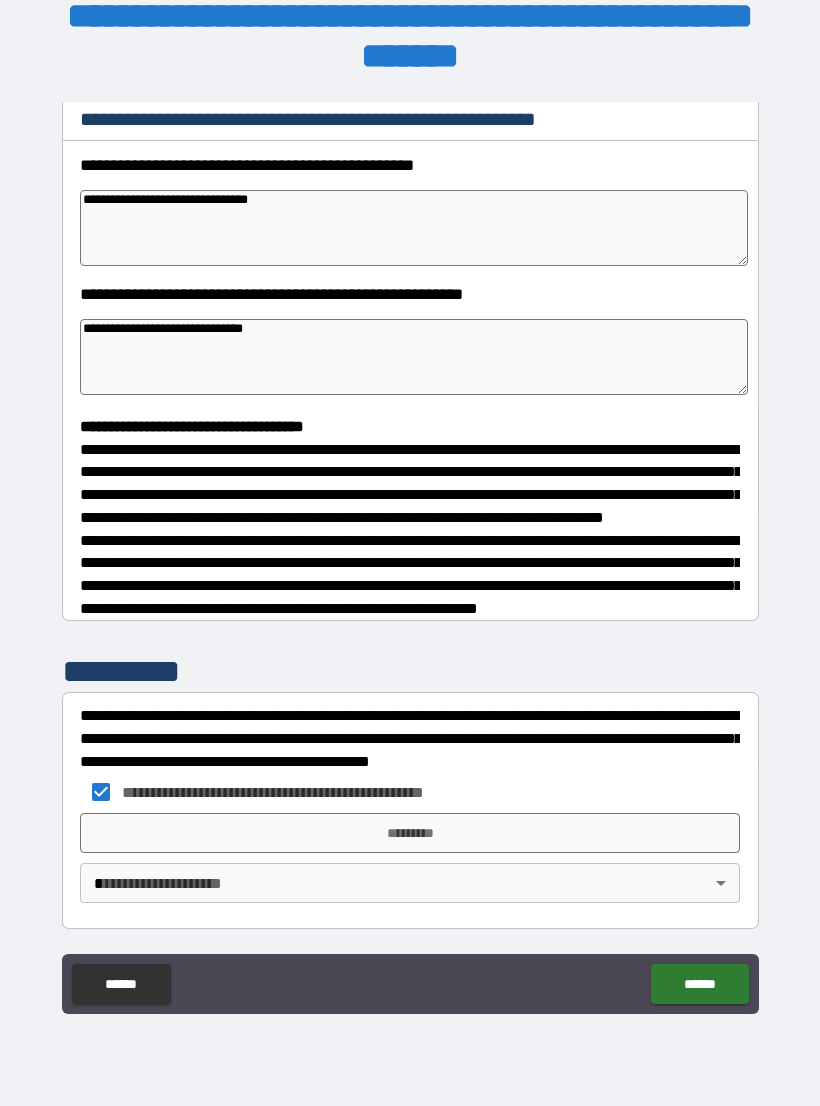 click on "*********" at bounding box center [410, 833] 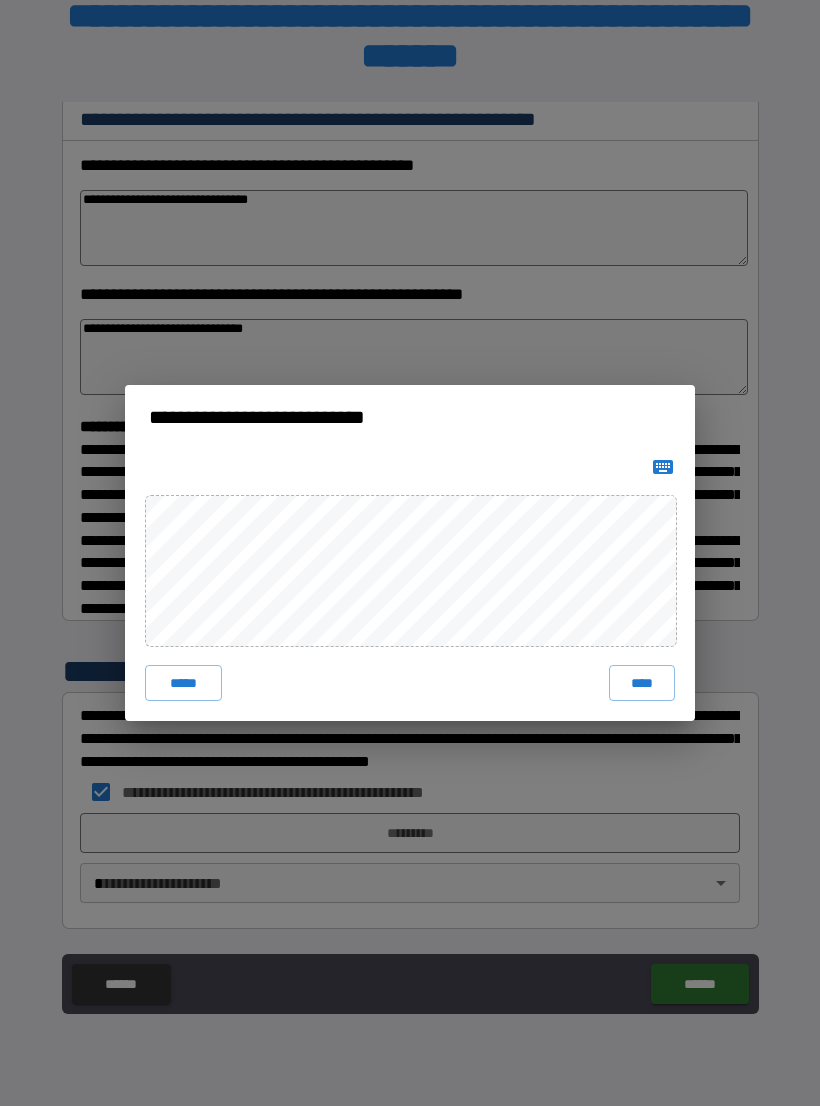 click on "****" at bounding box center [642, 683] 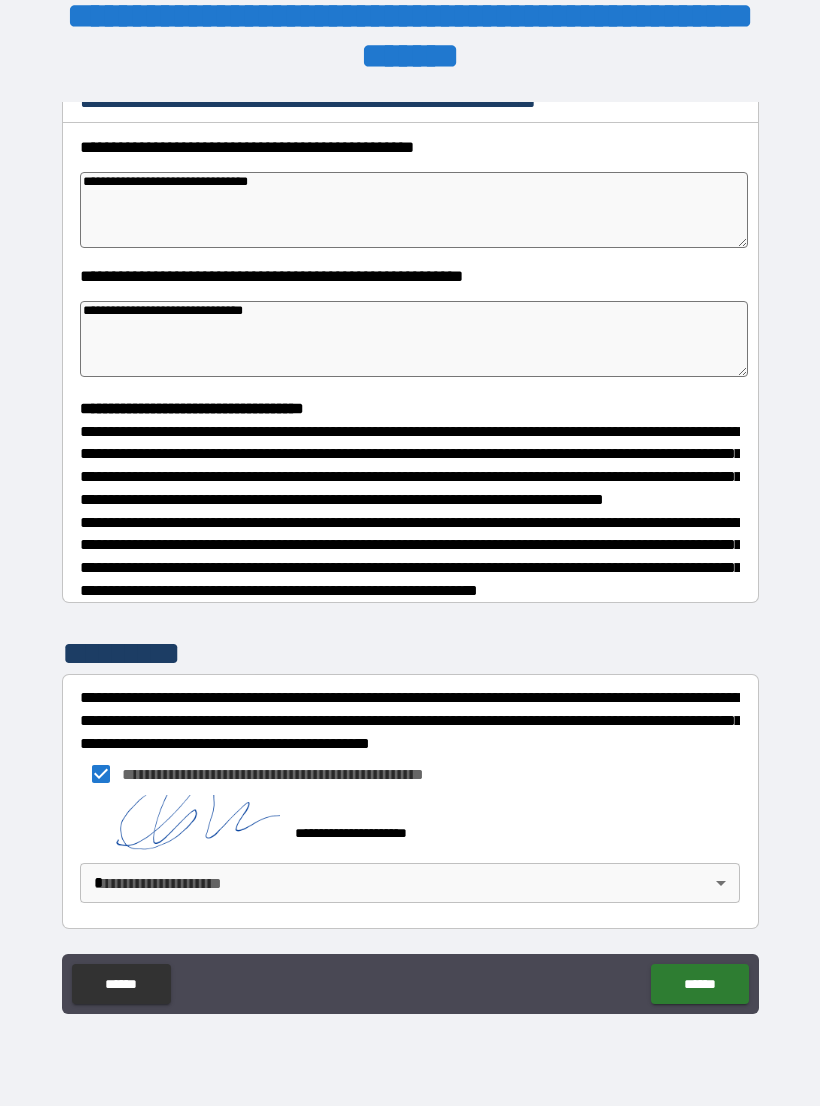 click on "**********" at bounding box center (410, 537) 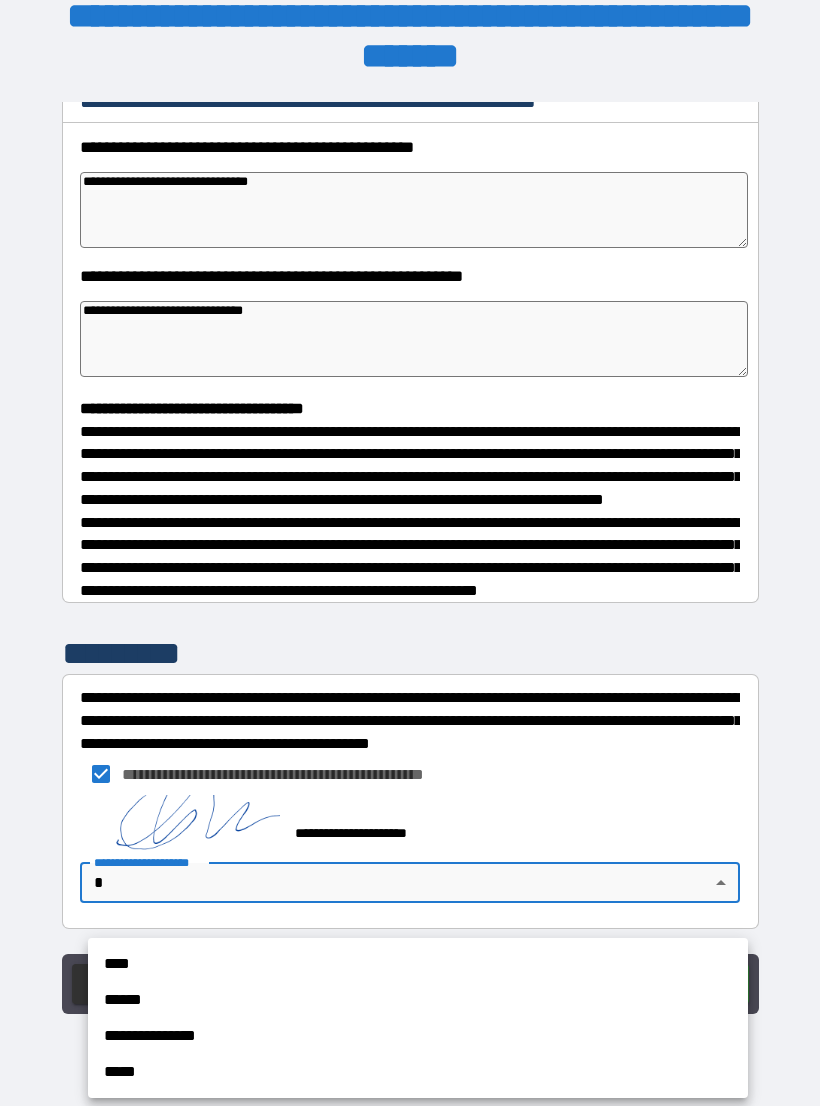 click on "**********" at bounding box center [418, 1036] 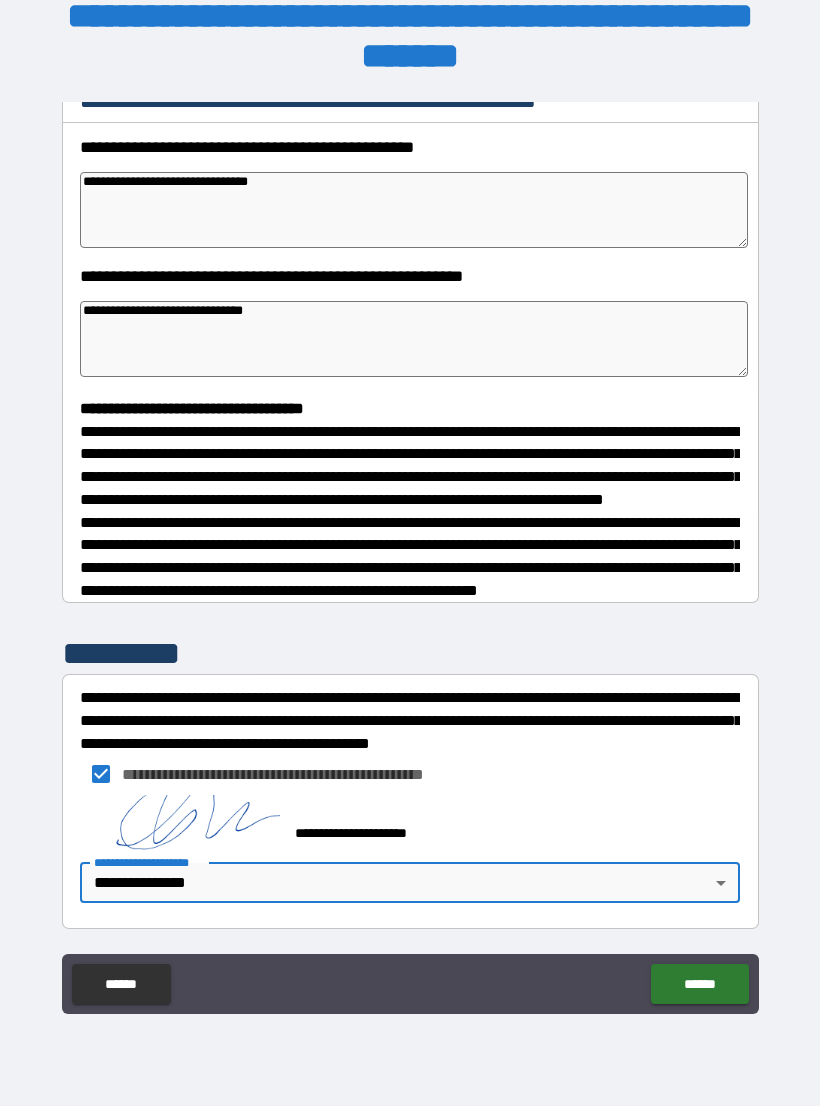 click on "******" at bounding box center (699, 984) 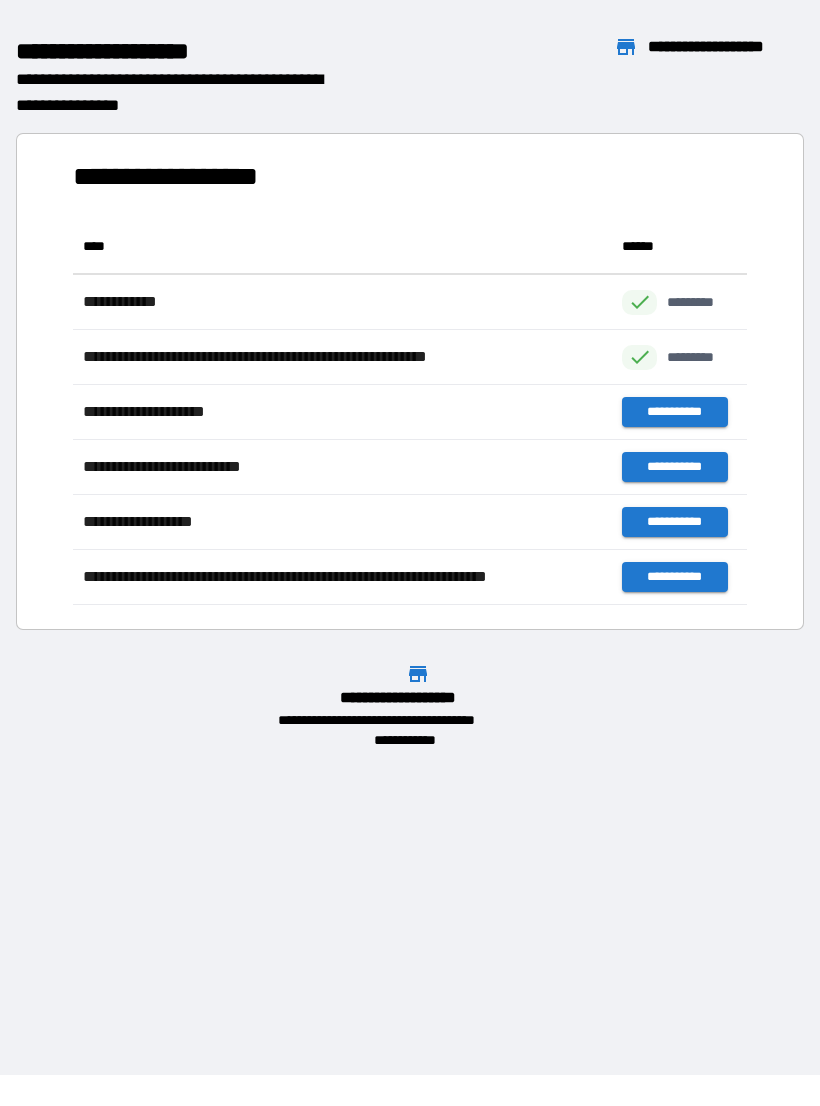 scroll, scrollTop: 1, scrollLeft: 1, axis: both 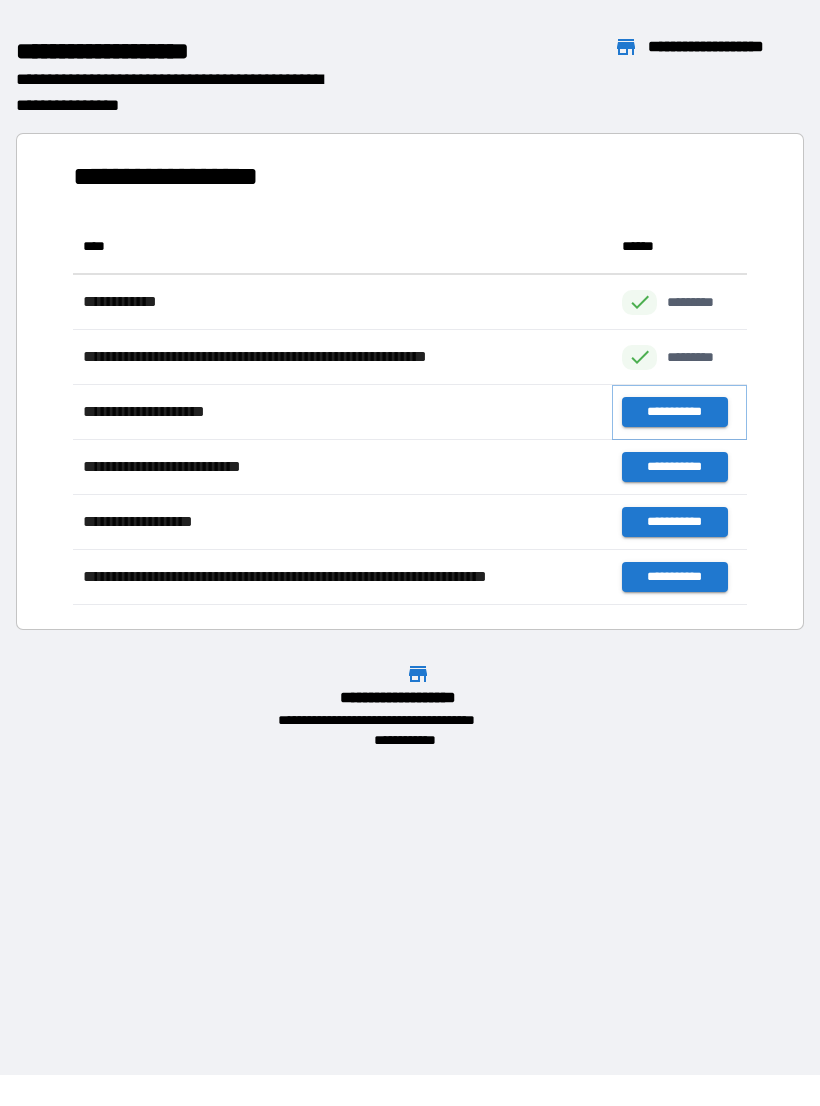 click on "**********" at bounding box center [674, 412] 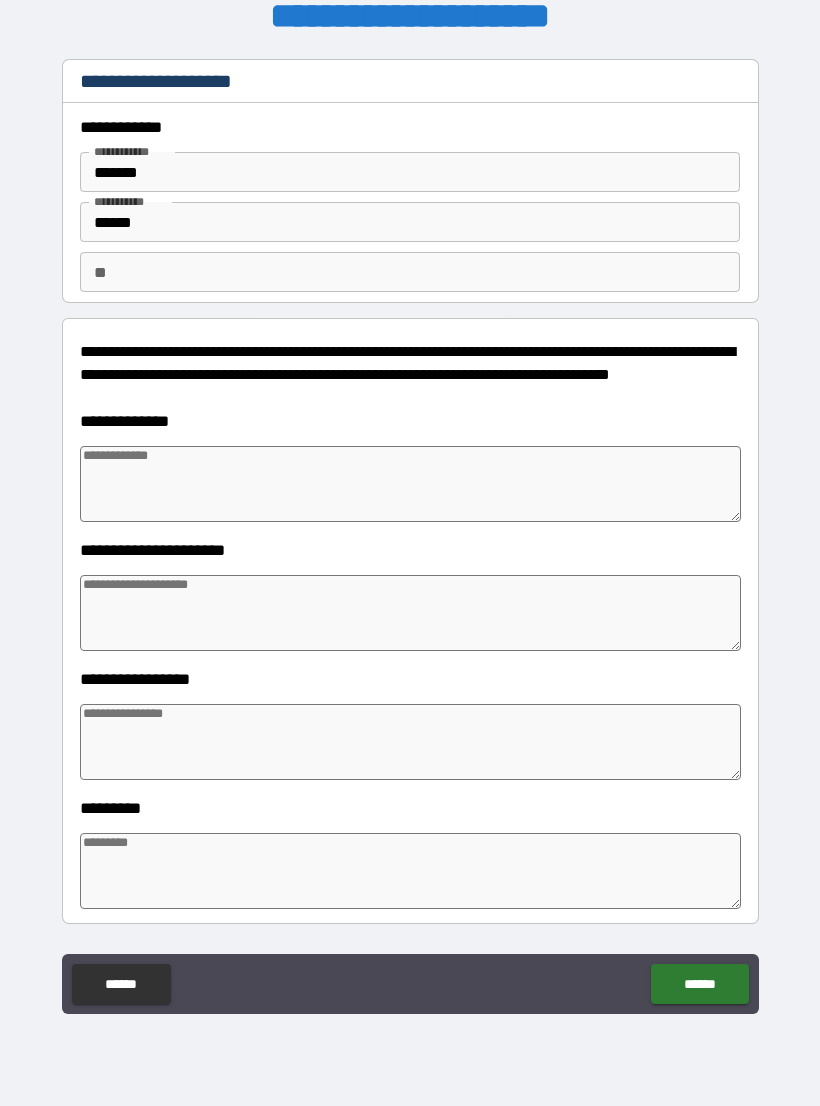 click at bounding box center [410, 484] 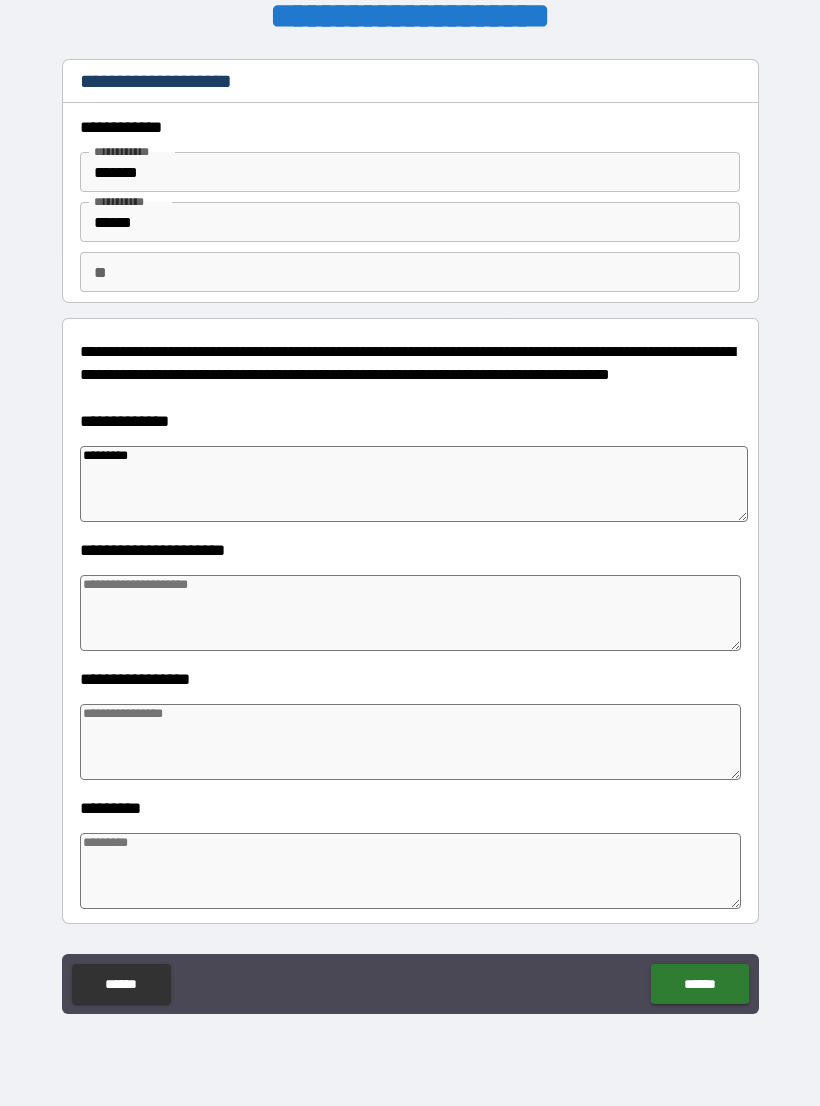 click at bounding box center (410, 613) 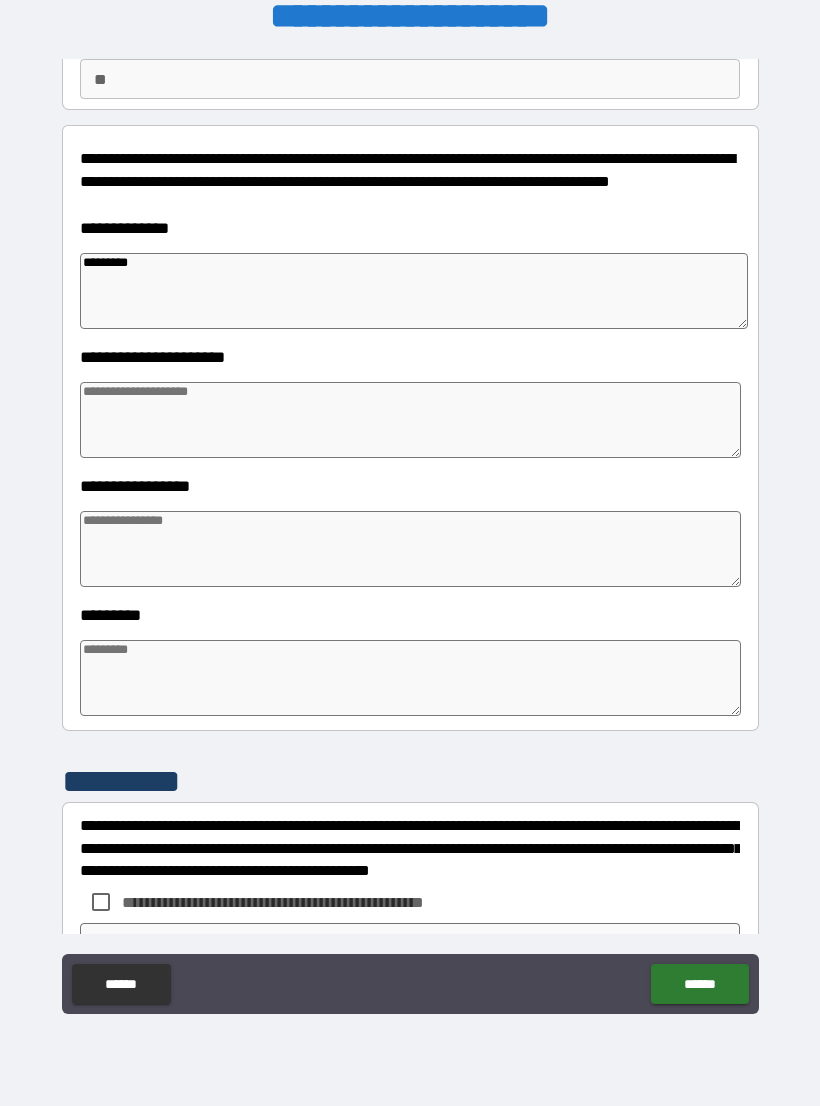 scroll, scrollTop: 234, scrollLeft: 0, axis: vertical 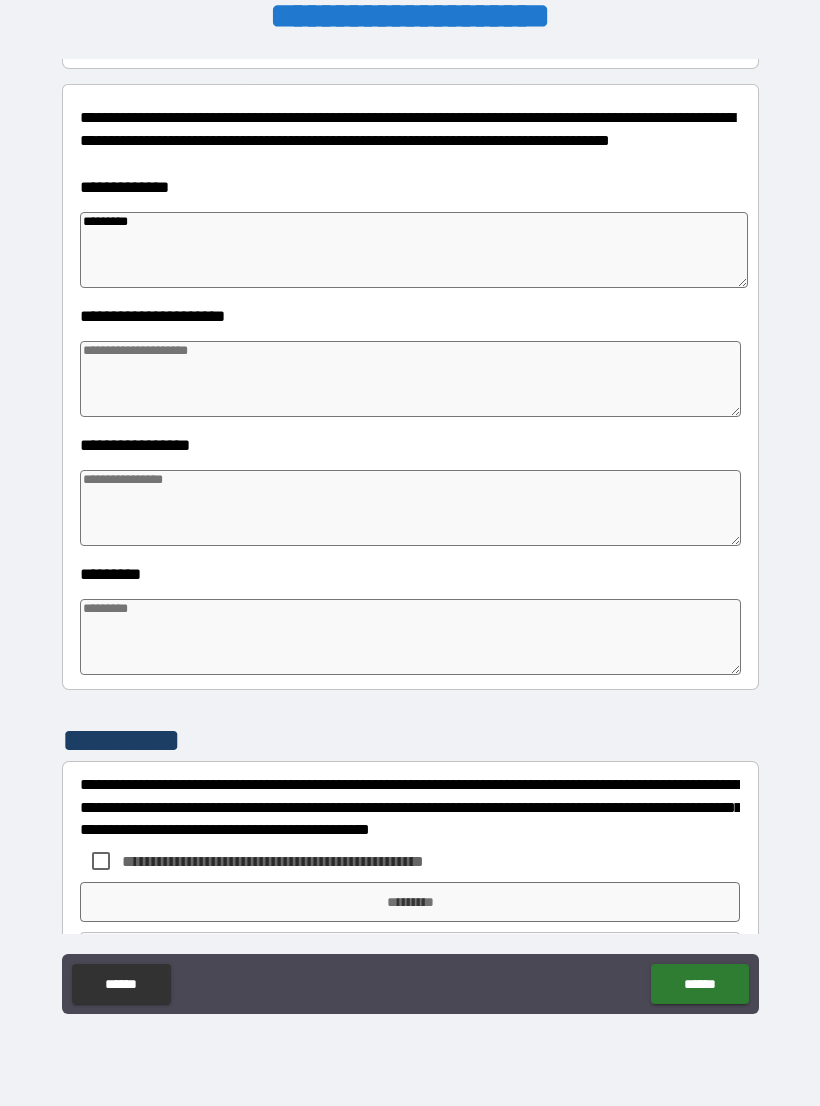 click at bounding box center (410, 508) 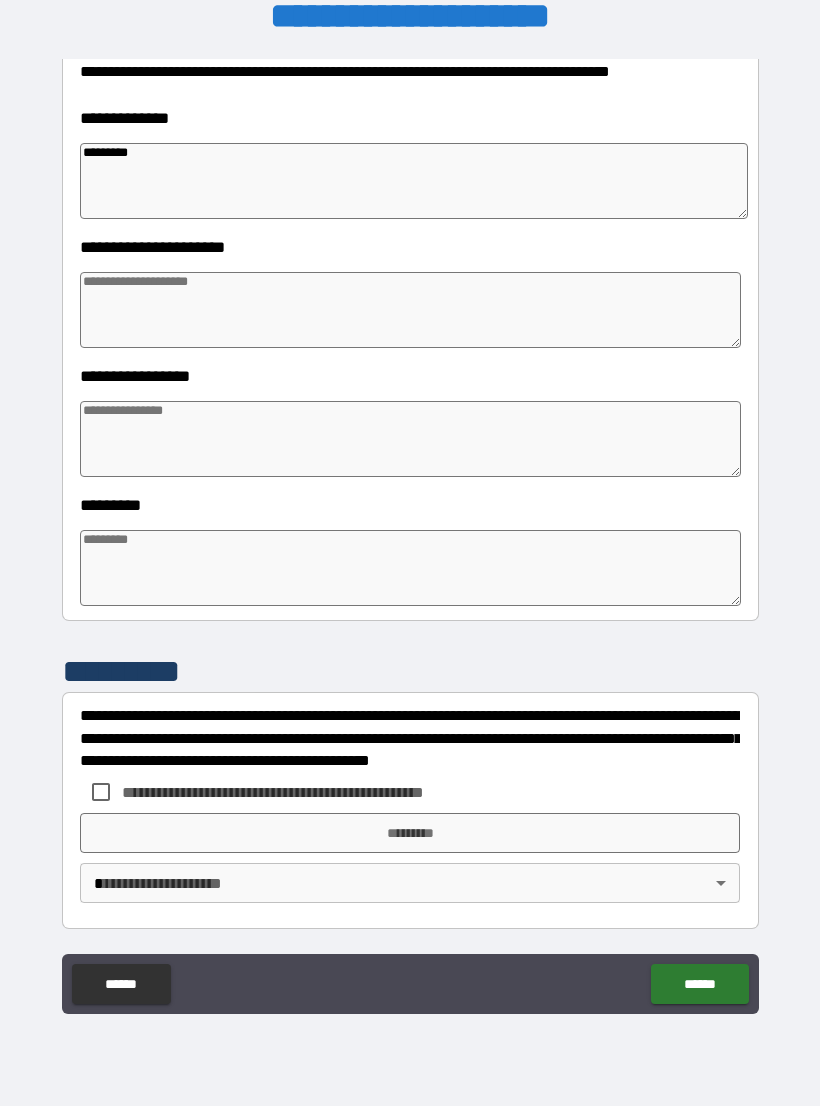 scroll, scrollTop: 303, scrollLeft: 0, axis: vertical 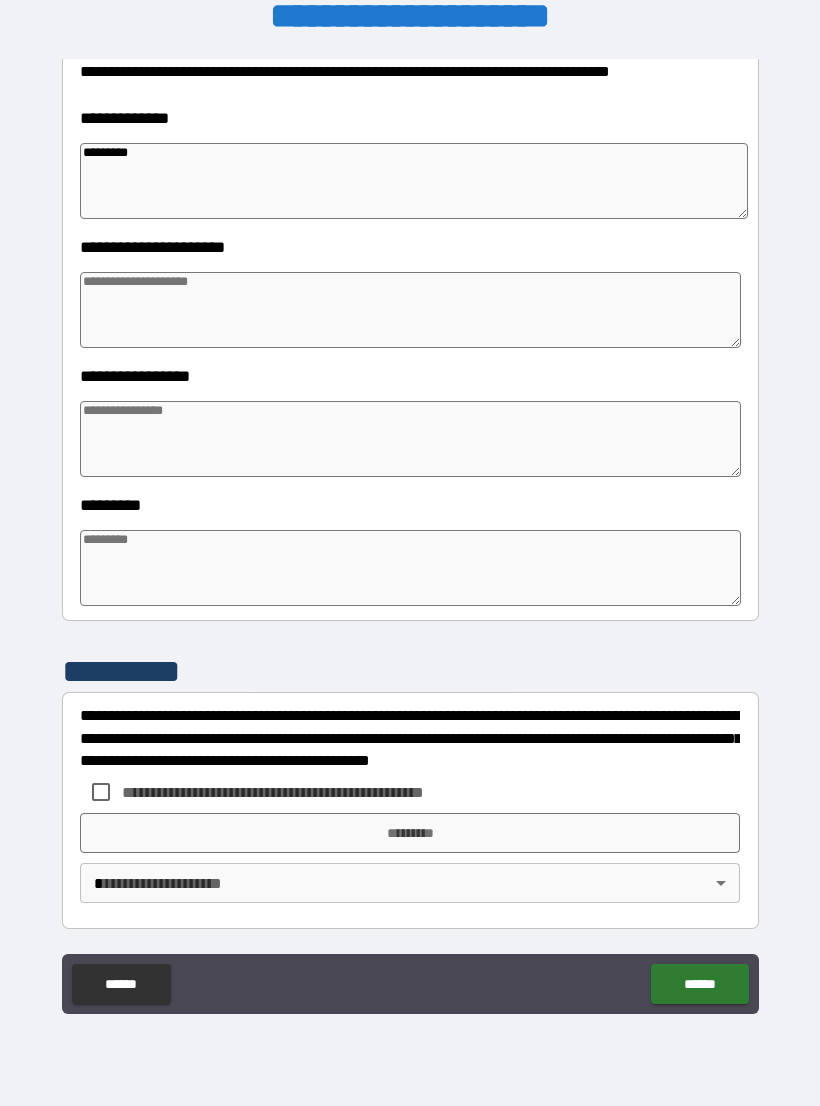 click at bounding box center [410, 568] 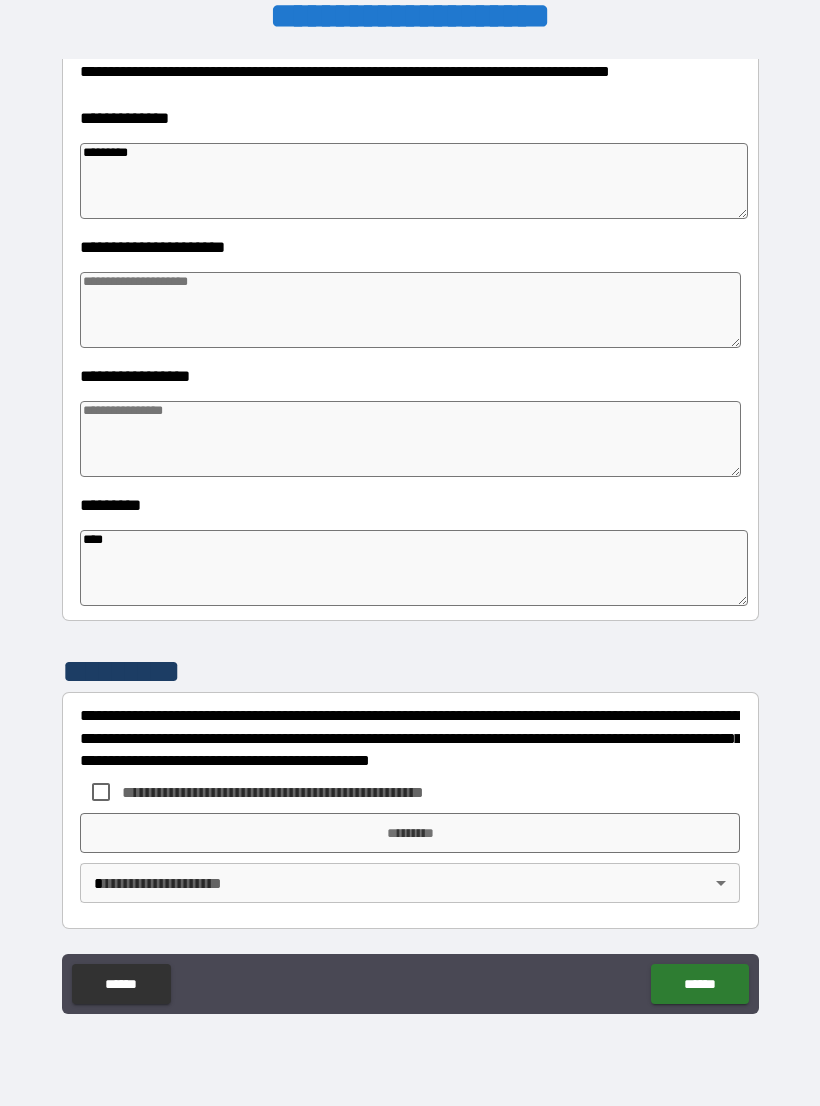 click at bounding box center (410, 439) 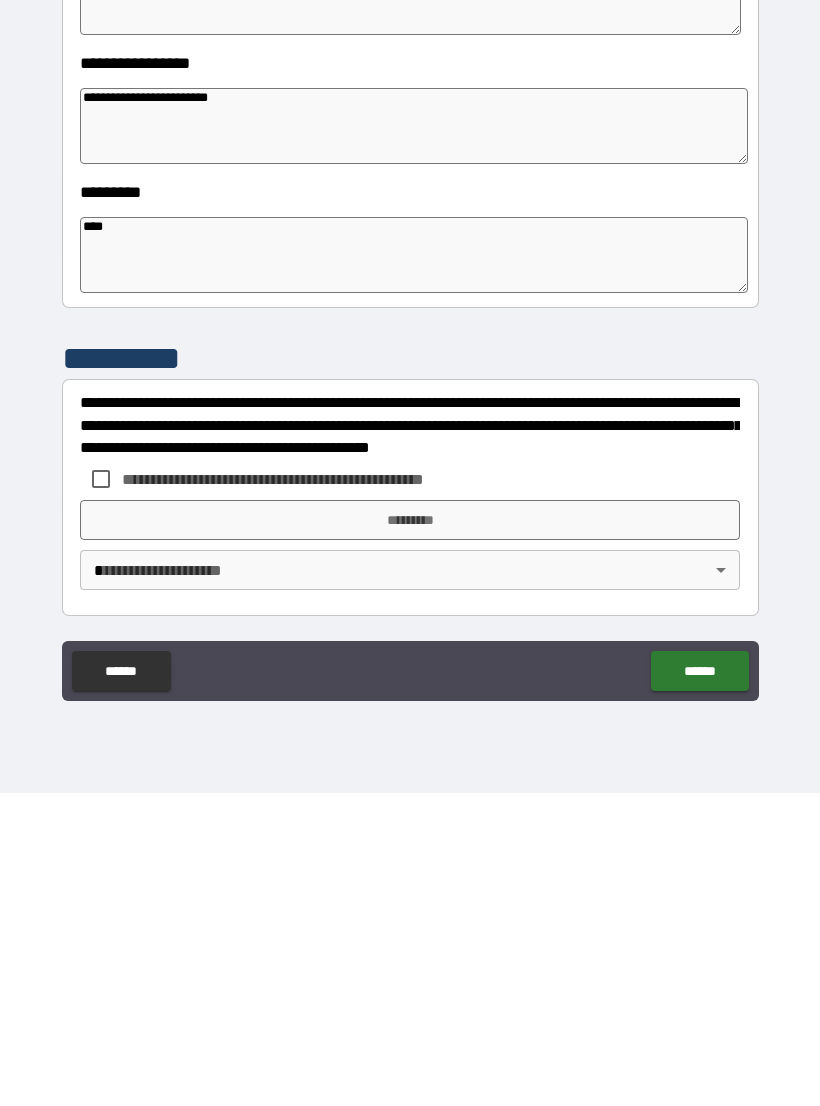 click on "**********" at bounding box center (414, 439) 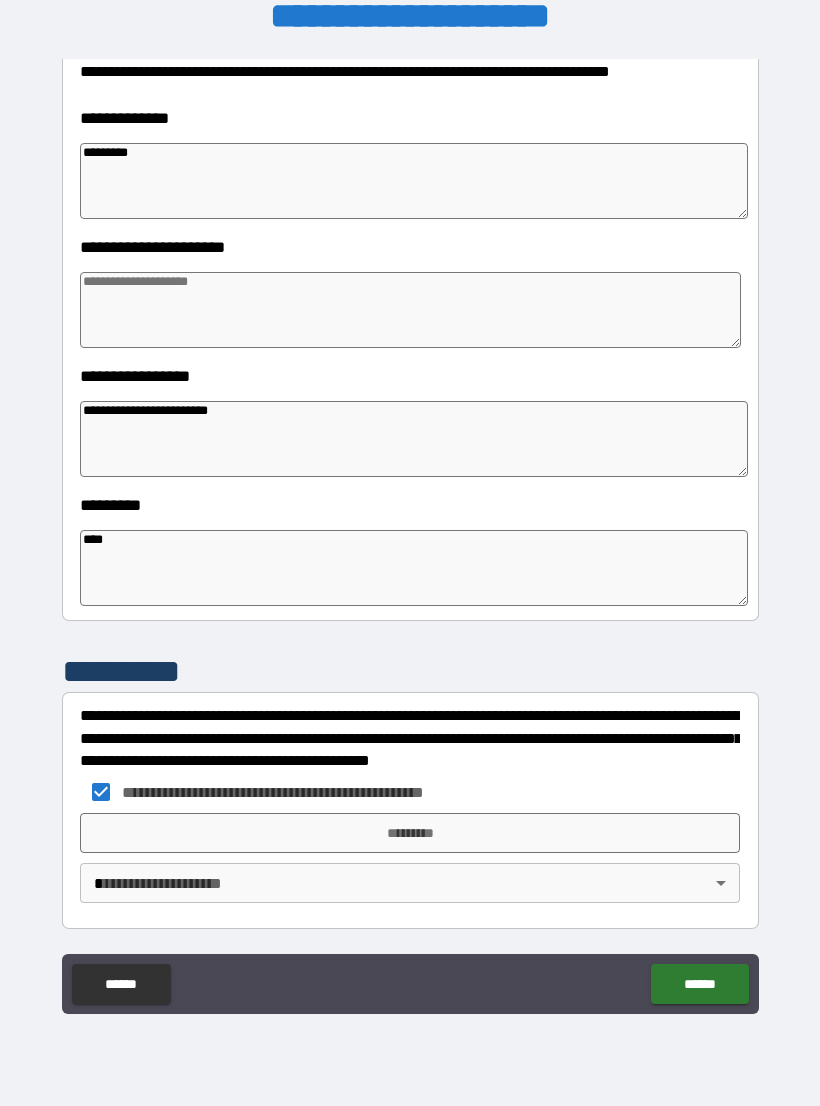 click on "*********" at bounding box center [410, 833] 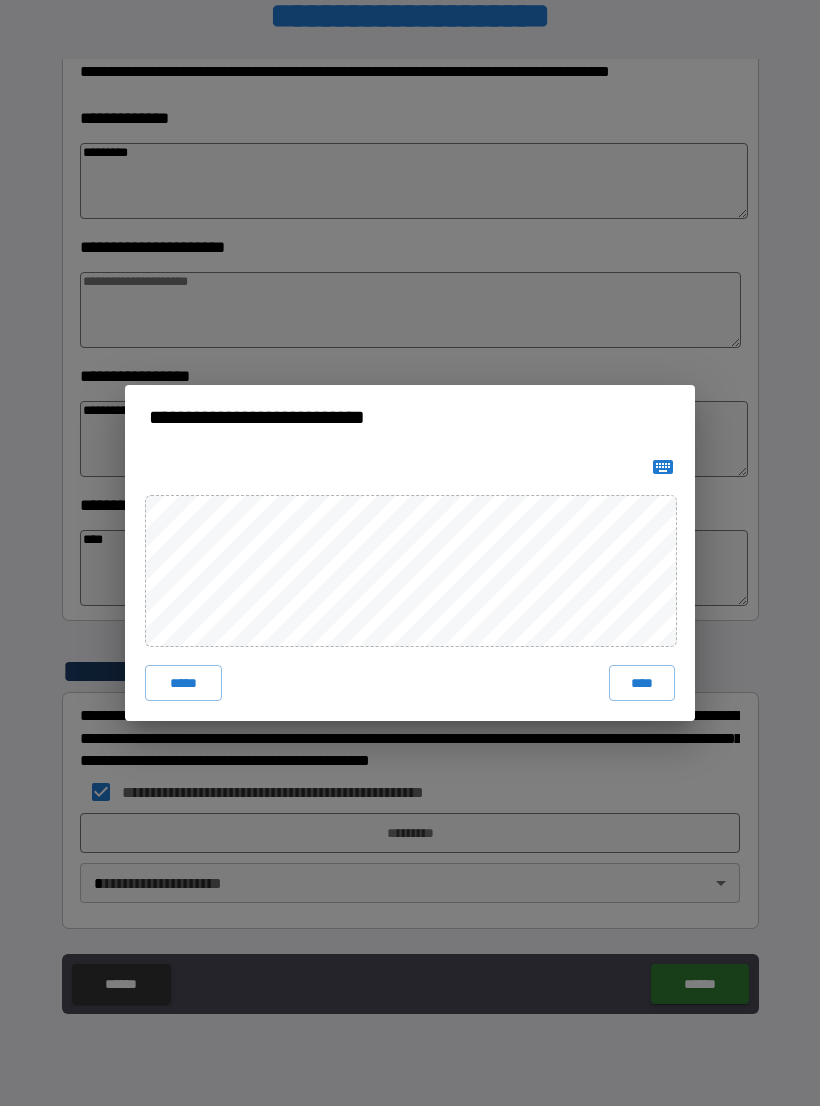 click on "****" at bounding box center [642, 683] 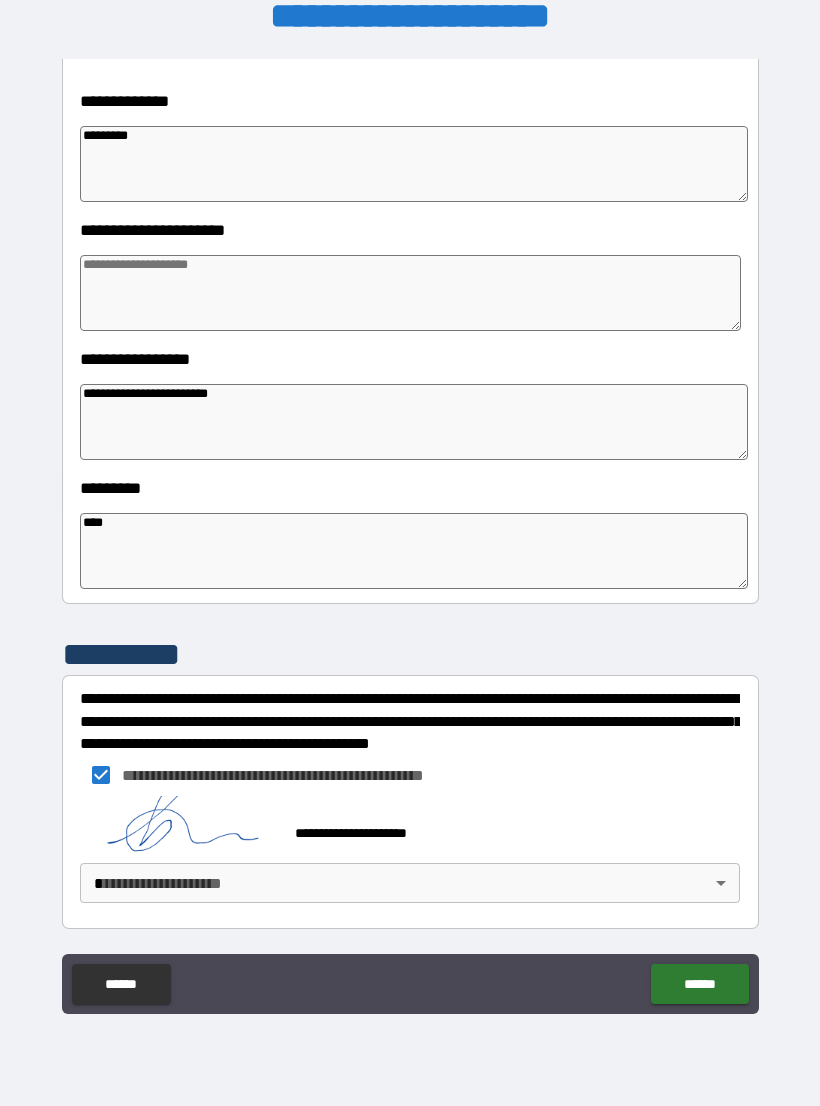 scroll, scrollTop: 320, scrollLeft: 0, axis: vertical 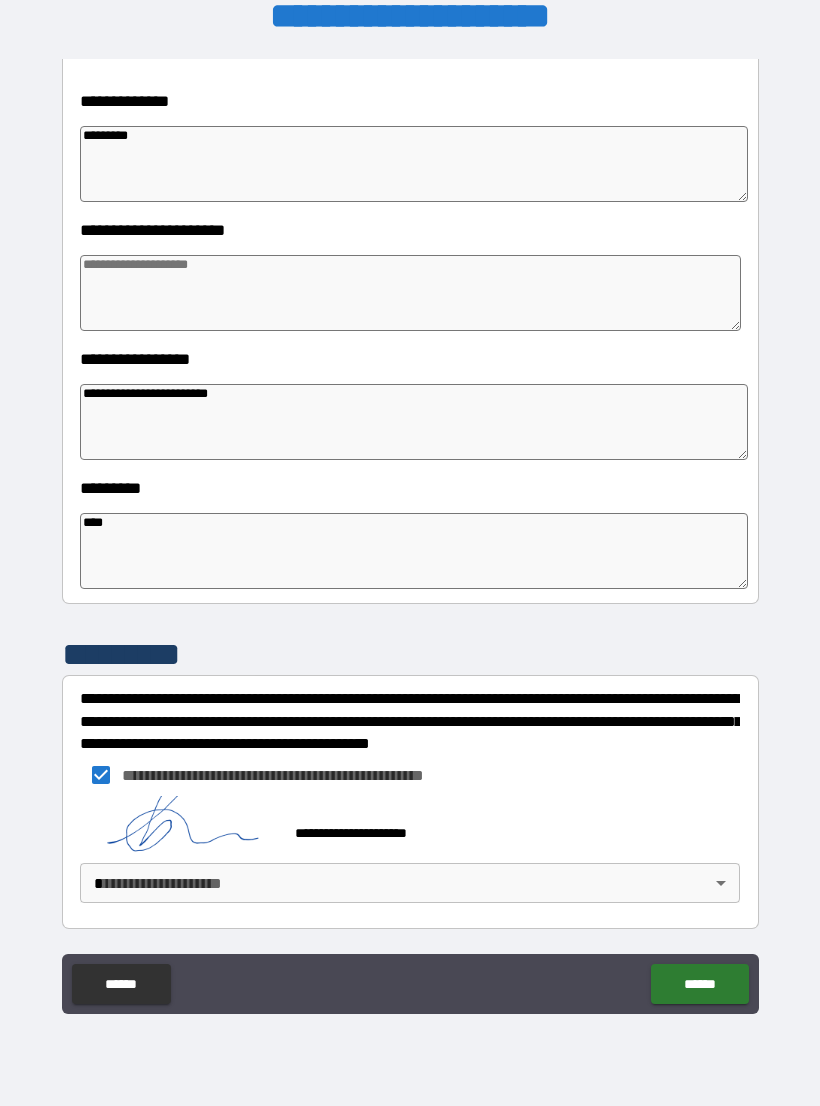 click on "**********" at bounding box center (410, 537) 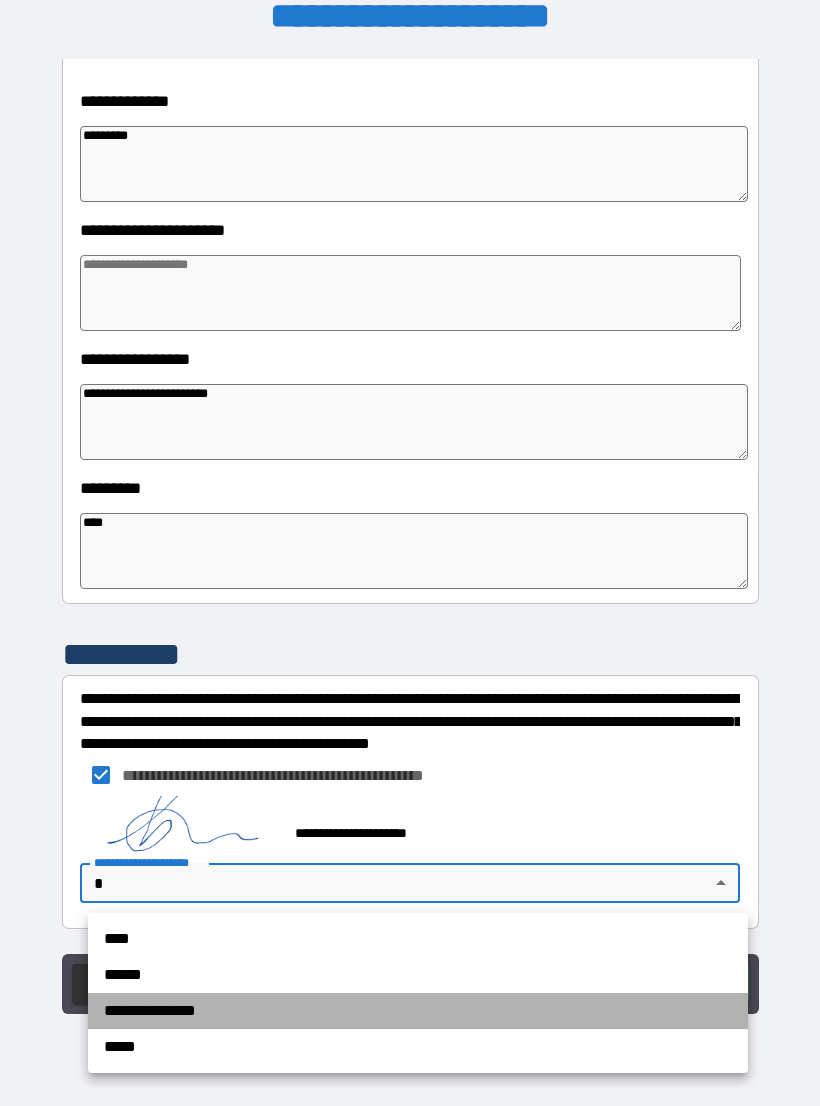 click on "**********" at bounding box center [418, 1011] 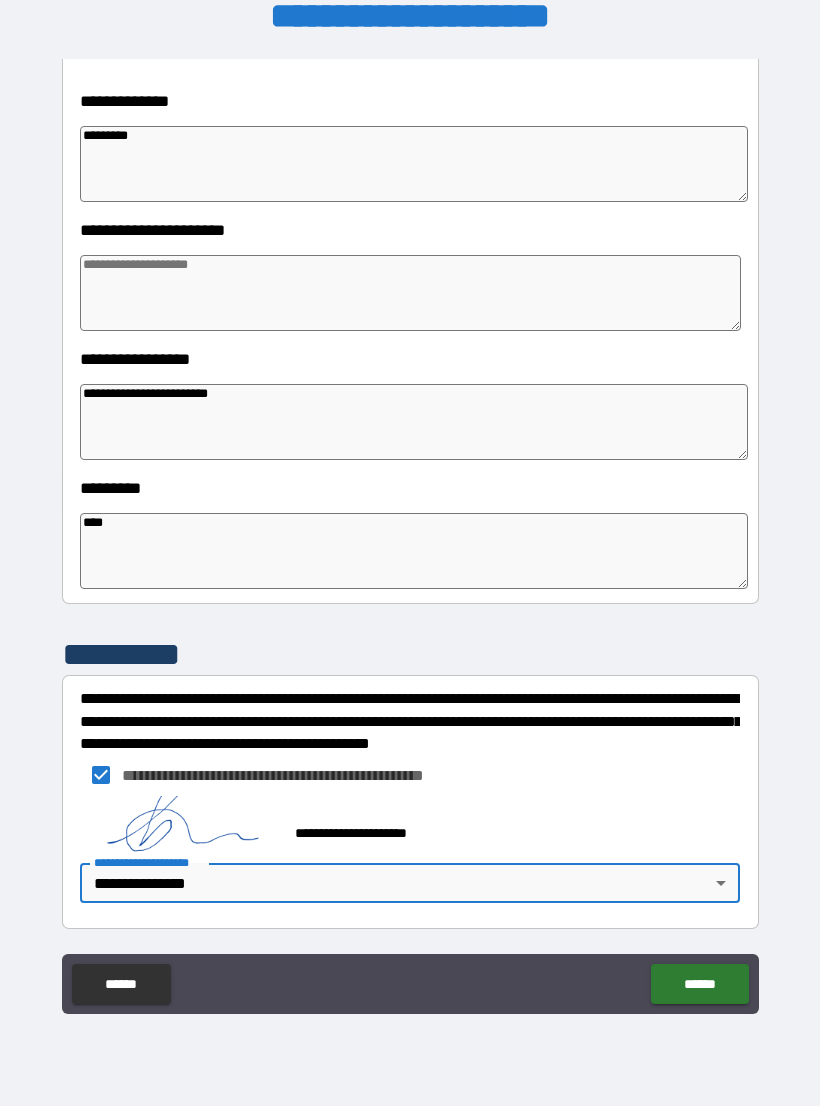 click on "******" at bounding box center (699, 984) 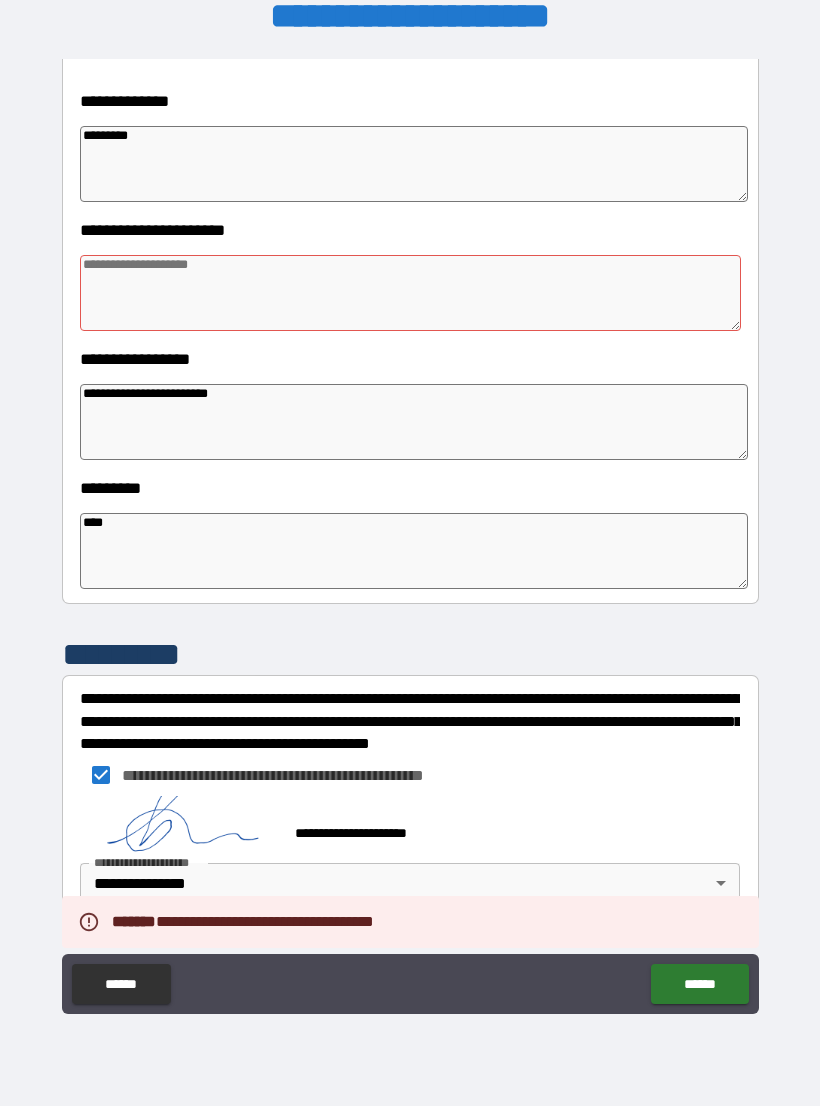 click at bounding box center [410, 293] 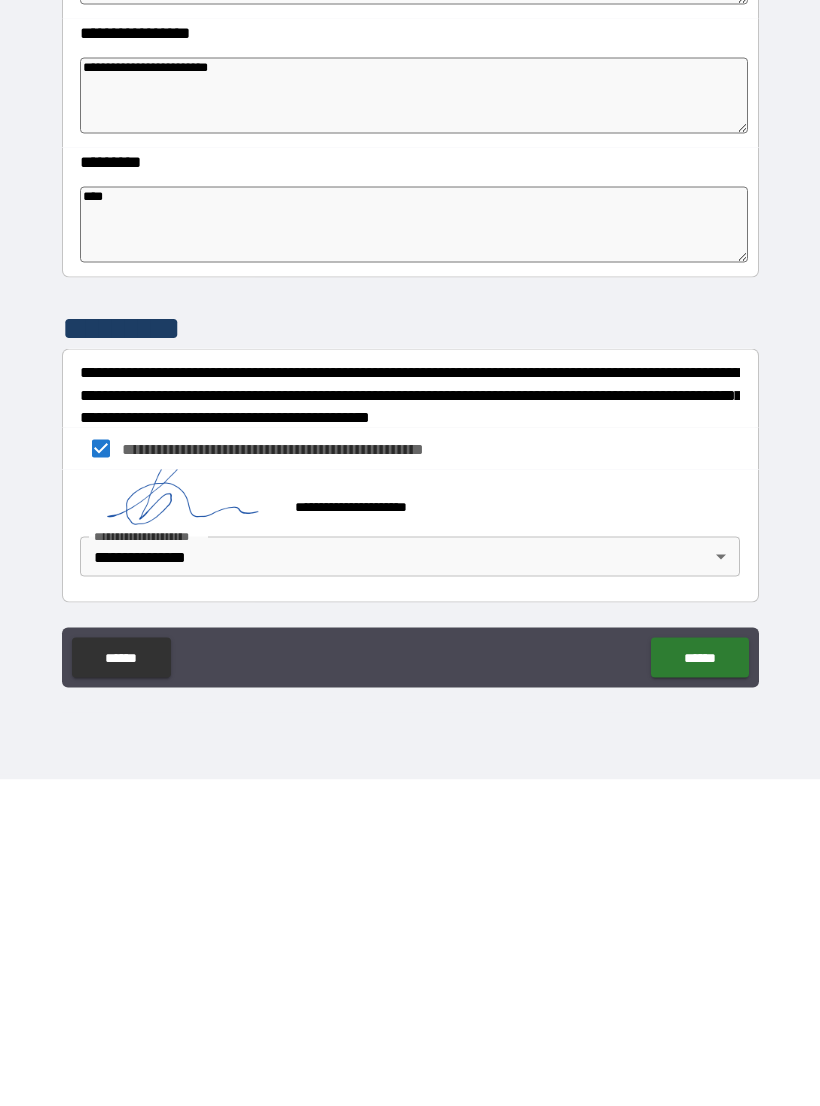 click on "******" at bounding box center (699, 984) 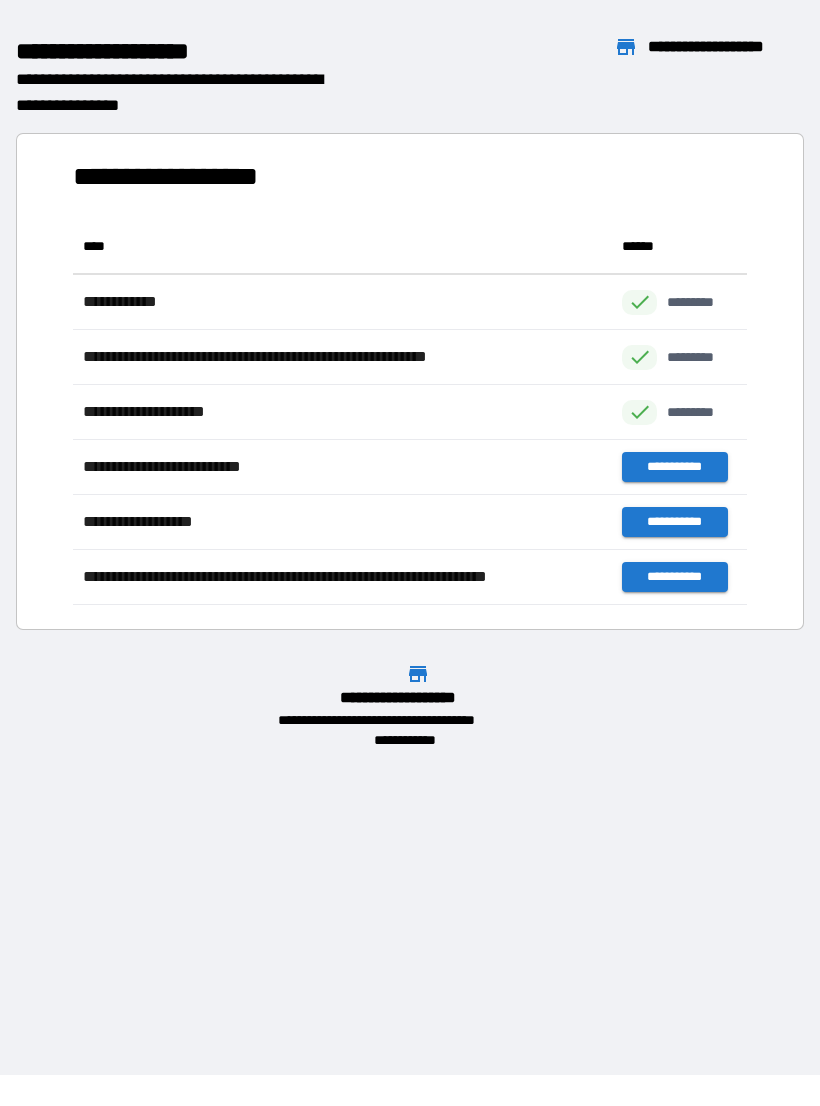 scroll, scrollTop: 1, scrollLeft: 1, axis: both 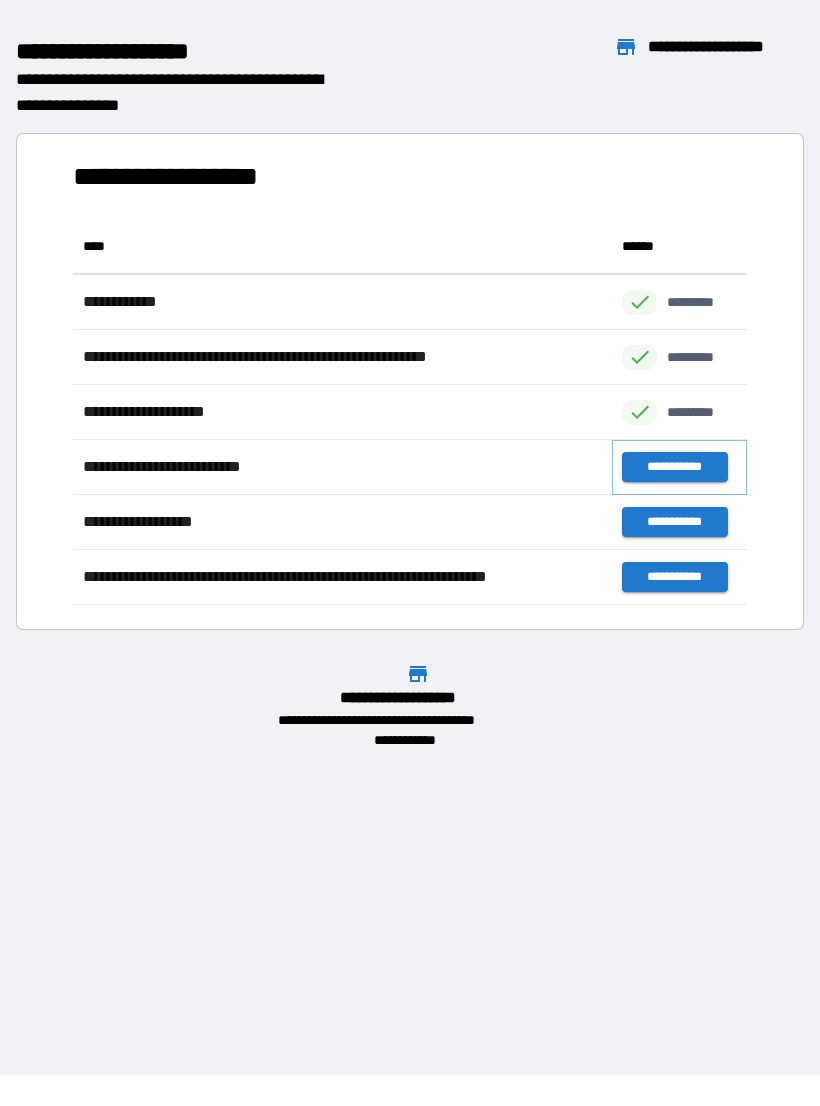 click on "**********" at bounding box center [674, 467] 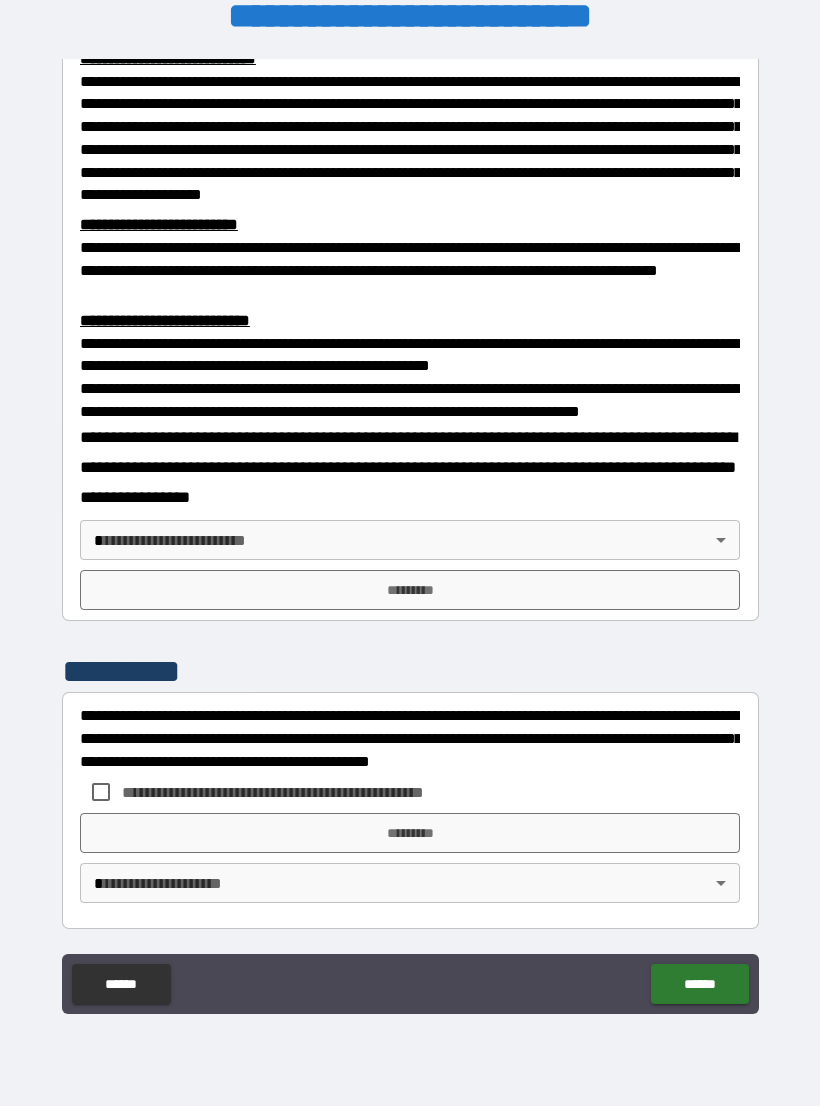 scroll, scrollTop: 549, scrollLeft: 0, axis: vertical 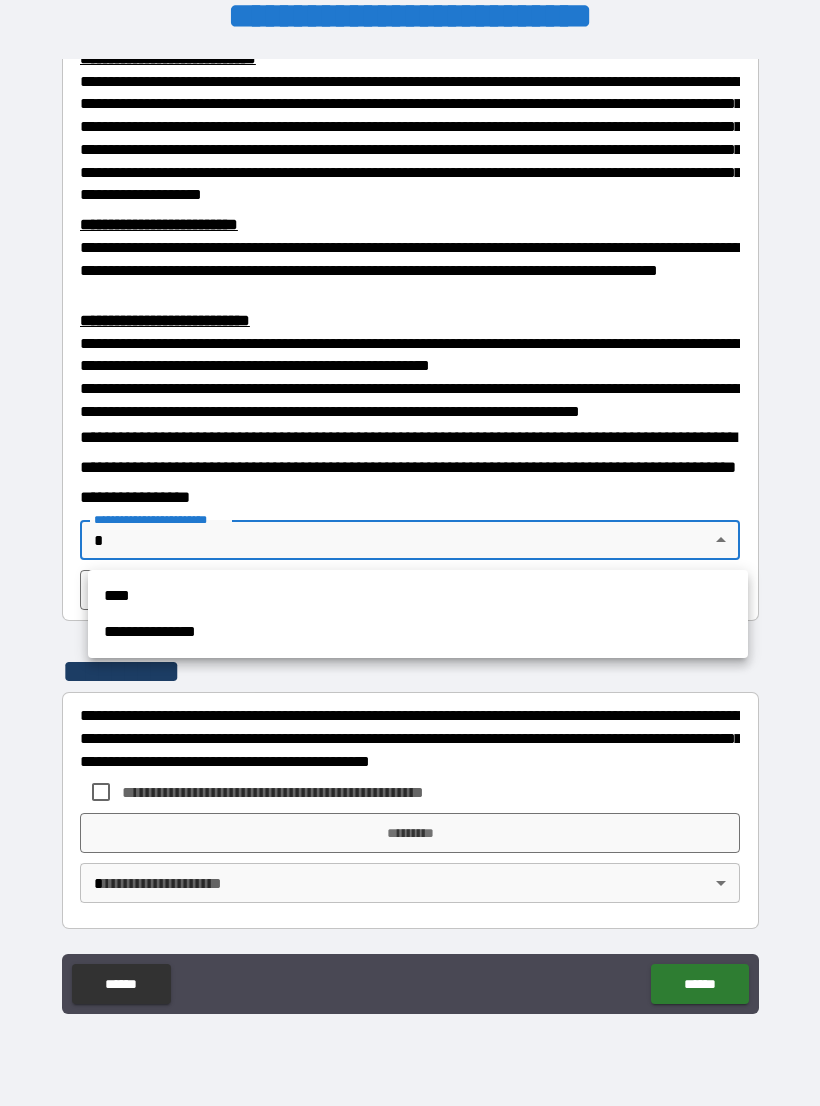 click on "**********" at bounding box center (418, 632) 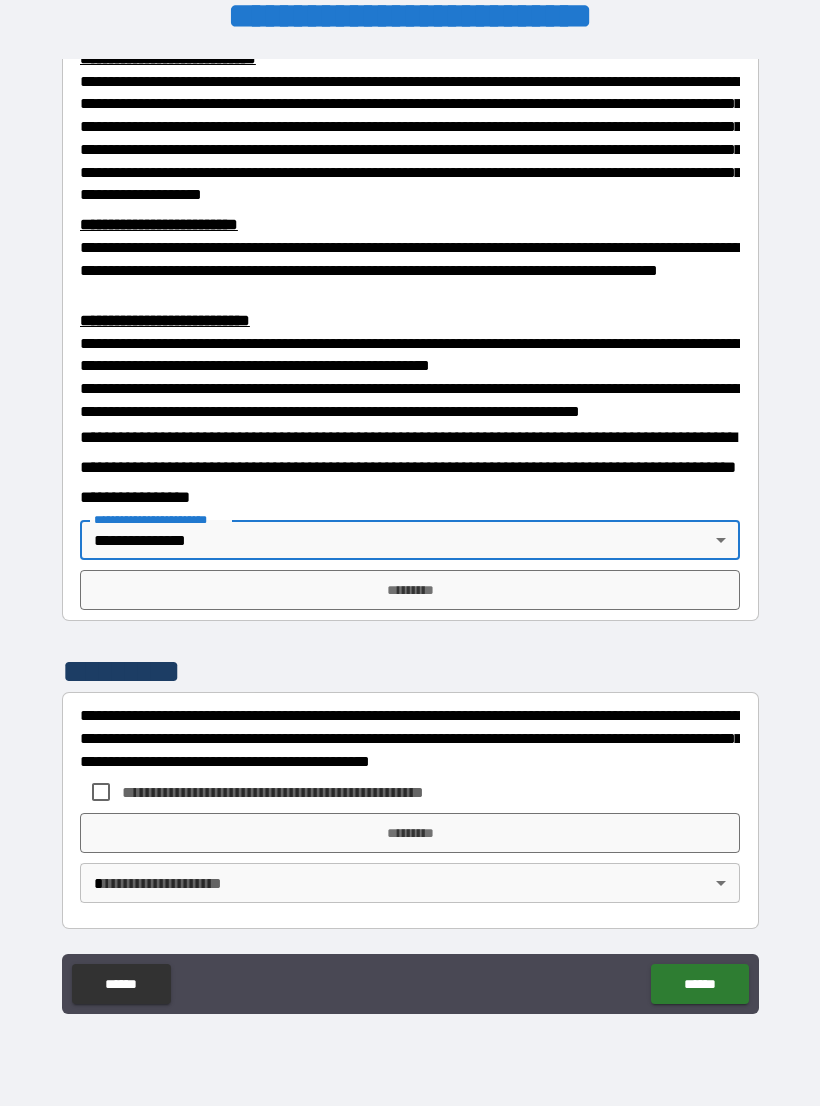 click on "*********" at bounding box center (410, 590) 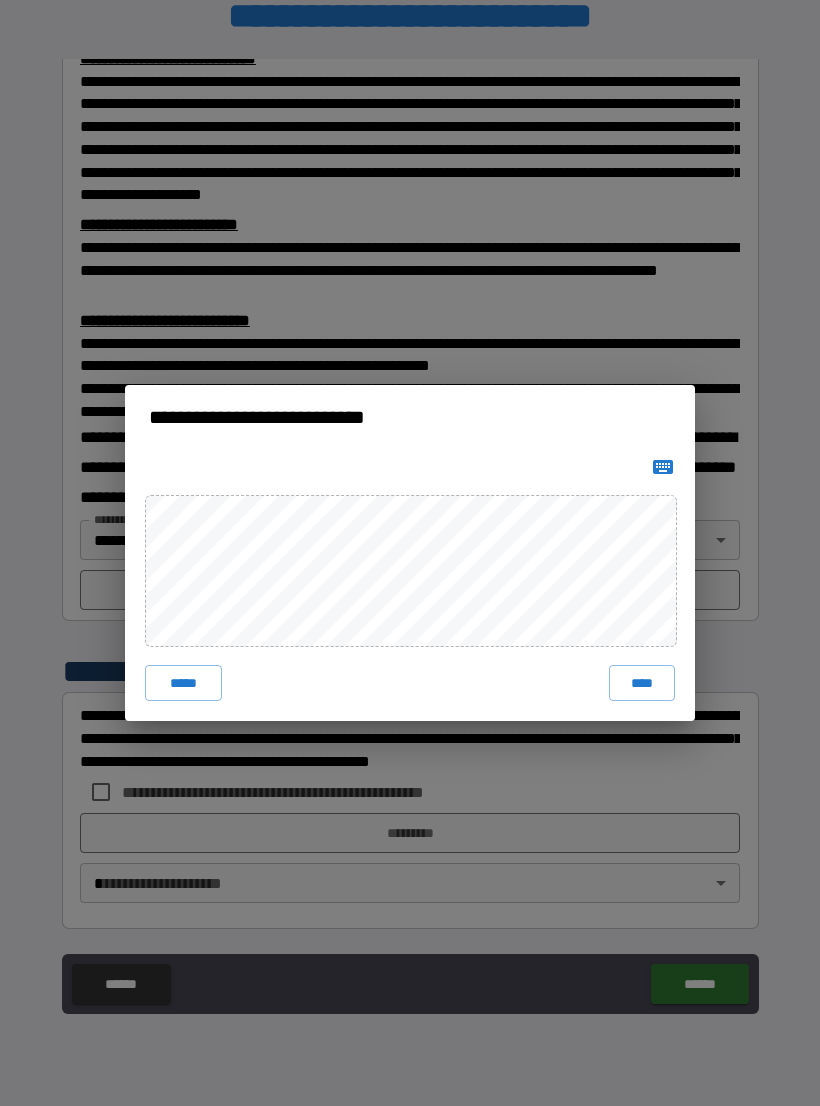 click on "****" at bounding box center [642, 683] 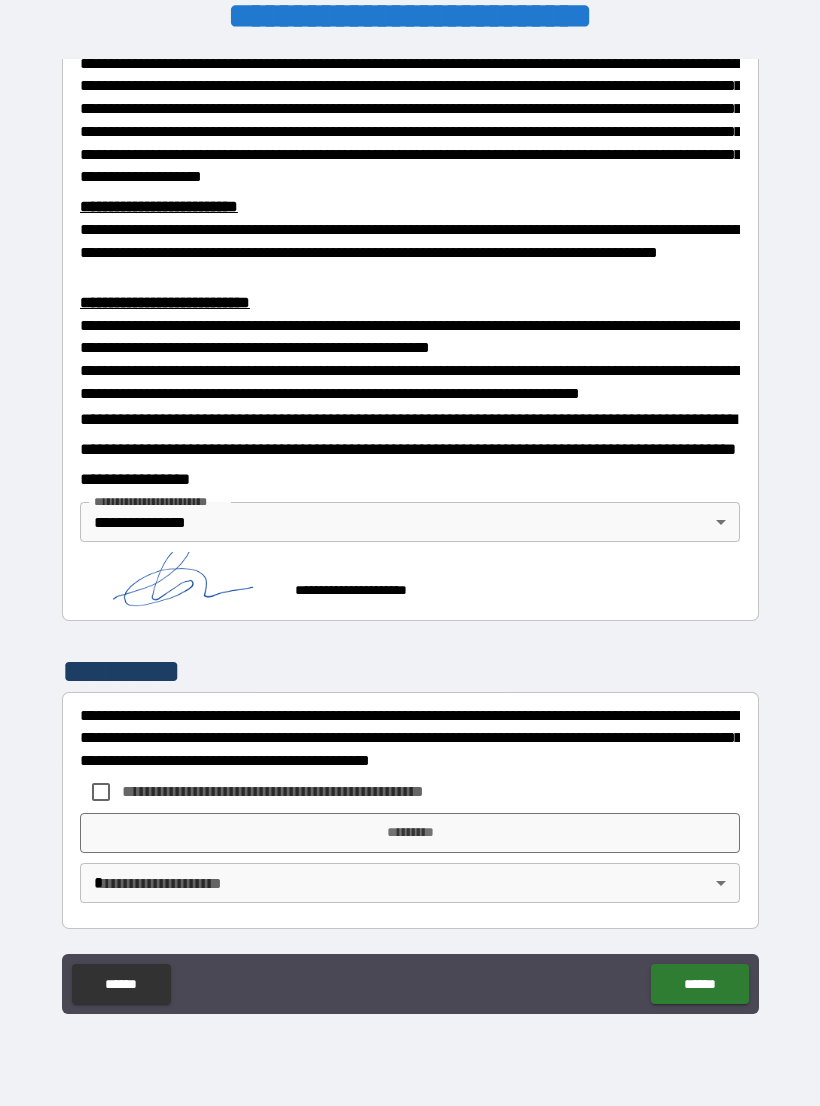 scroll, scrollTop: 566, scrollLeft: 0, axis: vertical 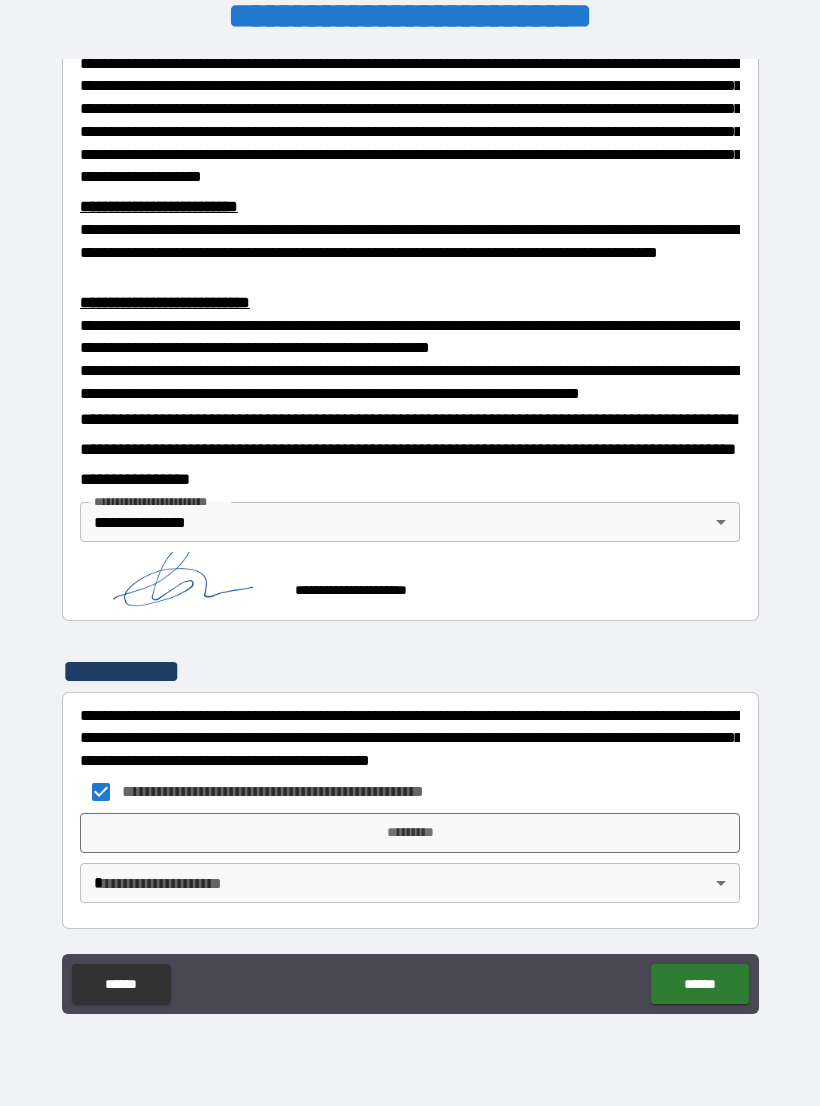 click on "*********" at bounding box center (410, 833) 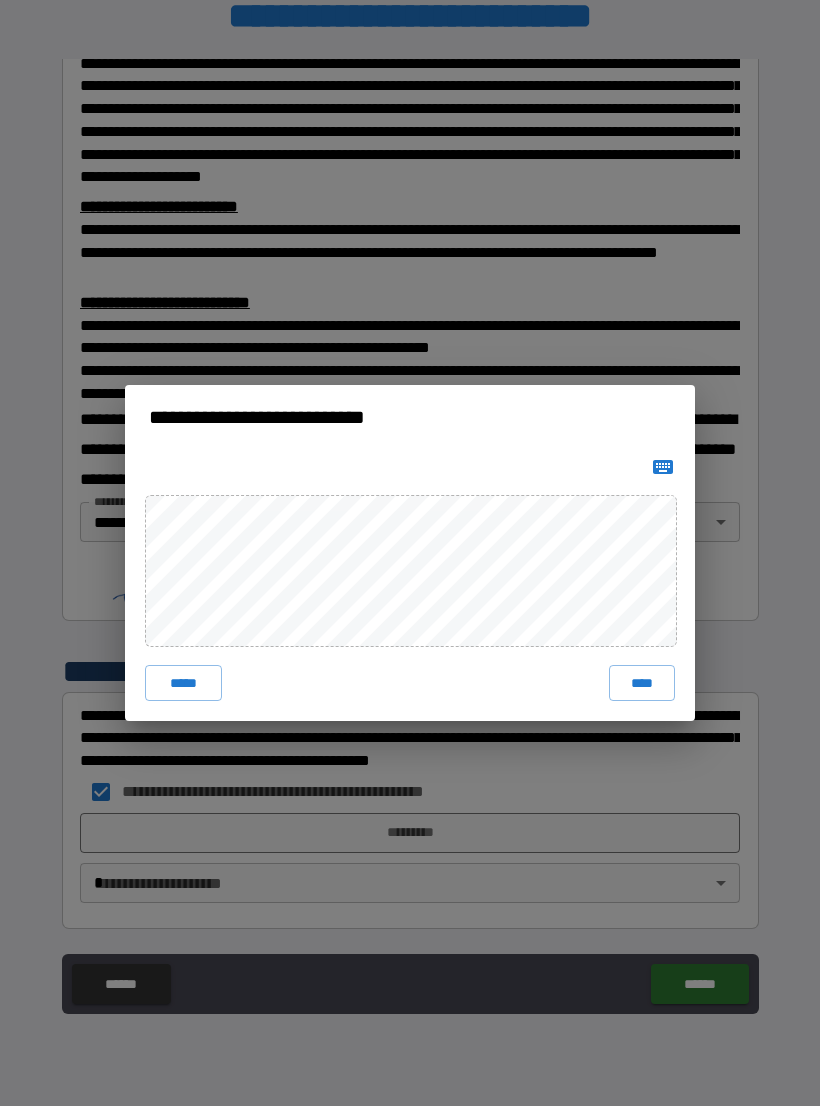 click on "****" at bounding box center (642, 683) 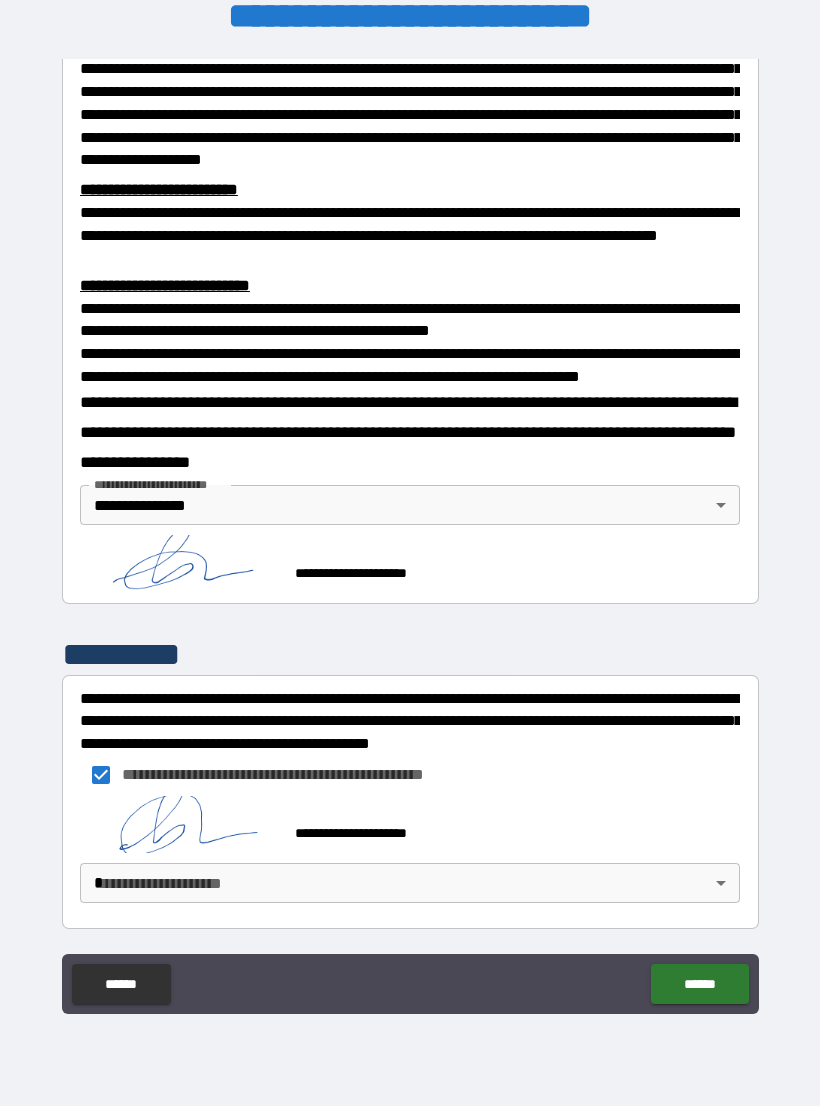 scroll, scrollTop: 583, scrollLeft: 0, axis: vertical 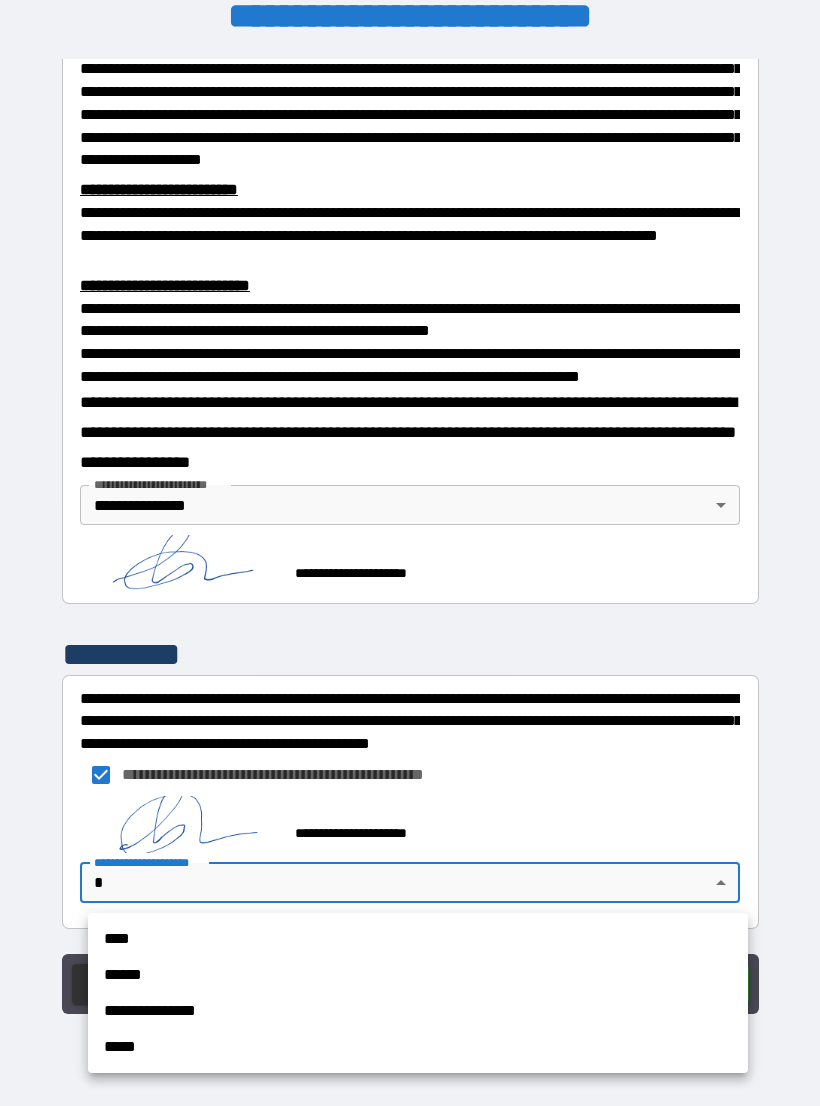 click on "**********" at bounding box center (418, 1011) 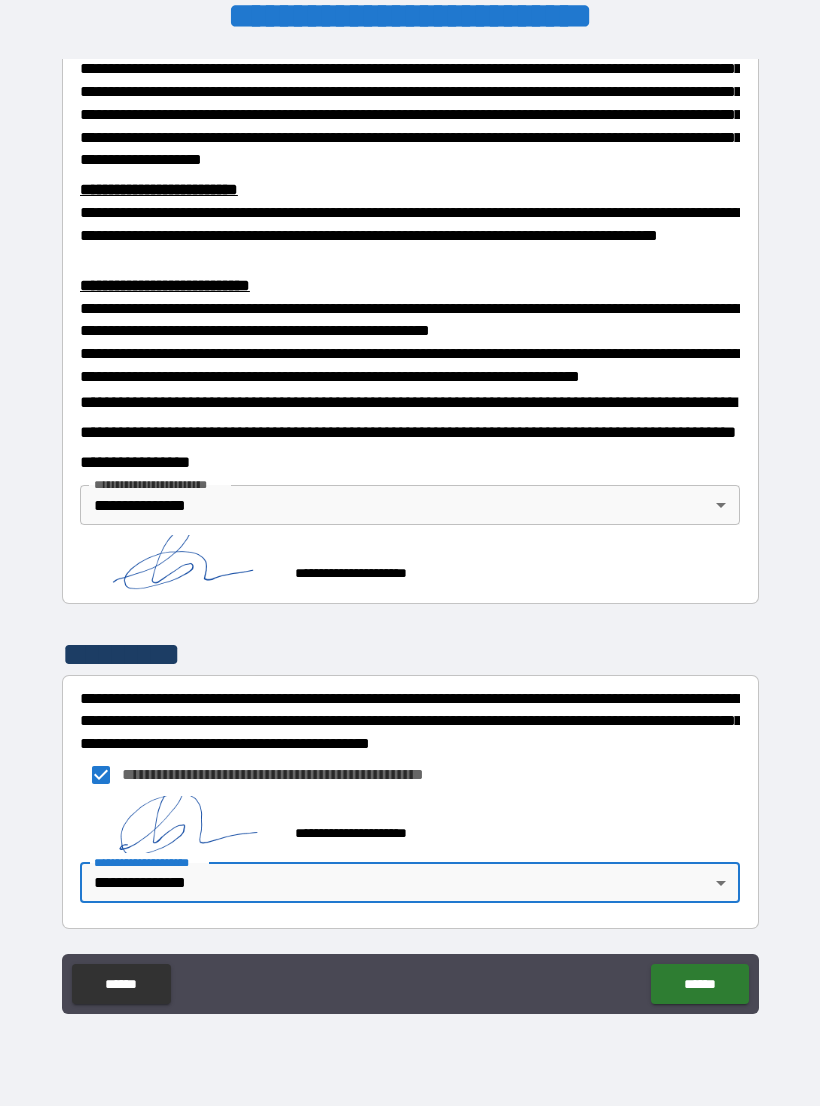 click on "******" at bounding box center (699, 984) 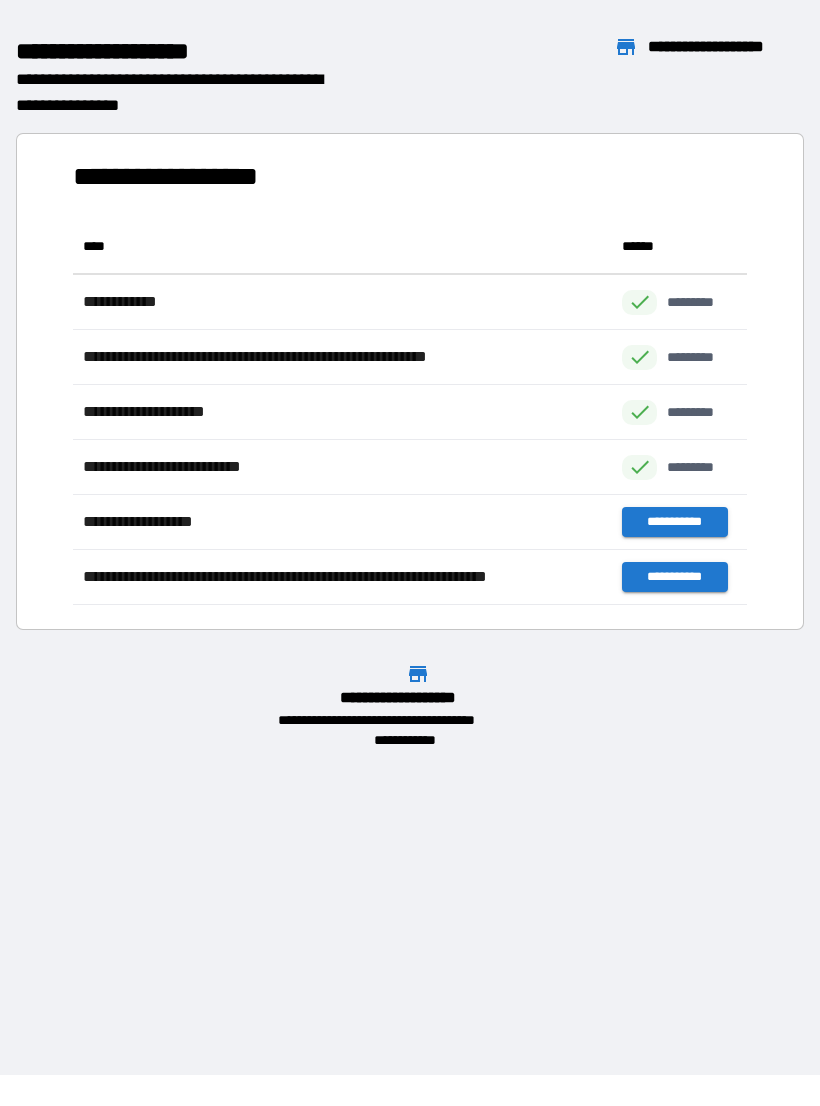 scroll, scrollTop: 1, scrollLeft: 1, axis: both 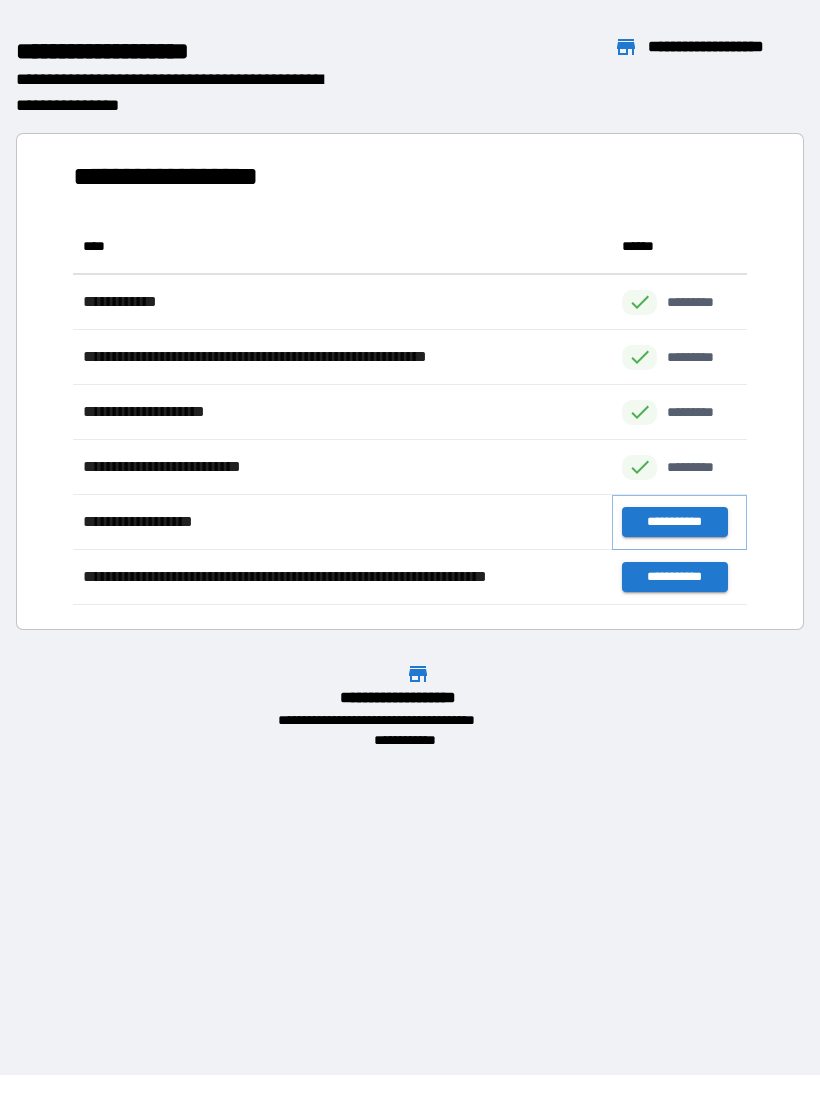 click on "**********" at bounding box center (674, 522) 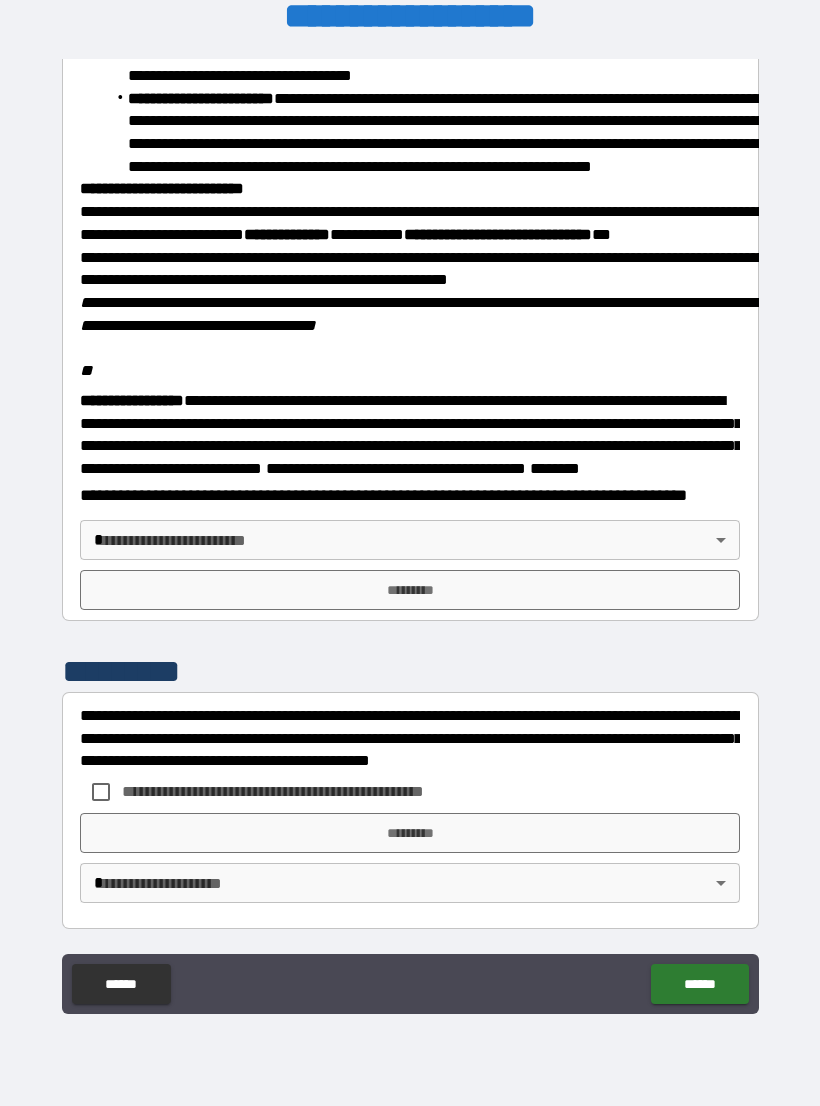 scroll, scrollTop: 2234, scrollLeft: 0, axis: vertical 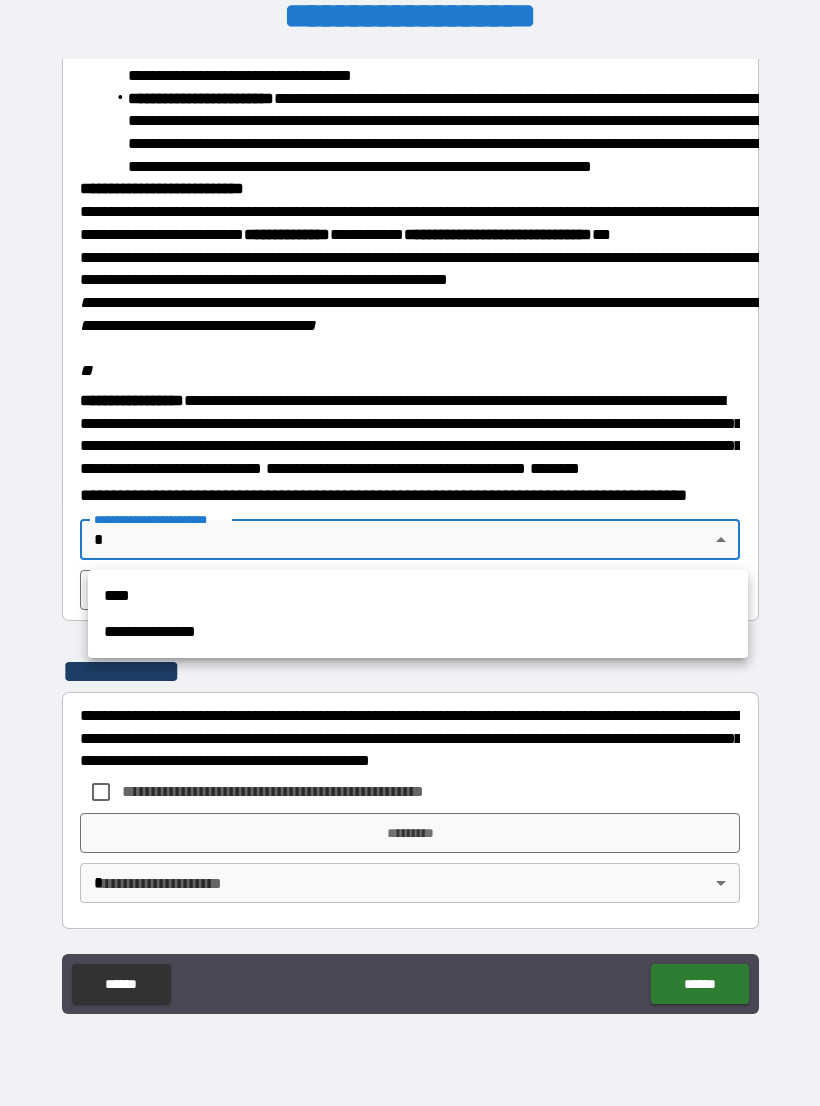 click on "**********" at bounding box center [418, 632] 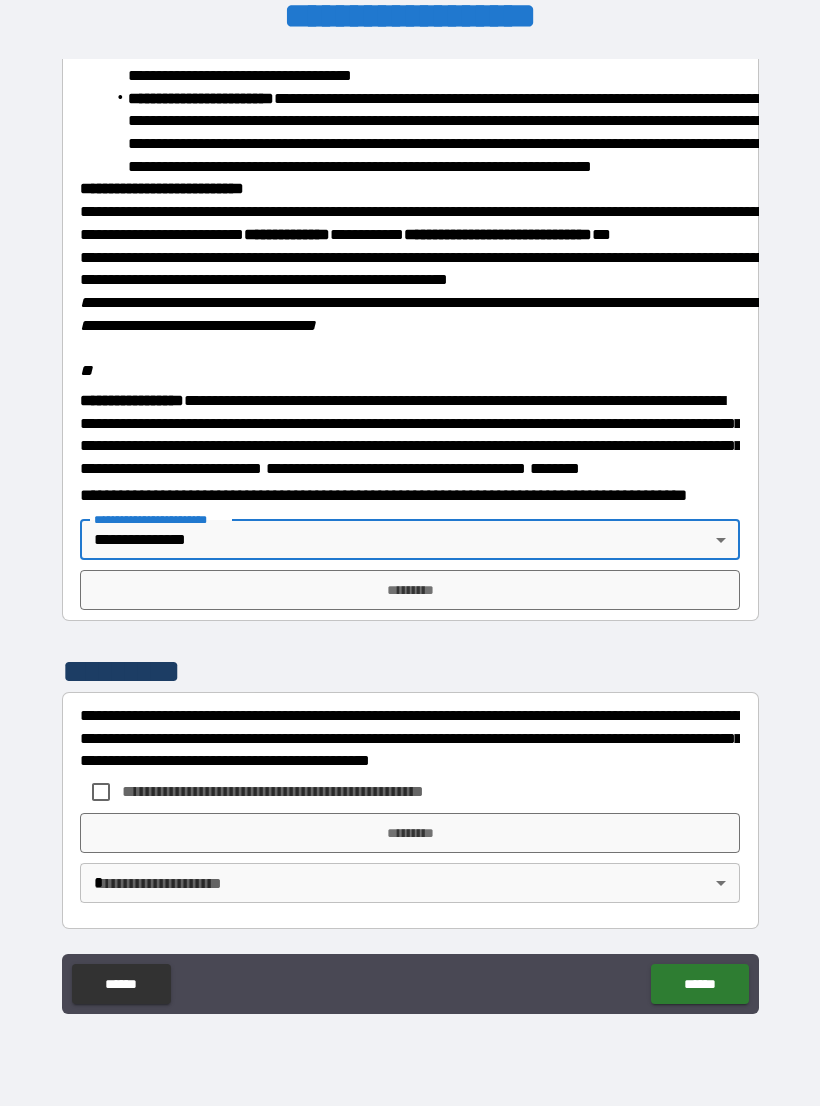 click on "*********" at bounding box center [410, 590] 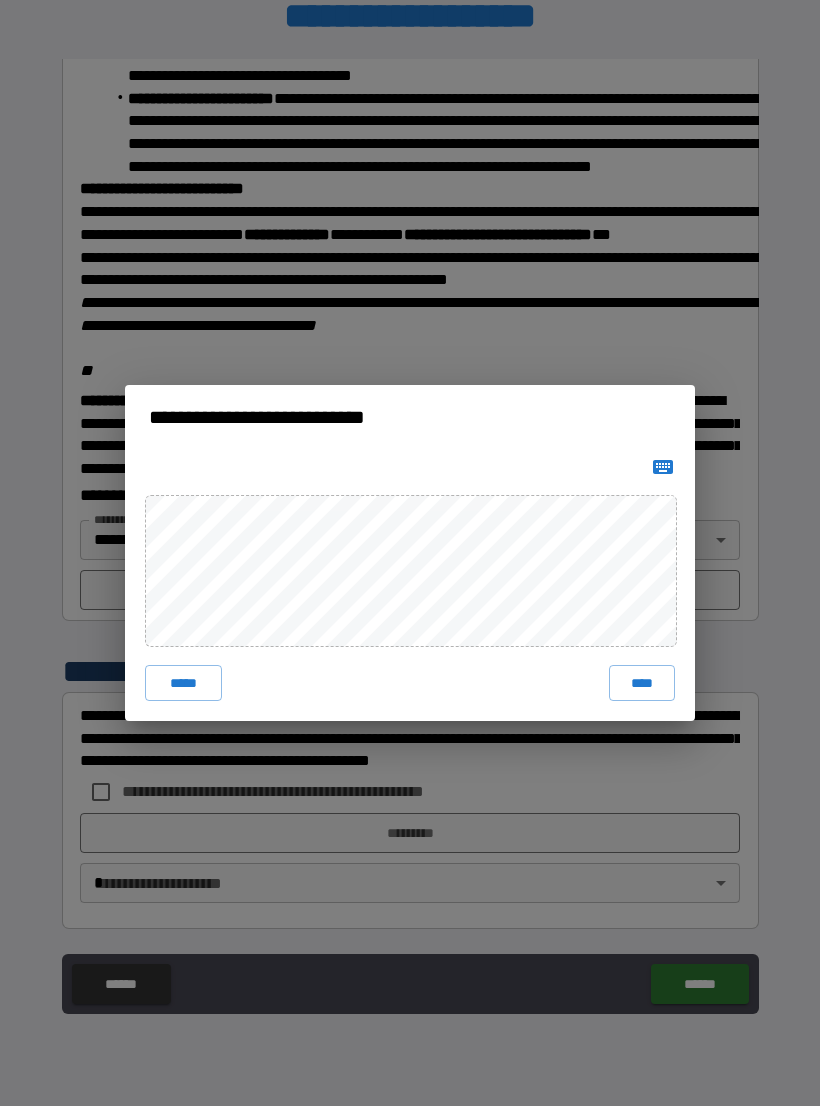 click on "****" at bounding box center (642, 683) 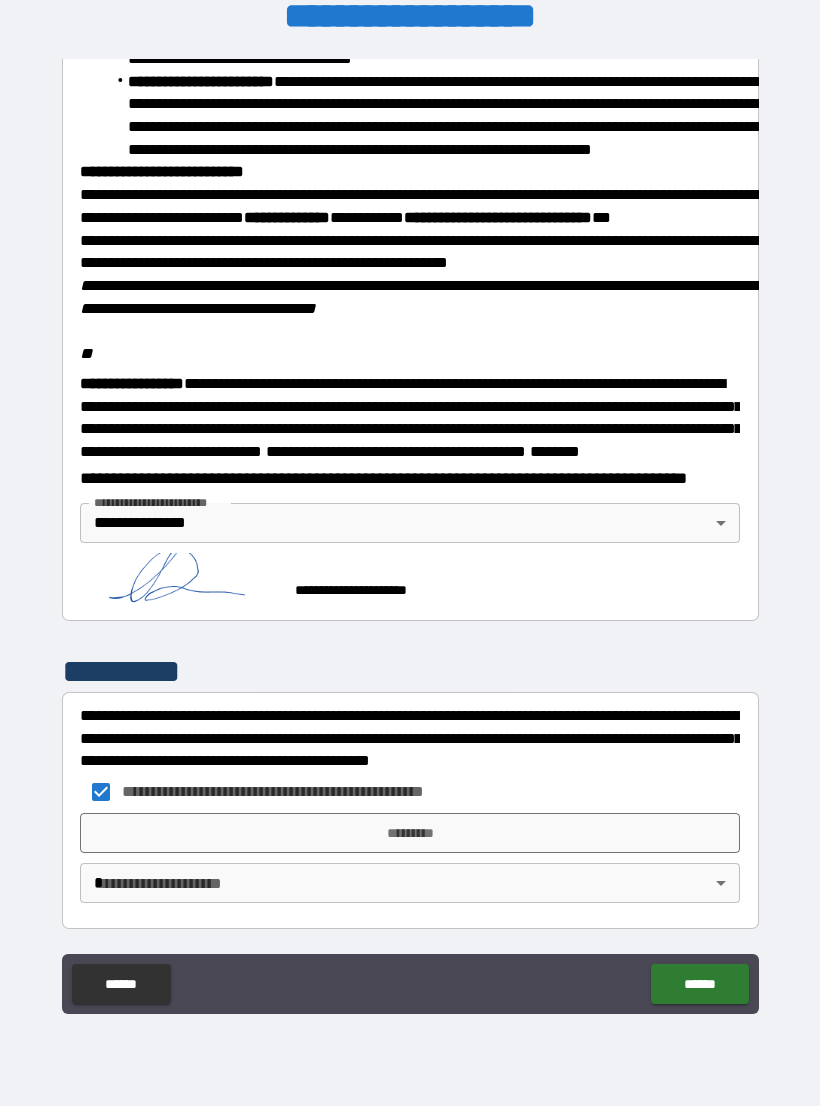 click on "*********" at bounding box center [410, 833] 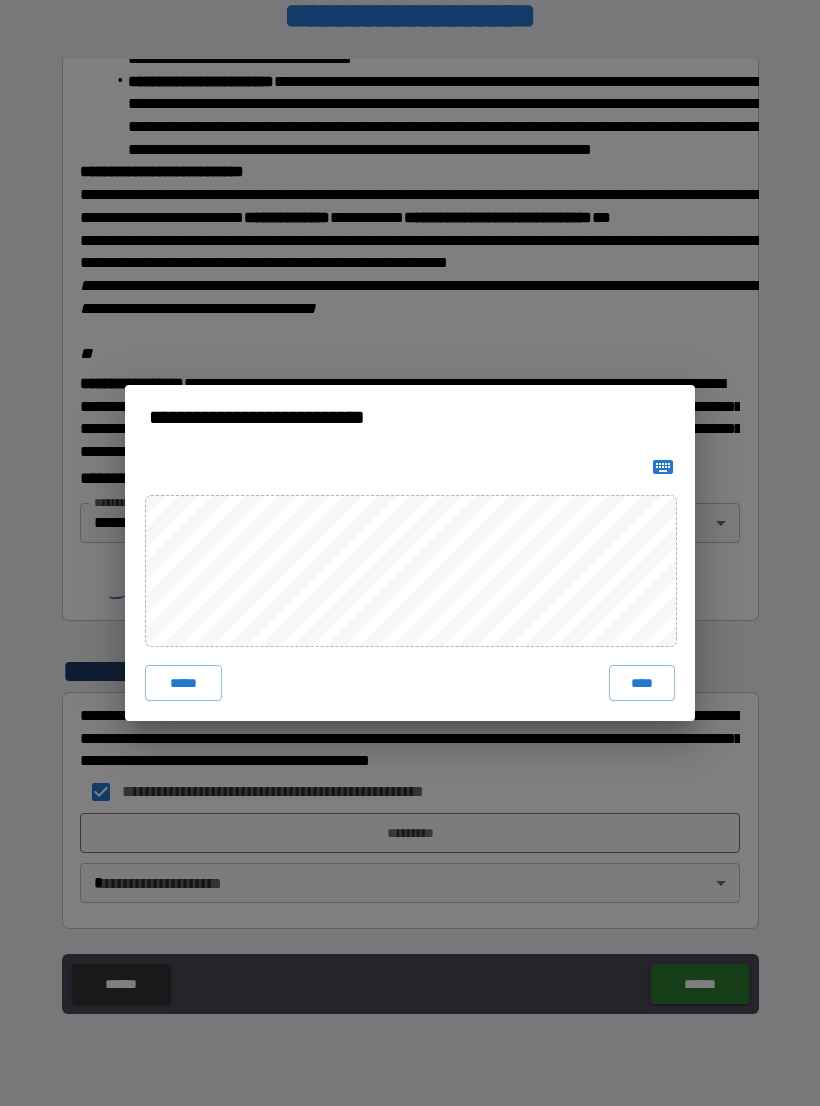 click on "****" at bounding box center [642, 683] 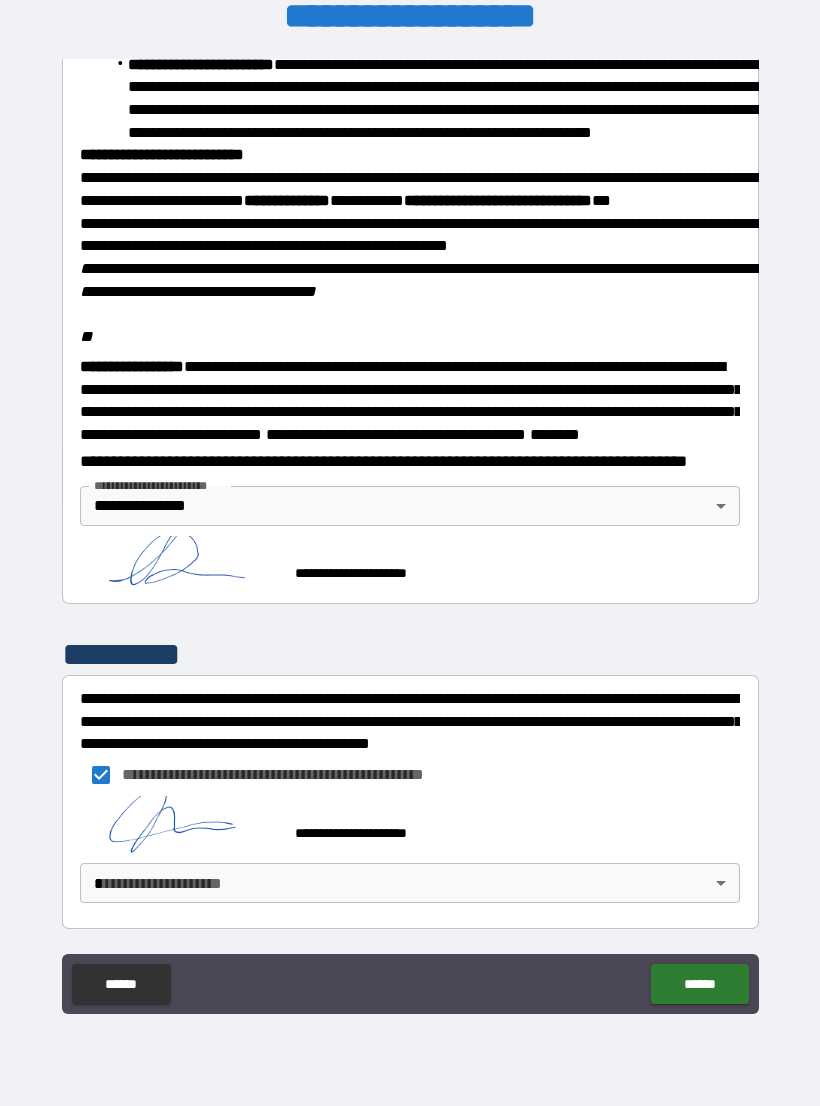 scroll, scrollTop: 2268, scrollLeft: 0, axis: vertical 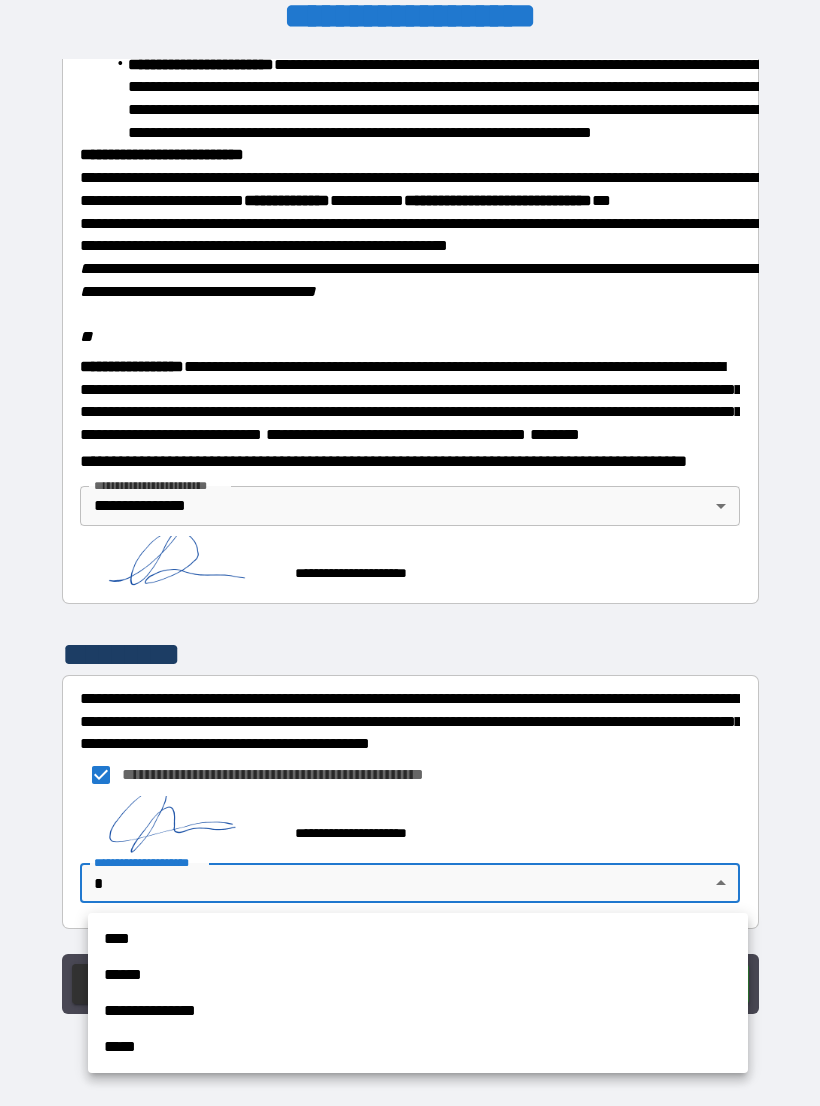 click on "**********" at bounding box center [418, 1011] 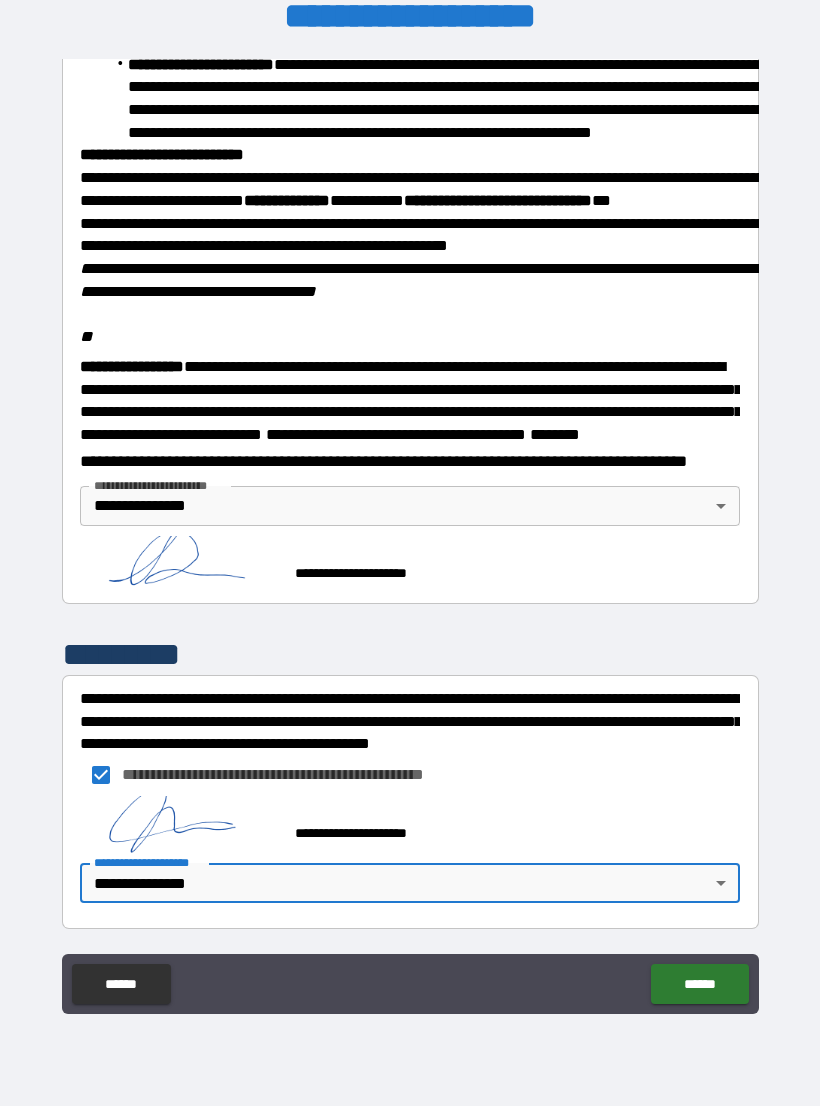scroll, scrollTop: 2268, scrollLeft: 0, axis: vertical 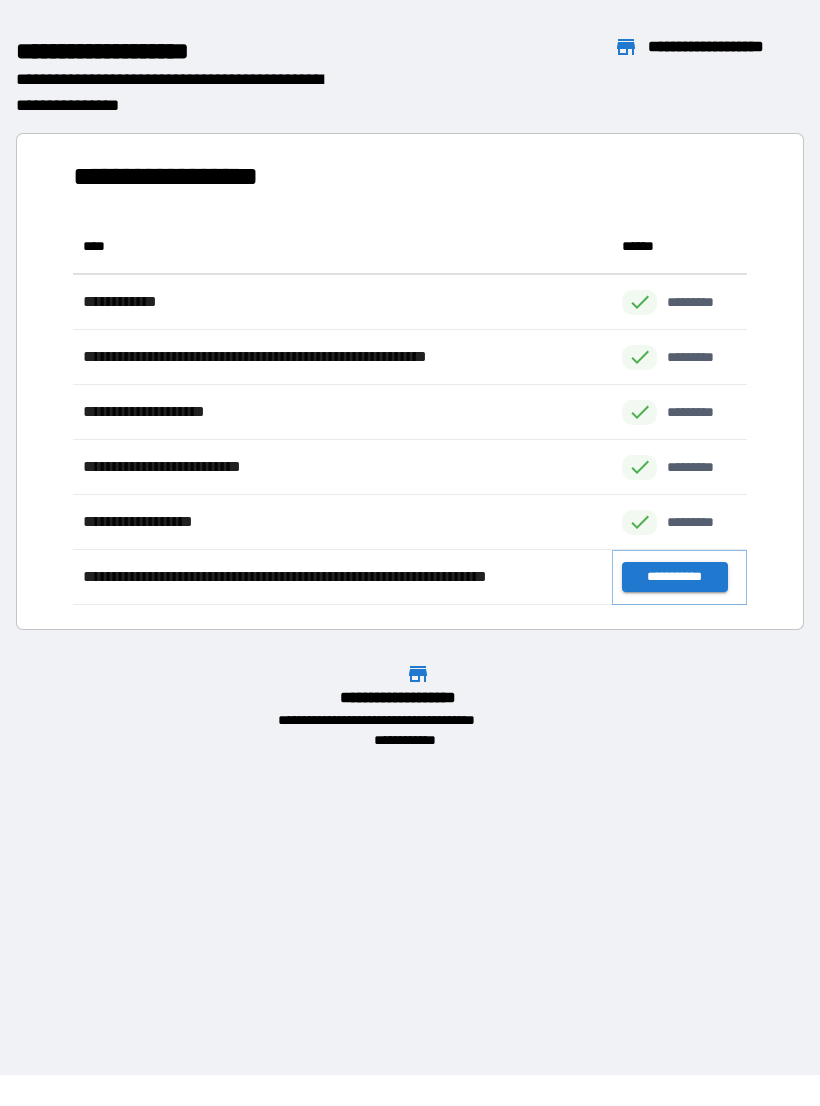 click on "**********" at bounding box center [674, 577] 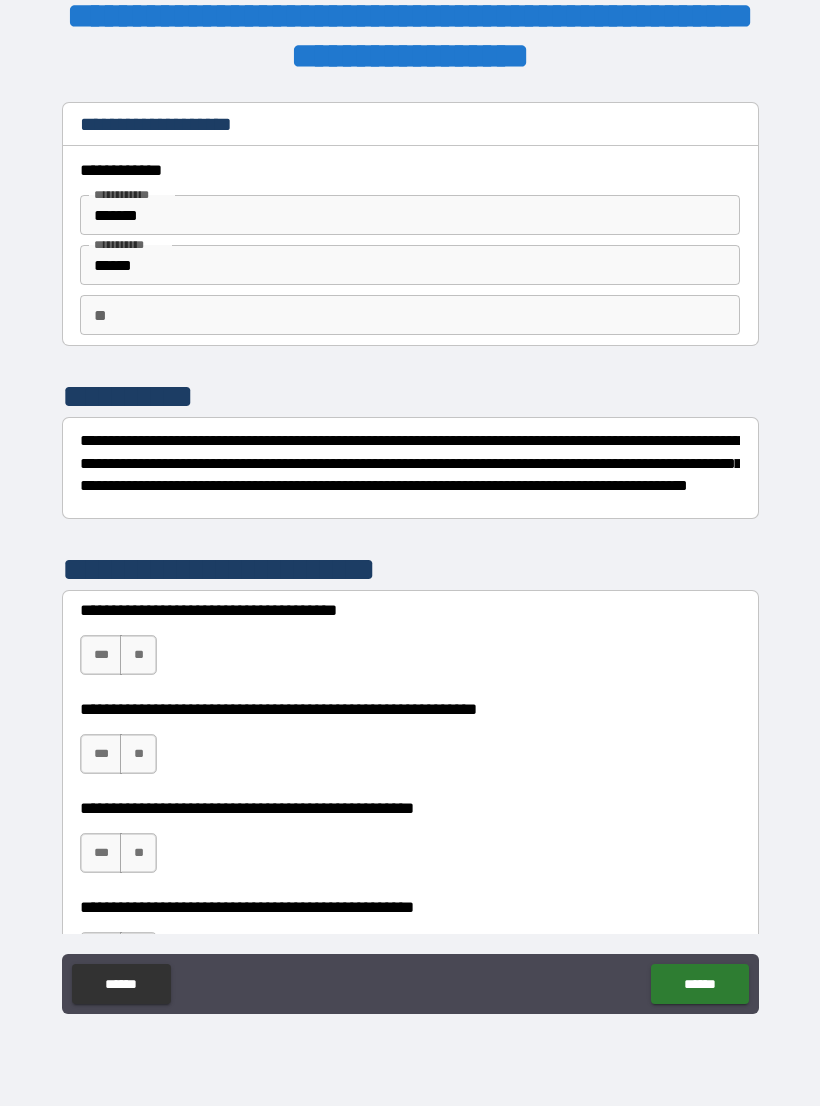 click on "**" at bounding box center (138, 655) 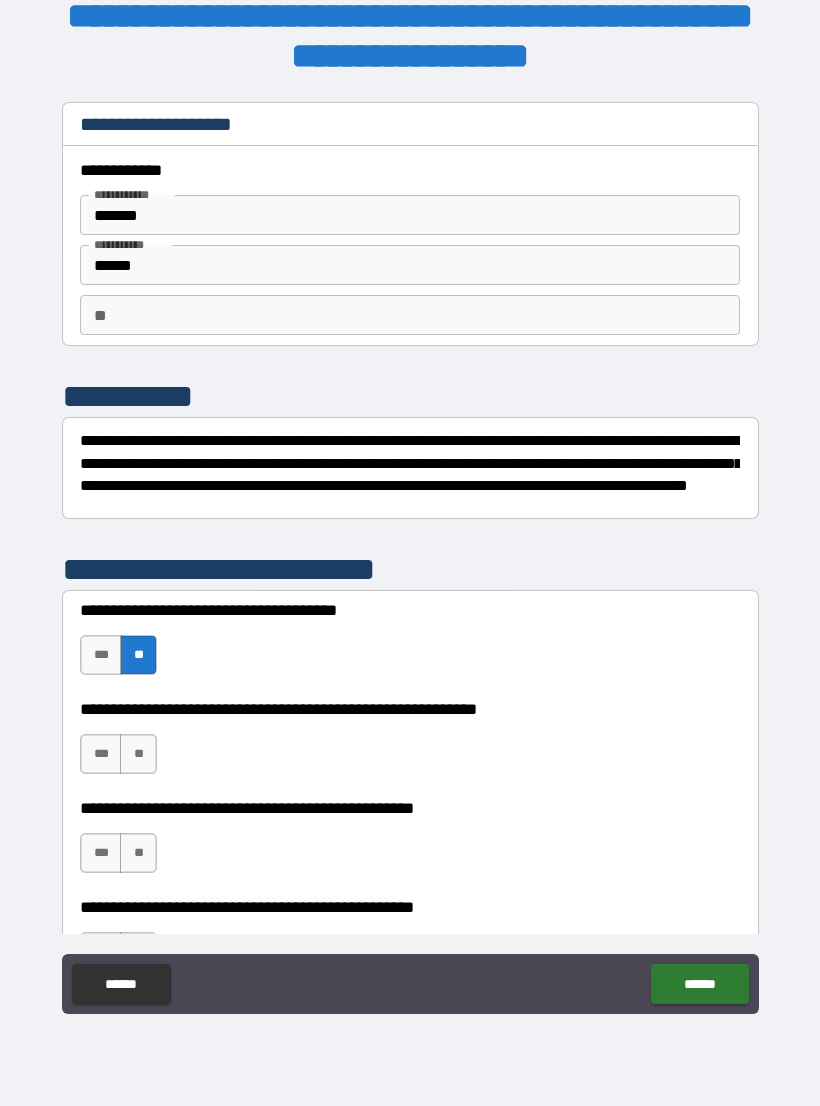 click on "**" at bounding box center (138, 754) 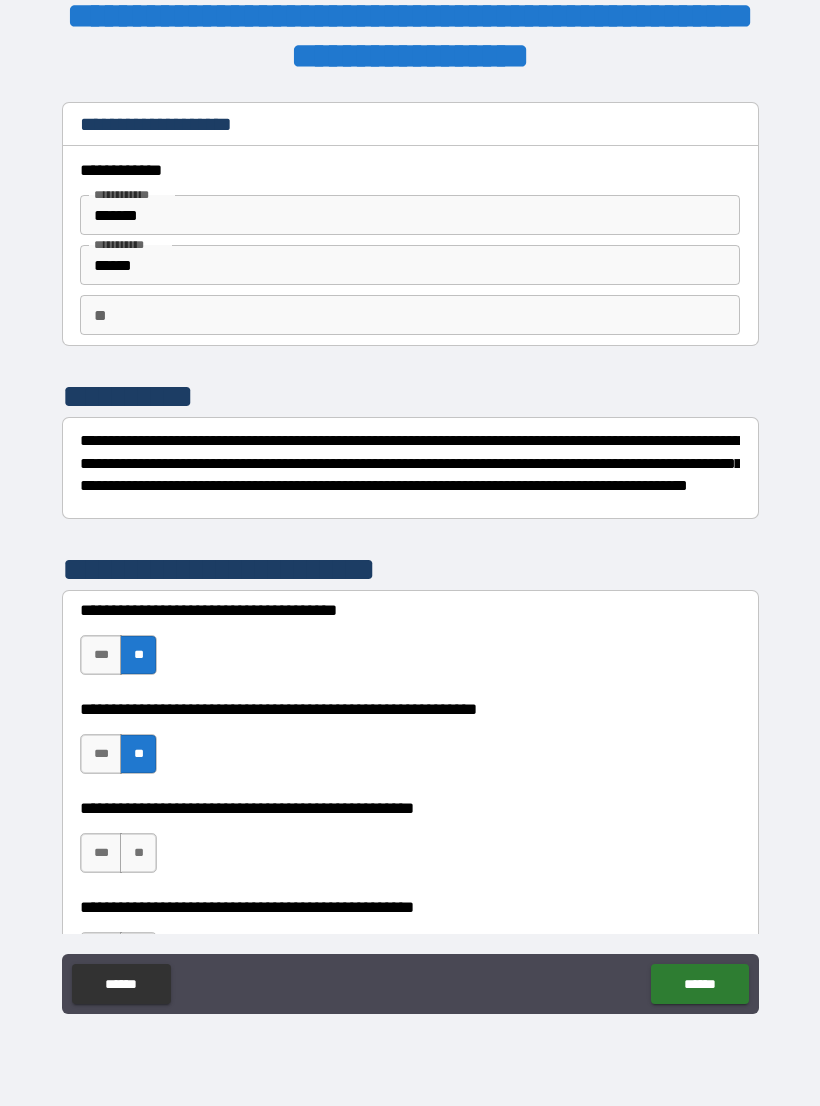 click on "**" at bounding box center [138, 853] 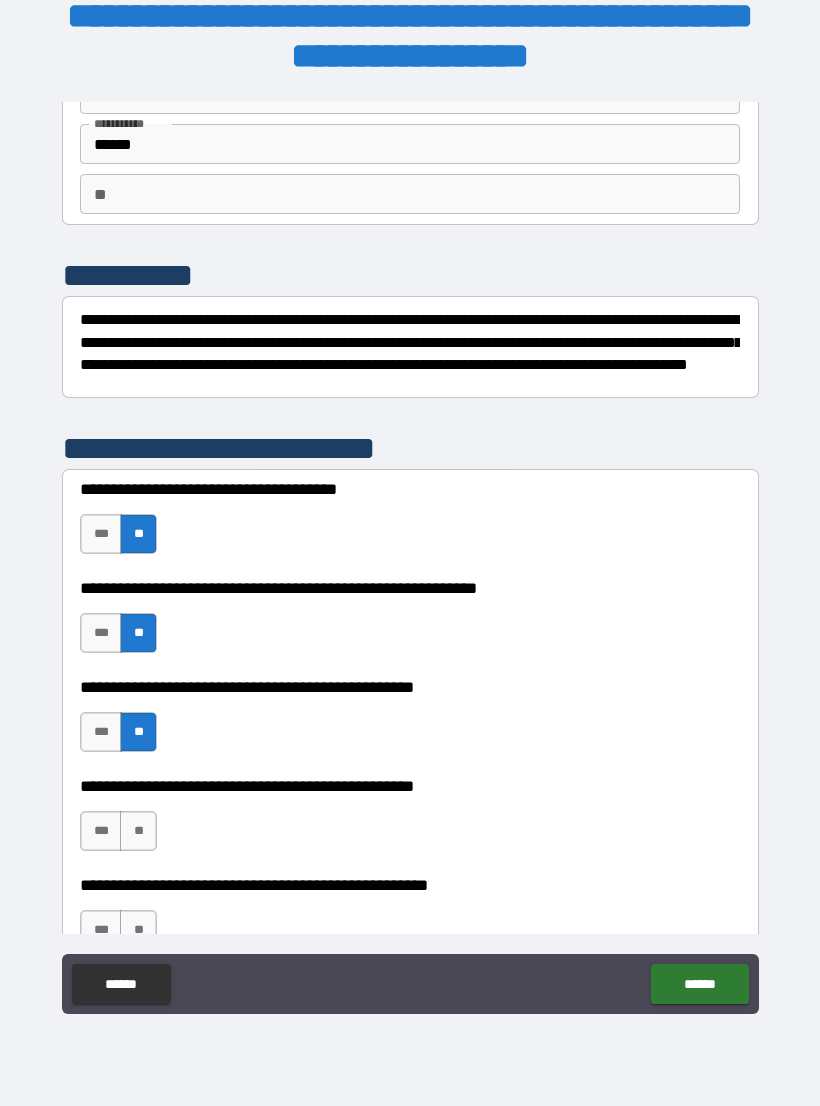 scroll, scrollTop: 129, scrollLeft: 0, axis: vertical 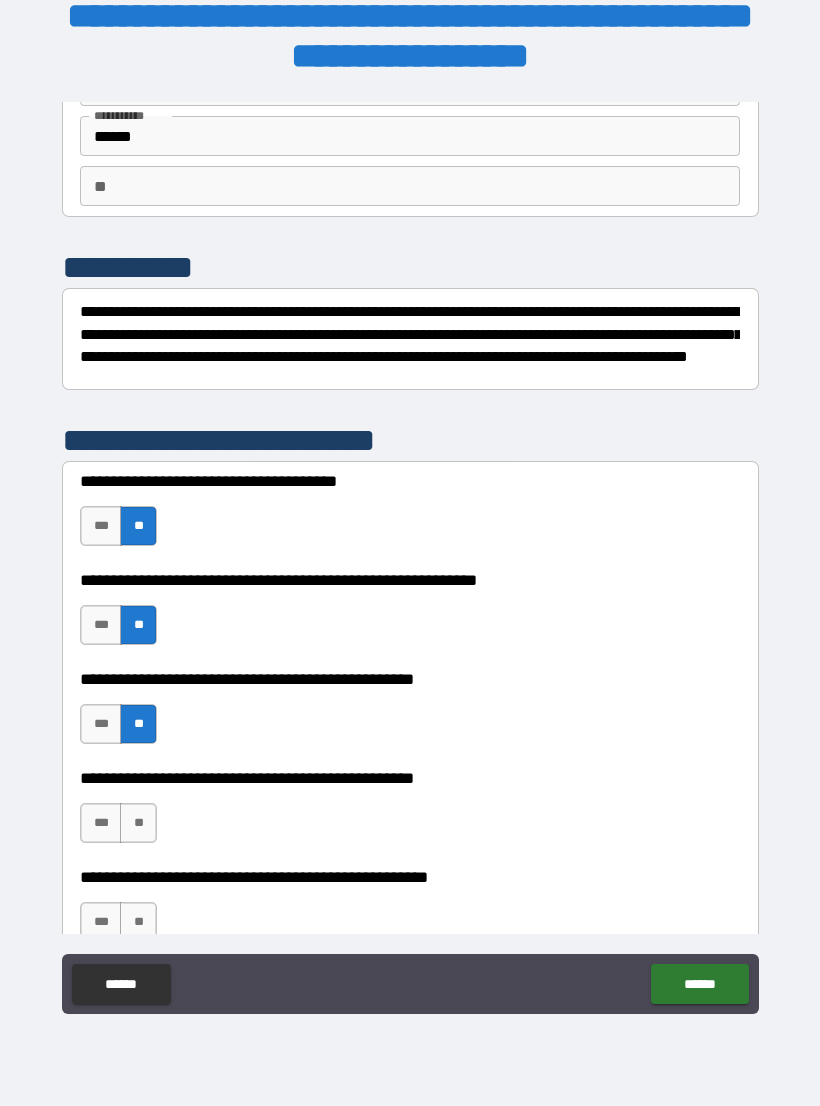 click on "**" at bounding box center [138, 823] 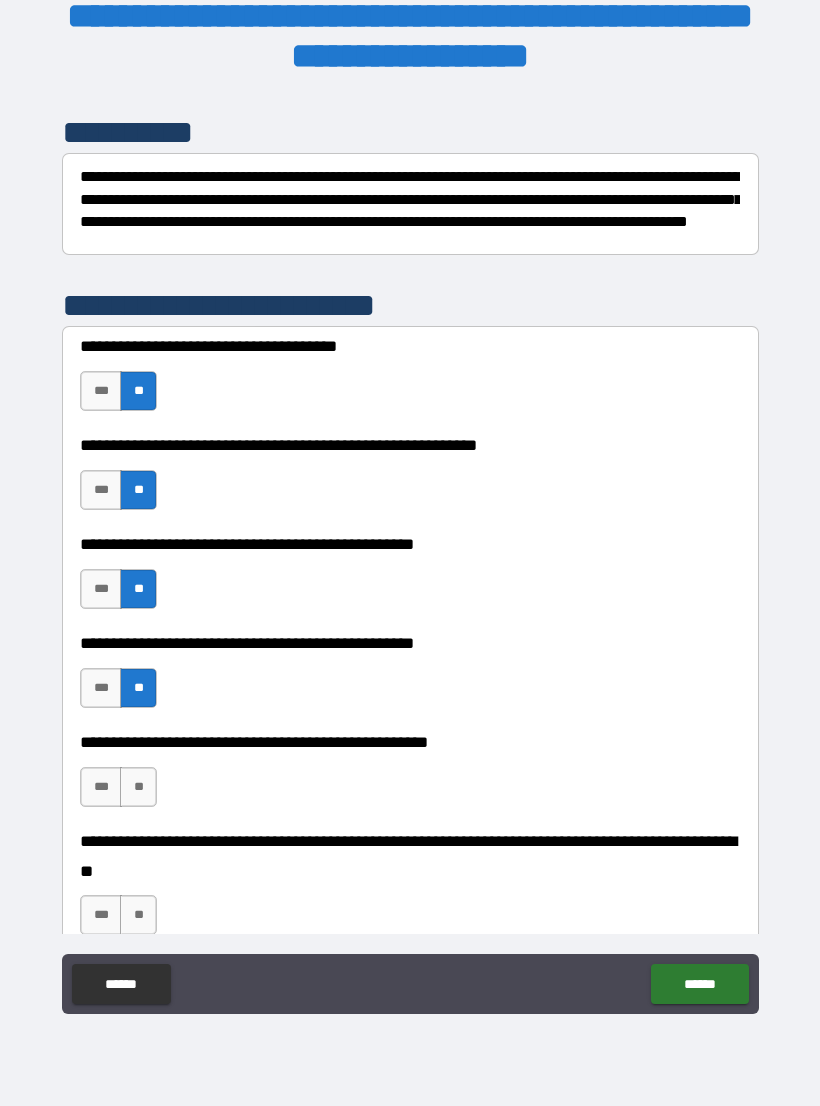 scroll, scrollTop: 269, scrollLeft: 0, axis: vertical 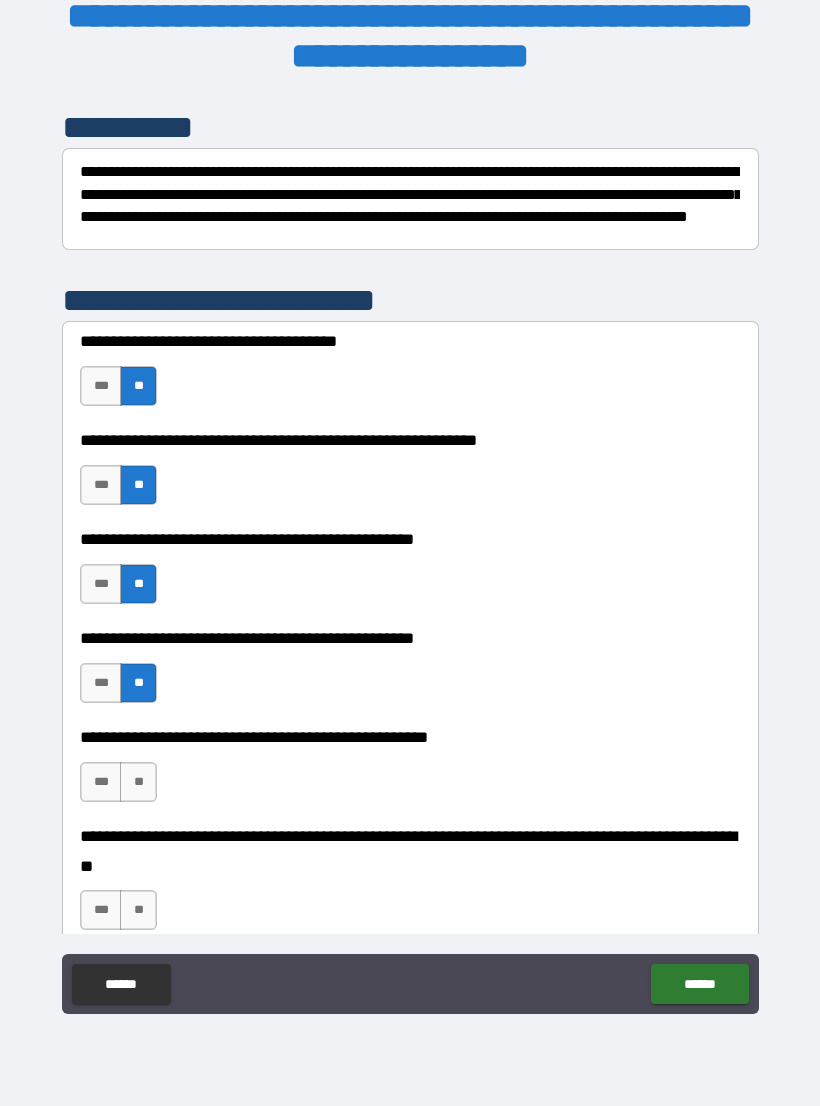 click on "**" at bounding box center [138, 782] 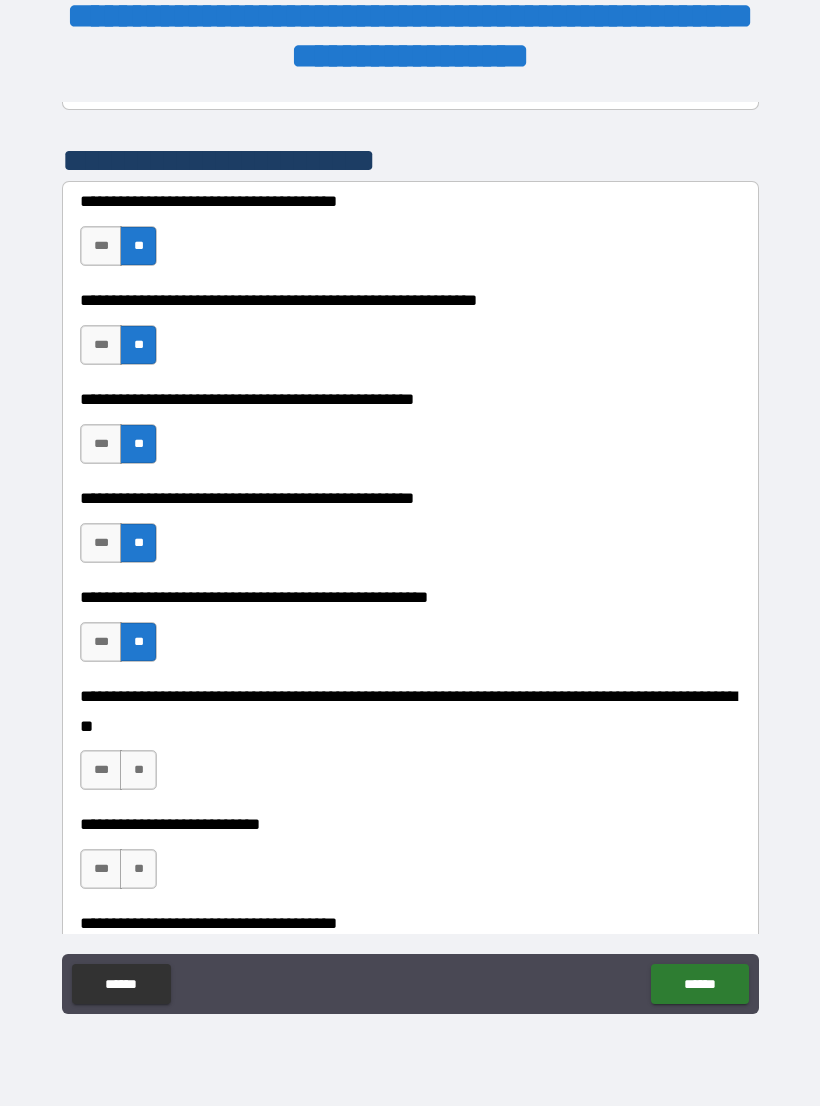scroll, scrollTop: 410, scrollLeft: 0, axis: vertical 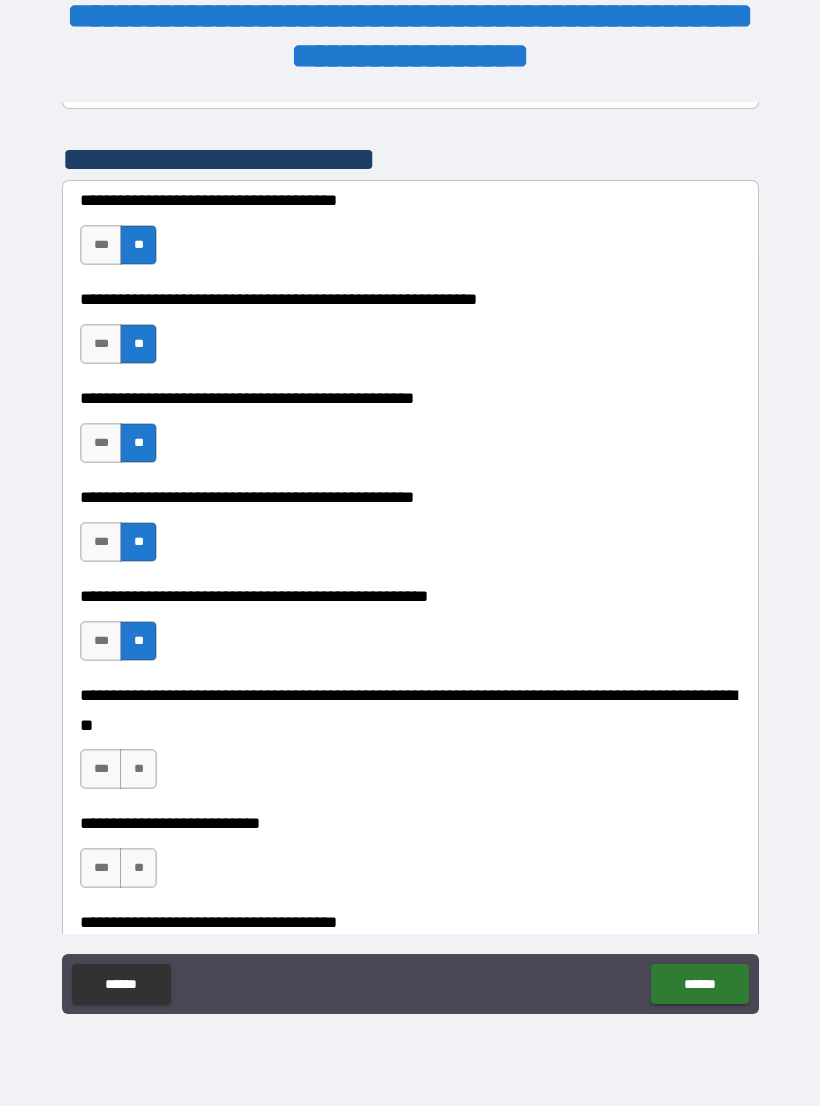 click on "**" at bounding box center [138, 769] 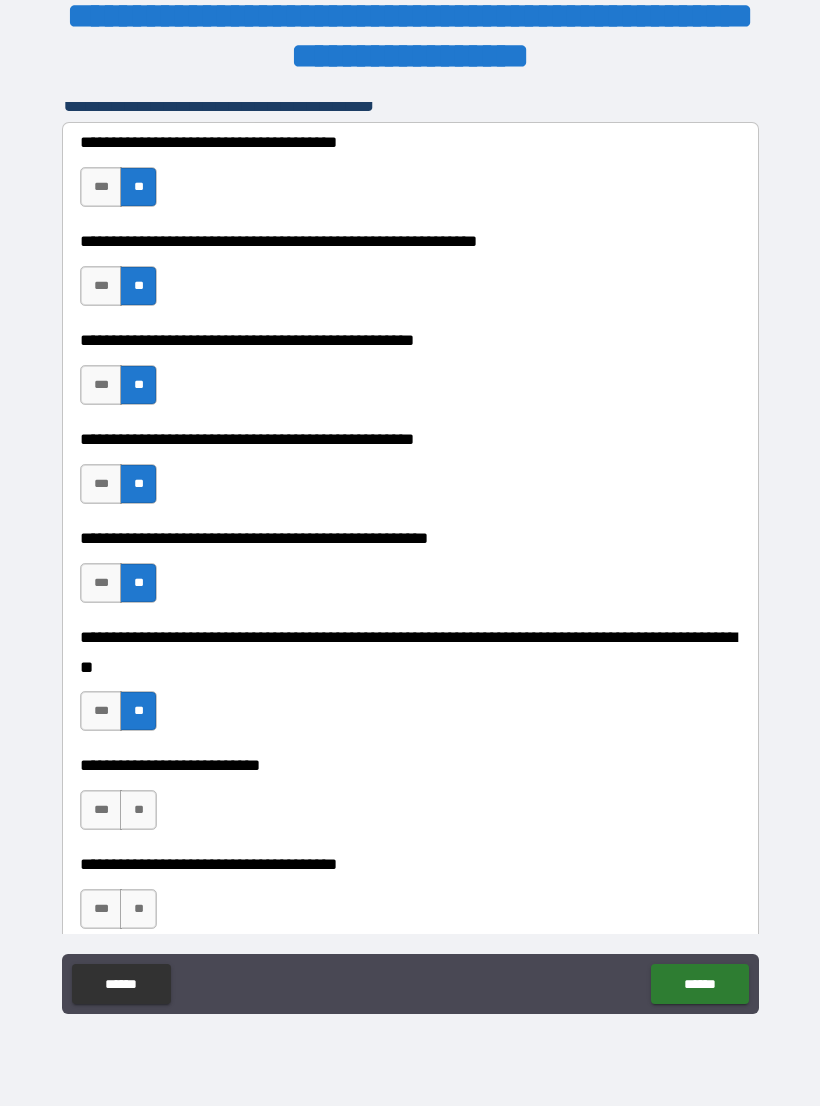 scroll, scrollTop: 517, scrollLeft: 0, axis: vertical 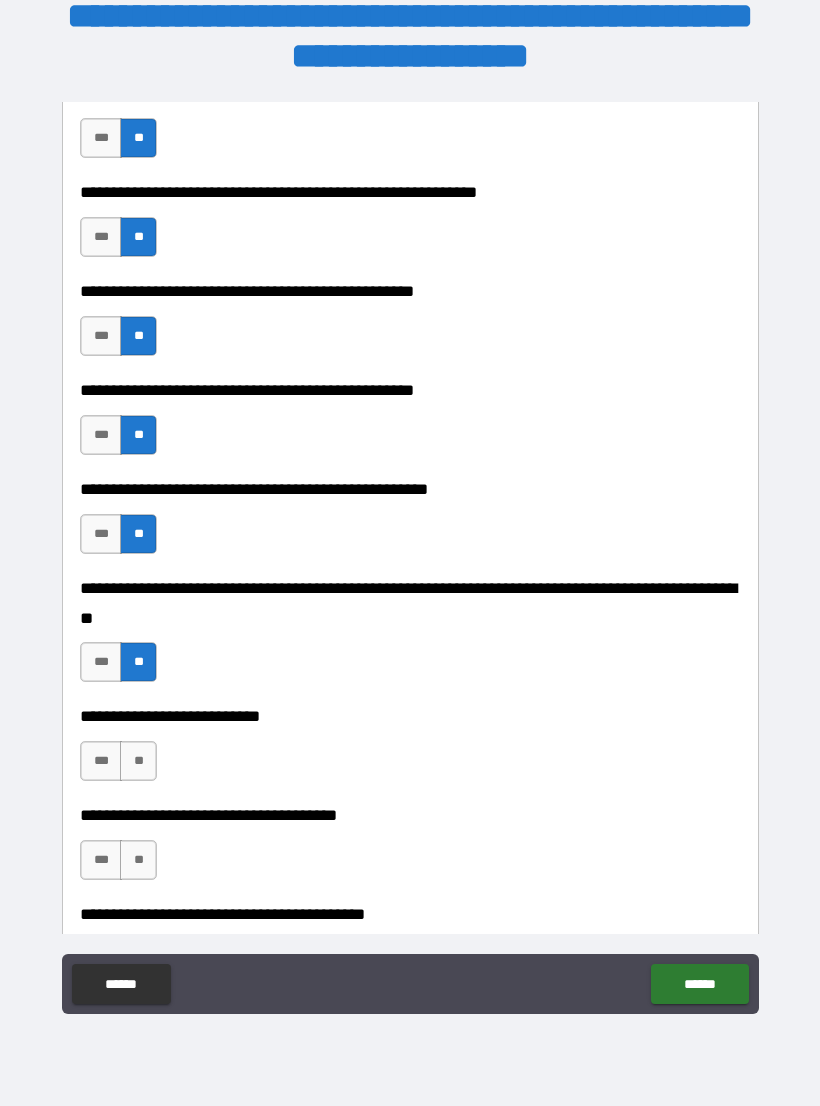 click on "**" at bounding box center (138, 761) 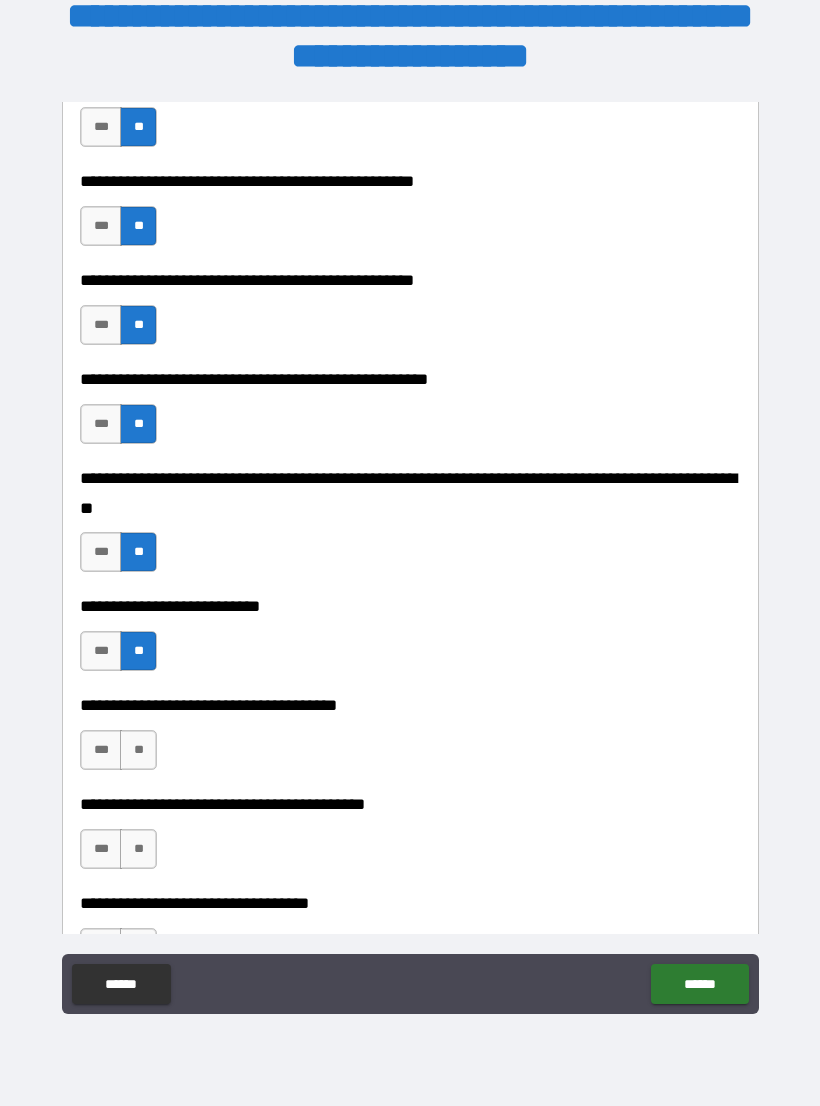scroll, scrollTop: 645, scrollLeft: 0, axis: vertical 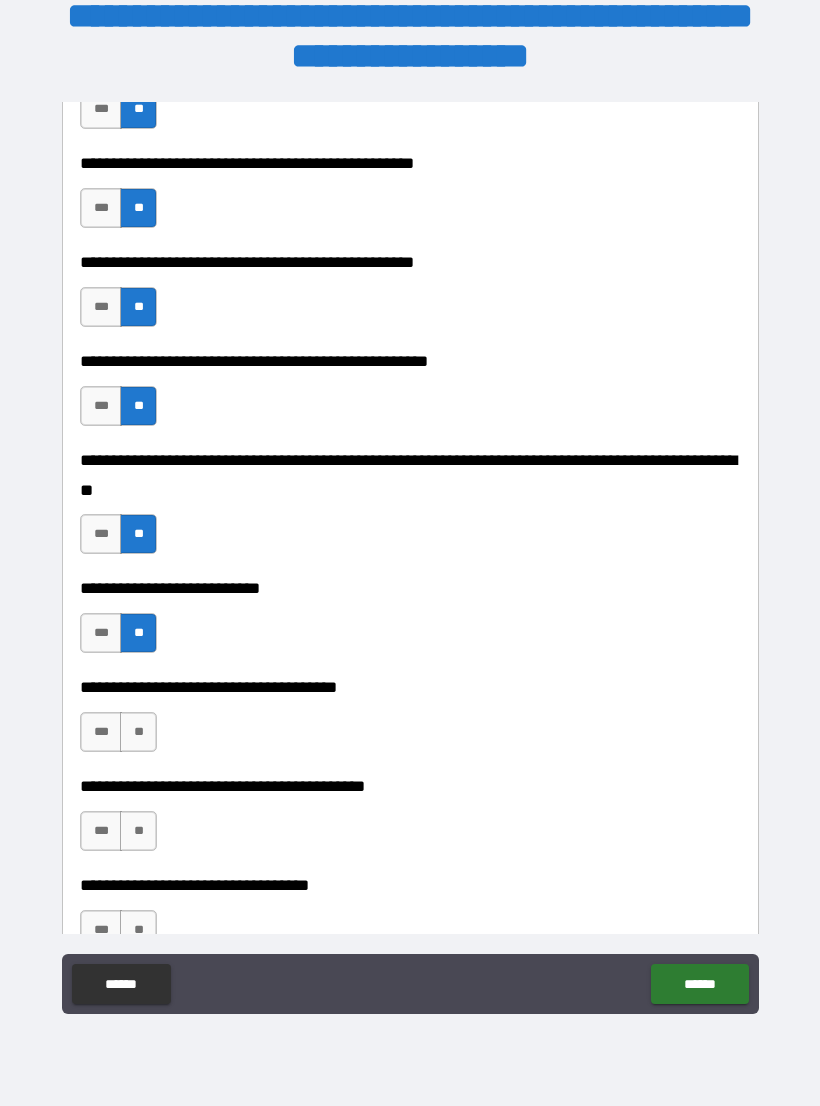 click on "**" at bounding box center (138, 732) 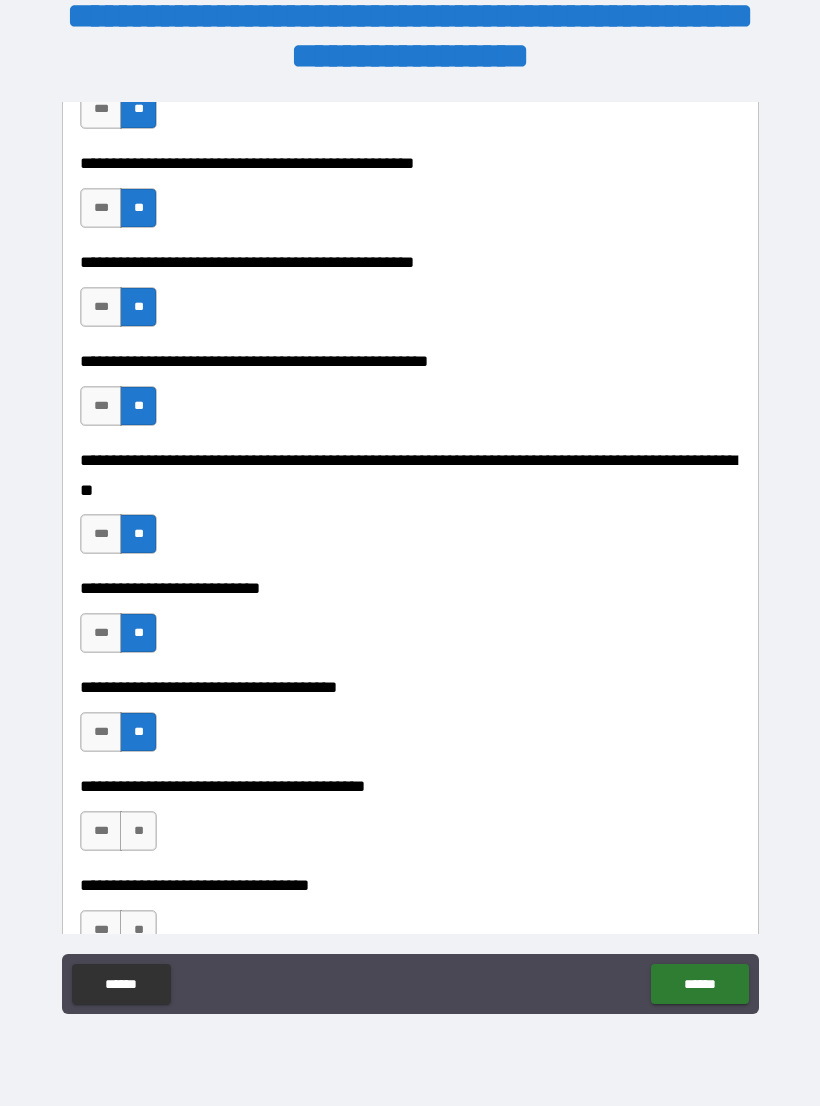 click on "**" at bounding box center [138, 831] 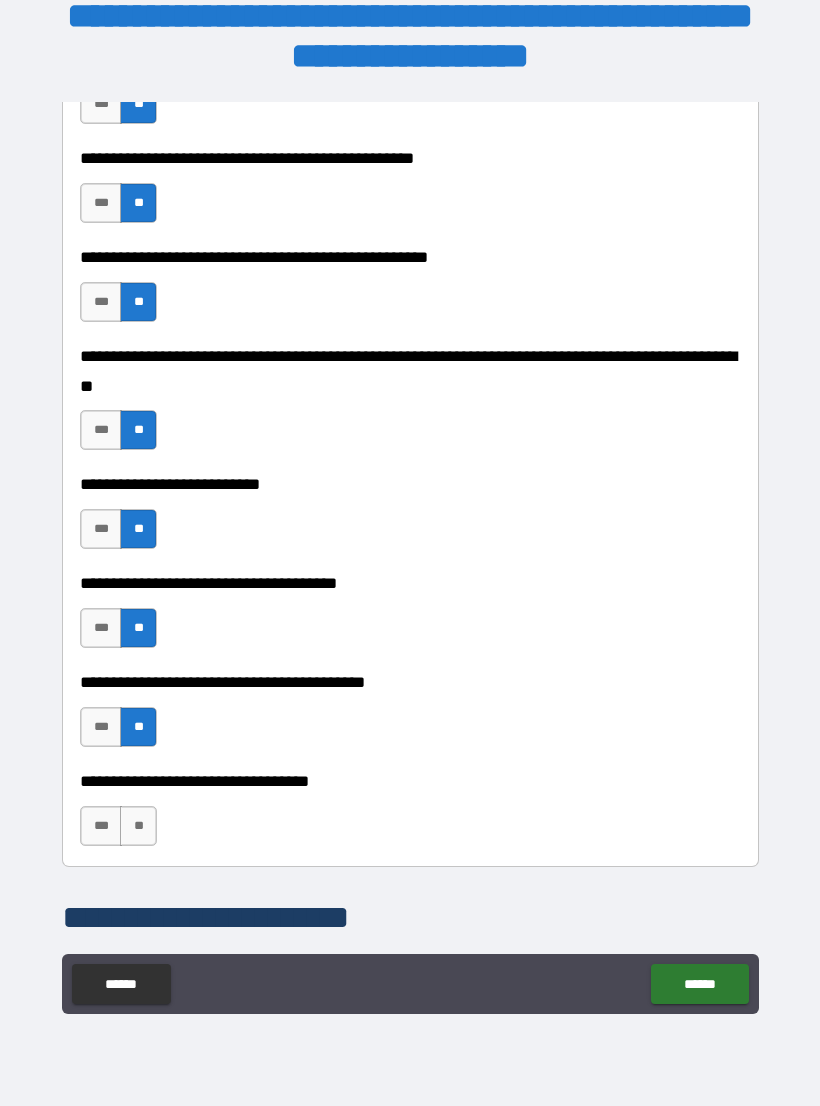 scroll, scrollTop: 773, scrollLeft: 0, axis: vertical 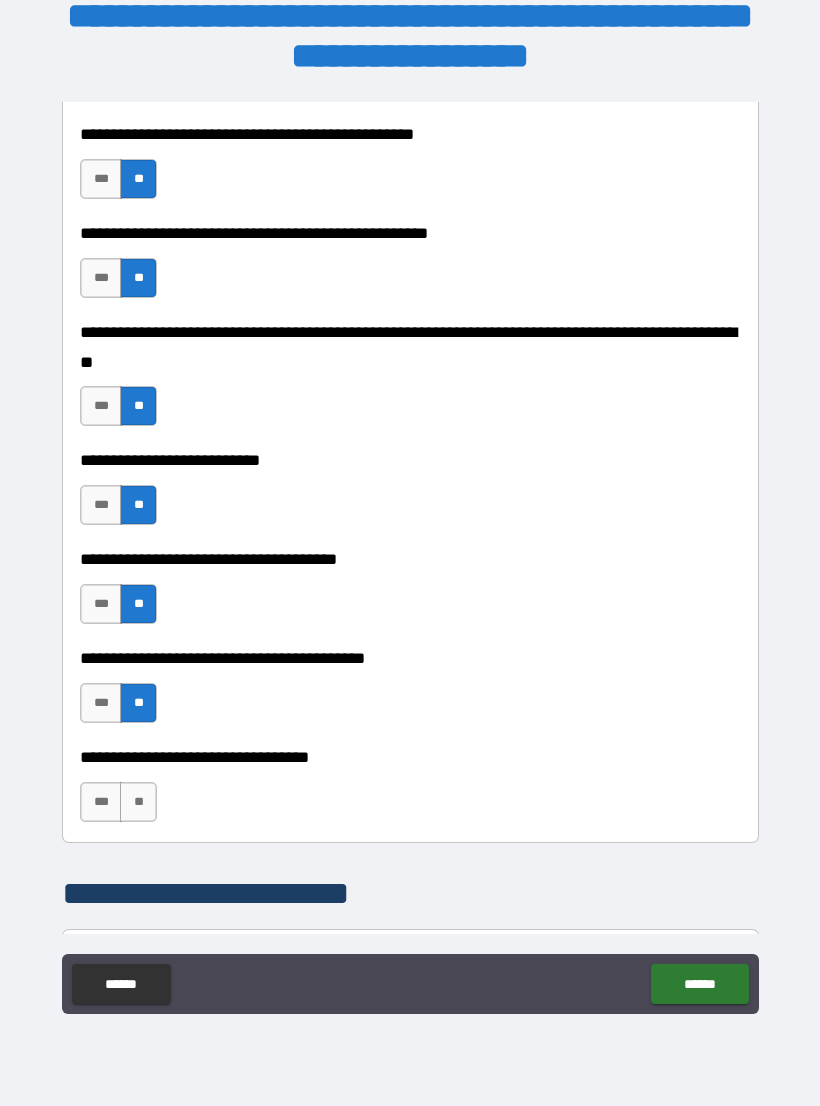 click on "**" at bounding box center (138, 802) 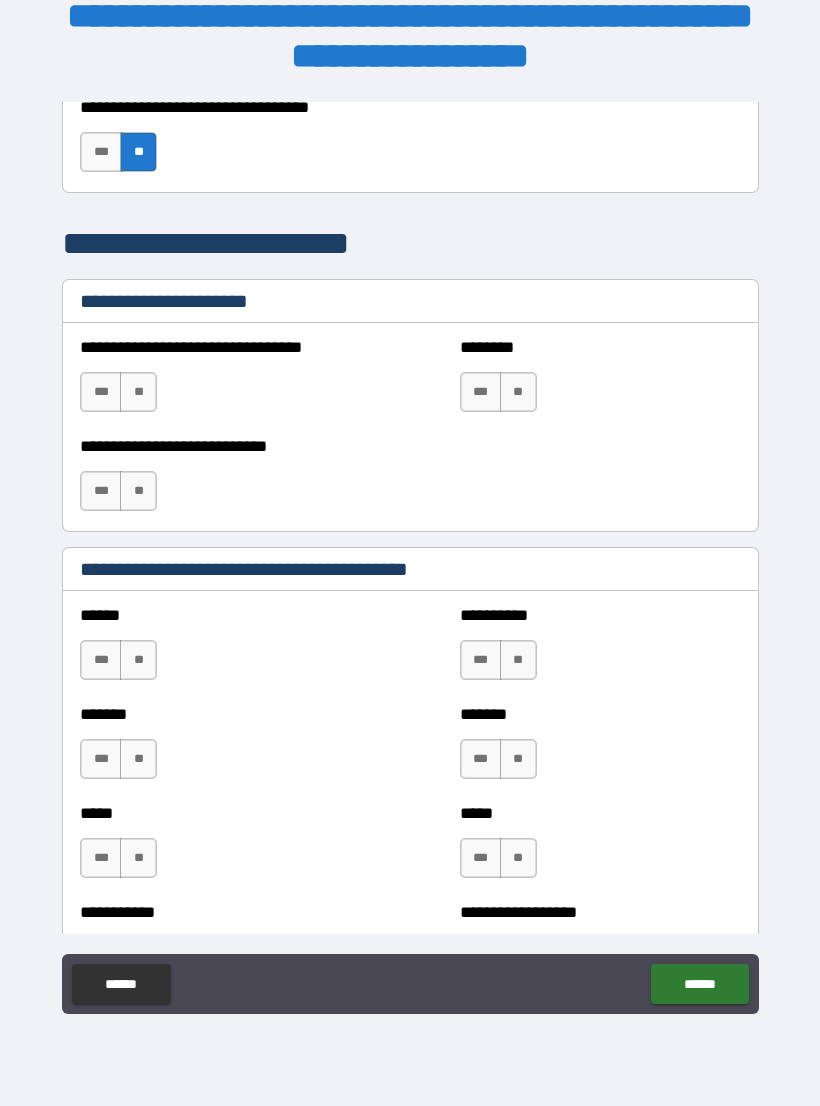 scroll, scrollTop: 1424, scrollLeft: 0, axis: vertical 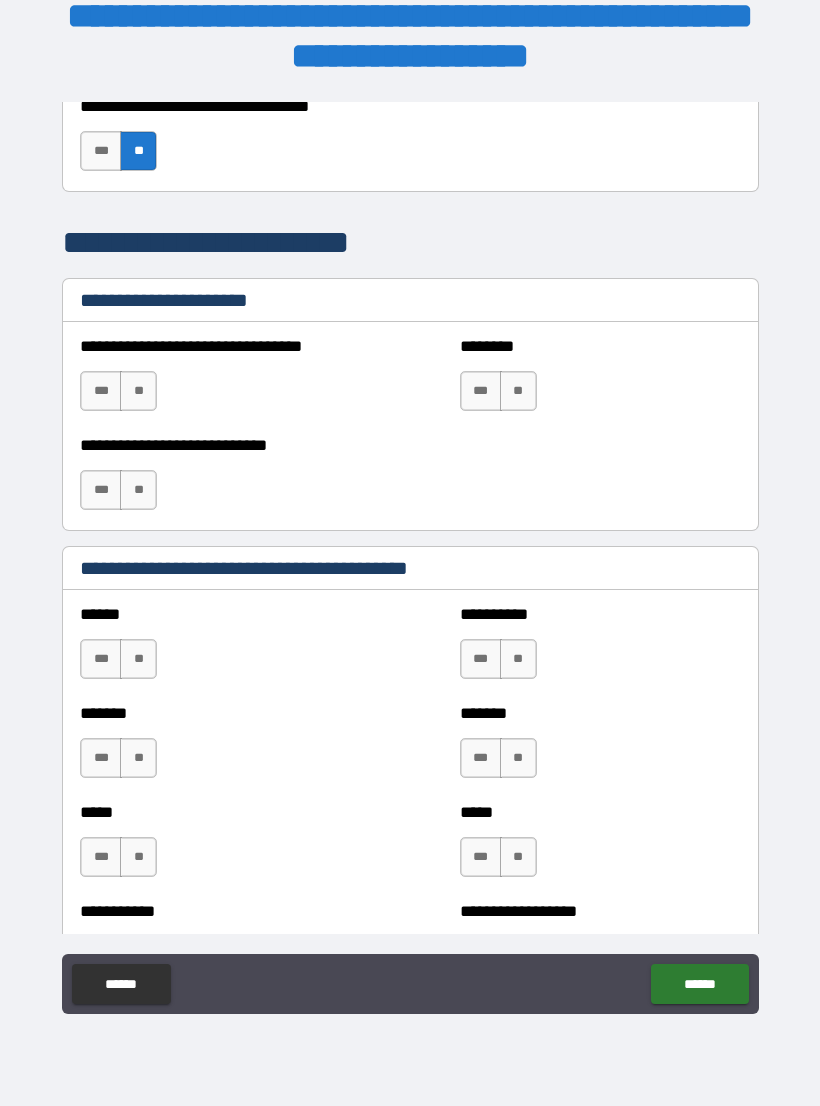 click on "**" at bounding box center [138, 391] 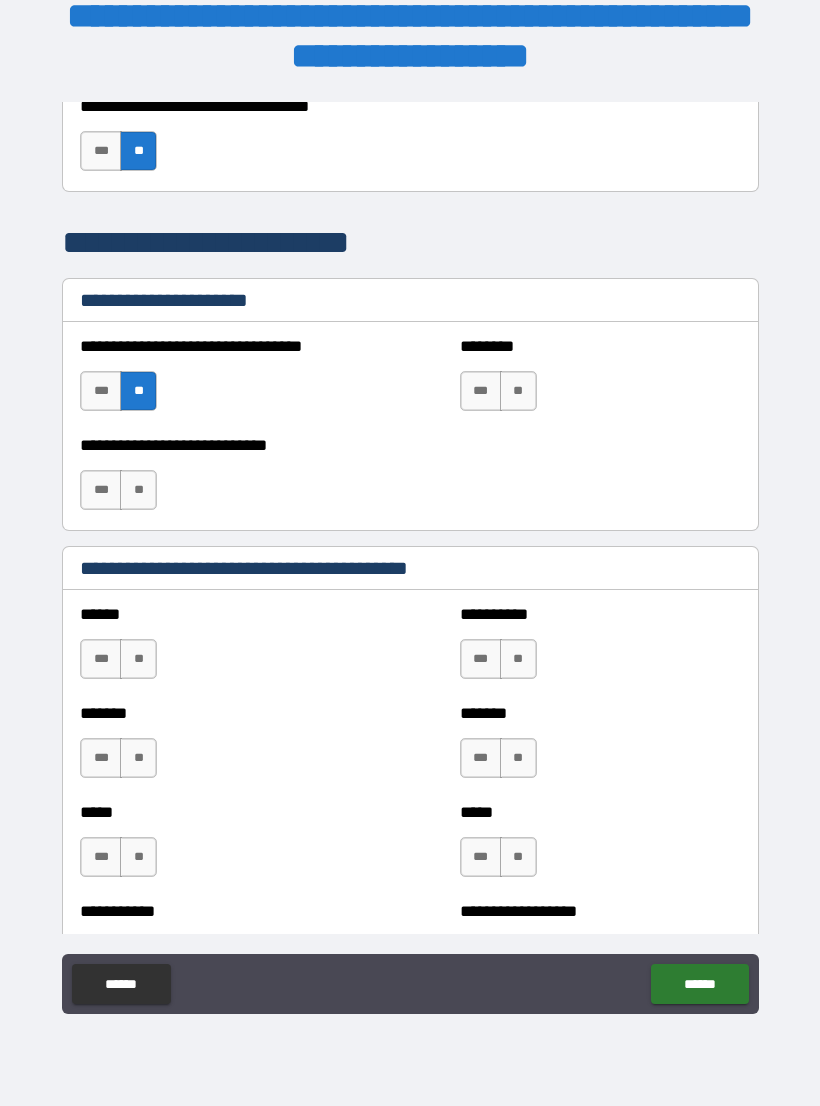 click on "**" at bounding box center [138, 490] 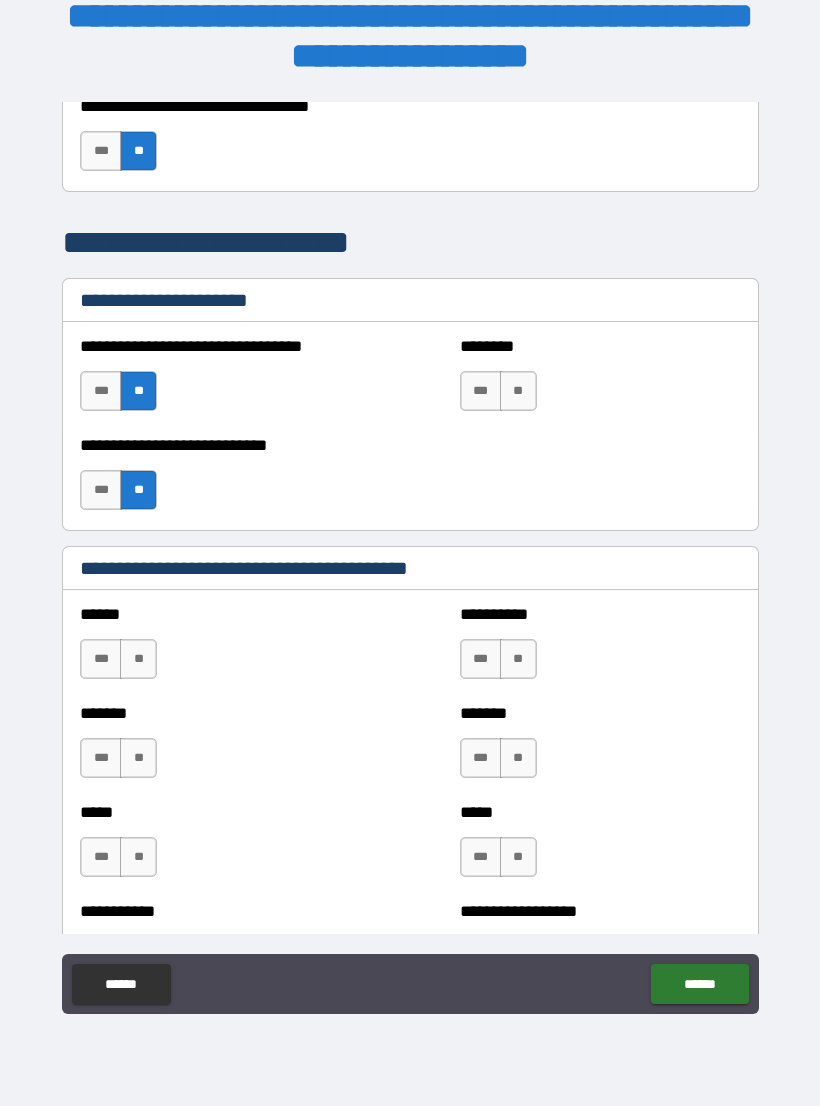 click on "**" at bounding box center [518, 391] 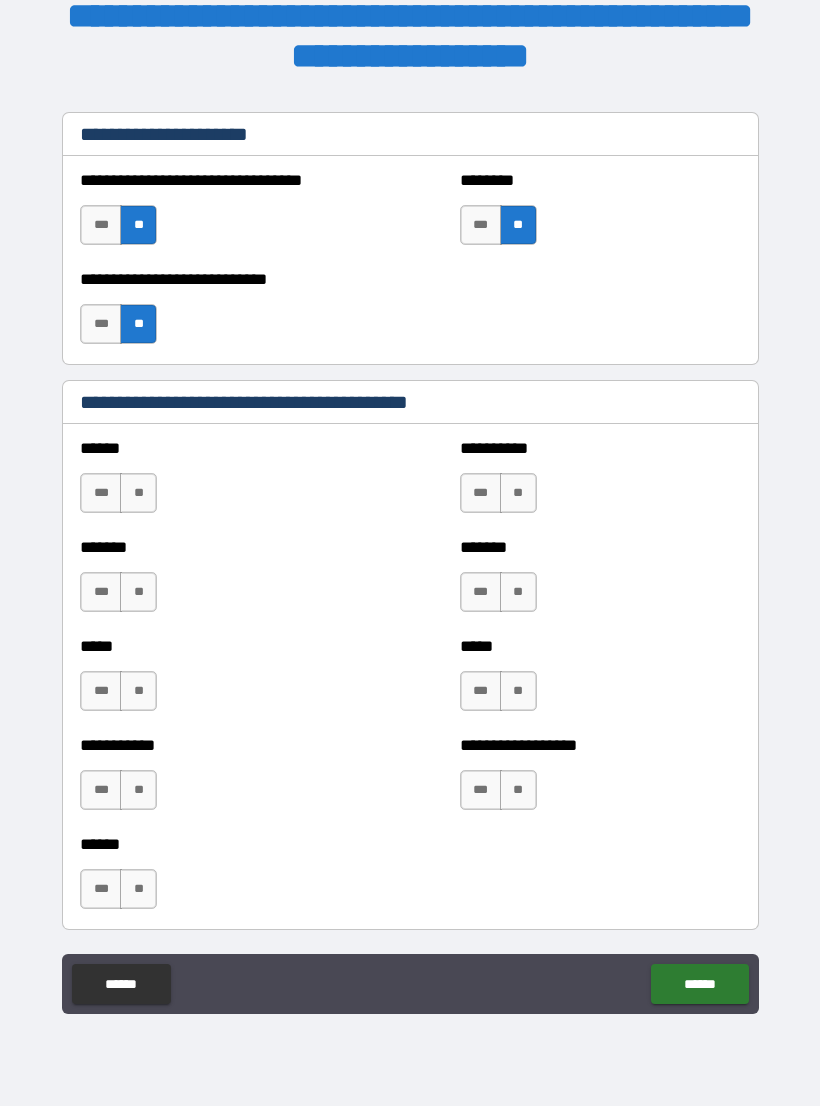 scroll, scrollTop: 1594, scrollLeft: 0, axis: vertical 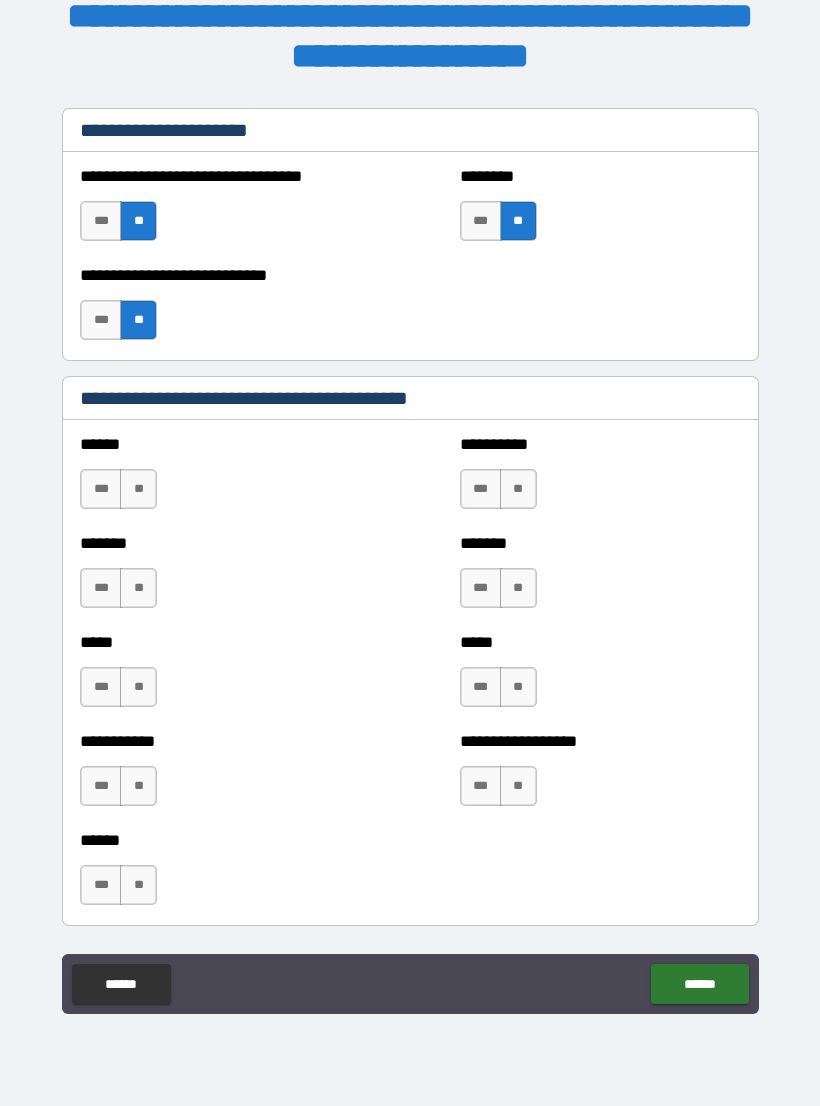 click on "**" at bounding box center (138, 489) 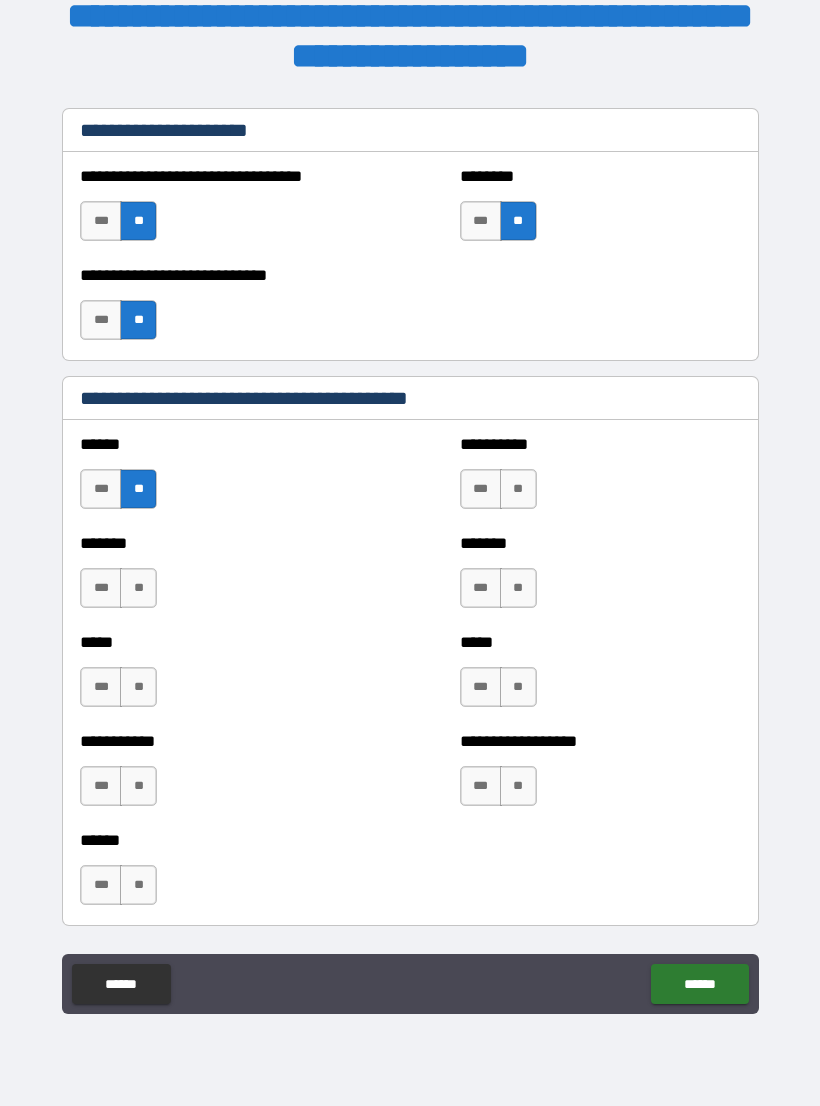 click on "**" at bounding box center (138, 588) 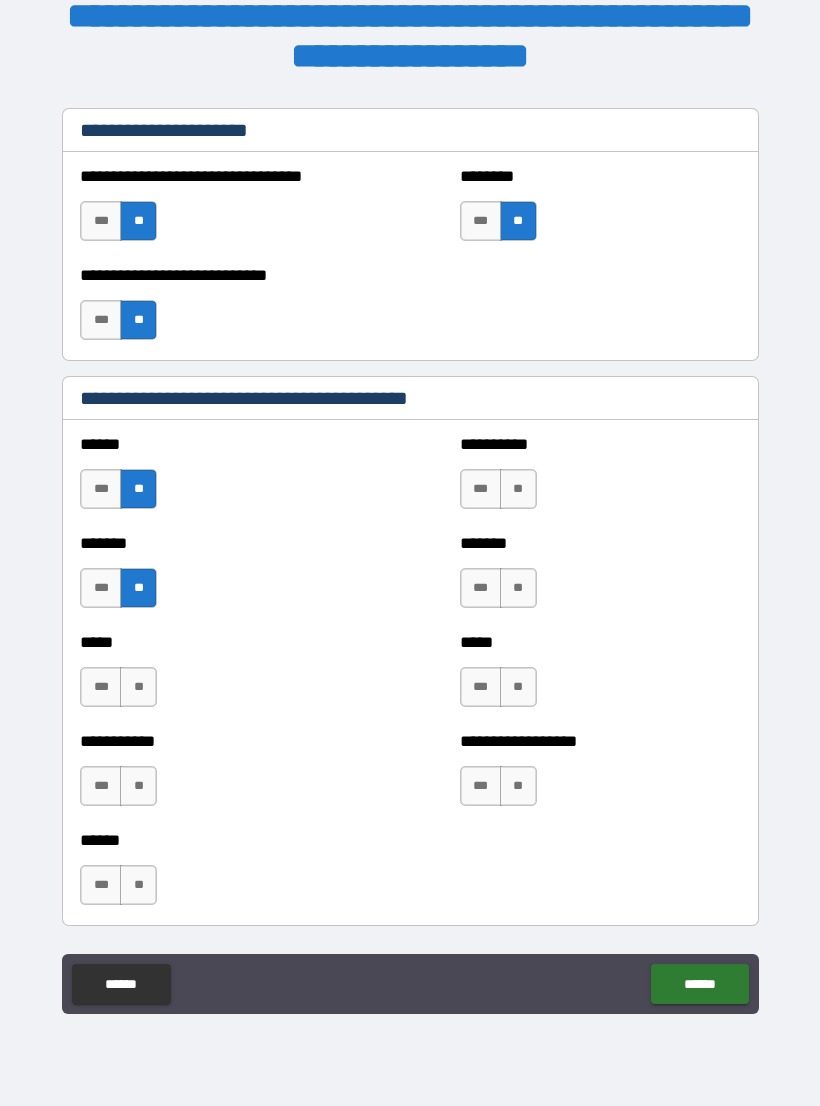 click on "**" at bounding box center (138, 687) 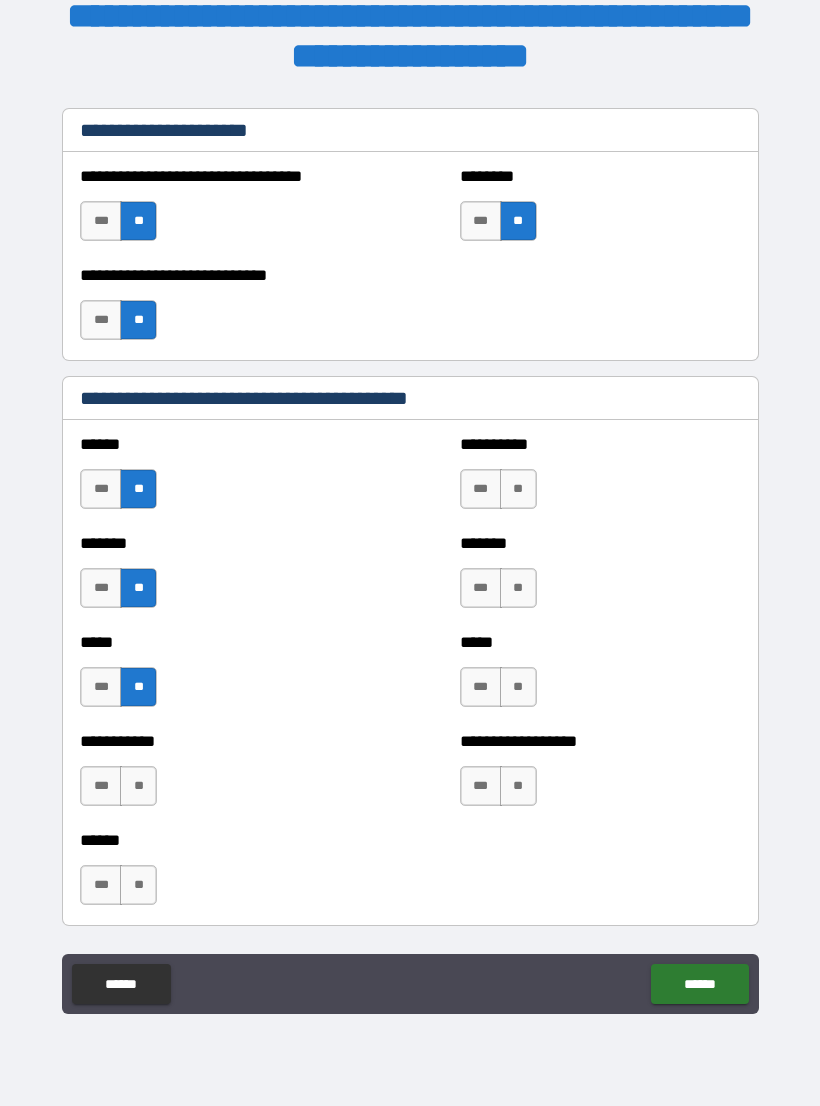 click on "**" at bounding box center (138, 786) 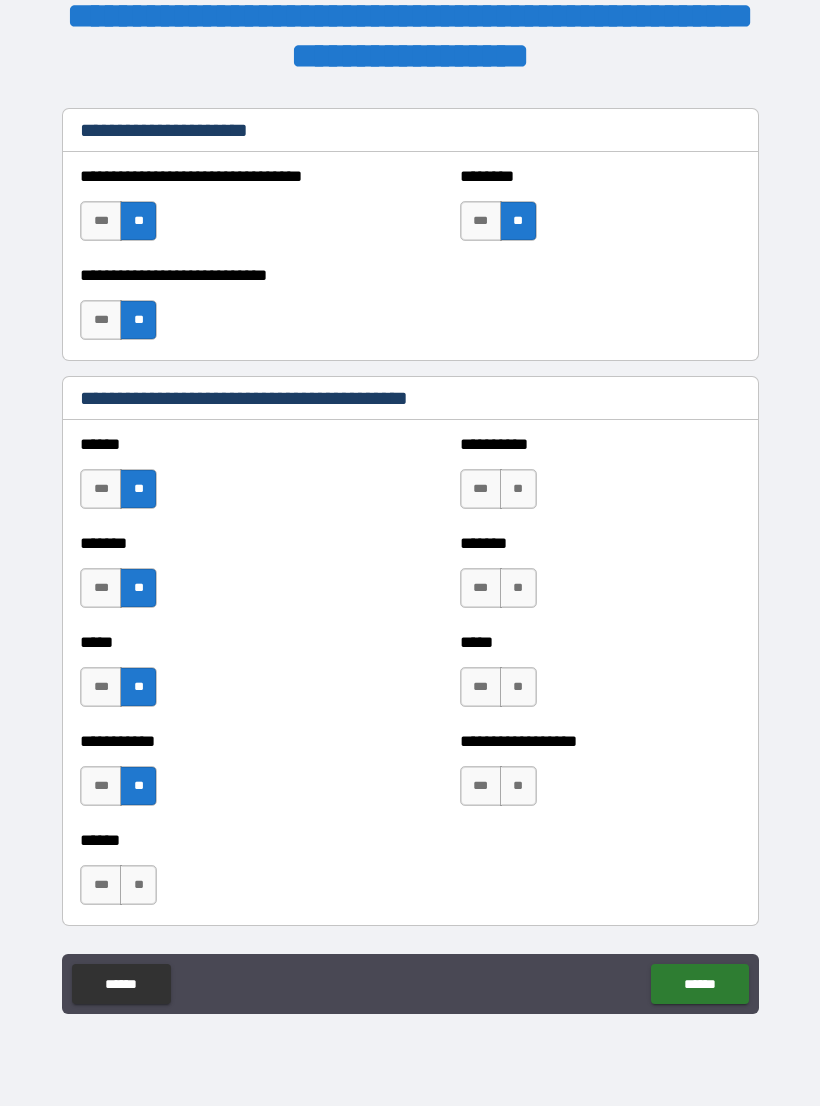 click on "**" at bounding box center [138, 885] 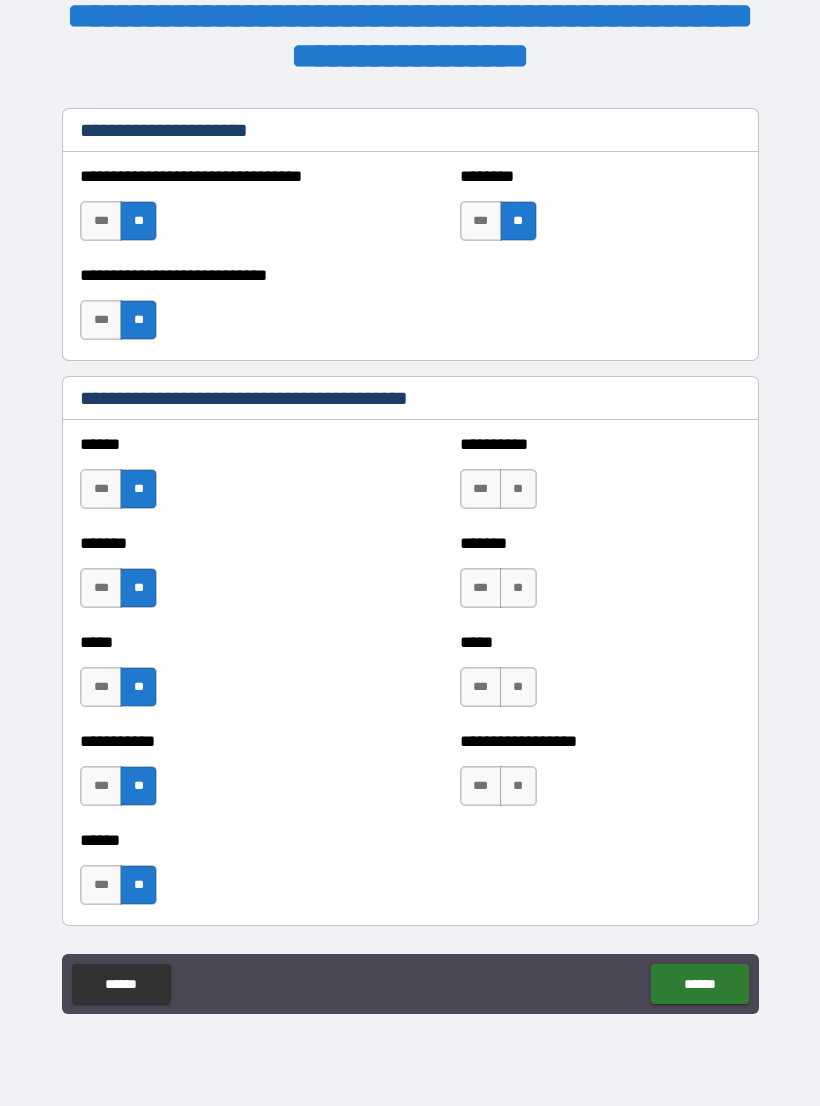 click on "**" at bounding box center [518, 489] 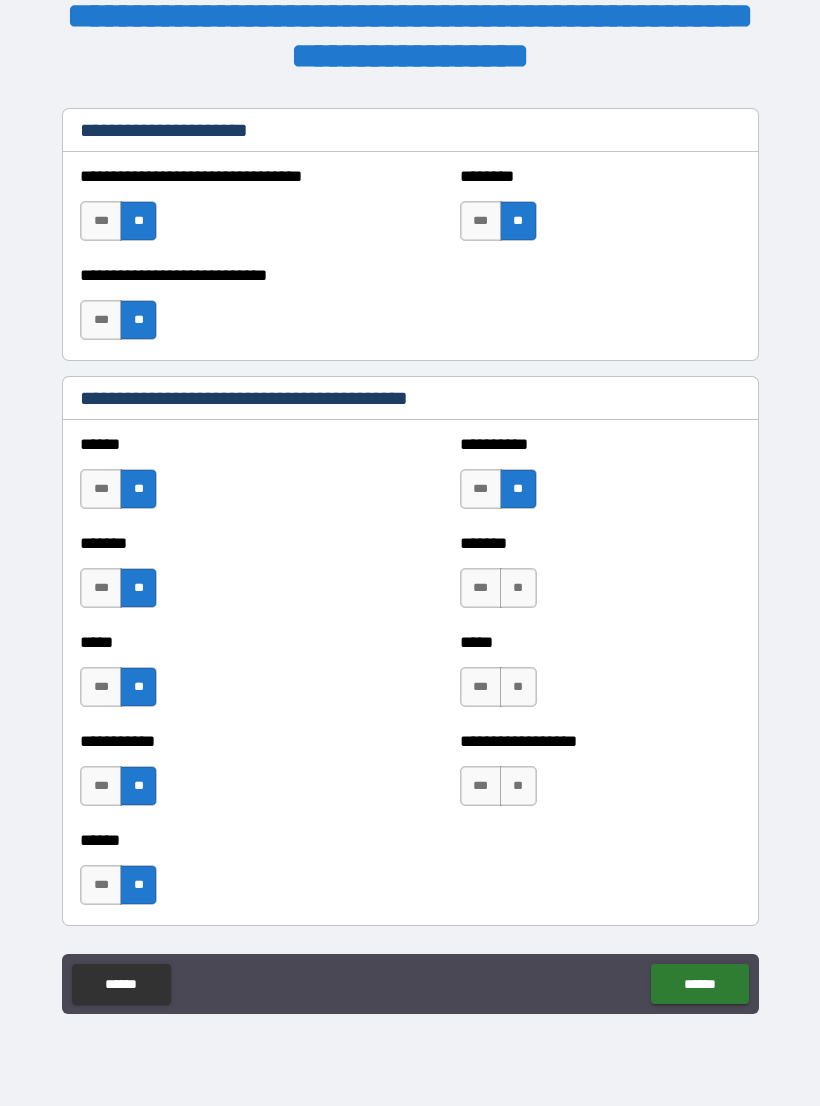 click on "**" at bounding box center [518, 588] 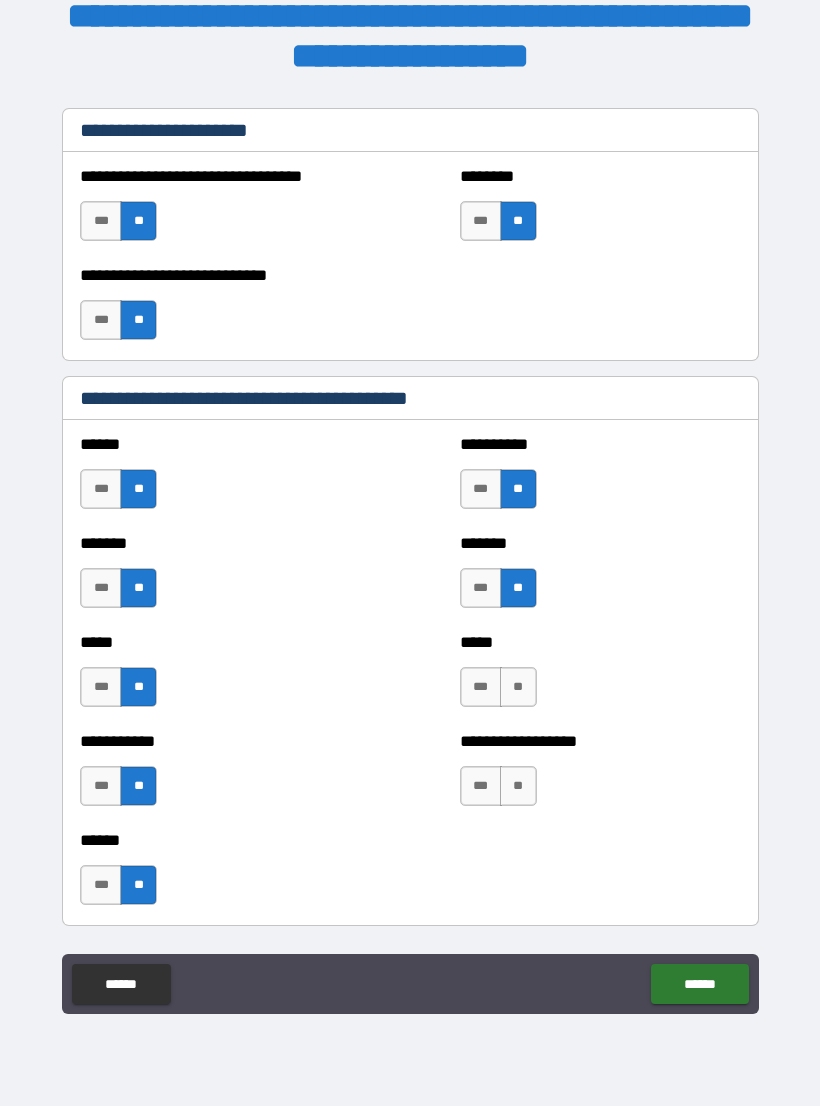 click on "**" at bounding box center (518, 687) 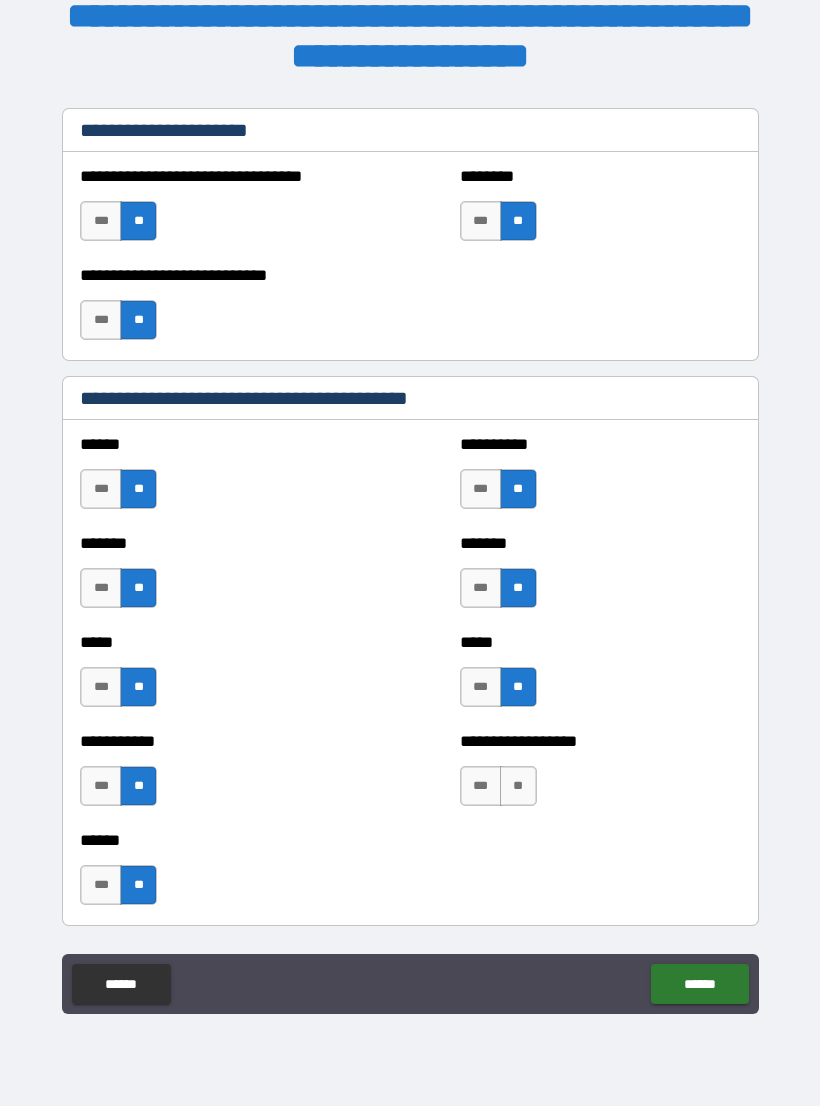 click on "**" at bounding box center [518, 786] 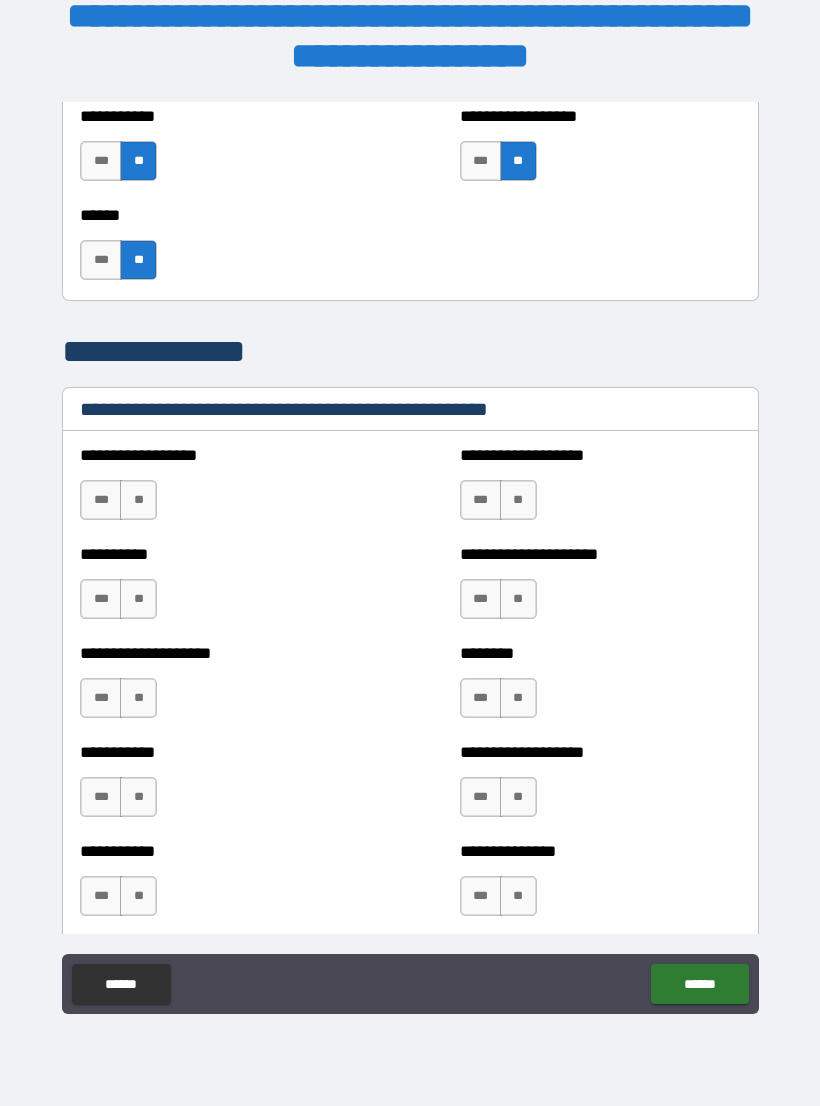scroll, scrollTop: 2220, scrollLeft: 0, axis: vertical 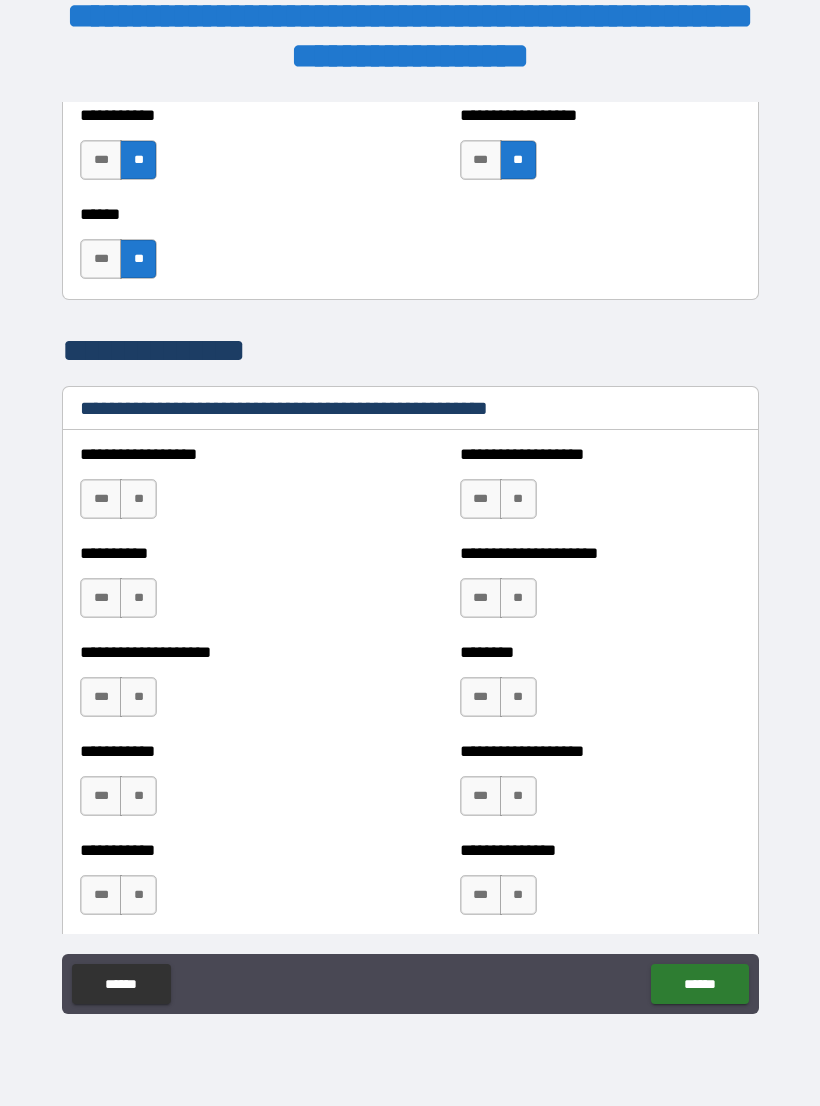 click on "**" at bounding box center (138, 499) 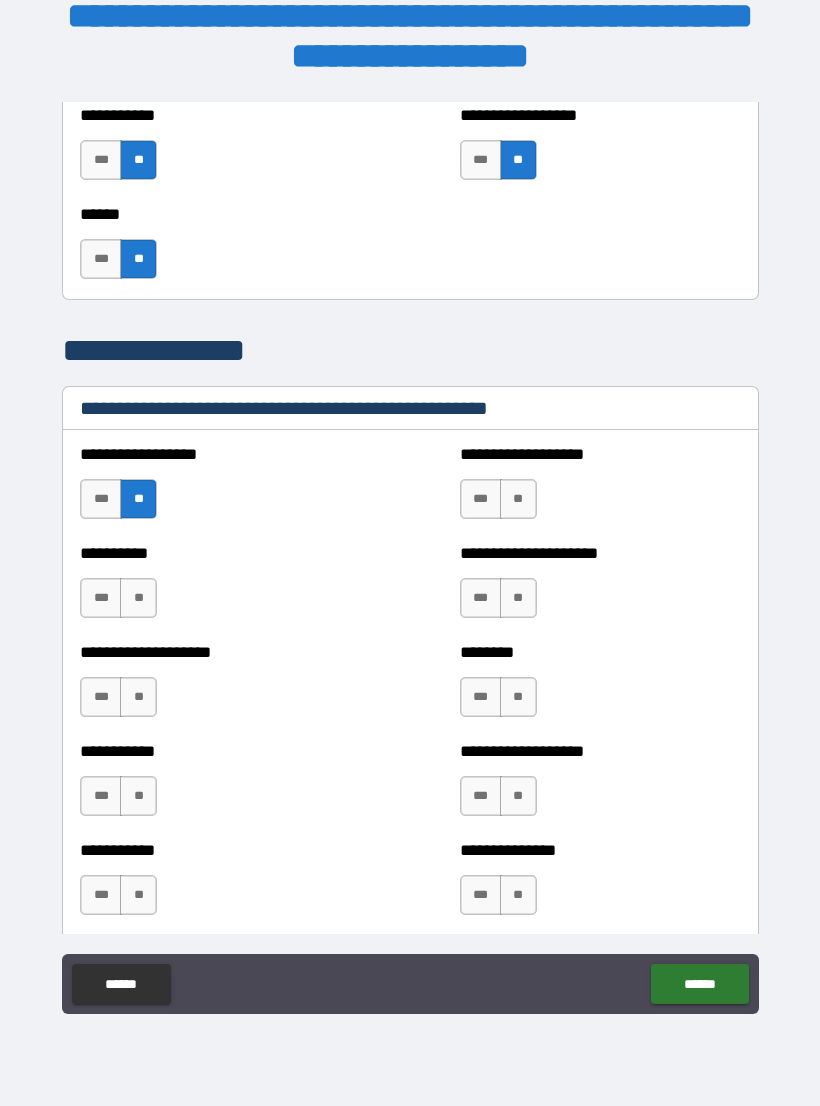 click on "**" at bounding box center (138, 598) 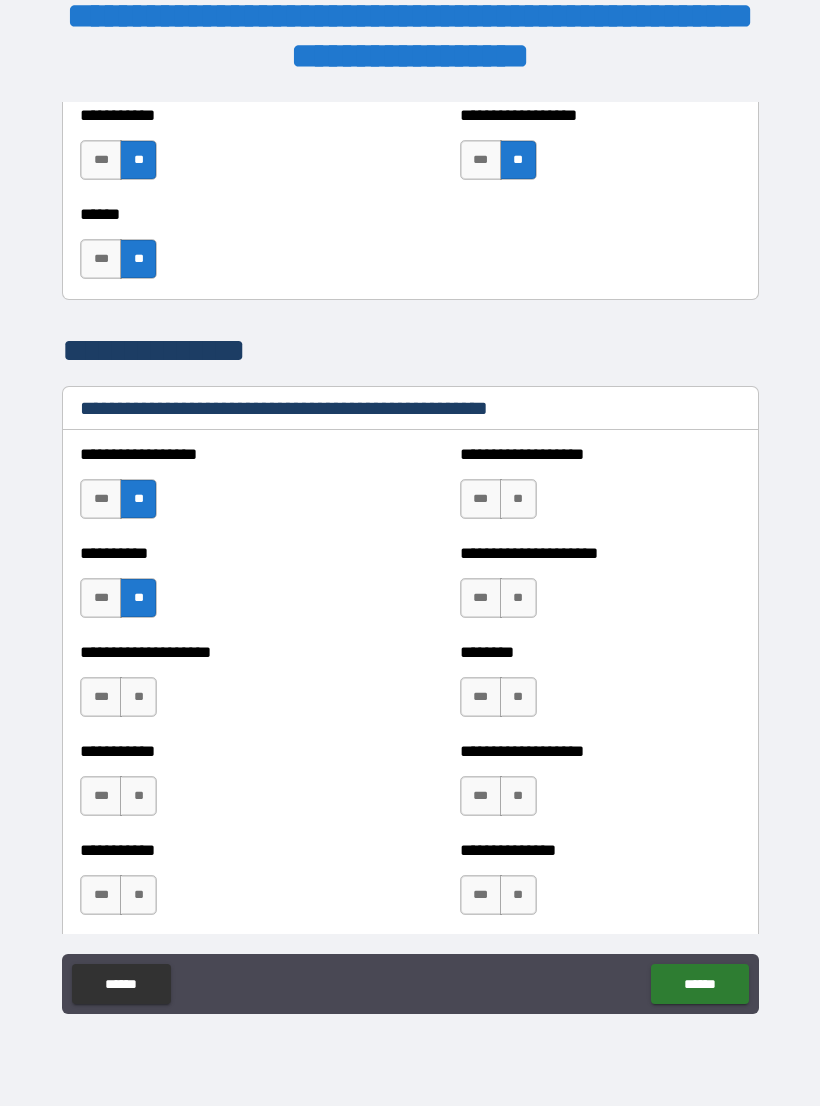 click on "**" at bounding box center (138, 697) 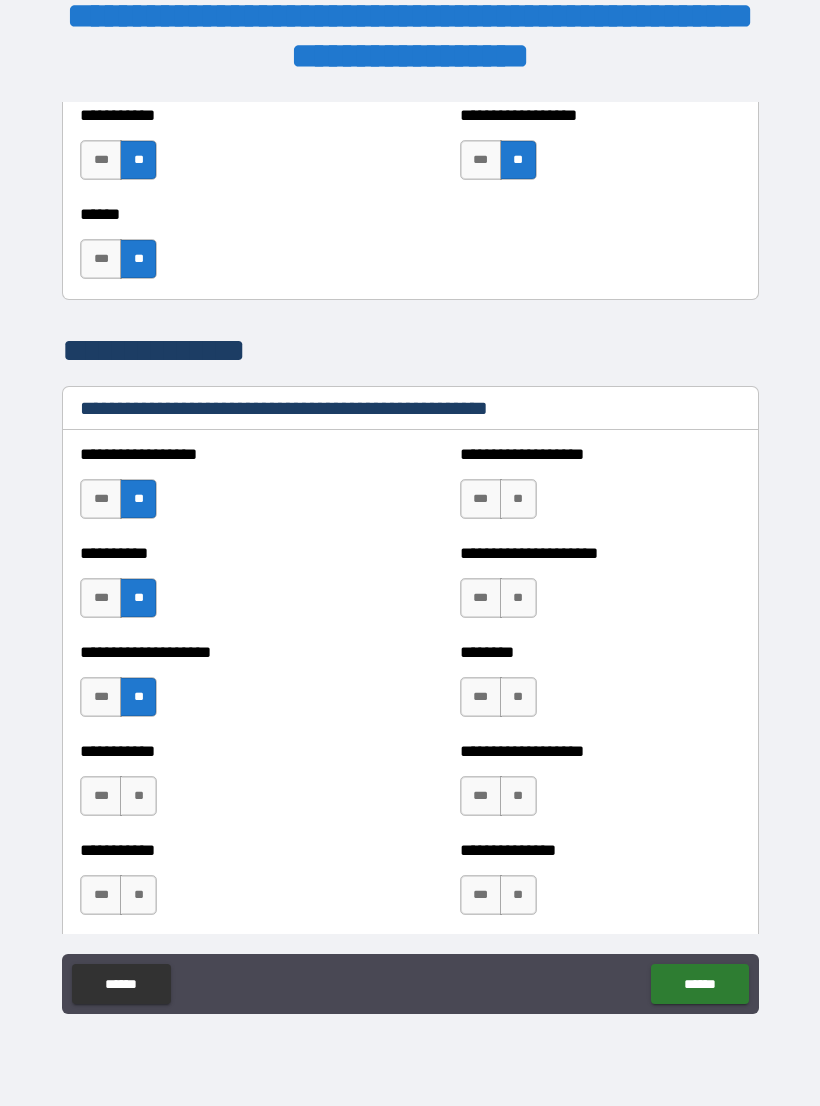 click on "**" at bounding box center (138, 796) 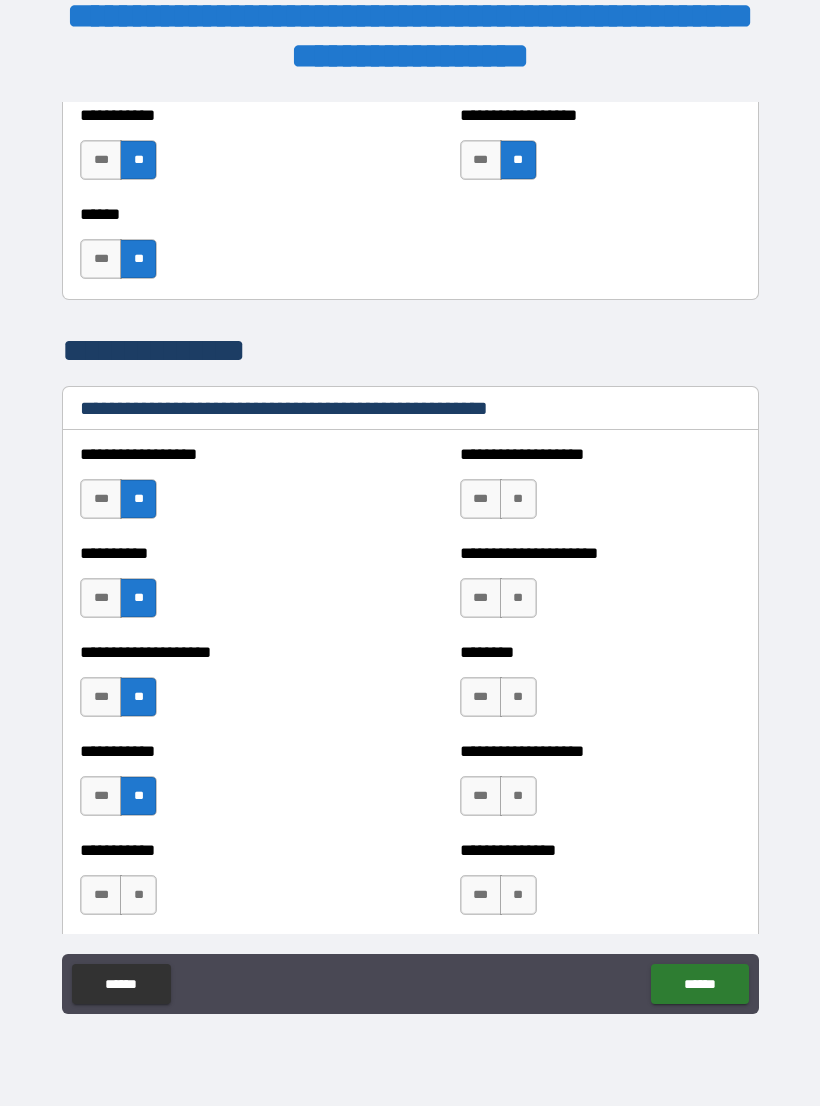click on "**" at bounding box center [518, 499] 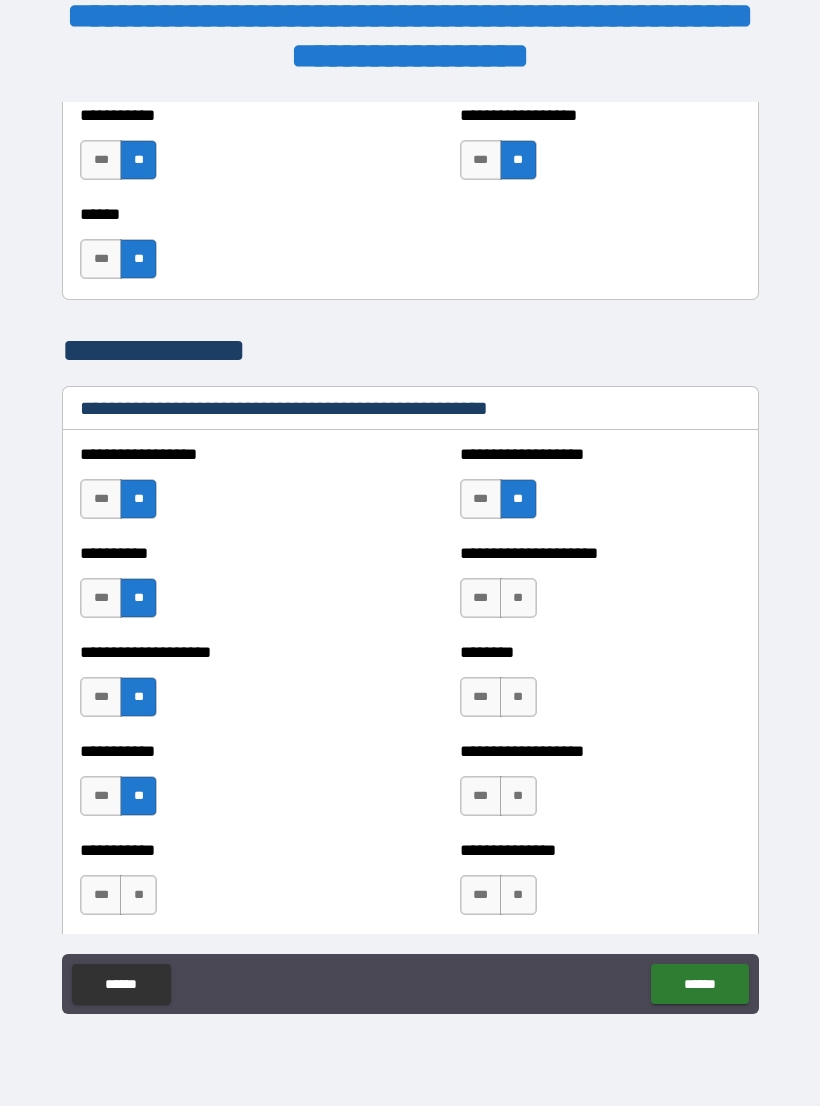 click on "**" at bounding box center [518, 598] 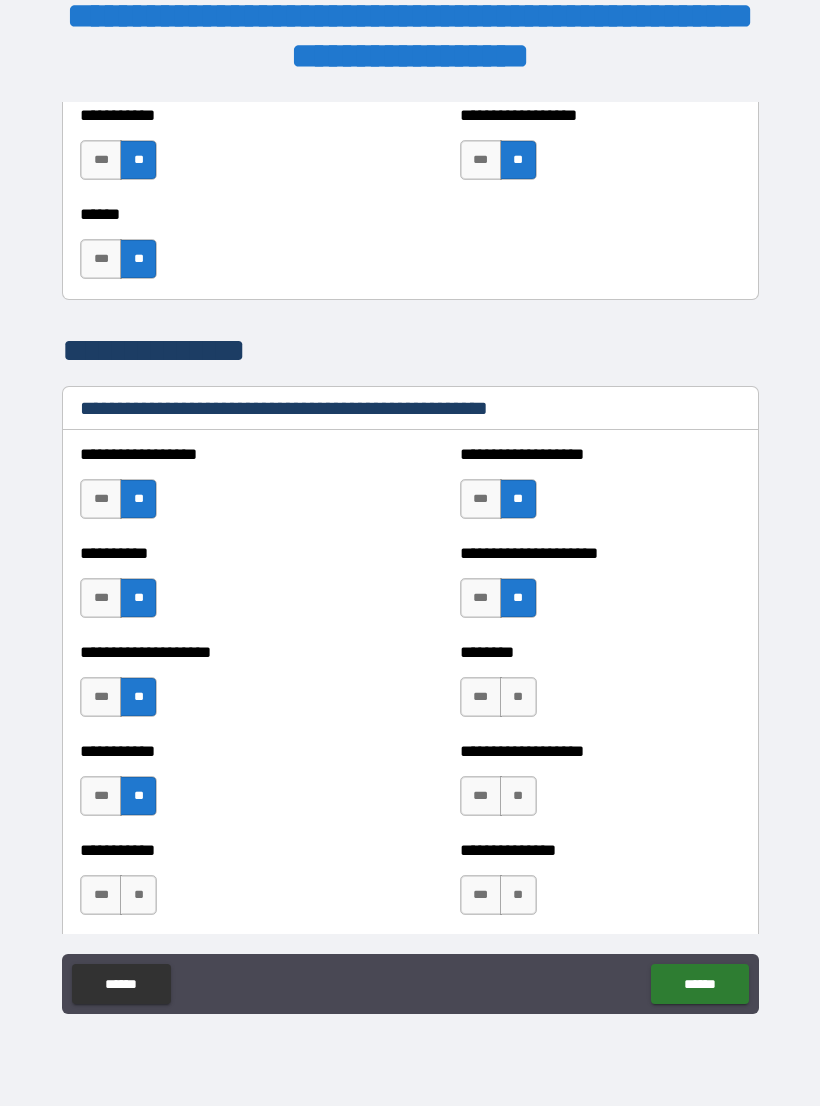 click on "**" at bounding box center [518, 697] 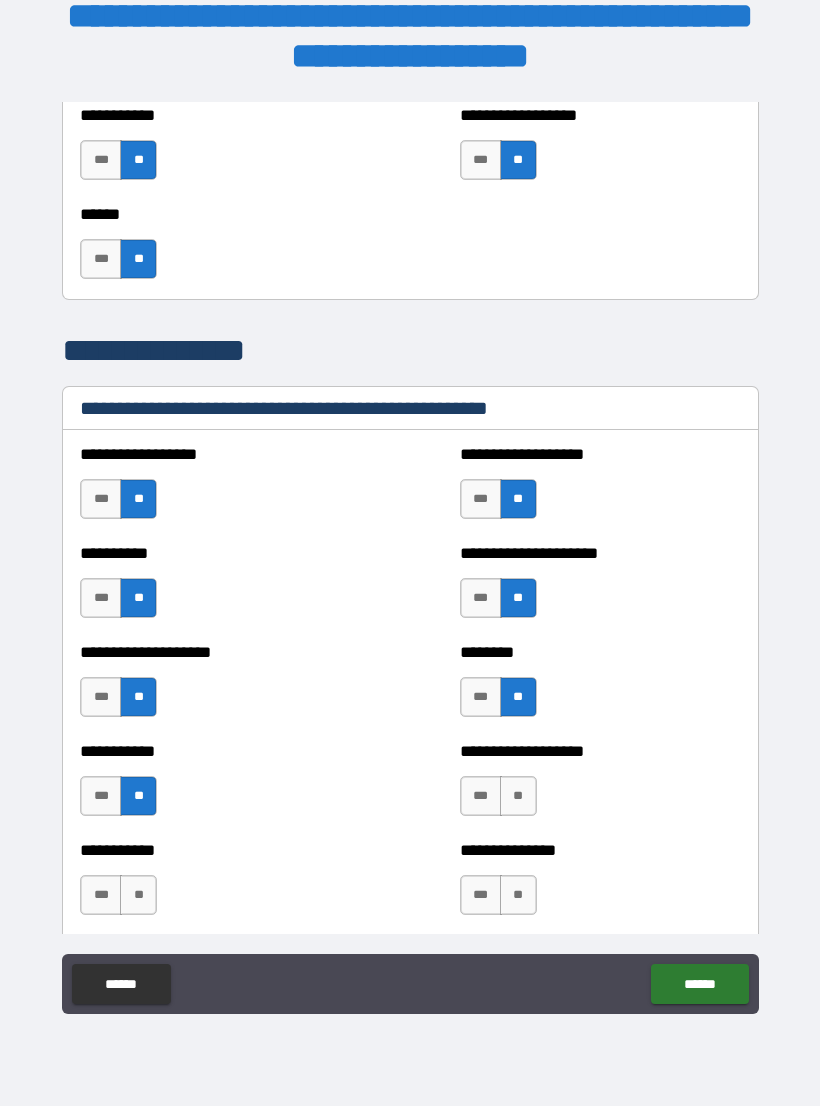 click on "**" at bounding box center [518, 796] 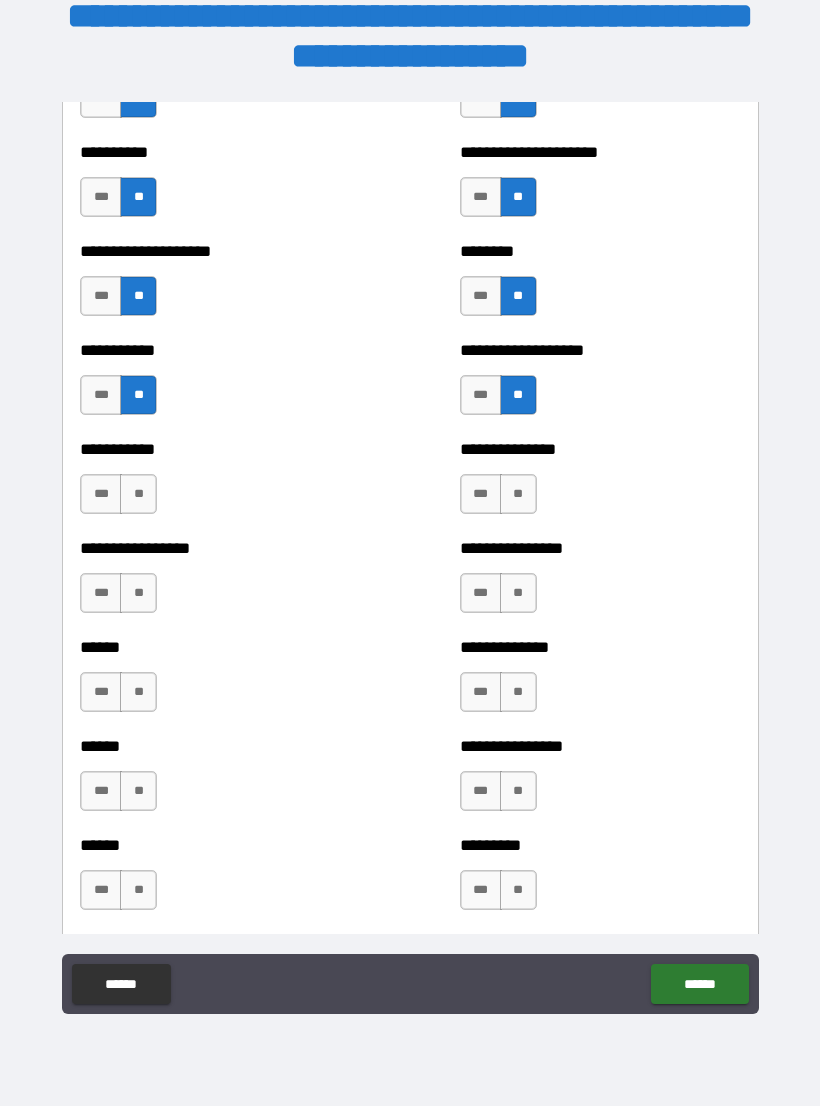 scroll, scrollTop: 2626, scrollLeft: 0, axis: vertical 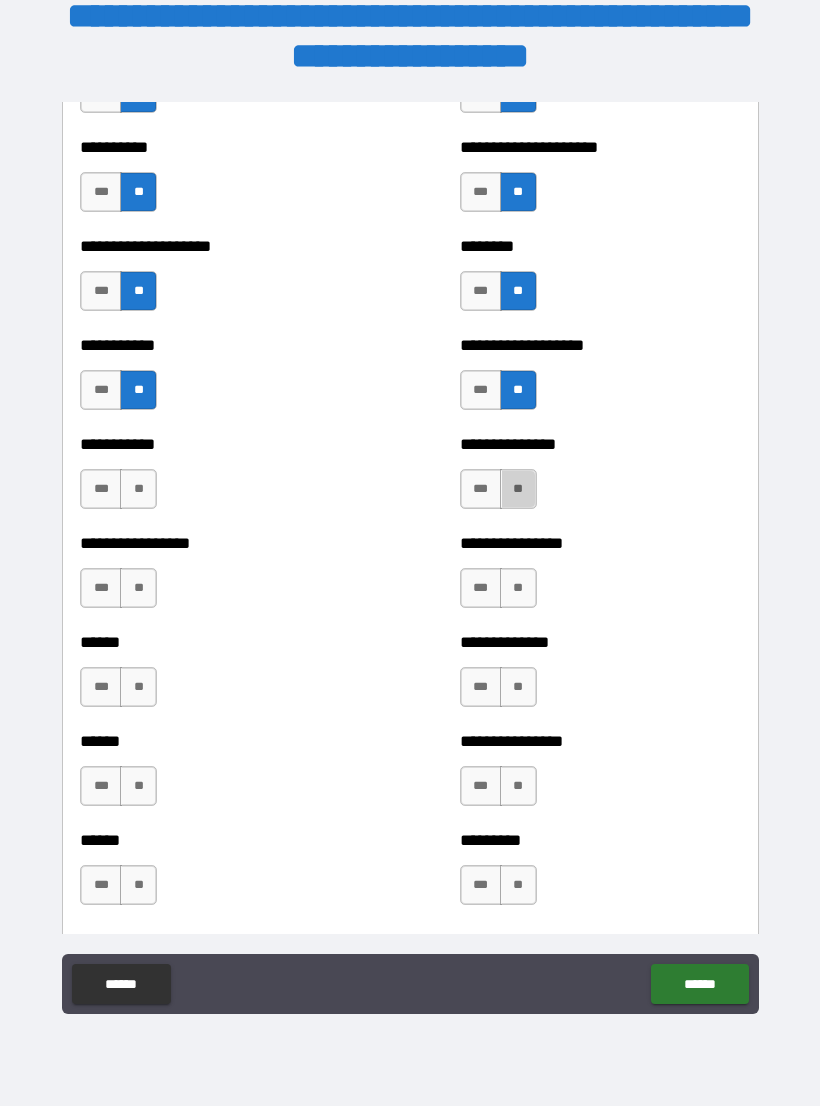 click on "**" at bounding box center (518, 489) 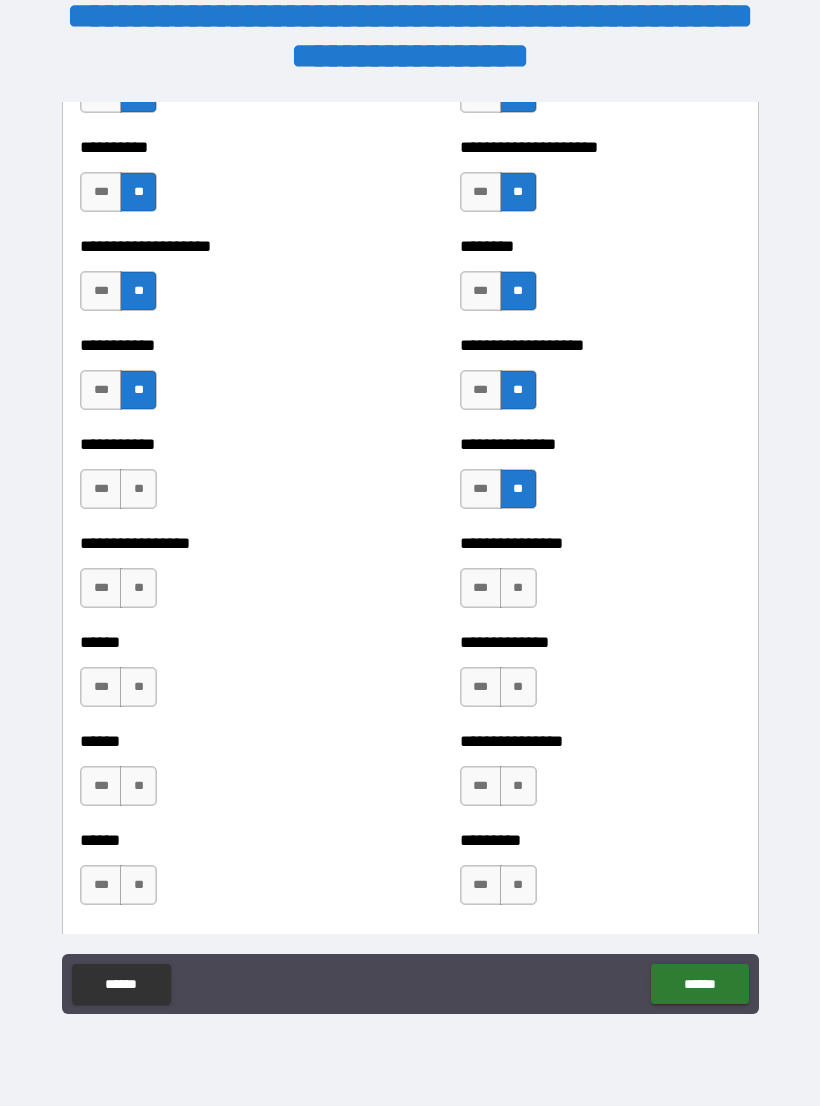 click on "**" at bounding box center [138, 489] 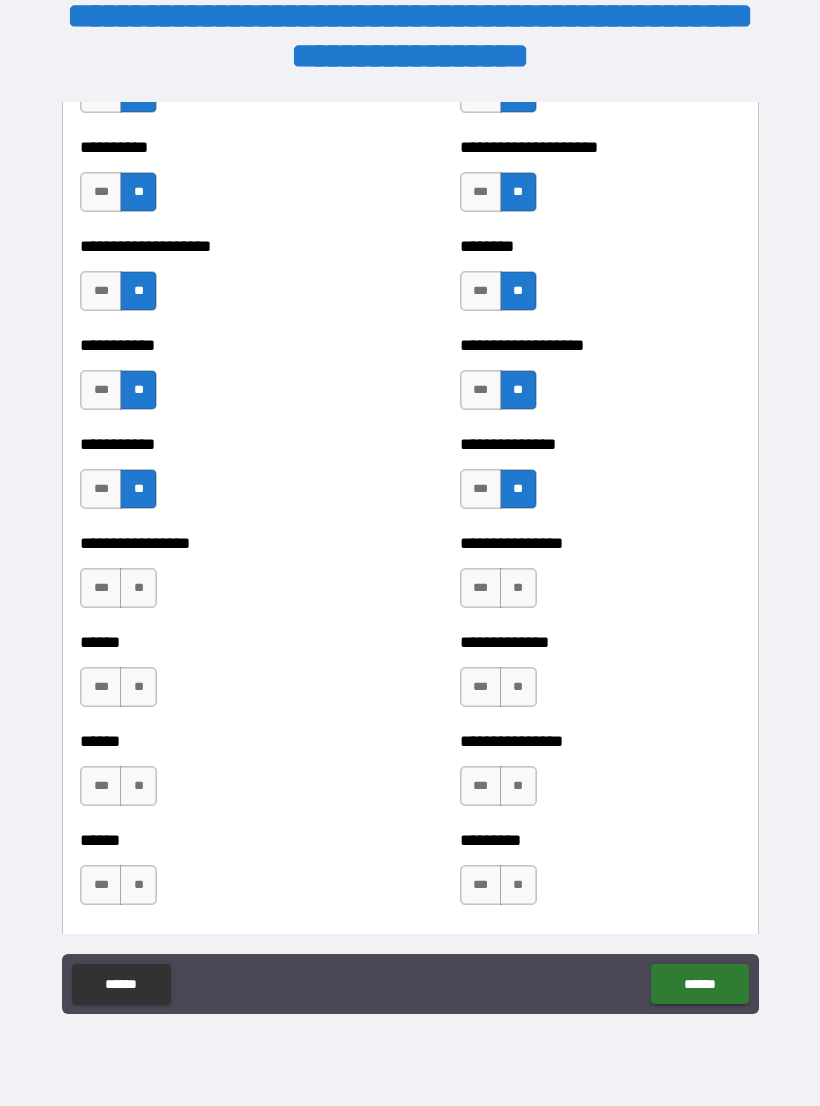 click on "**" at bounding box center (138, 588) 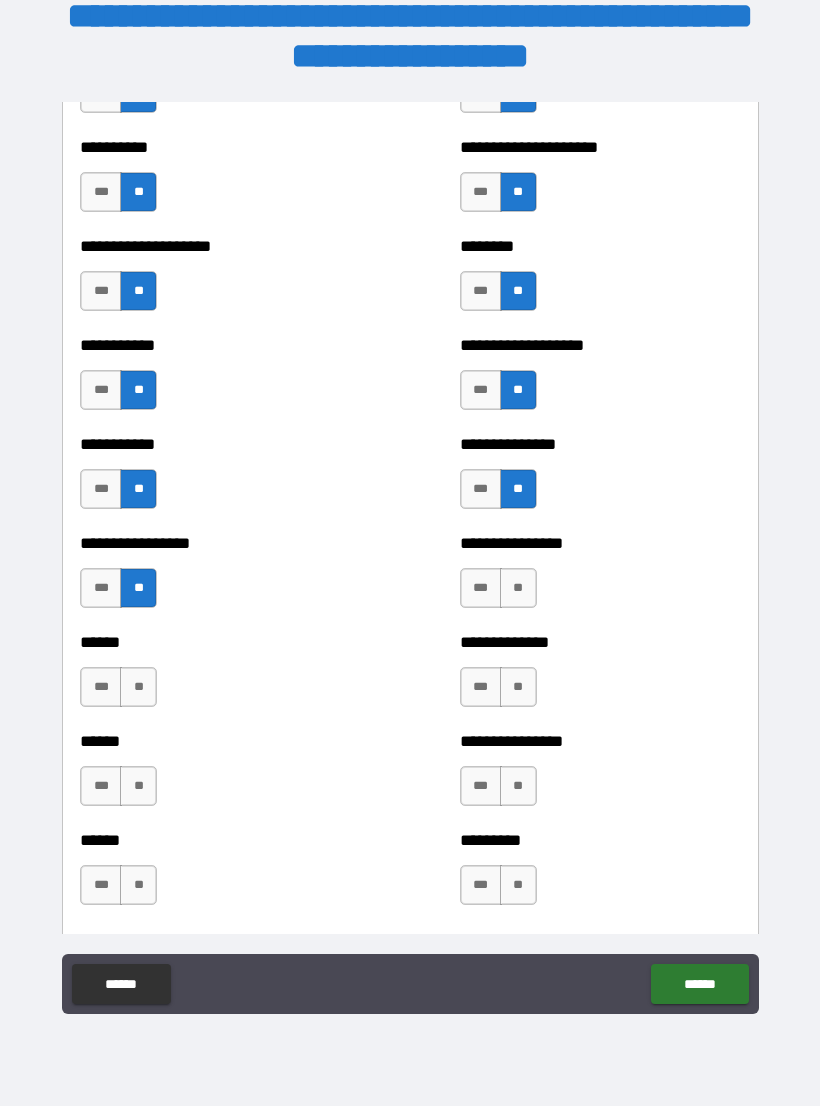 click on "**" at bounding box center [138, 687] 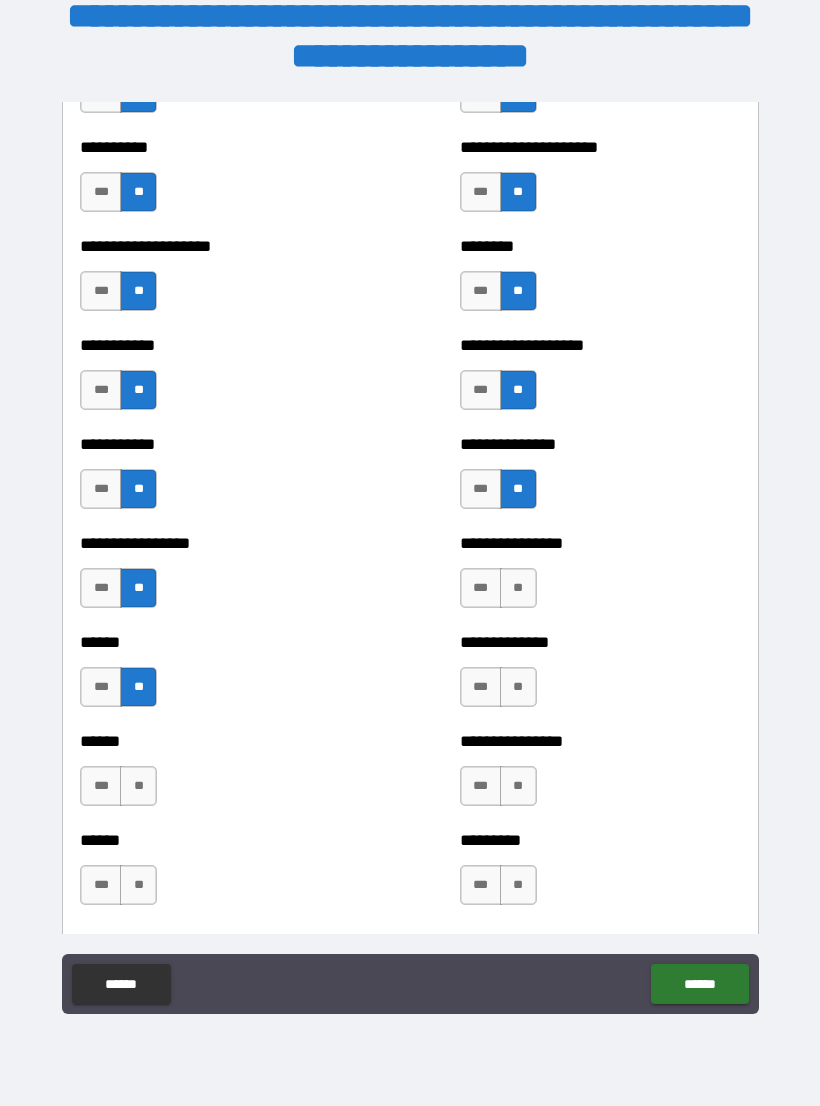 click on "**" at bounding box center (138, 786) 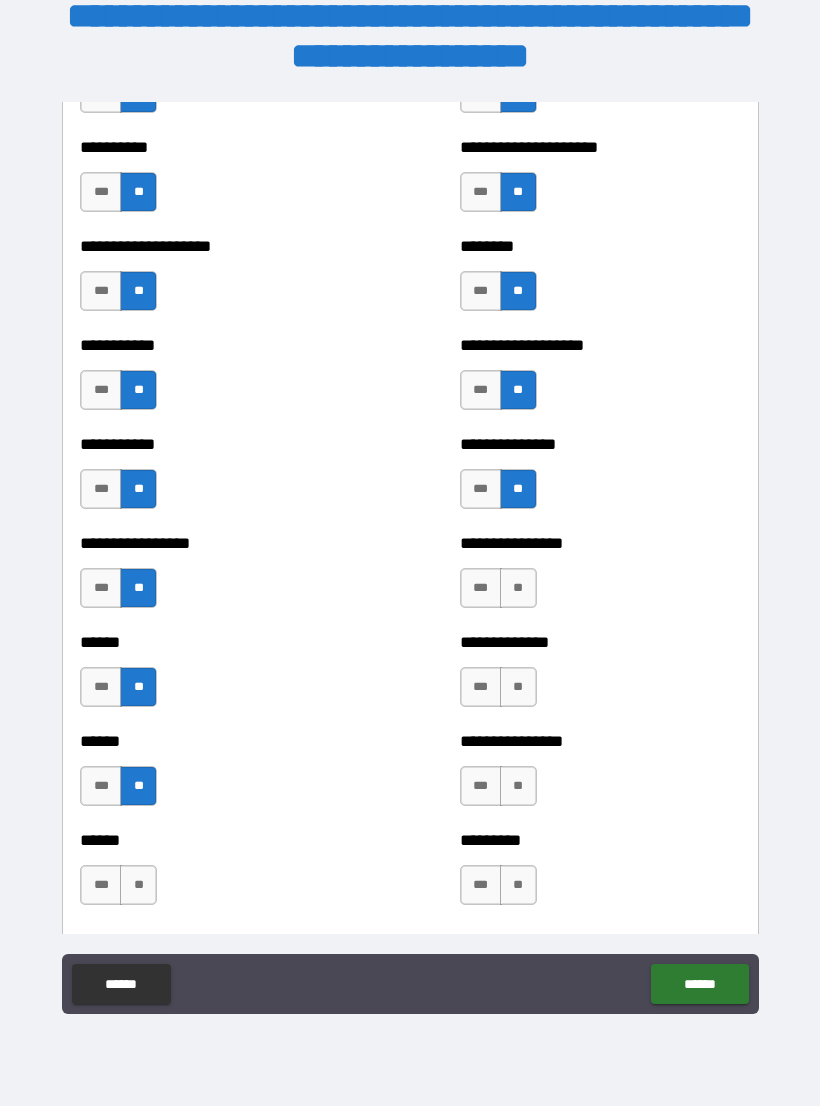 click on "**" at bounding box center [138, 885] 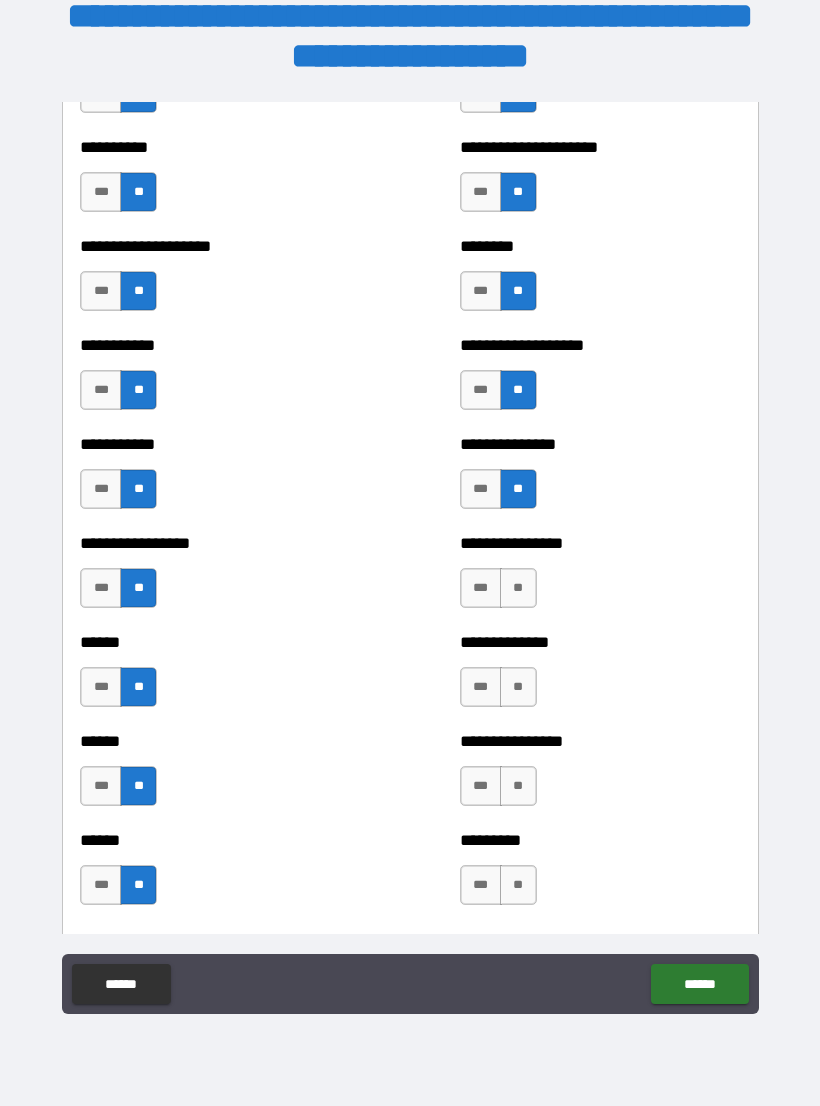 click on "**" at bounding box center (518, 588) 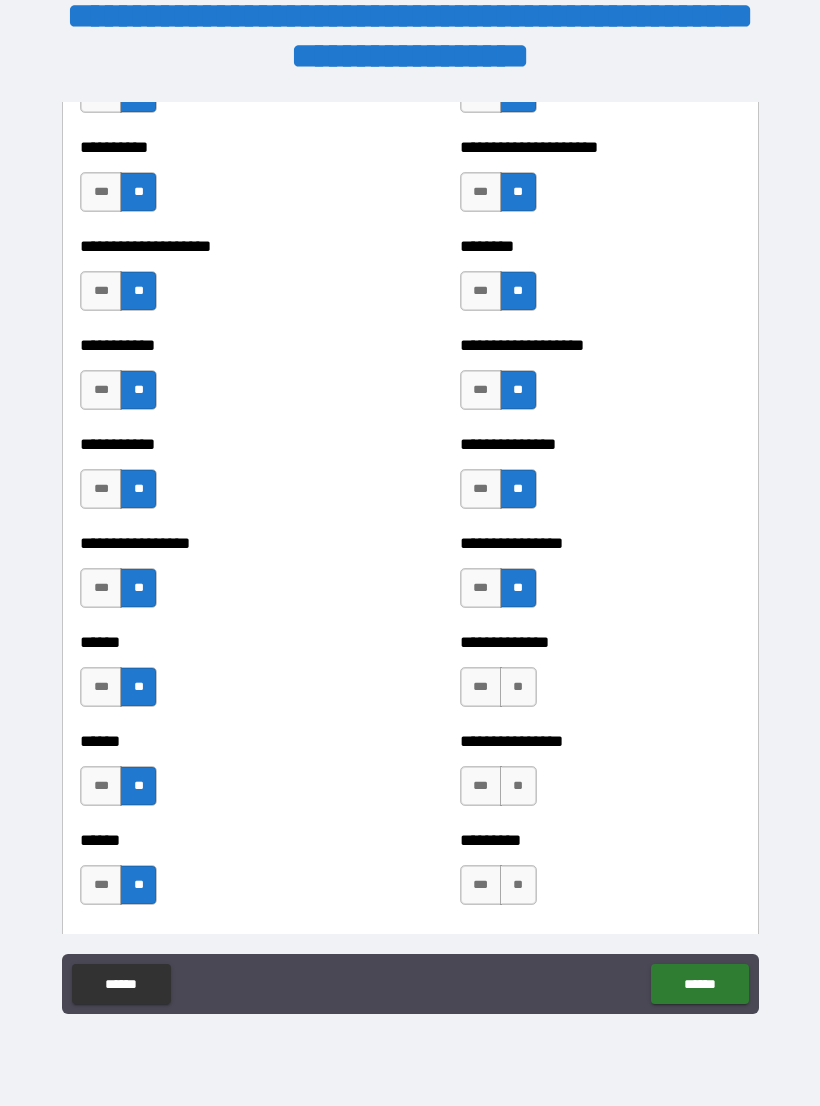click on "**" at bounding box center (518, 687) 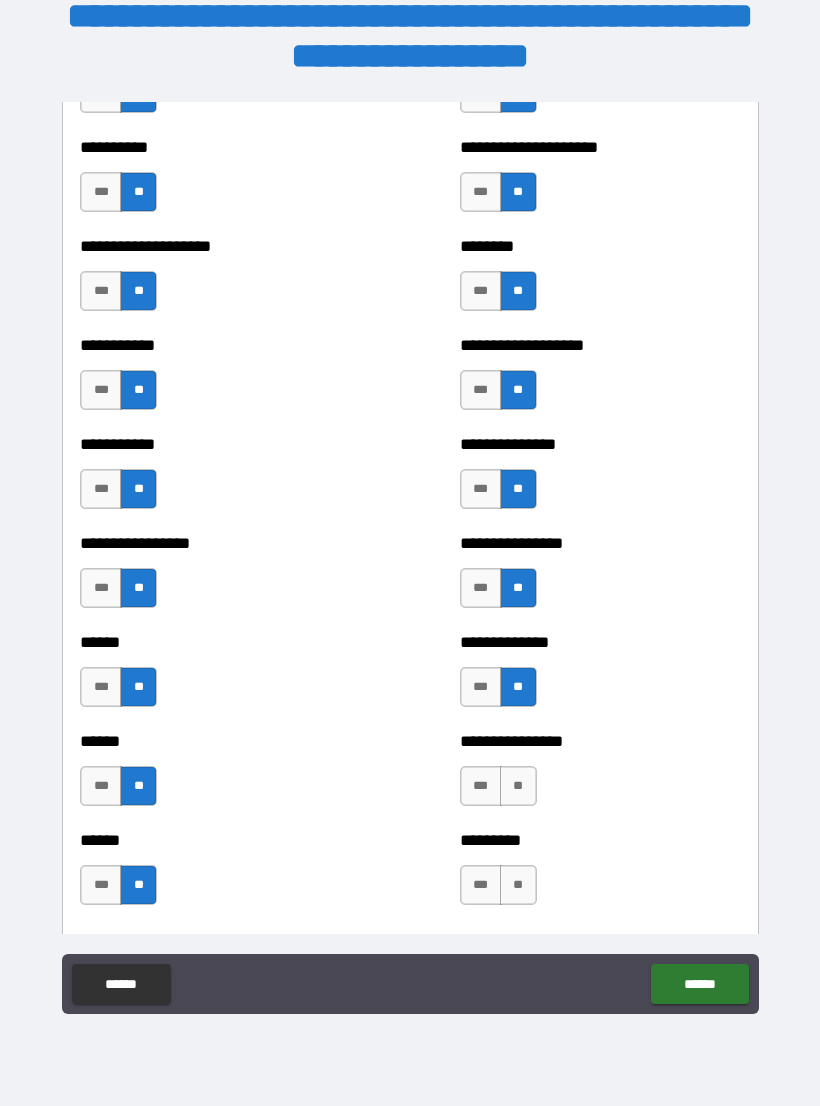click on "**" at bounding box center [518, 786] 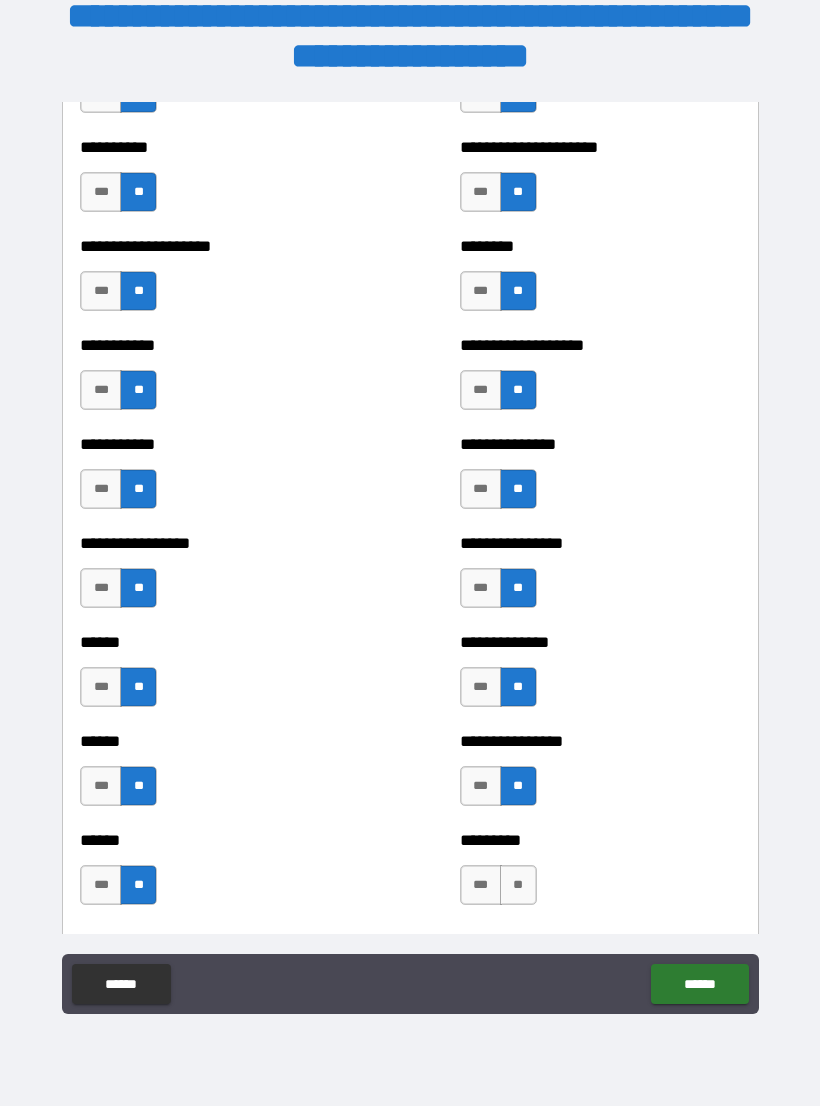 click on "**" at bounding box center (518, 885) 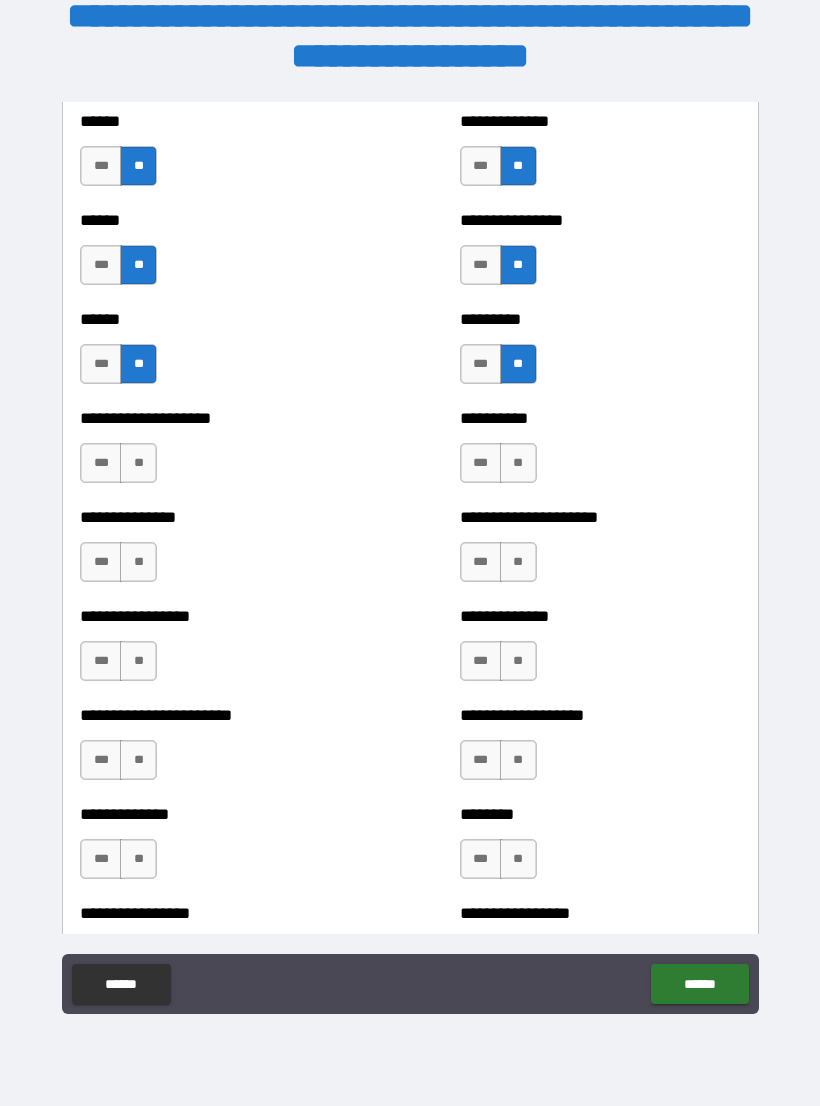 scroll, scrollTop: 3151, scrollLeft: 0, axis: vertical 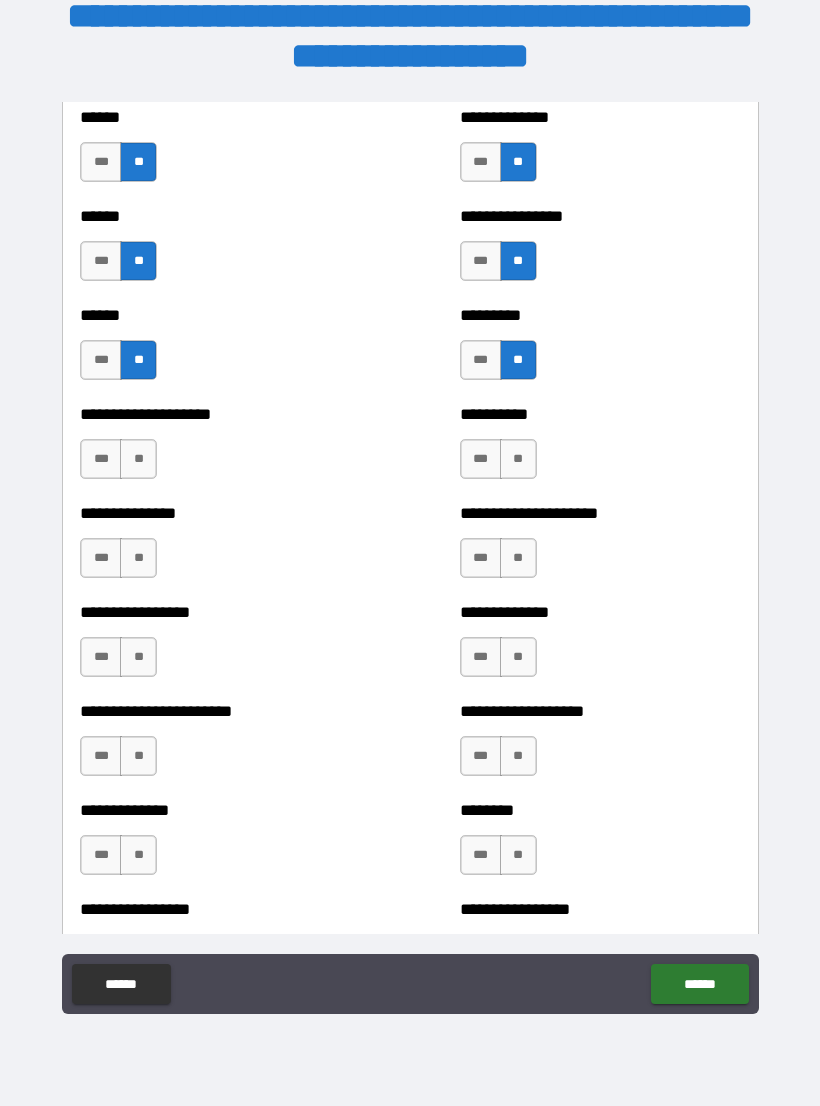 click on "**" at bounding box center [138, 459] 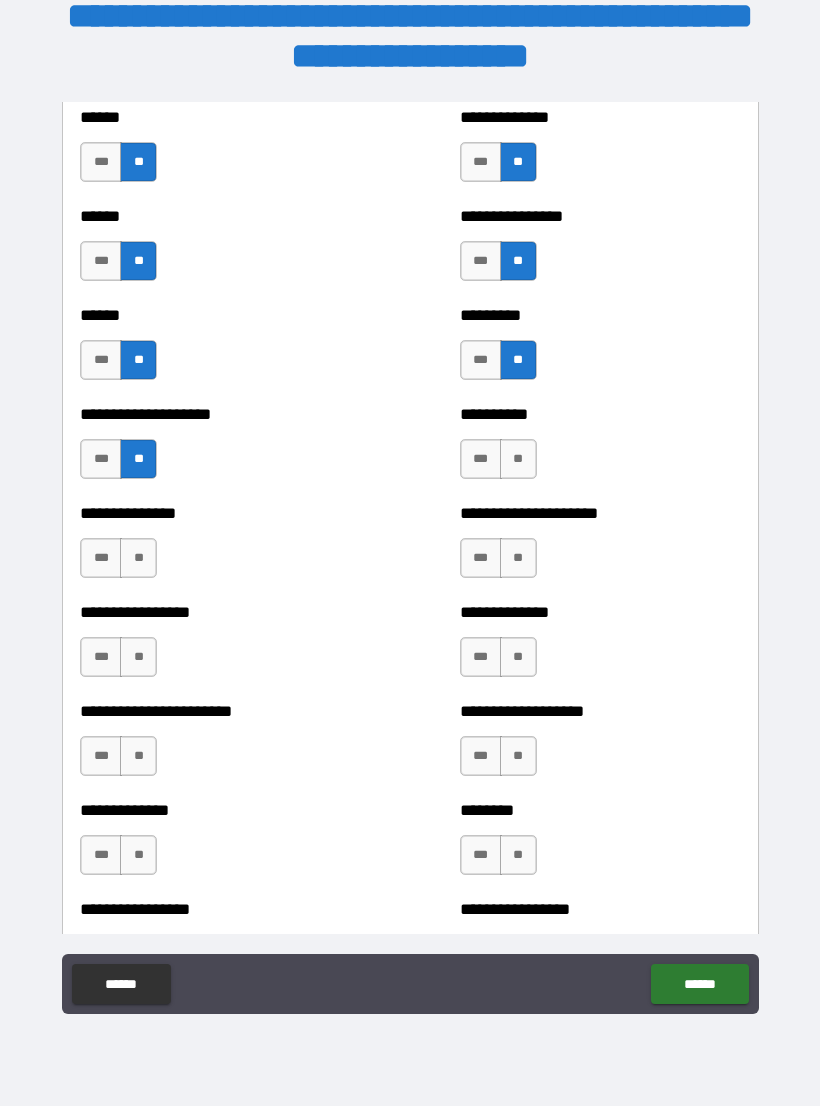 click on "**" at bounding box center [138, 558] 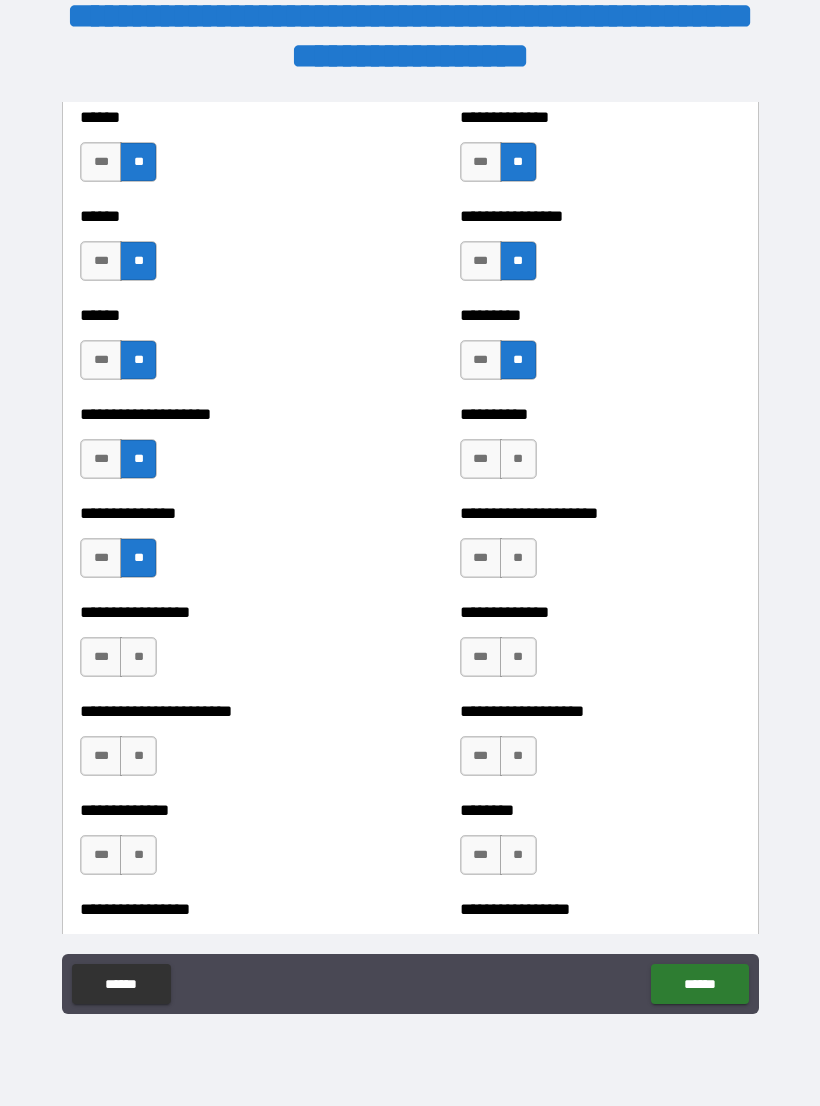 click on "**" at bounding box center [518, 459] 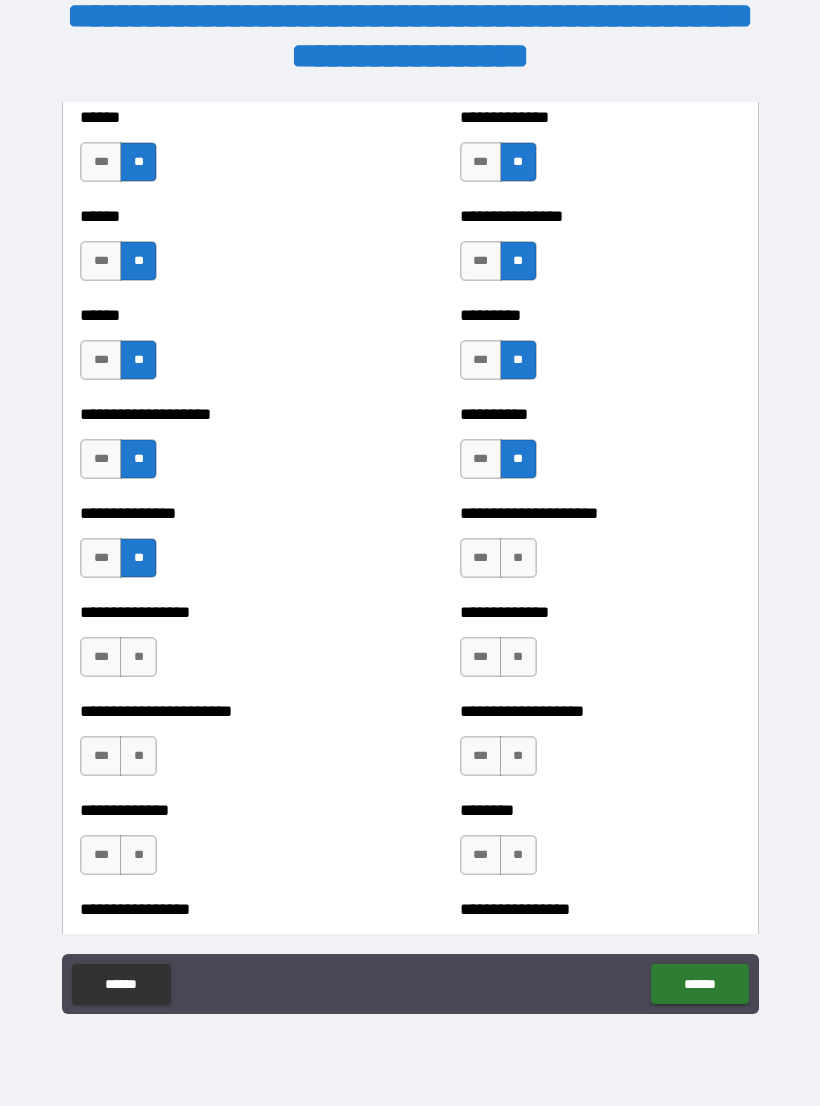 click on "**" at bounding box center [518, 558] 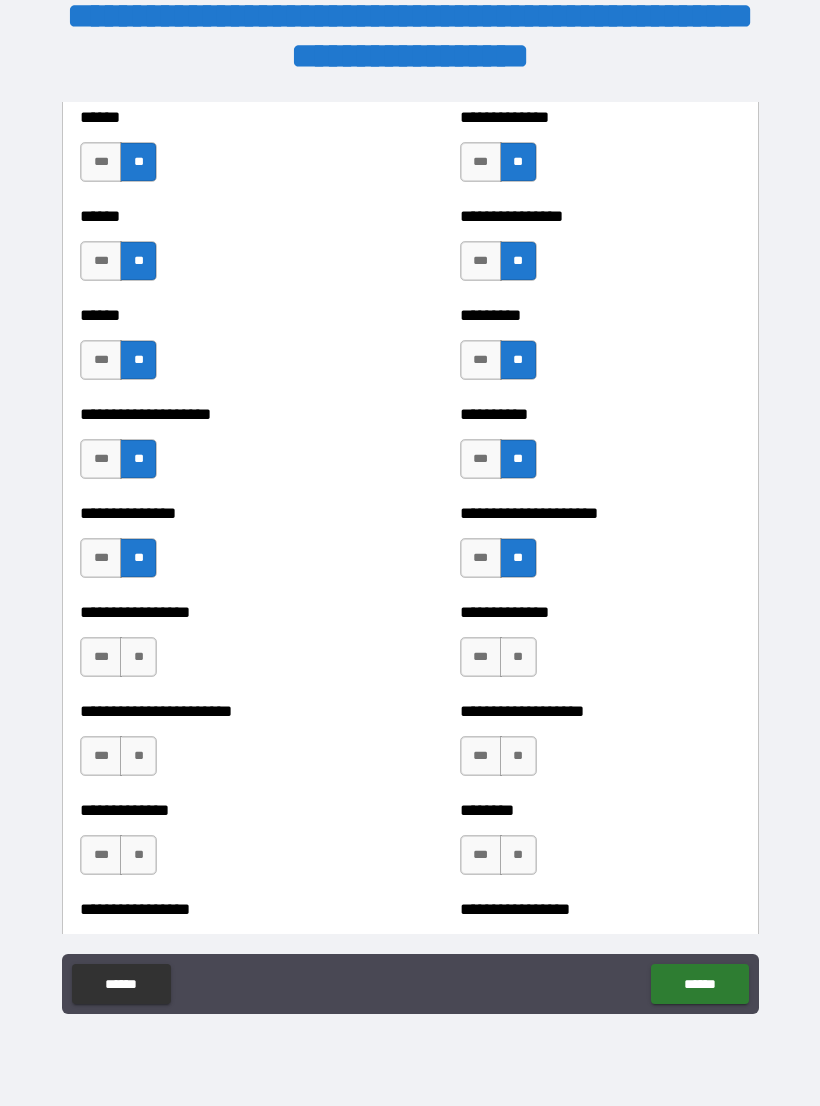 click on "**" at bounding box center (518, 657) 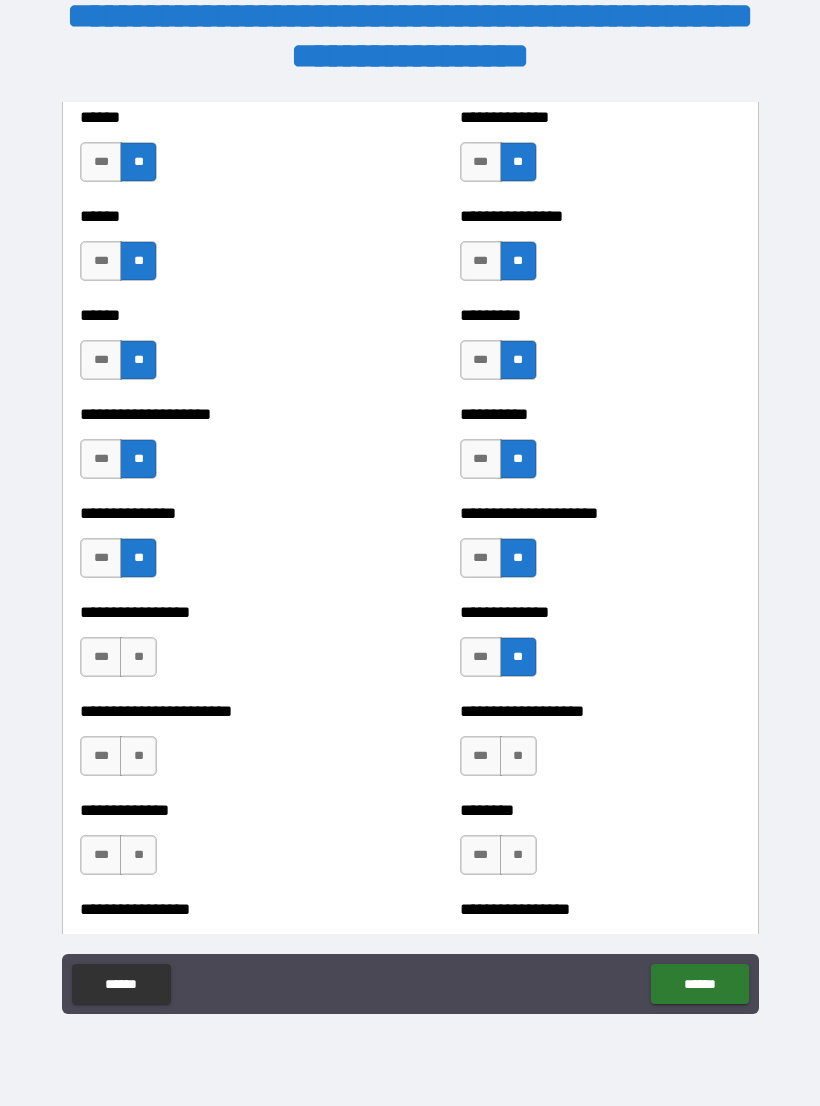 click on "**" at bounding box center [518, 756] 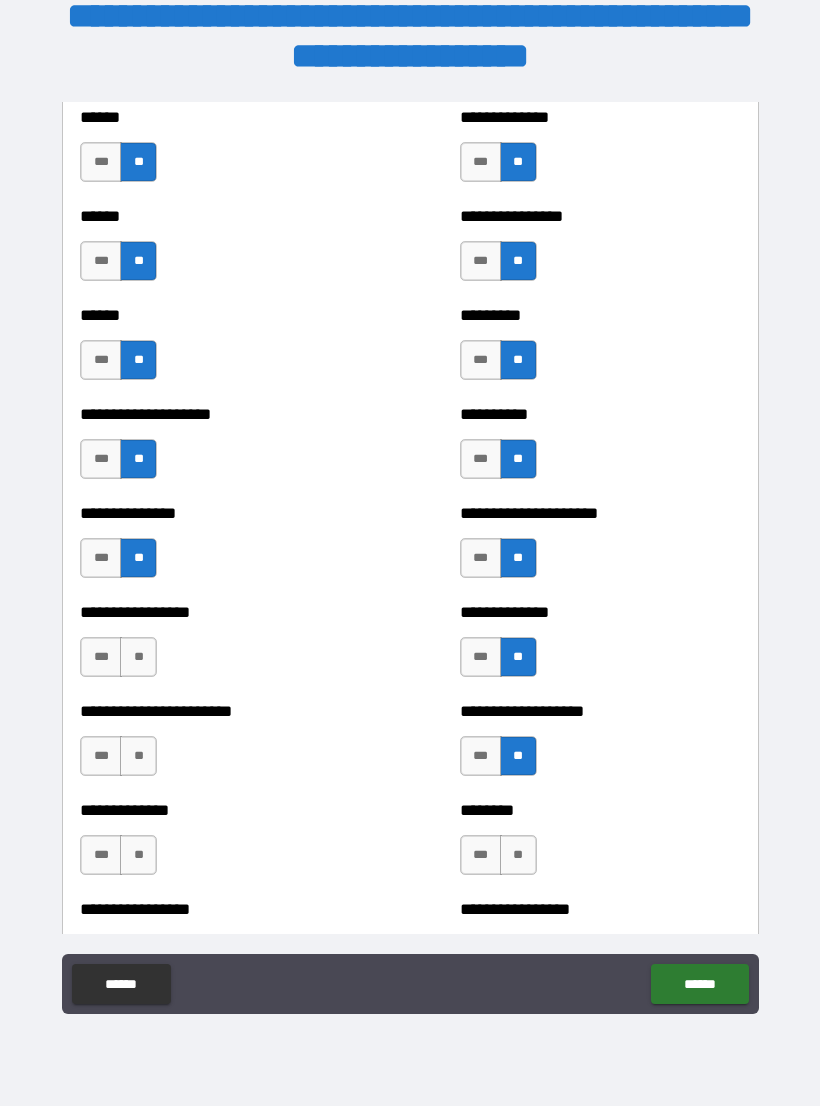 click on "**" at bounding box center (518, 855) 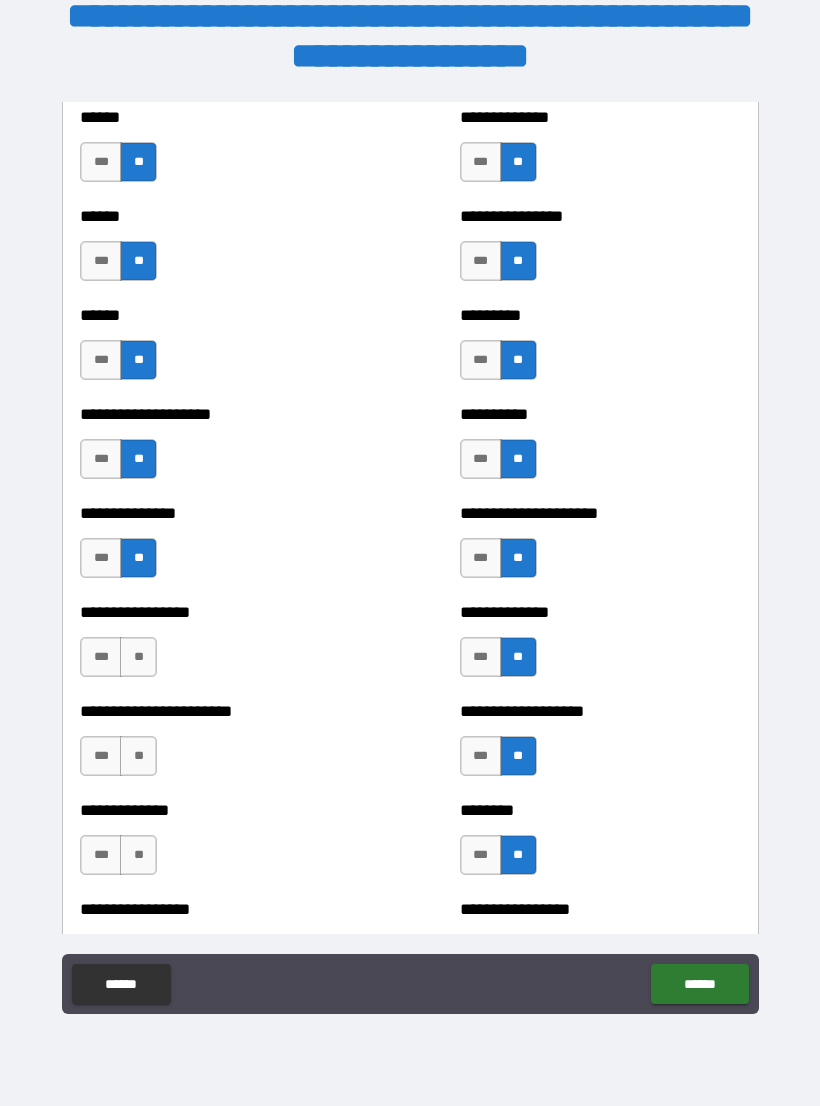 click on "**" at bounding box center (138, 657) 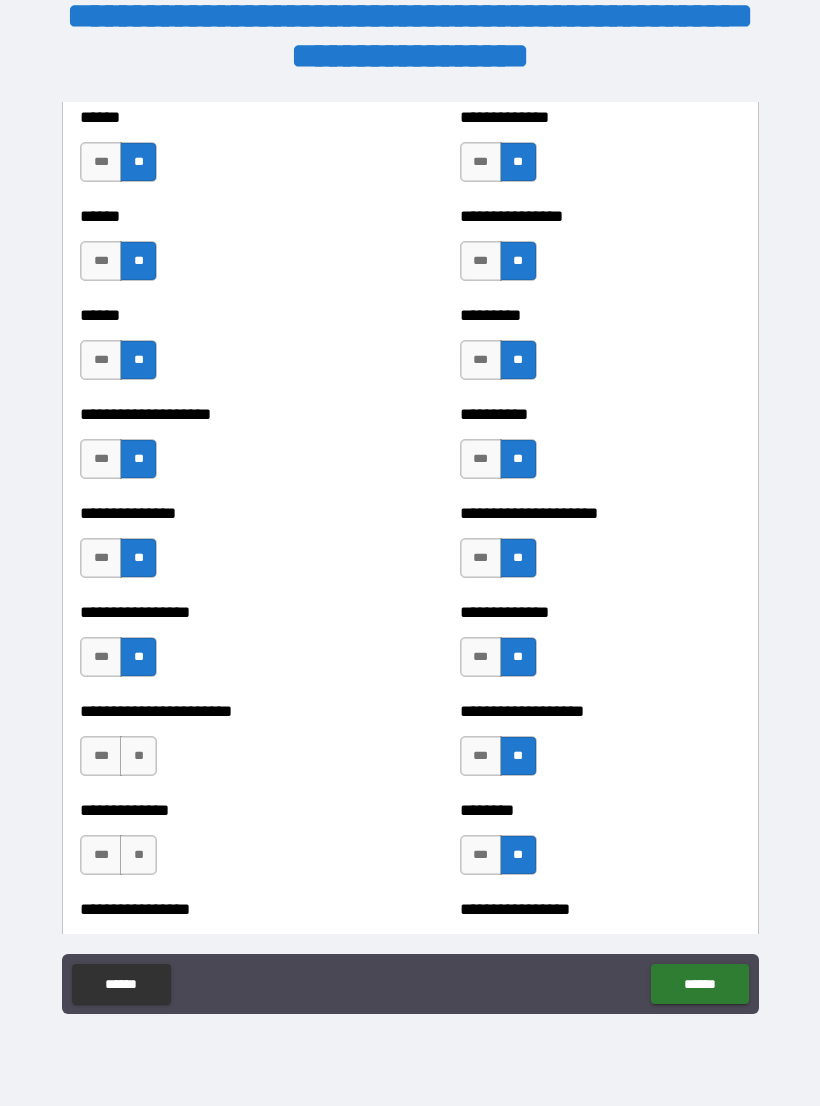 click on "**" at bounding box center (138, 756) 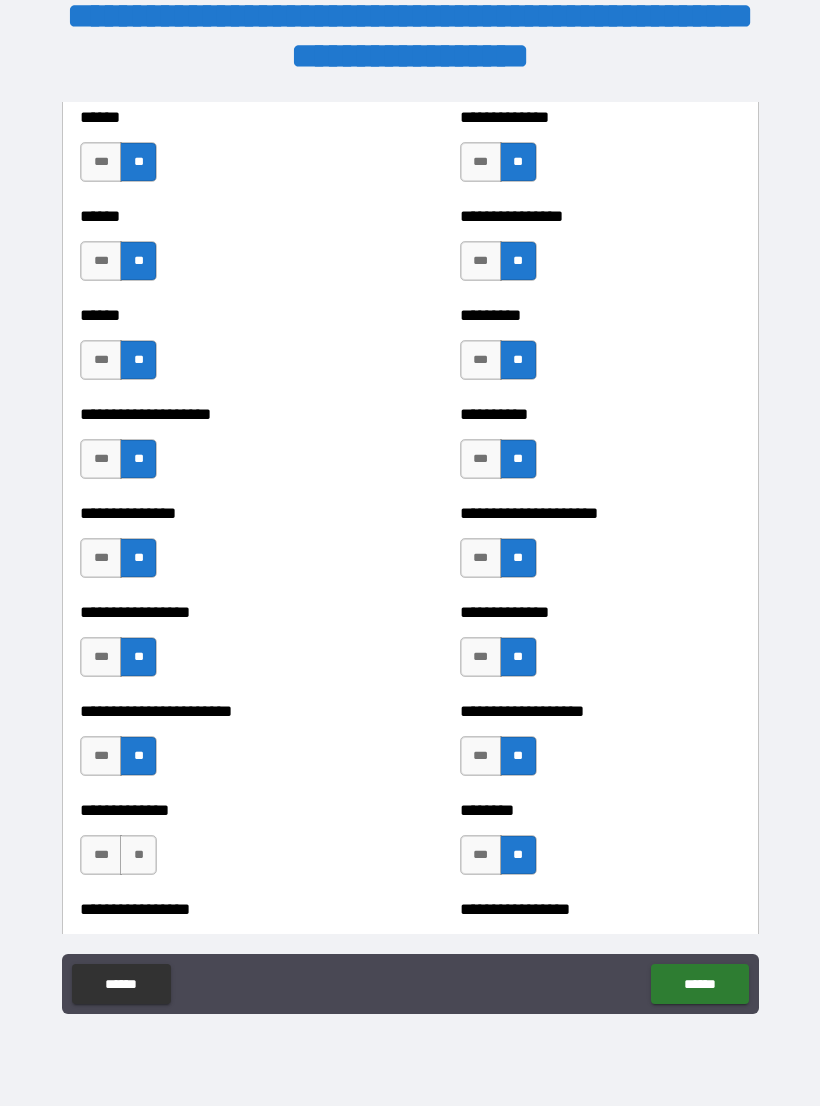 click on "**" at bounding box center [138, 855] 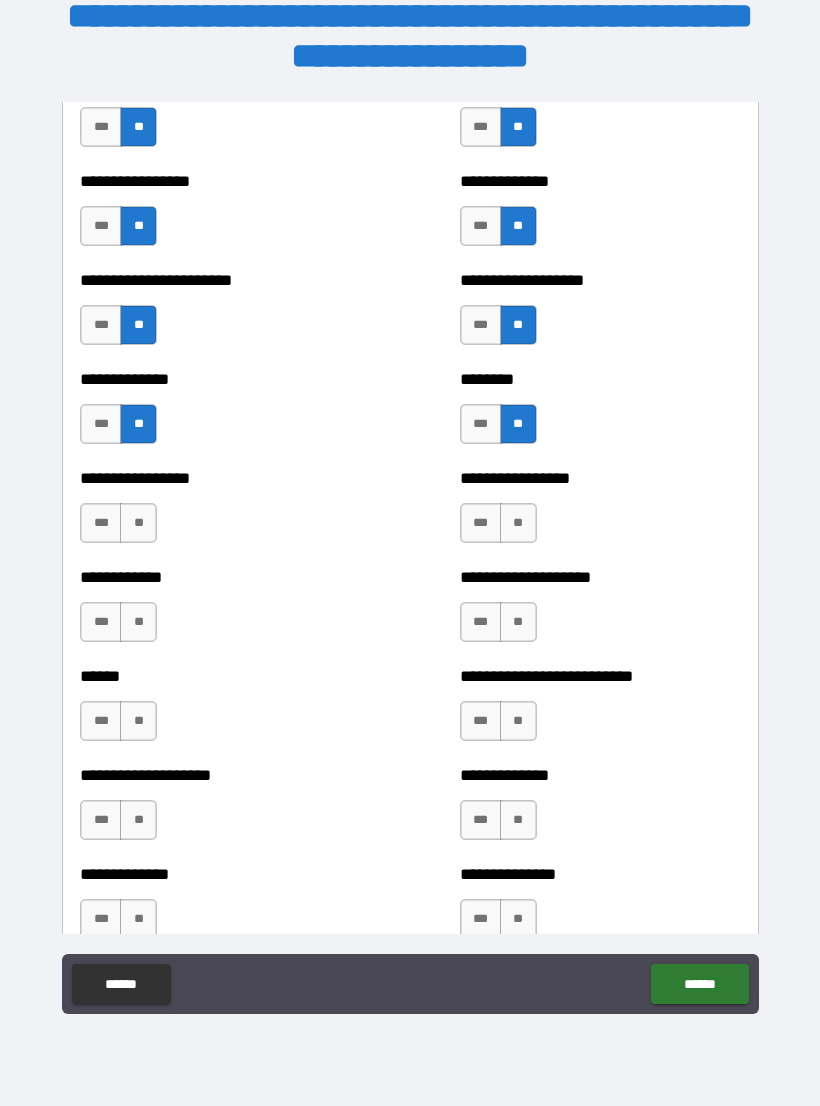 scroll, scrollTop: 3593, scrollLeft: 0, axis: vertical 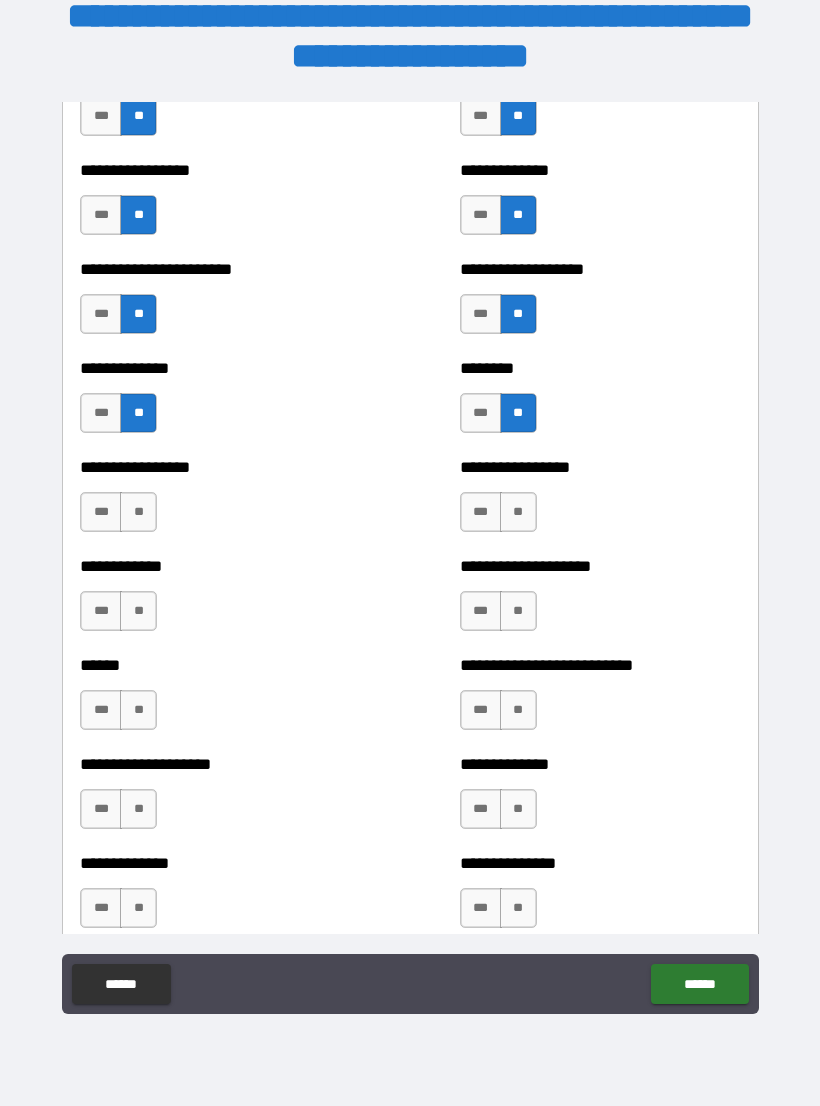 click on "**" at bounding box center (518, 512) 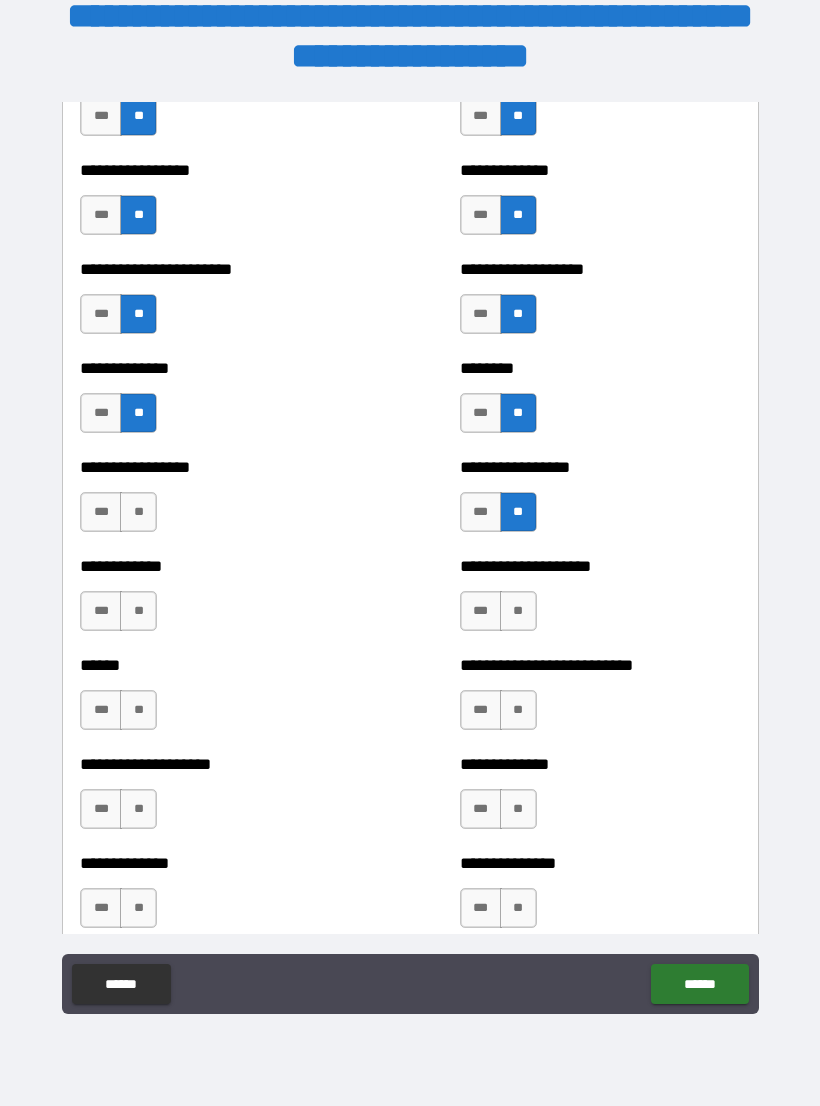 click on "**" at bounding box center (518, 611) 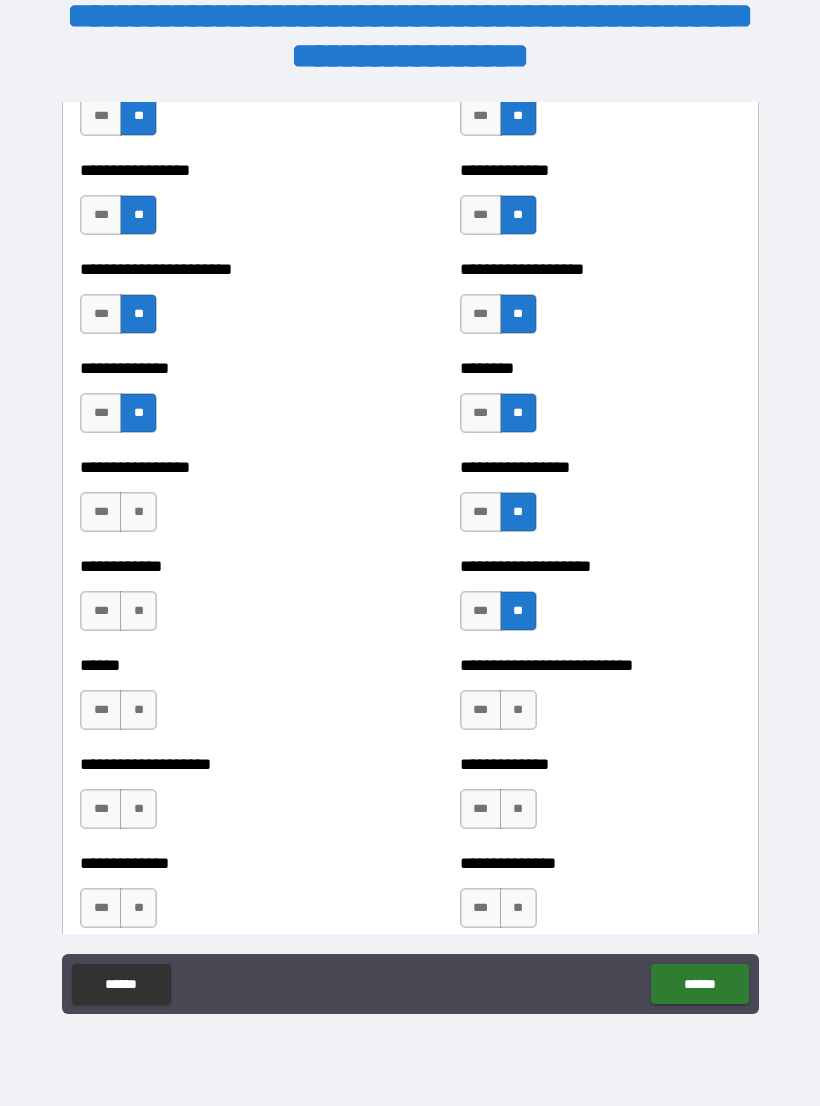 click on "**" at bounding box center [518, 710] 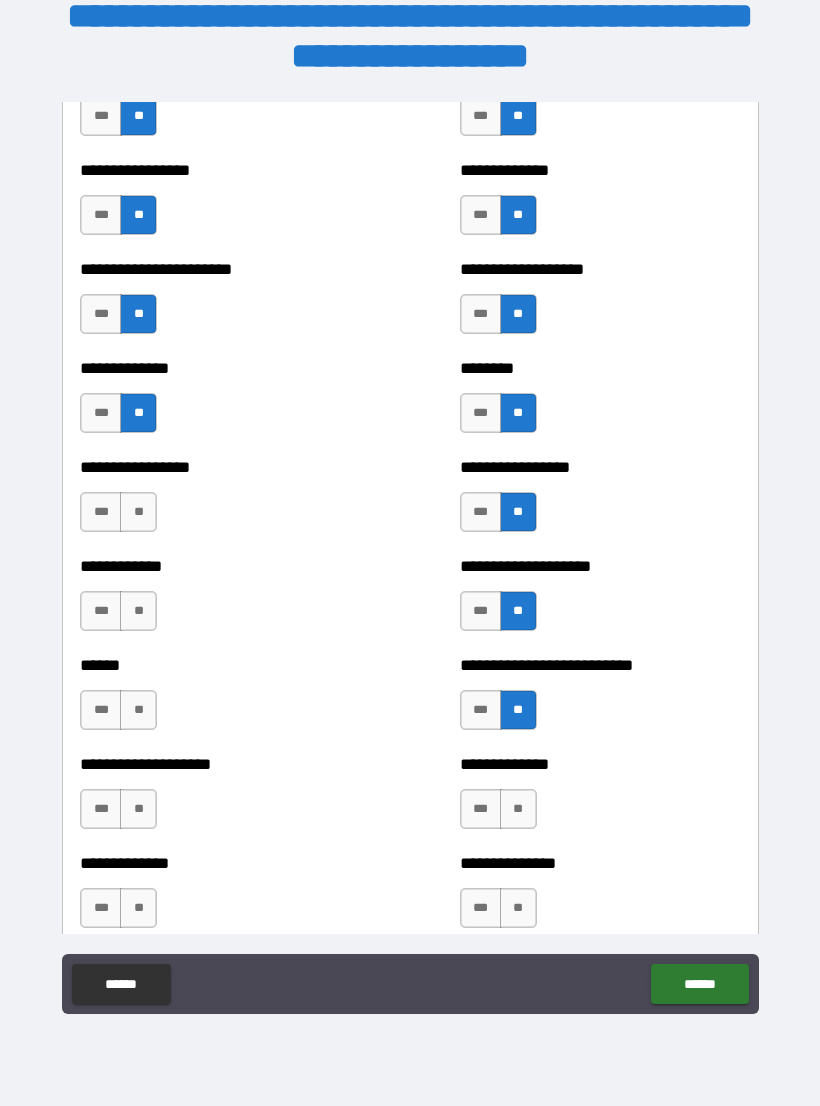 click on "**" at bounding box center (518, 809) 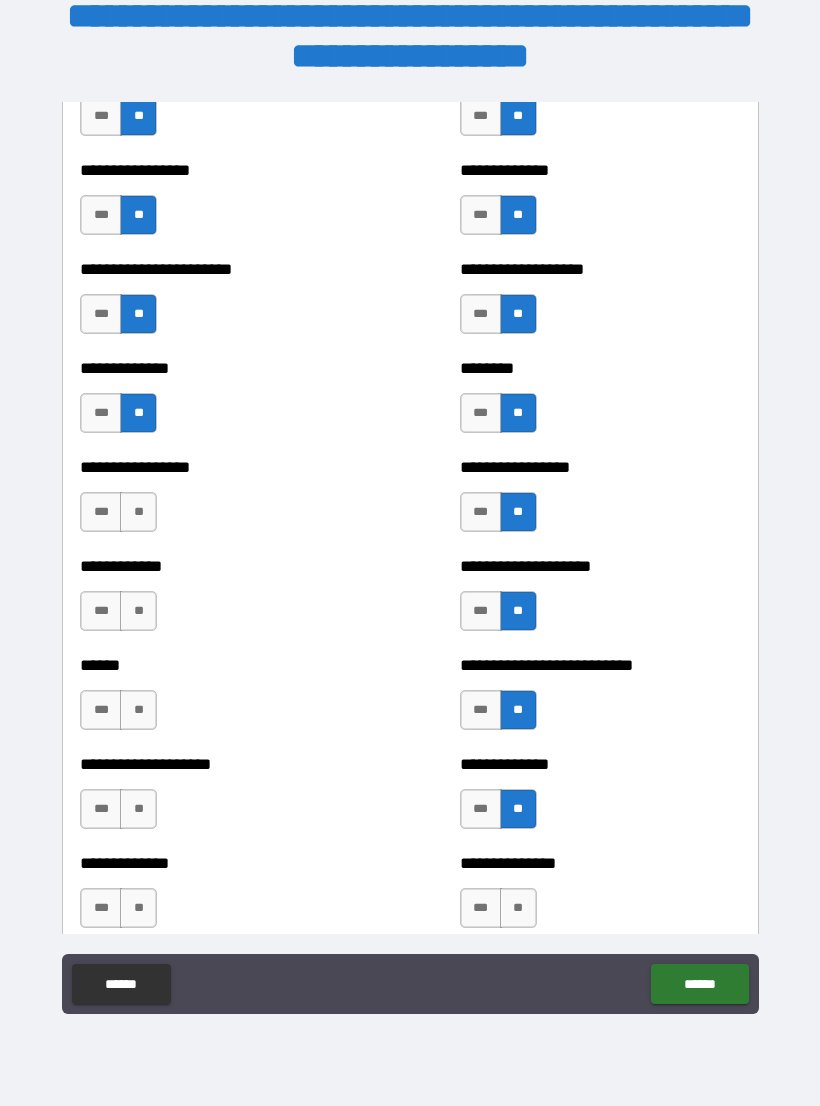 click on "**" at bounding box center [518, 908] 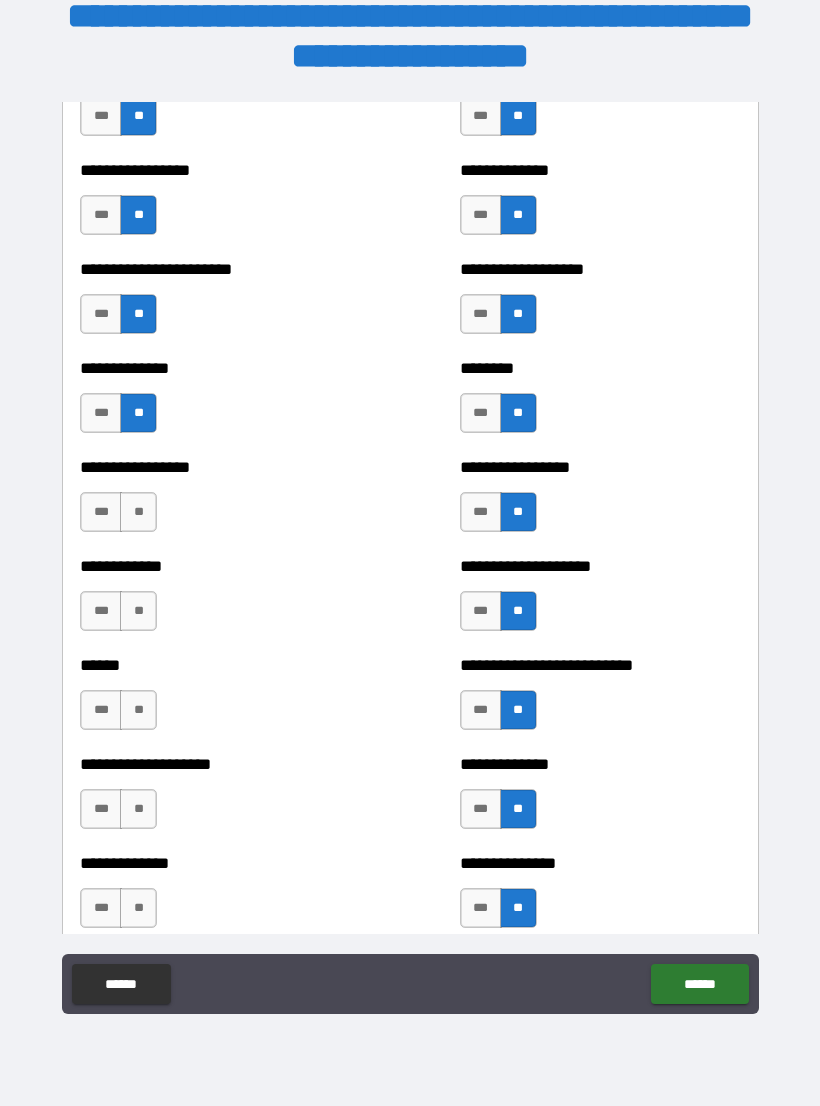 click on "**" at bounding box center (138, 908) 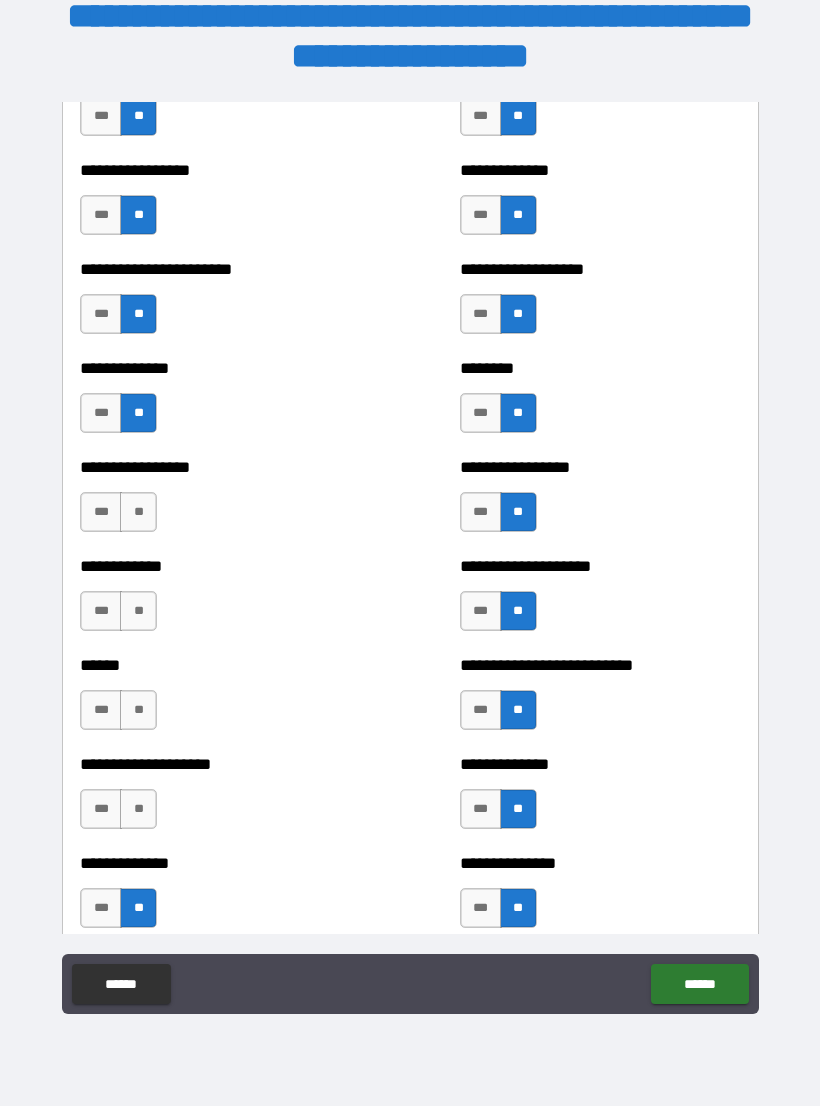 click on "**" at bounding box center (138, 809) 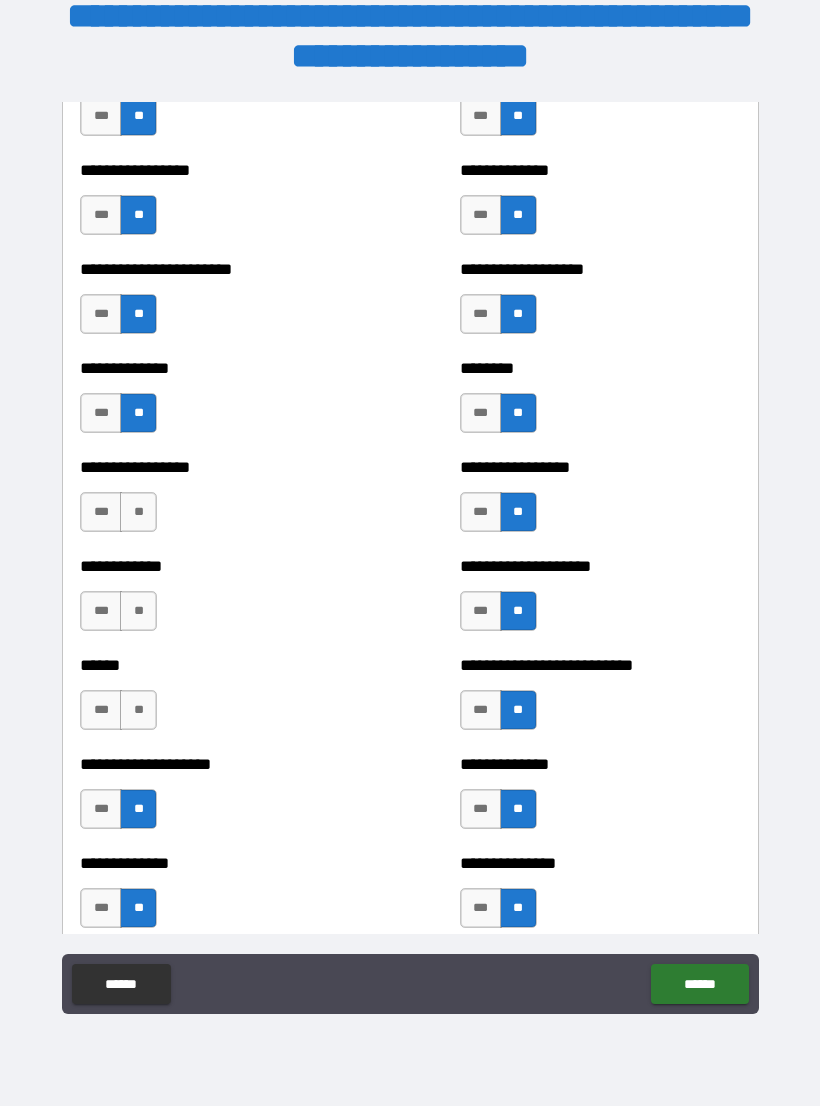 click on "**" at bounding box center [138, 710] 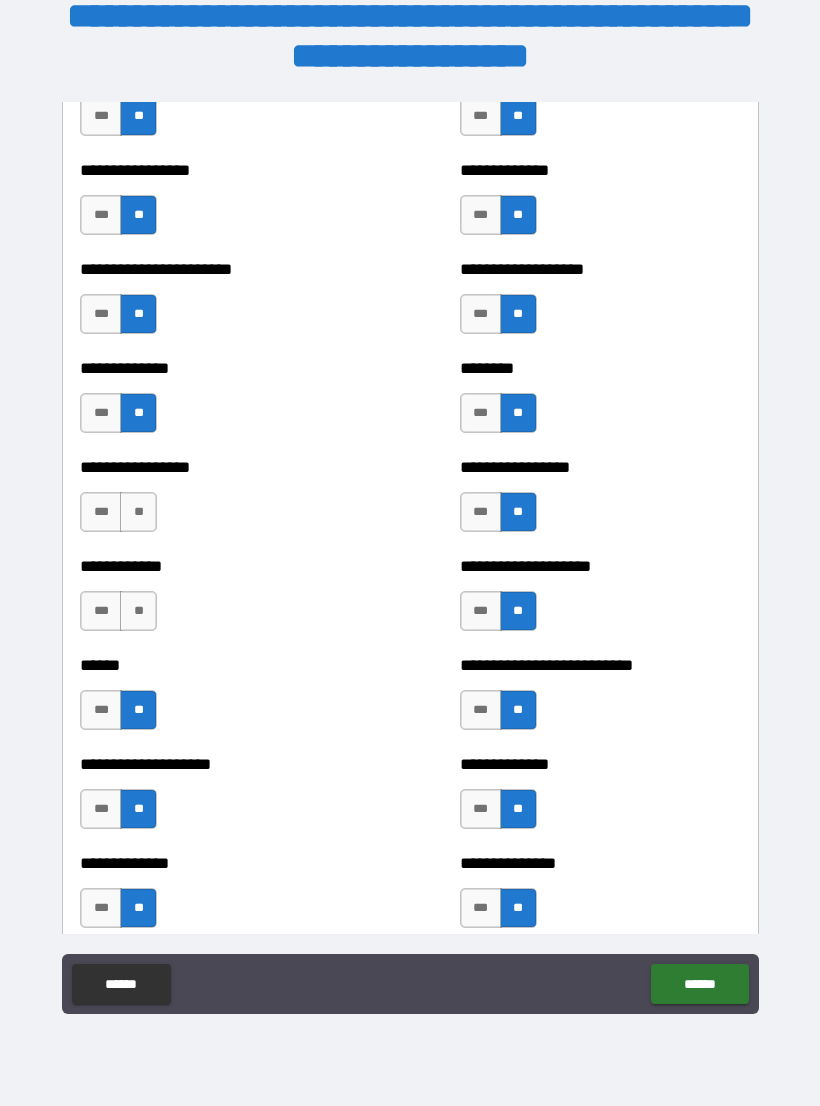 click on "**" at bounding box center [138, 611] 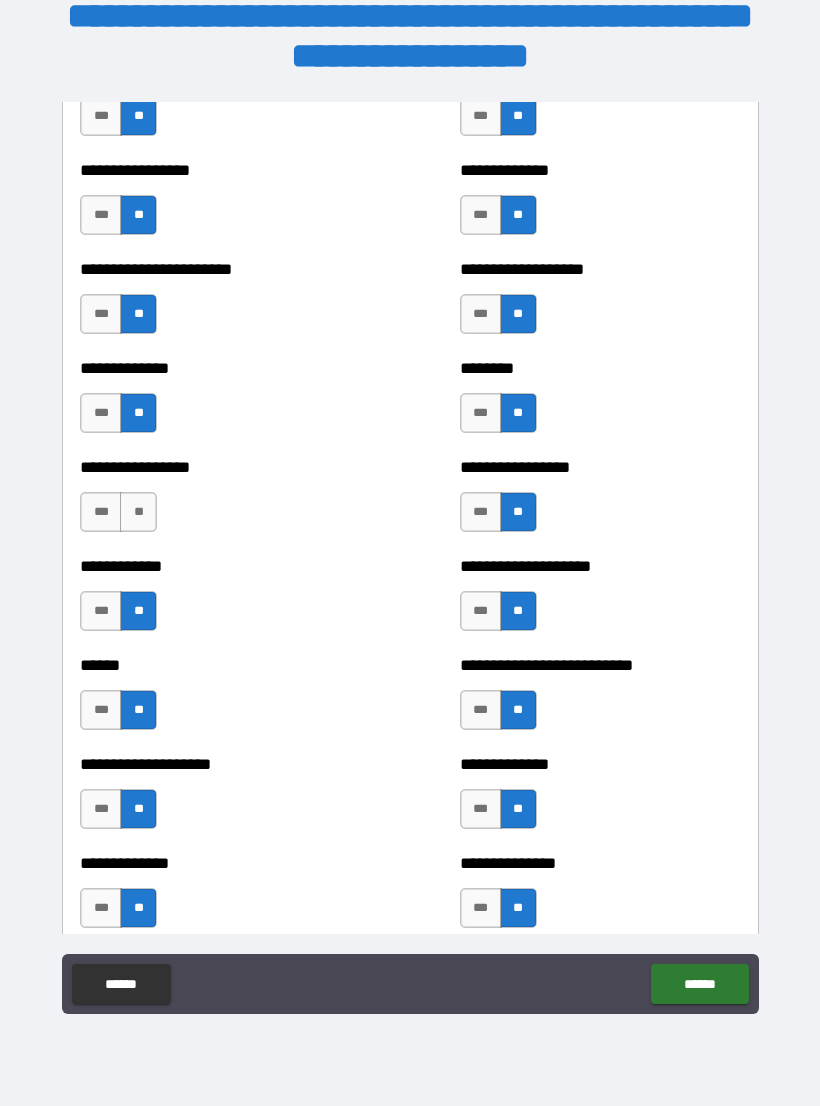 click on "**" at bounding box center (138, 512) 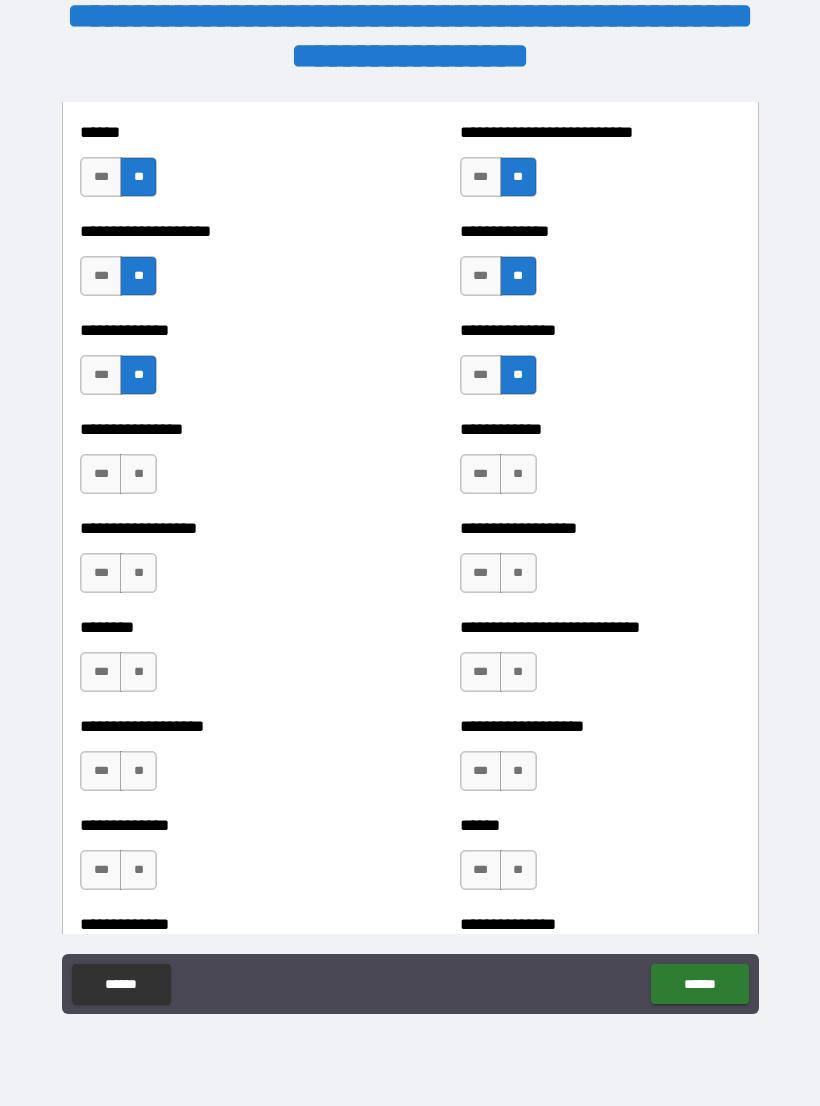 scroll, scrollTop: 4142, scrollLeft: 0, axis: vertical 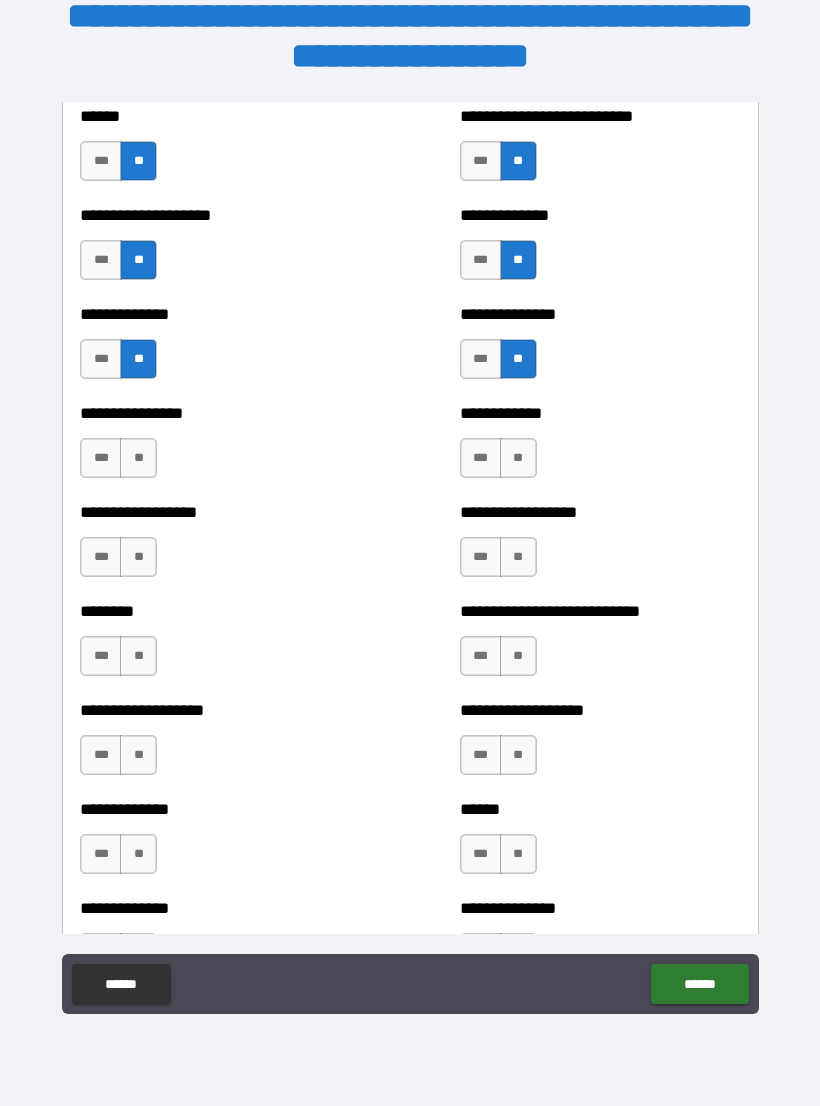 click on "**" at bounding box center (138, 458) 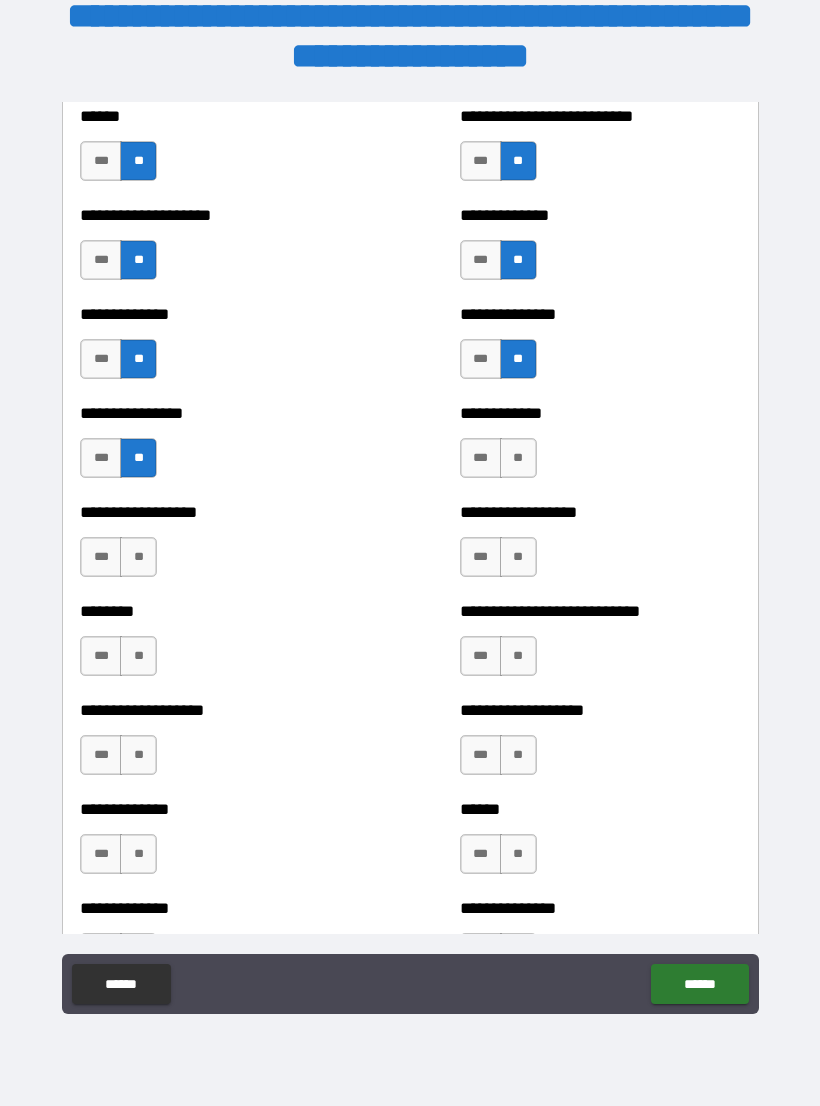 click on "**" at bounding box center [138, 557] 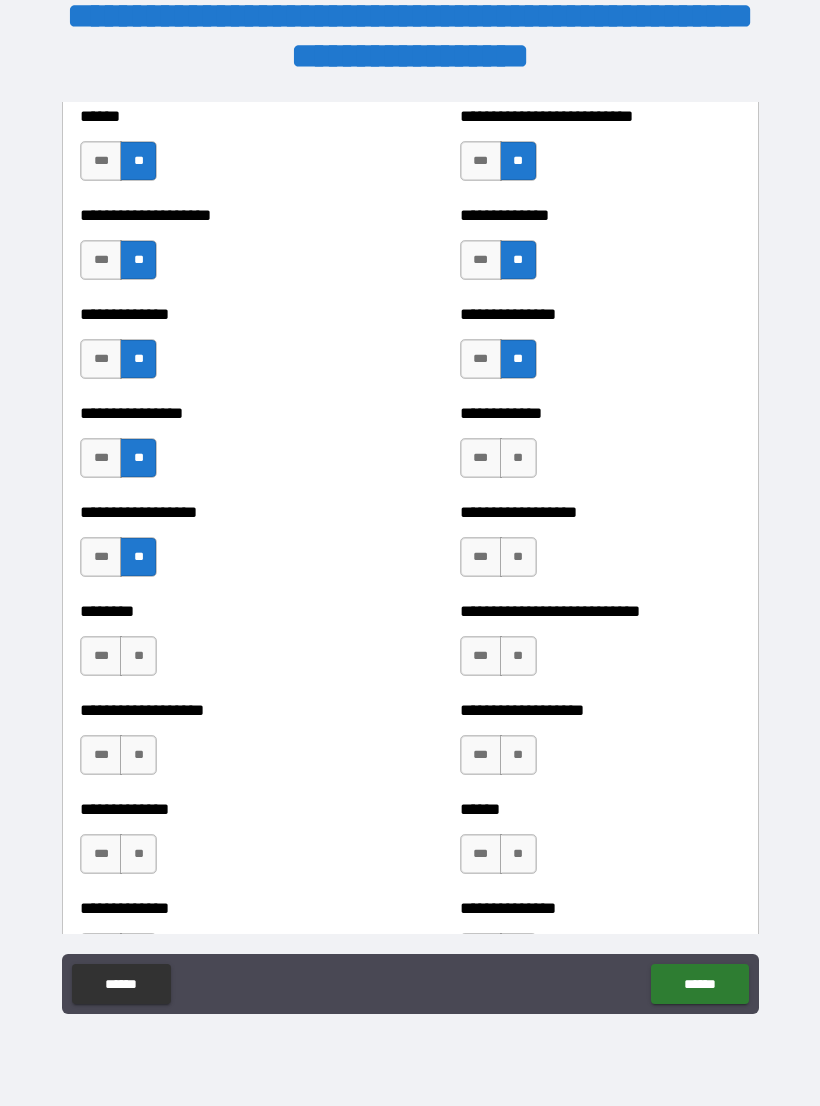 click on "**" at bounding box center (138, 656) 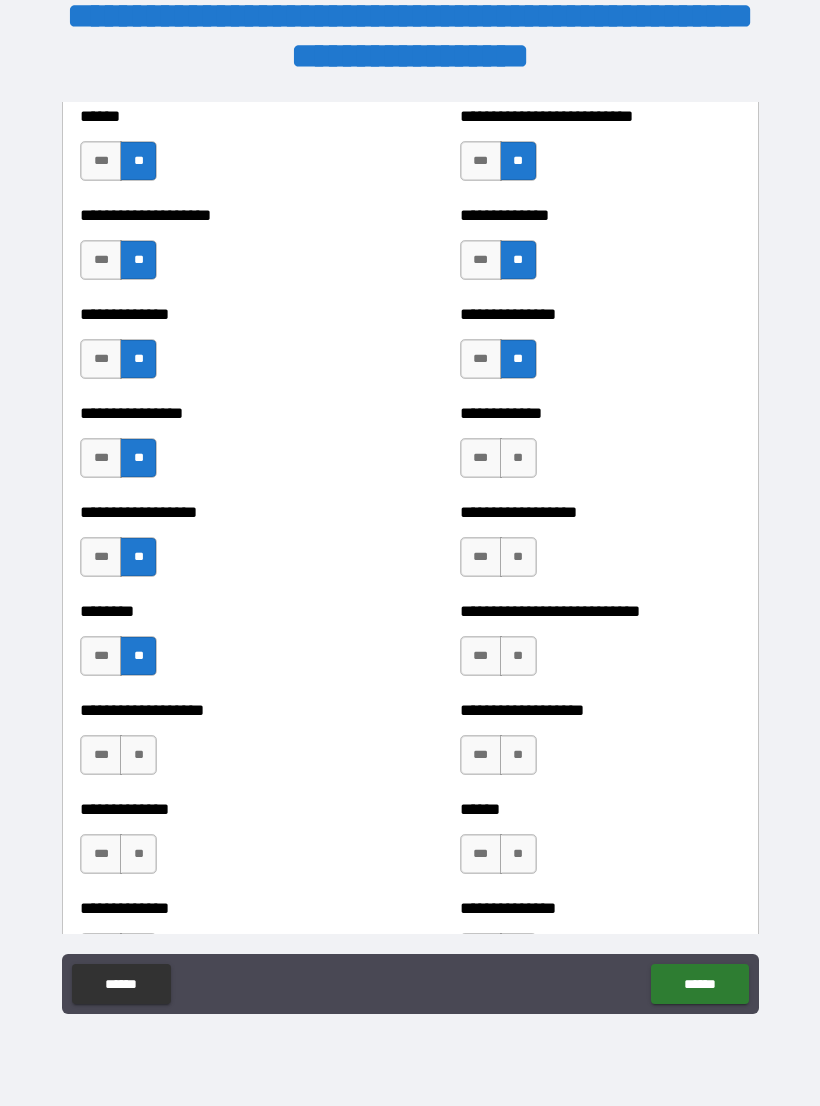 click on "**" at bounding box center (138, 755) 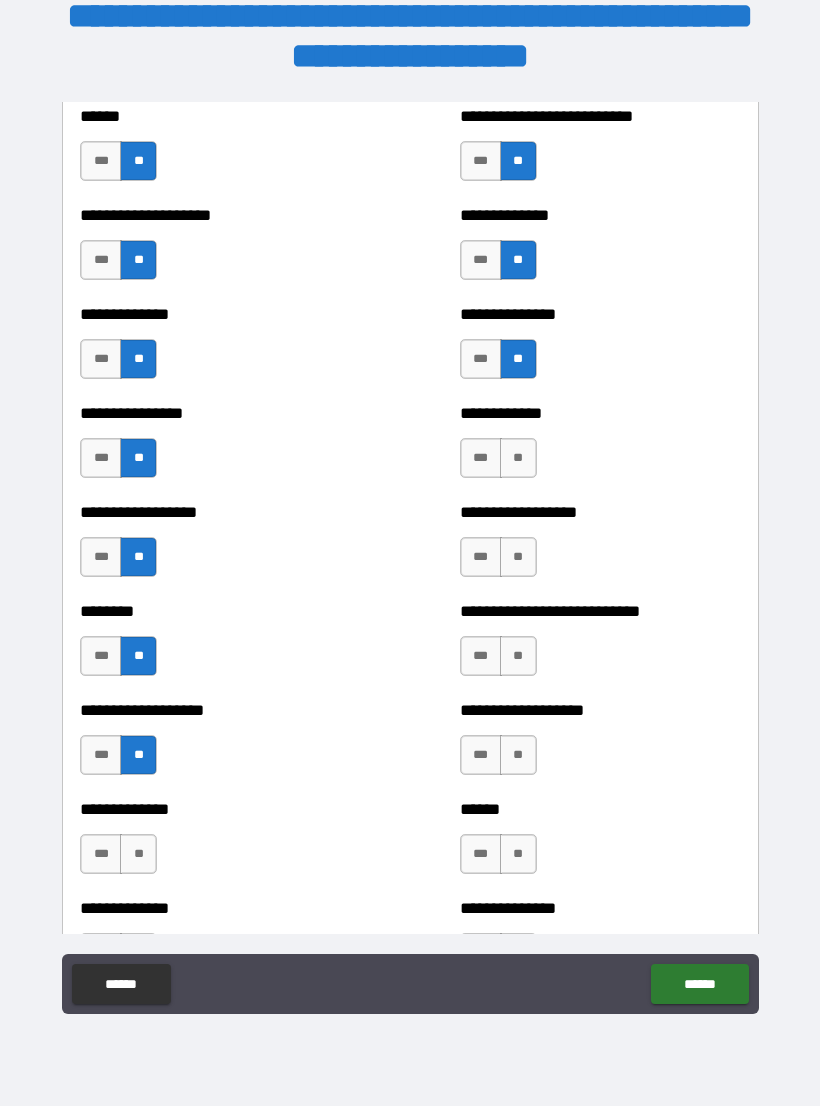 click on "**" at bounding box center (138, 854) 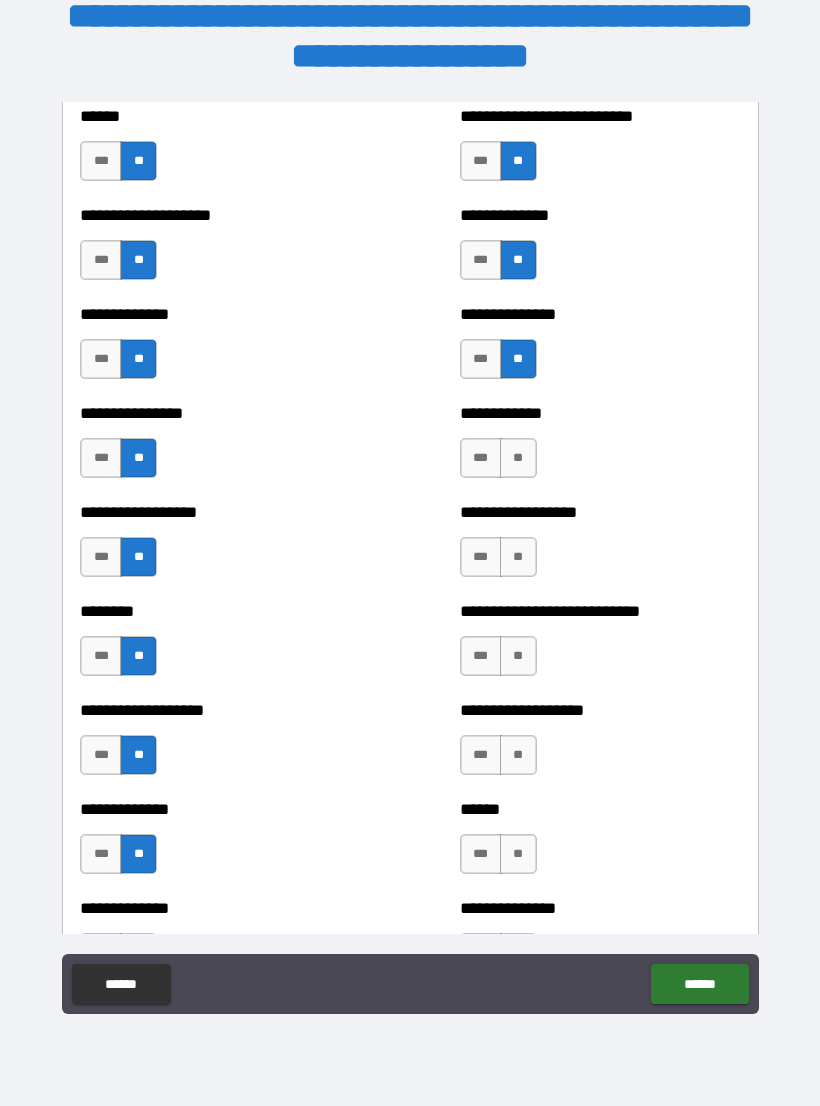 click on "**" at bounding box center (518, 458) 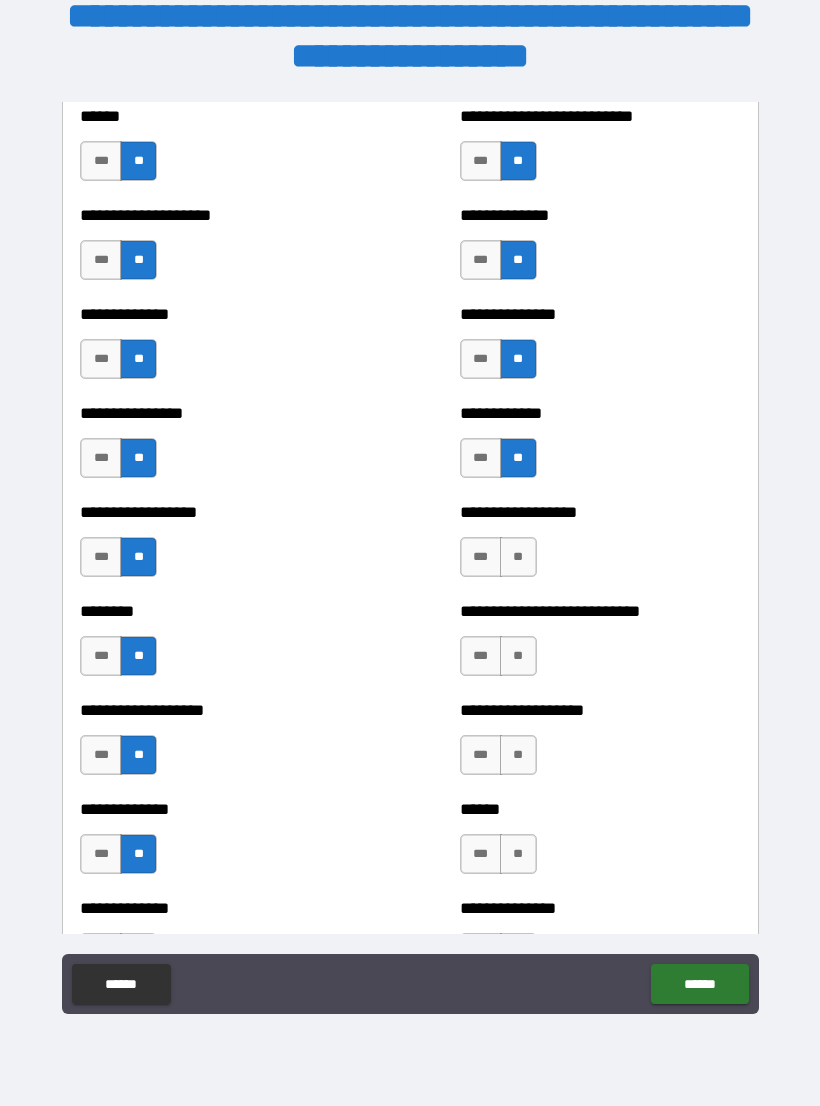 click on "**" at bounding box center (518, 557) 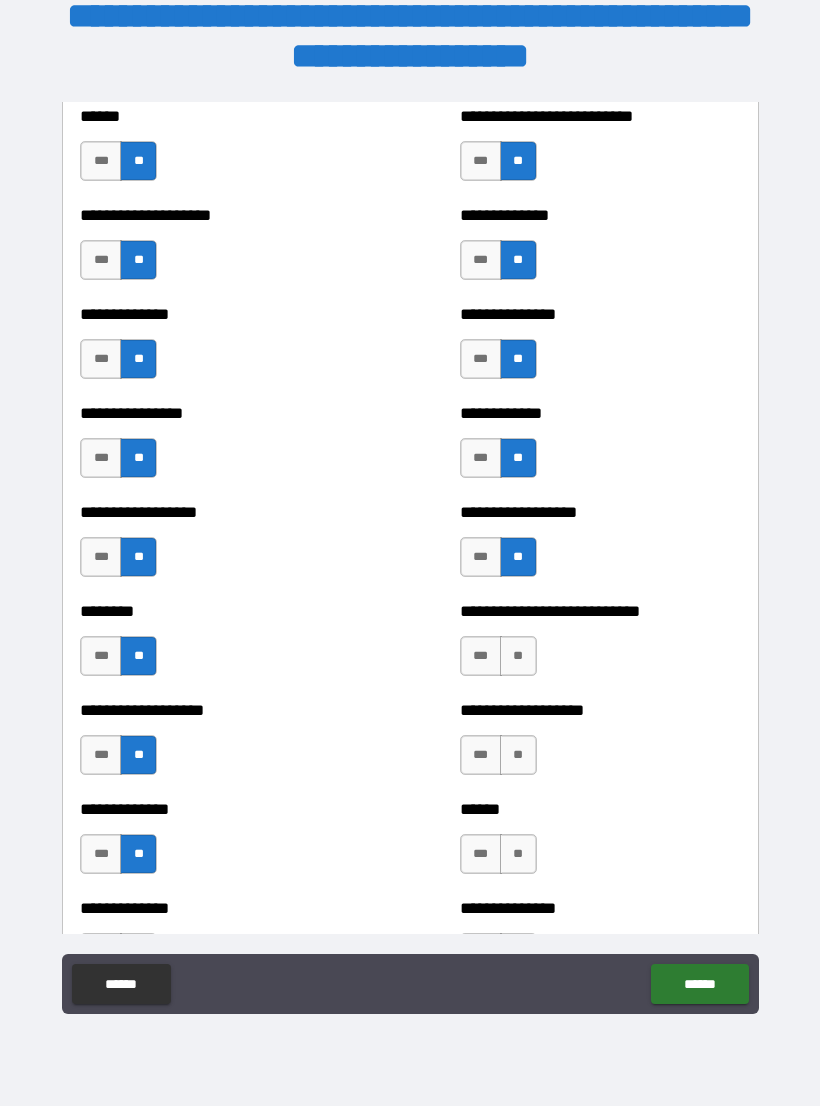 click on "**" at bounding box center (518, 656) 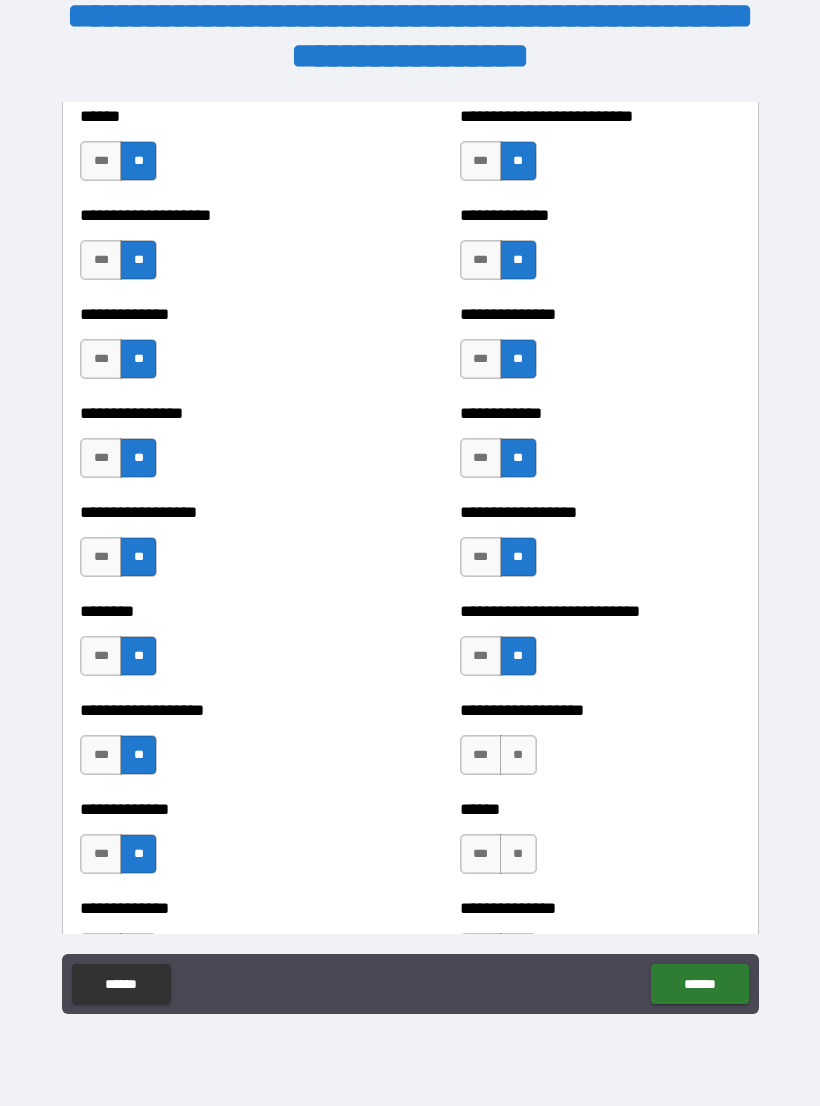 click on "**" at bounding box center (518, 755) 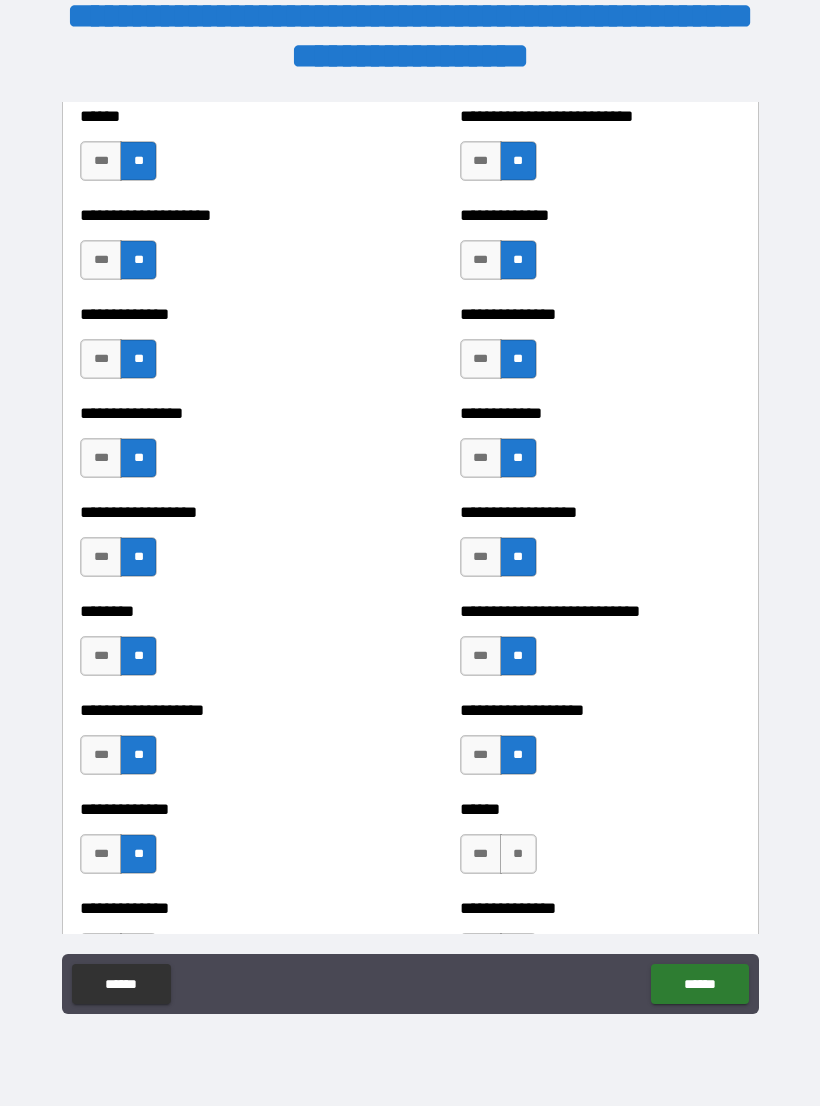 click on "**" at bounding box center (518, 854) 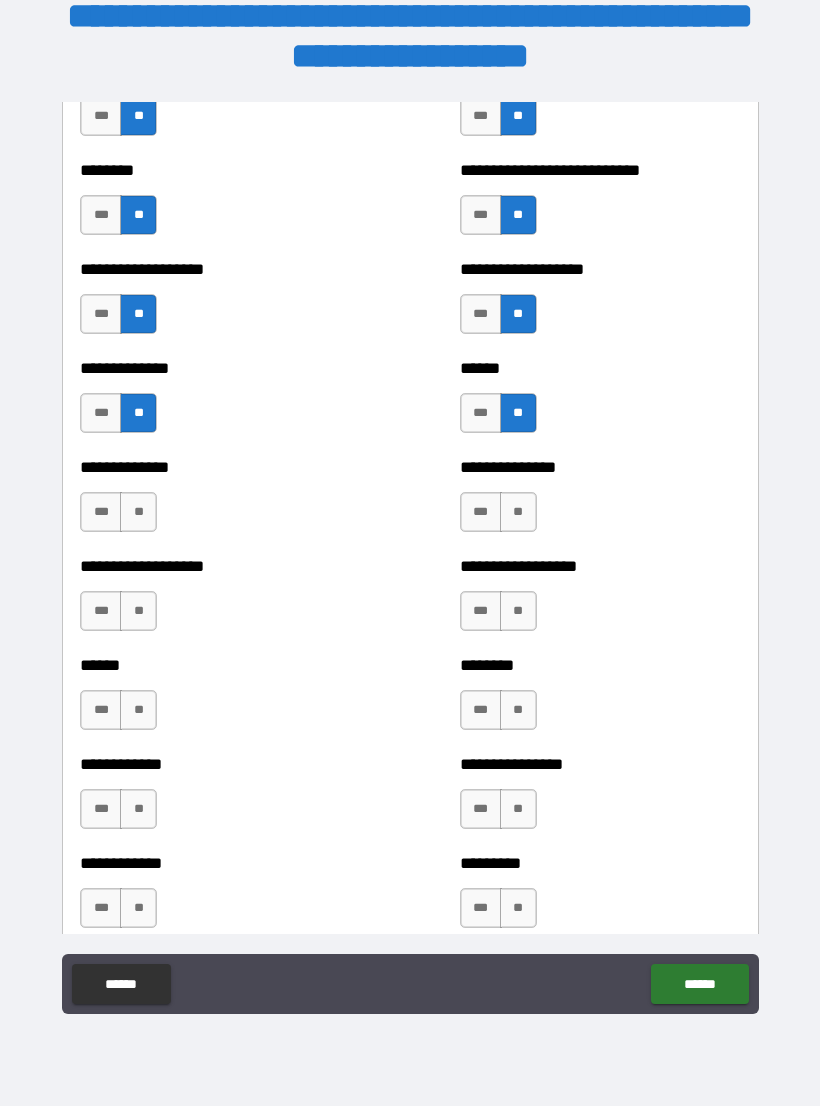 scroll, scrollTop: 4614, scrollLeft: 0, axis: vertical 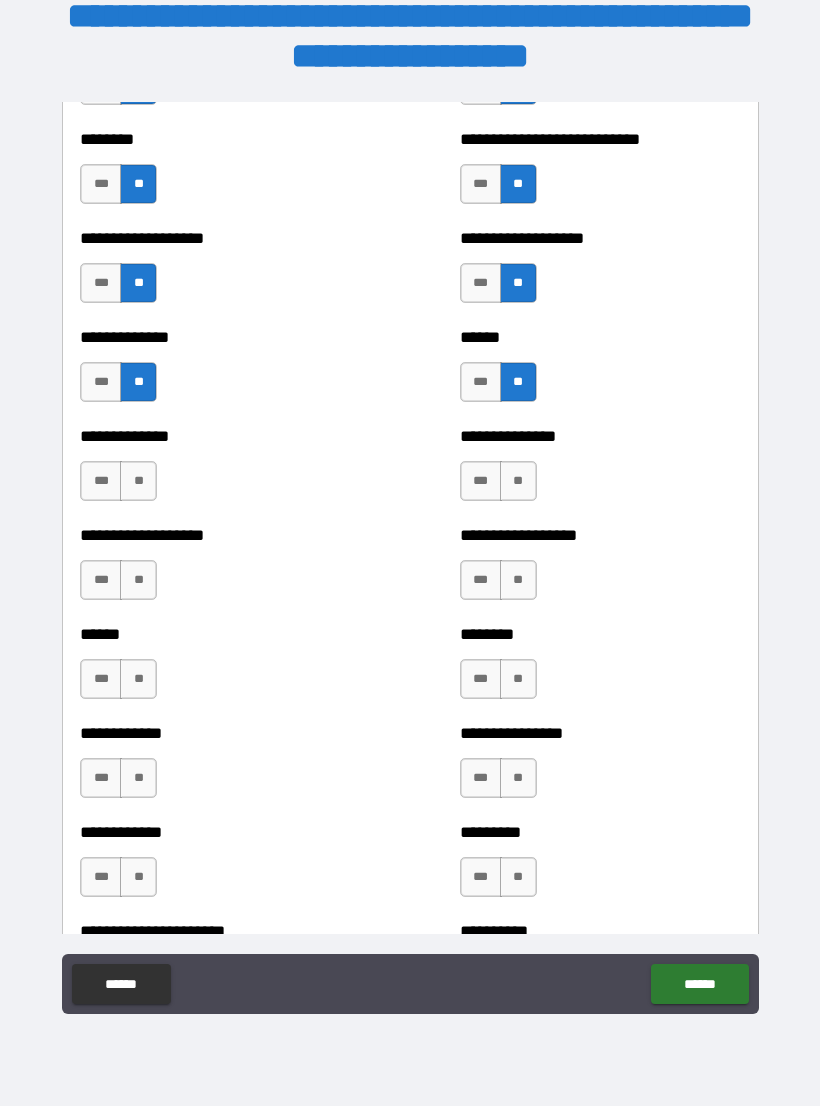 click on "**" at bounding box center (138, 481) 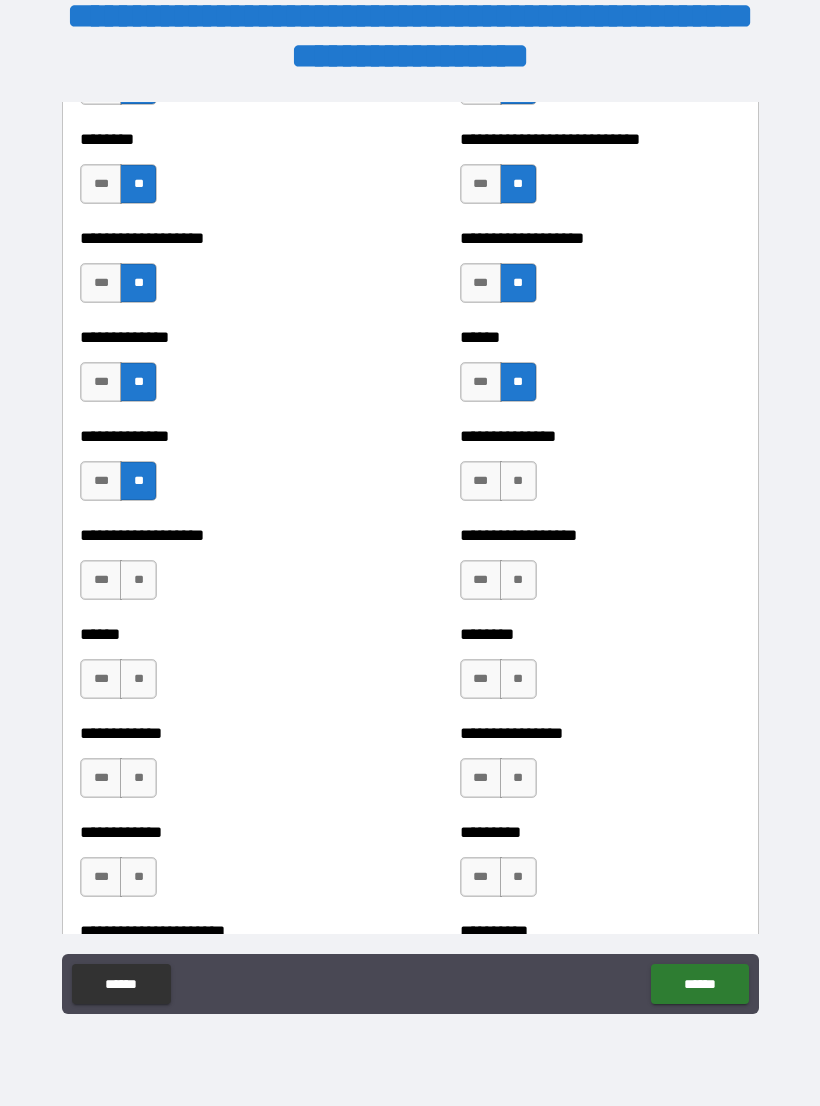 click on "**" at bounding box center [518, 481] 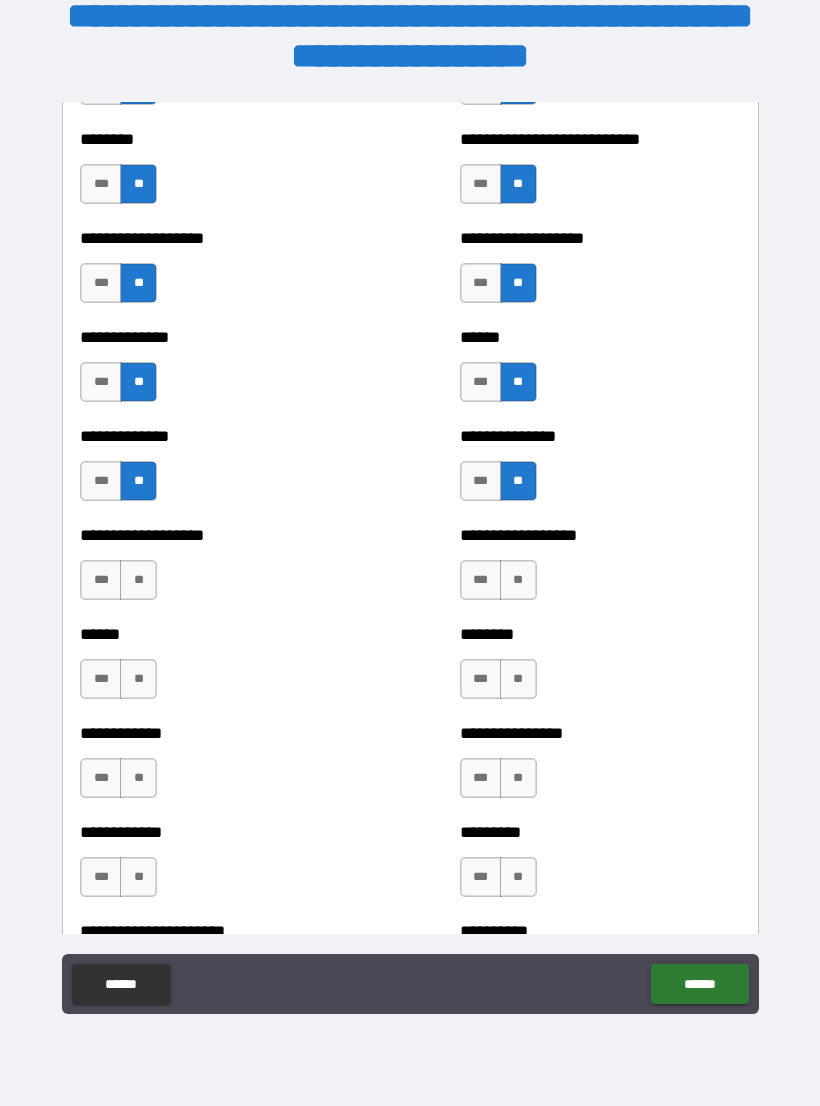 click on "**" at bounding box center (518, 580) 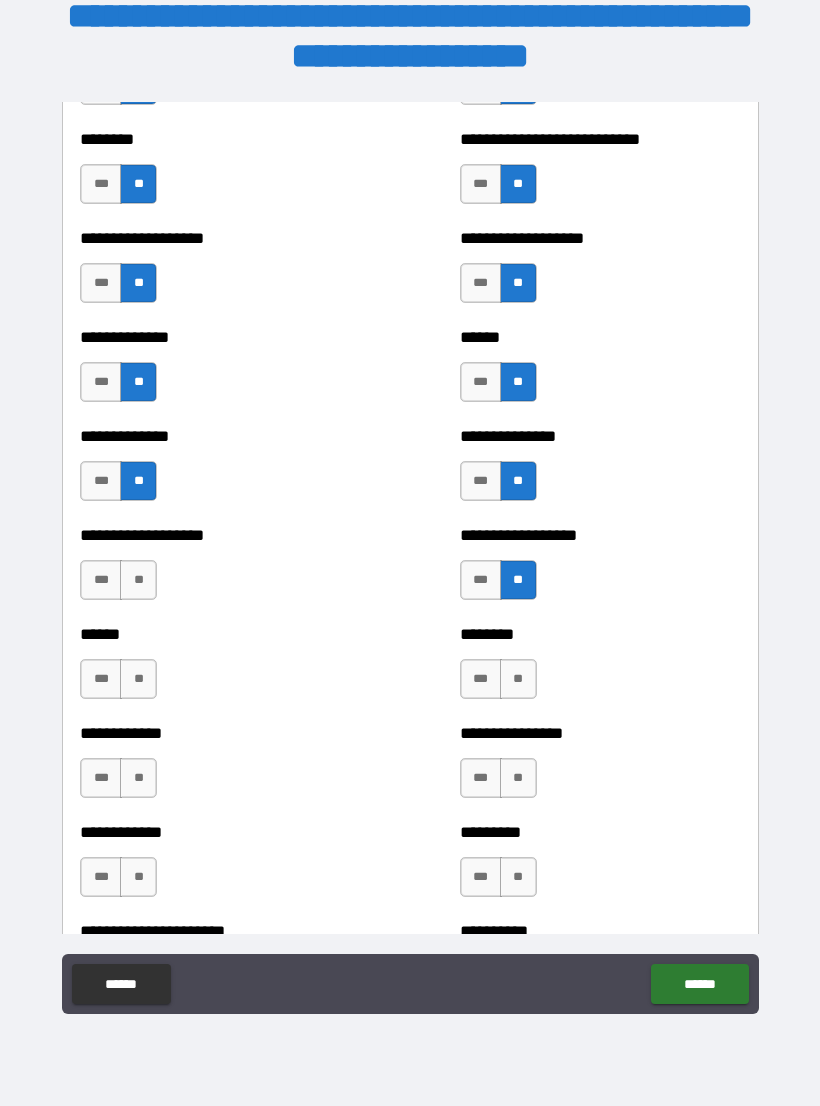 click on "**" at bounding box center [518, 679] 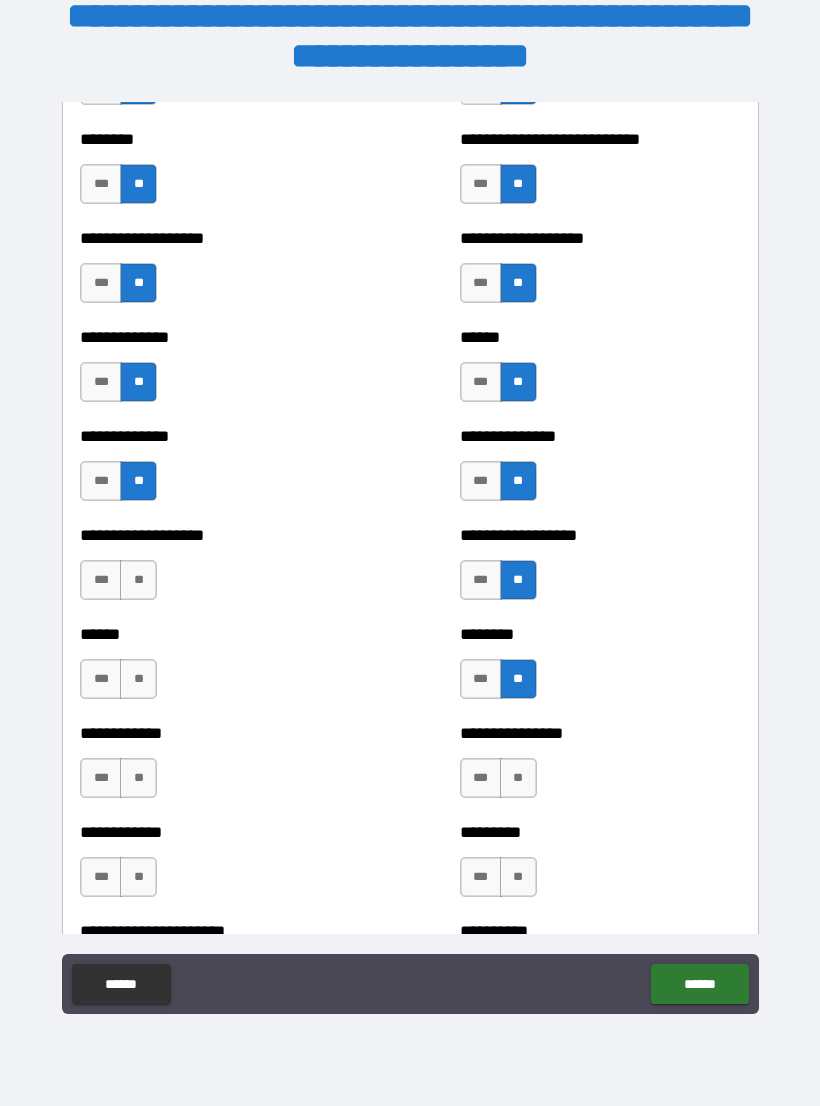 click on "**" at bounding box center [518, 778] 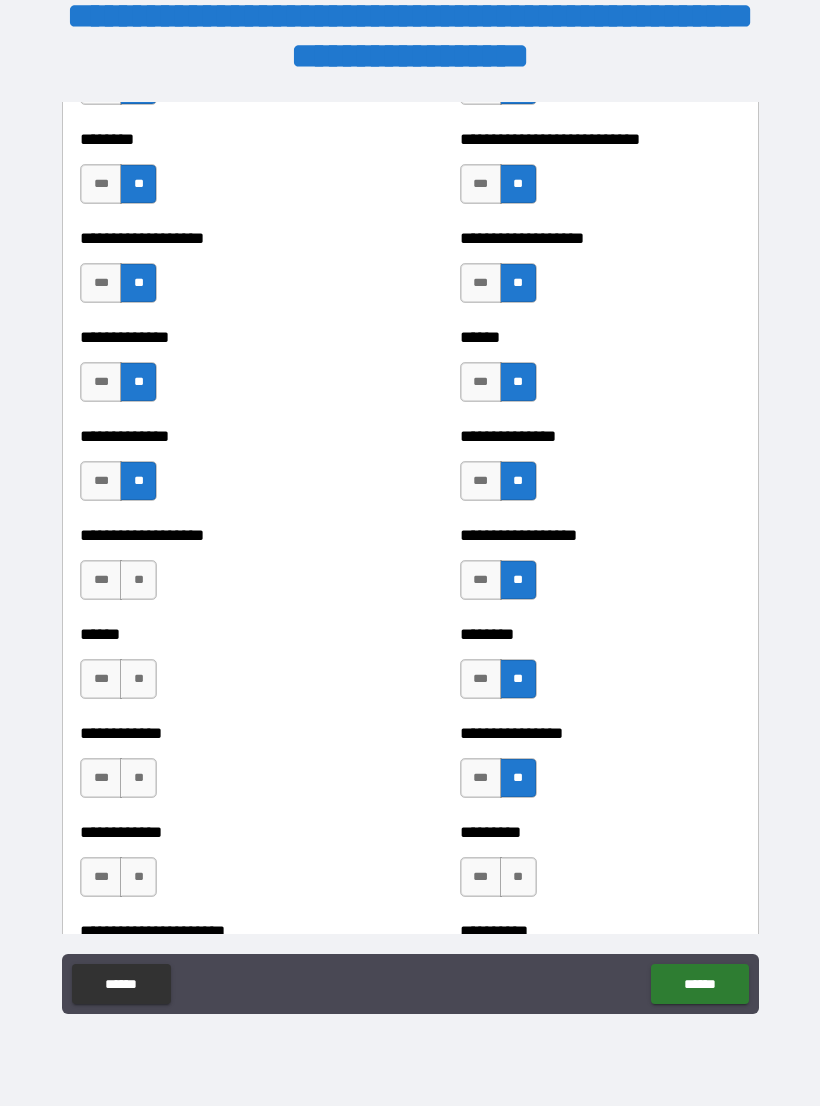 click on "**" at bounding box center (518, 877) 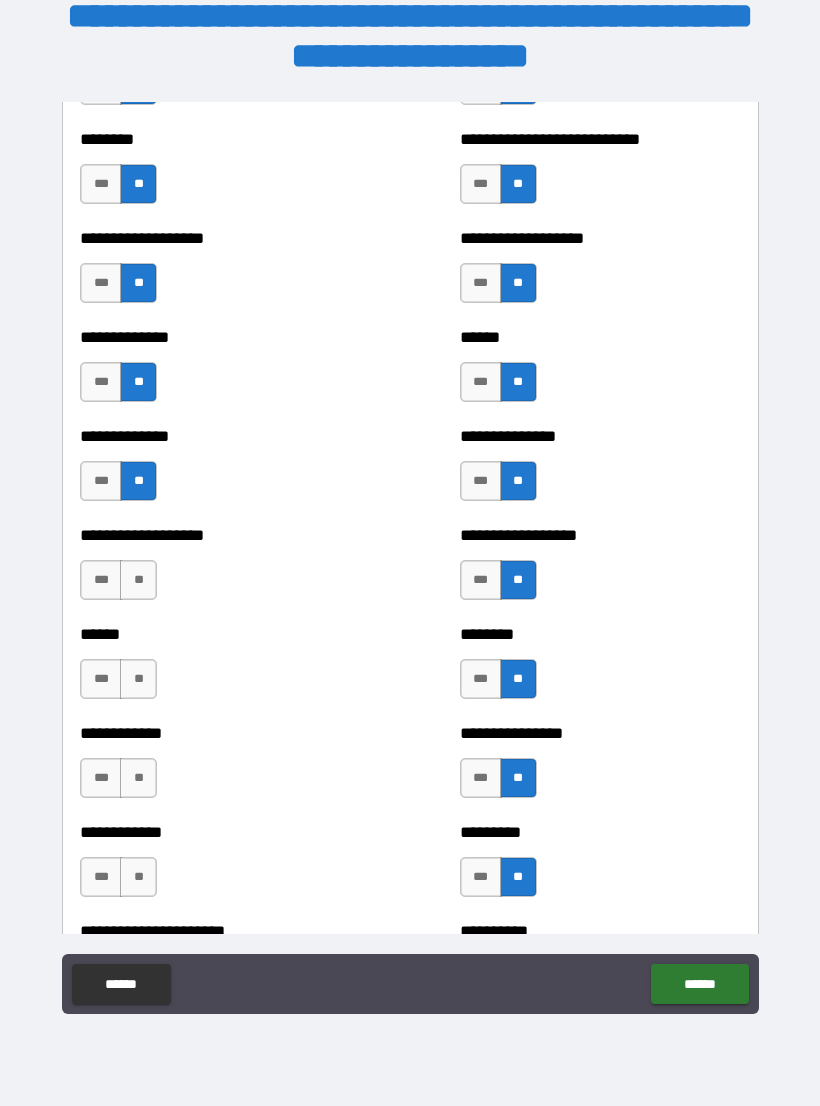 click on "**" at bounding box center (138, 580) 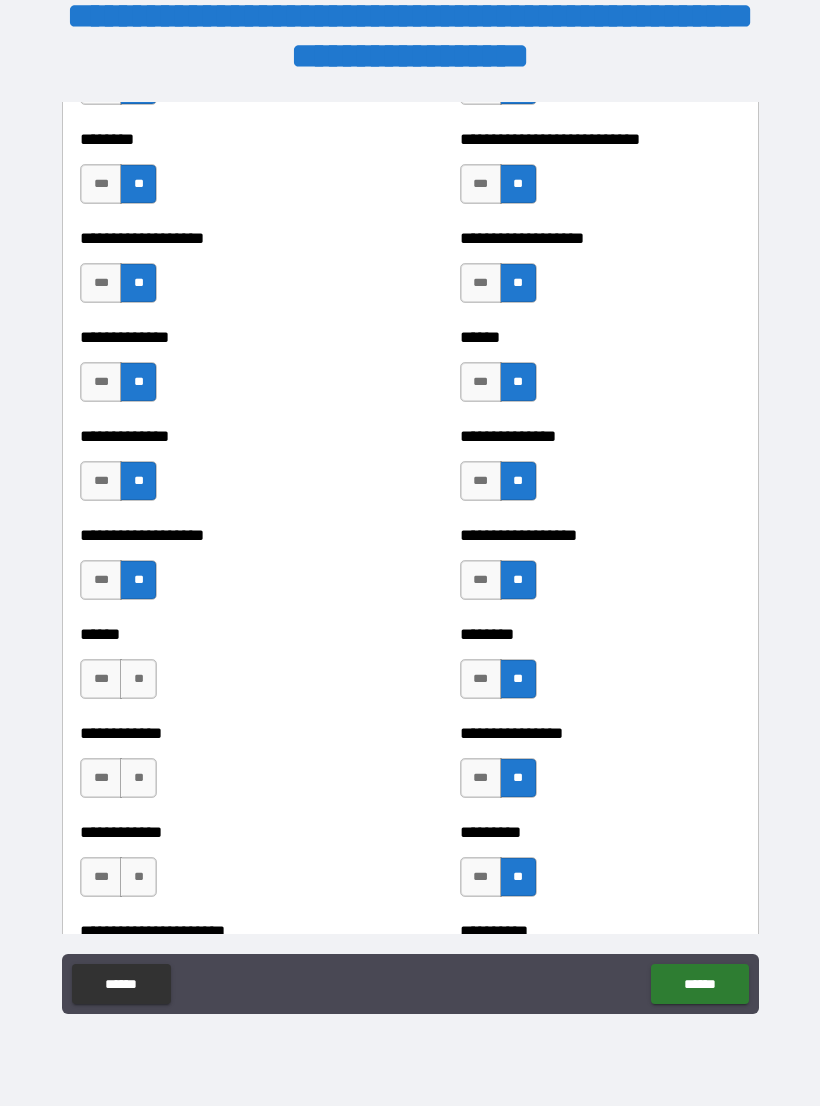 click on "**" at bounding box center (138, 679) 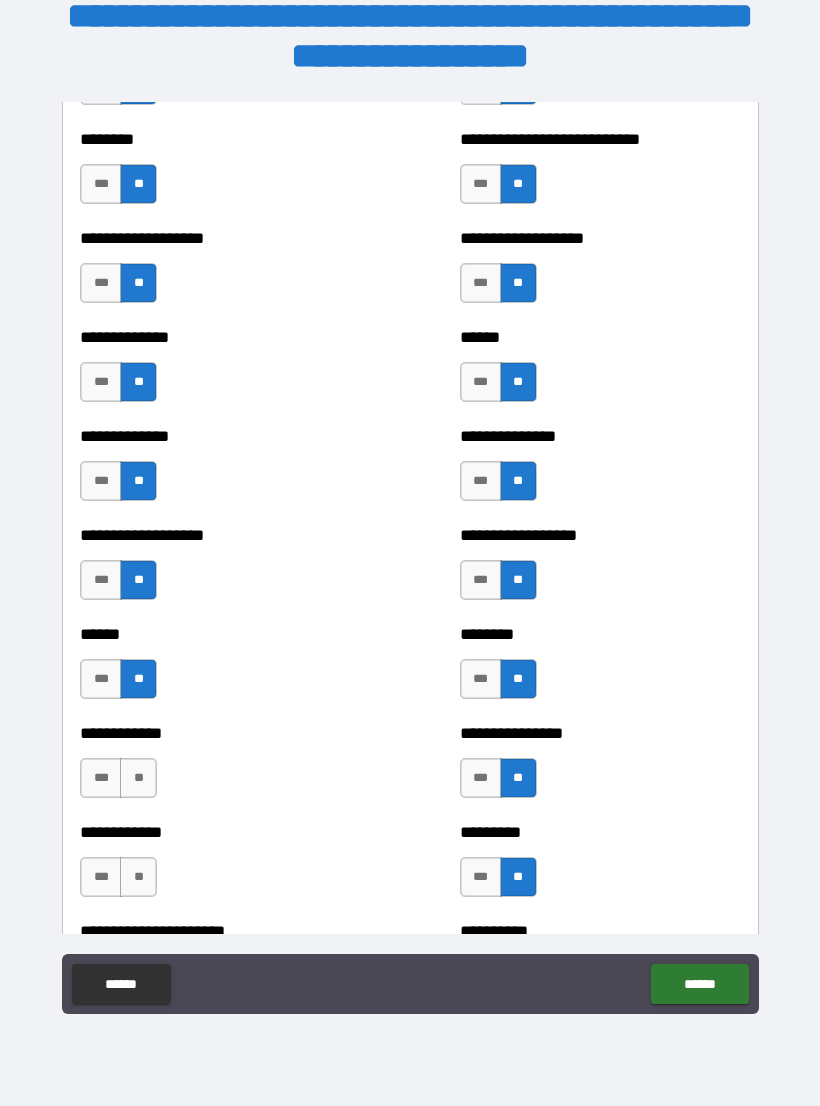 click on "**" at bounding box center (138, 778) 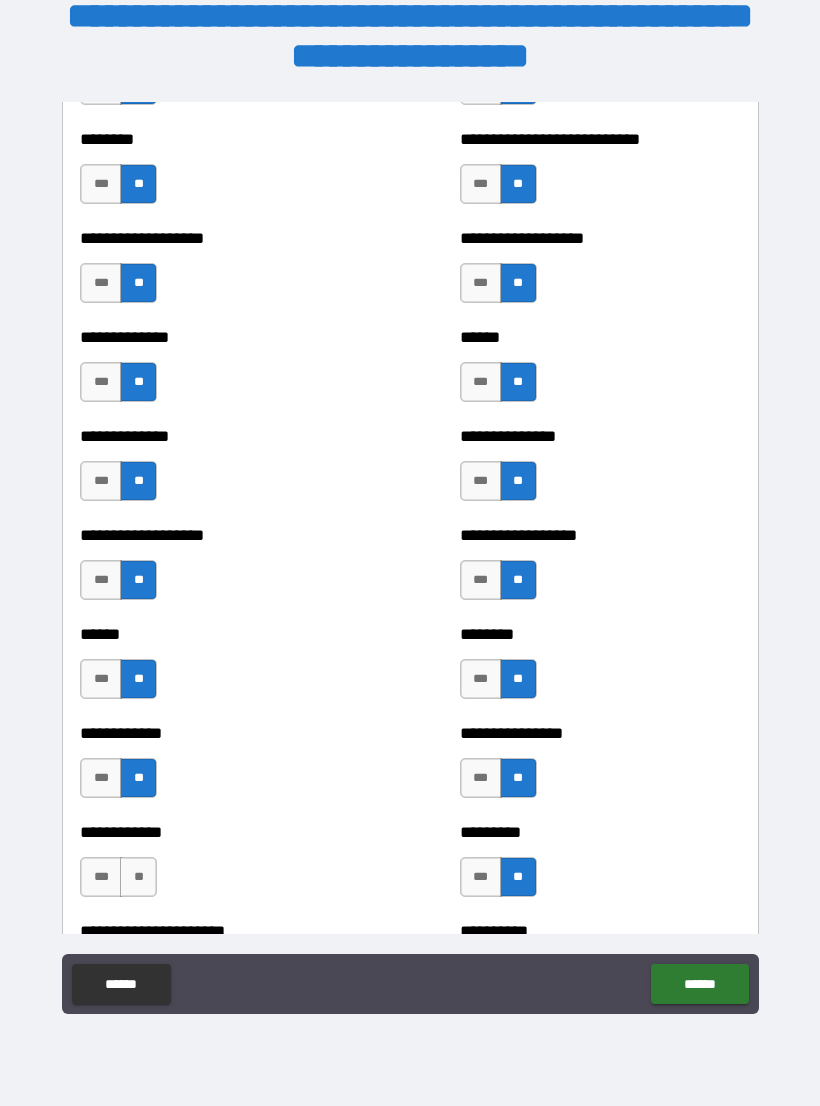 click on "**" at bounding box center (138, 877) 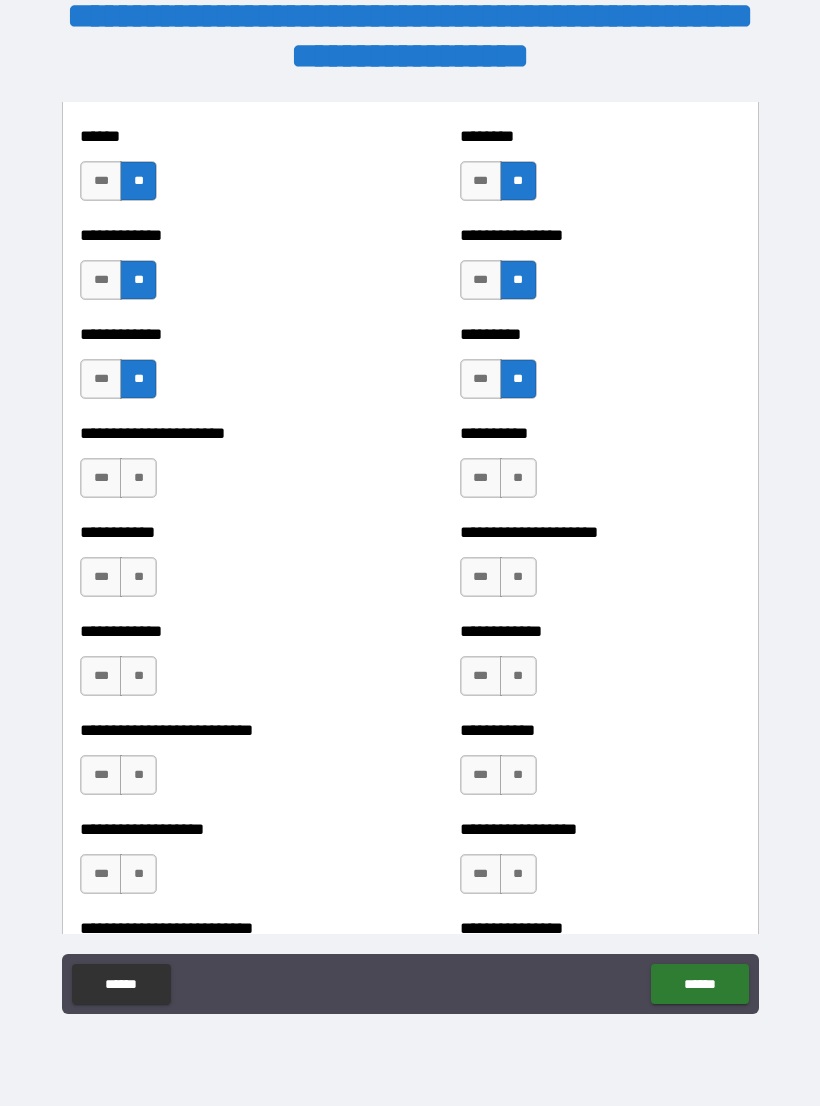 scroll, scrollTop: 5113, scrollLeft: 0, axis: vertical 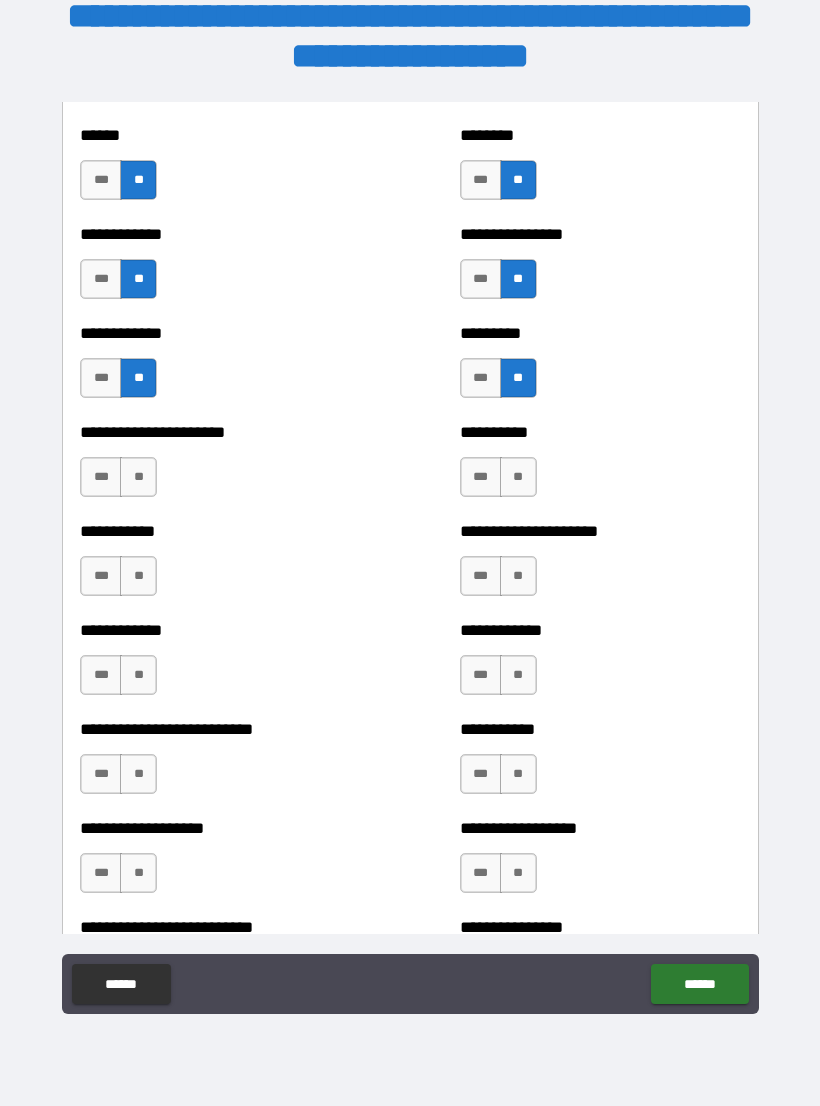 click on "**" at bounding box center [138, 477] 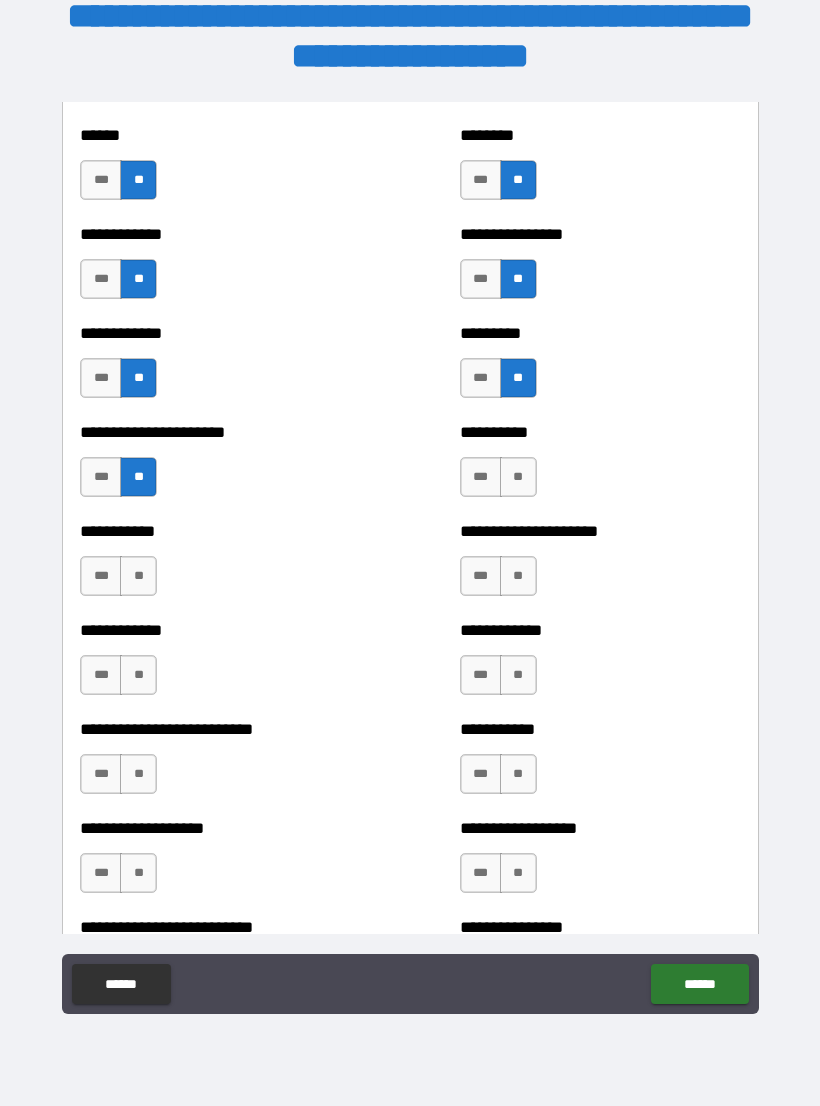 click on "**" at bounding box center [518, 477] 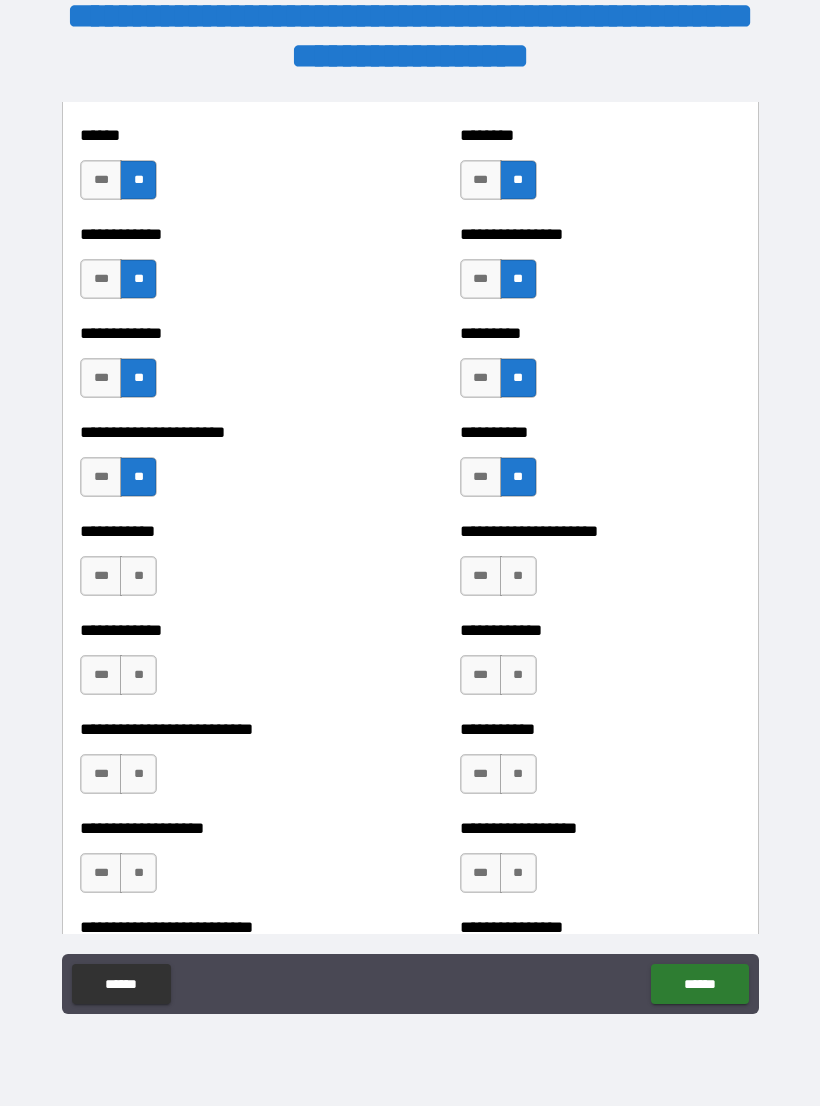 click on "**" at bounding box center [138, 576] 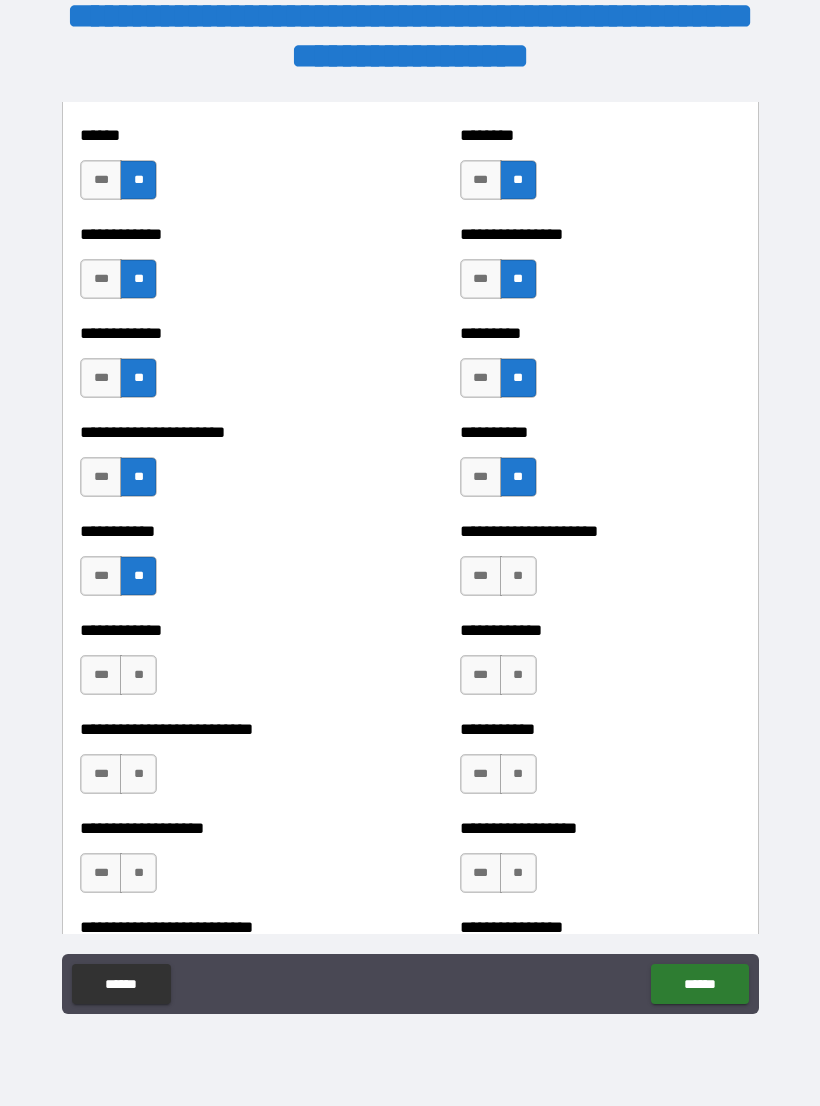 click on "**" at bounding box center [138, 675] 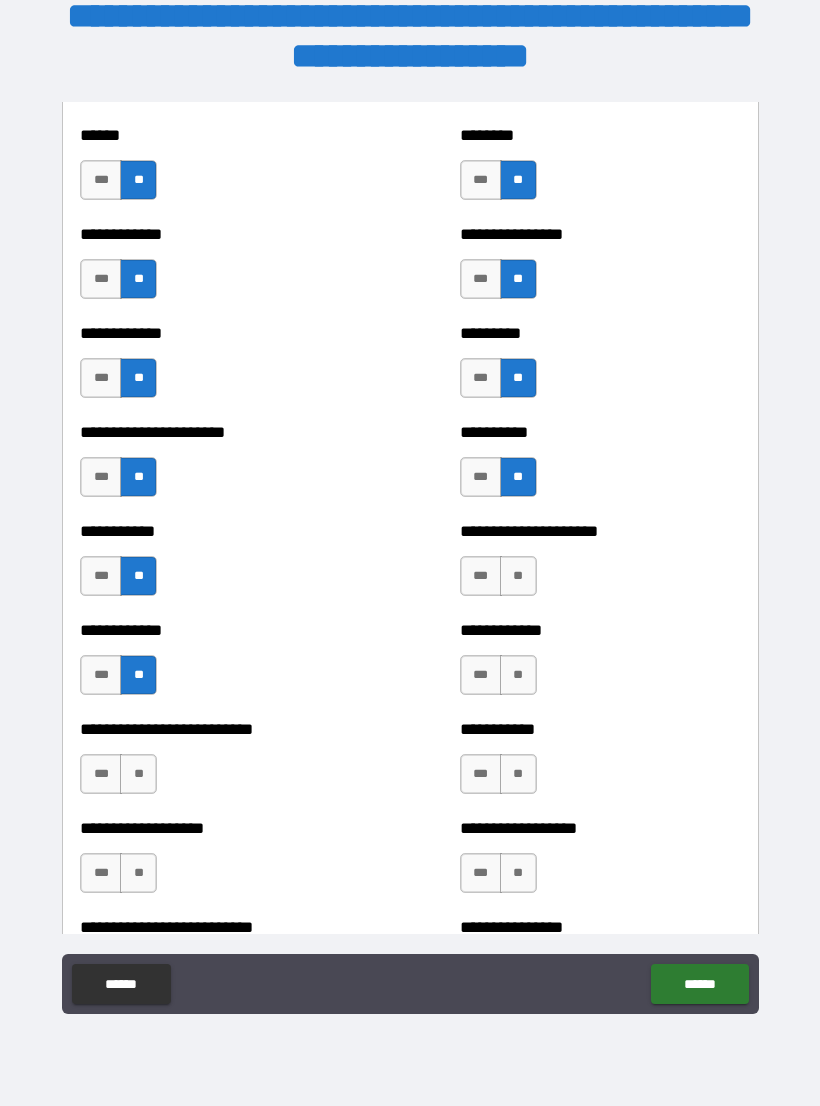 click on "**" at bounding box center (138, 774) 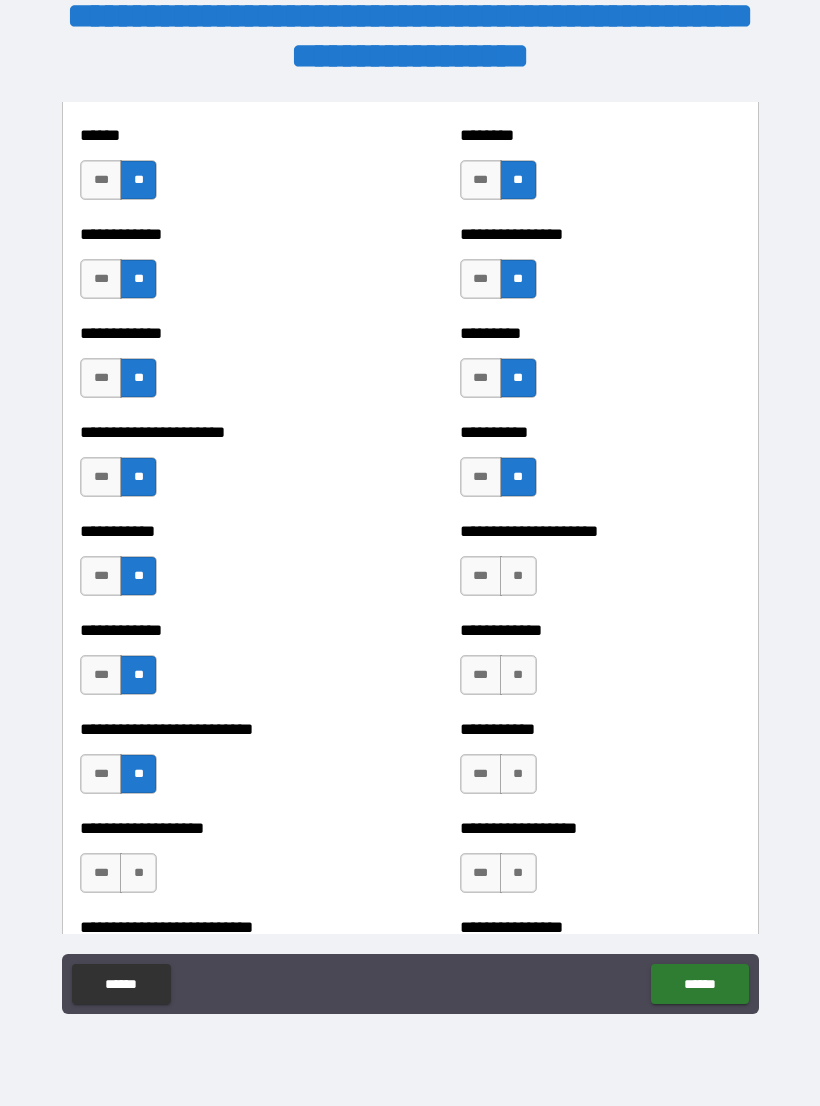 click on "**" at bounding box center (138, 873) 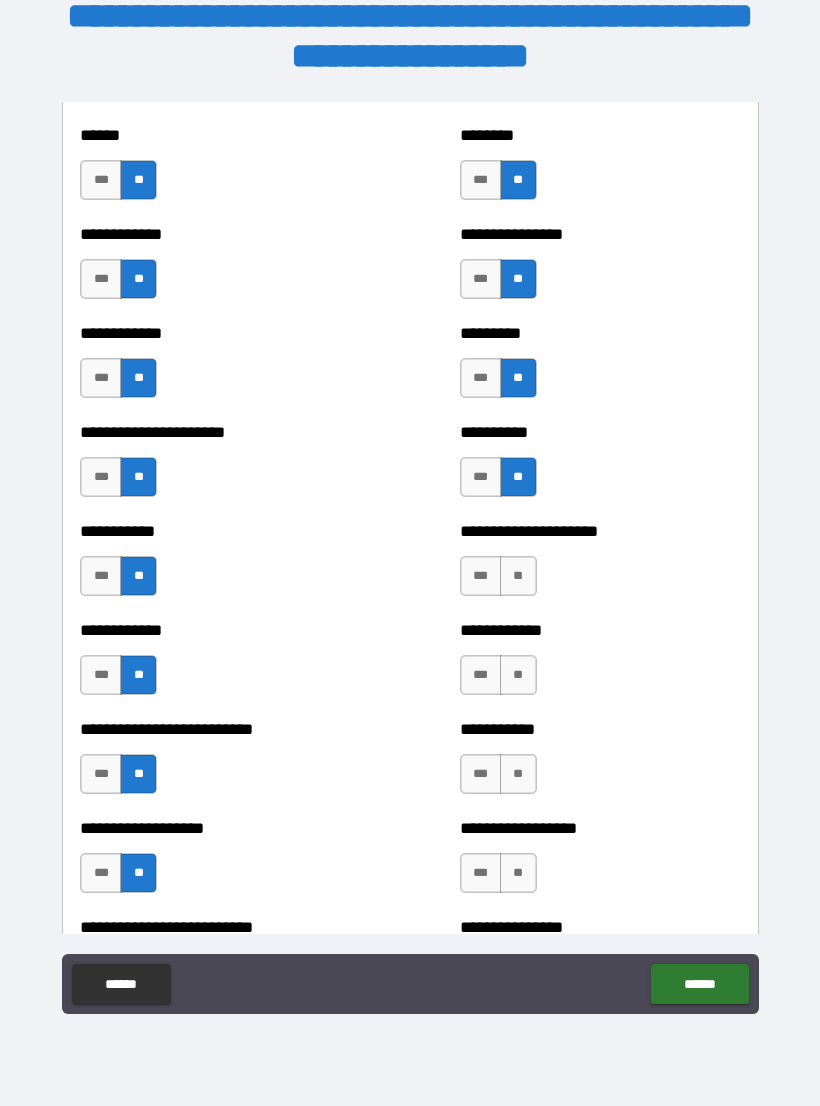 click on "**" at bounding box center (518, 576) 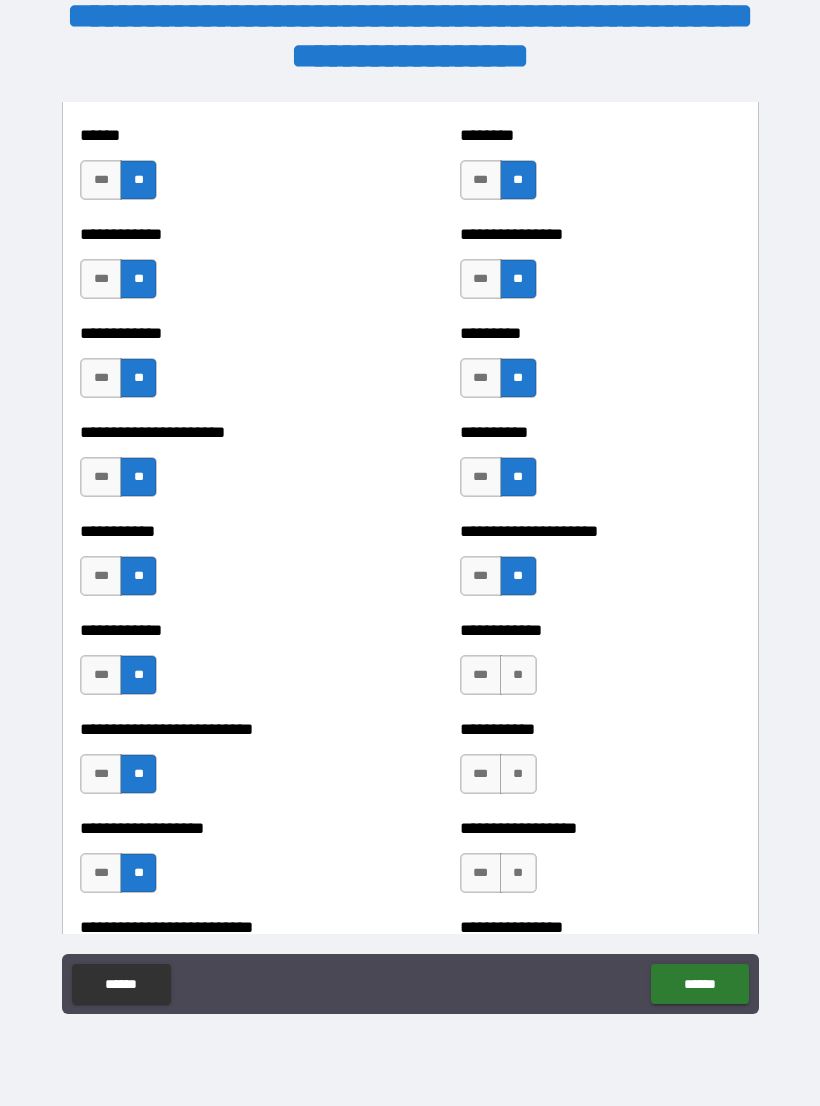 click on "**" at bounding box center [518, 675] 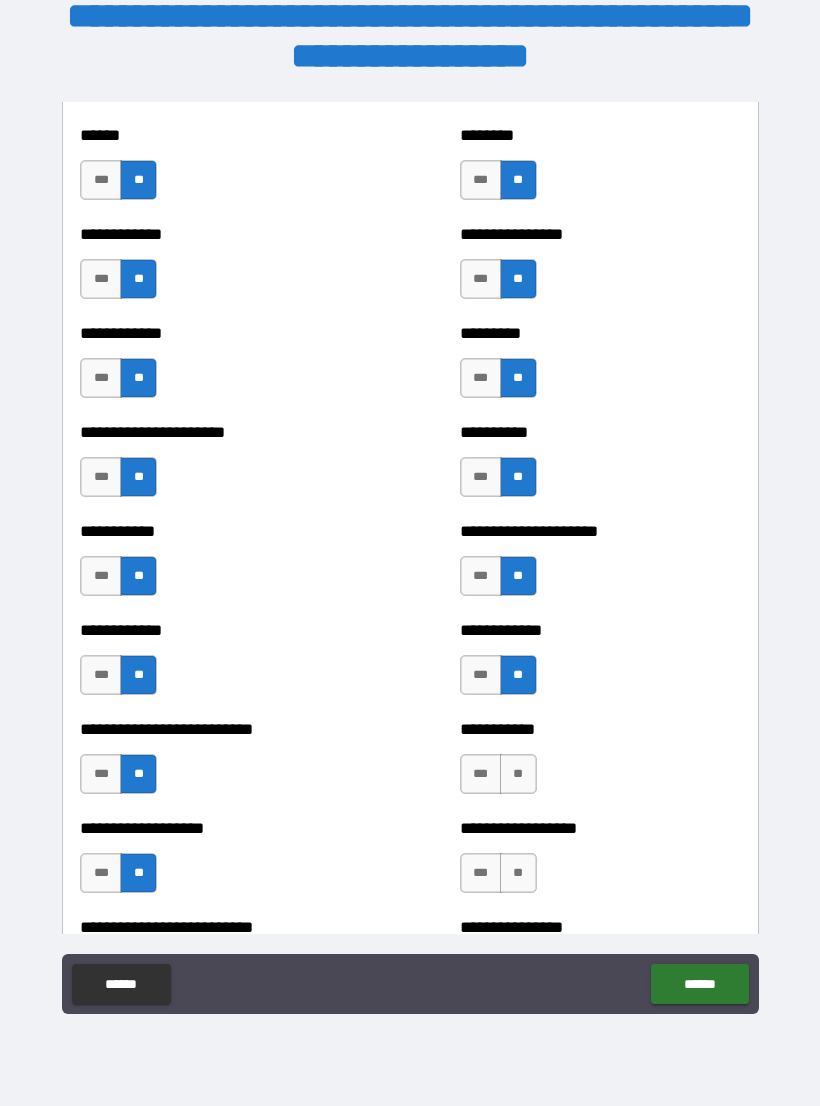 click on "**" at bounding box center (518, 774) 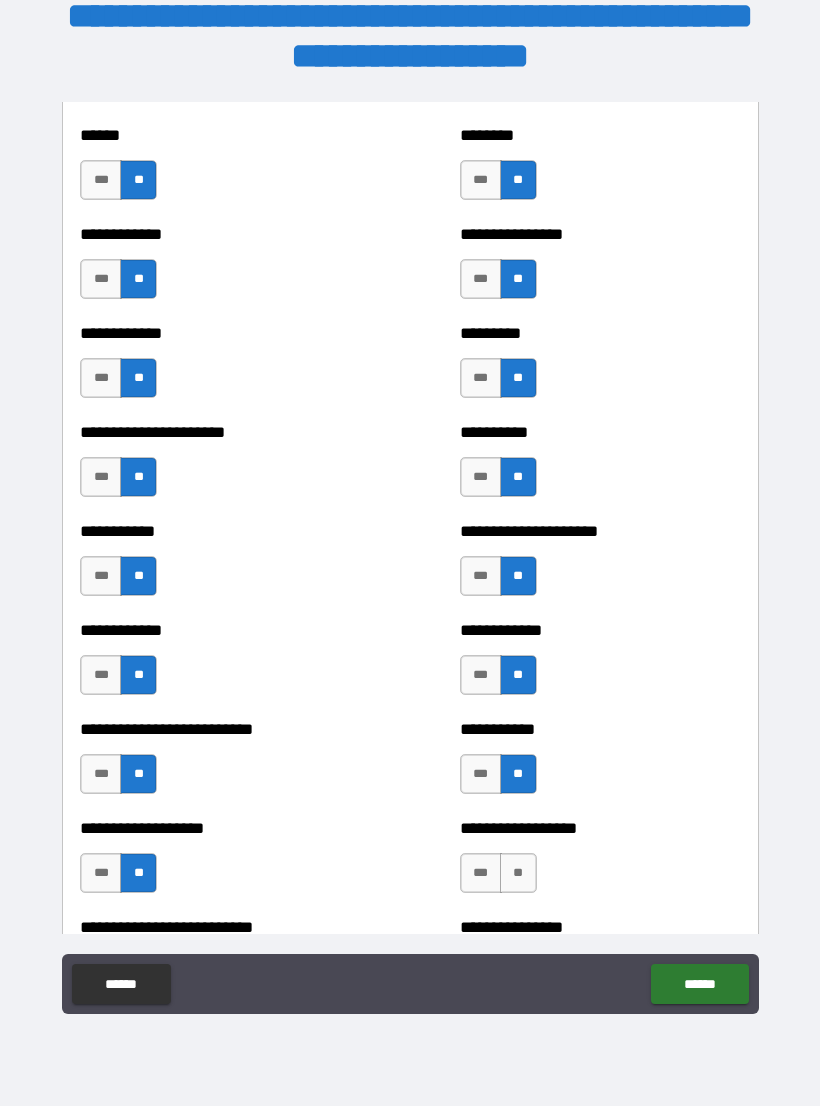 click on "**" at bounding box center [518, 873] 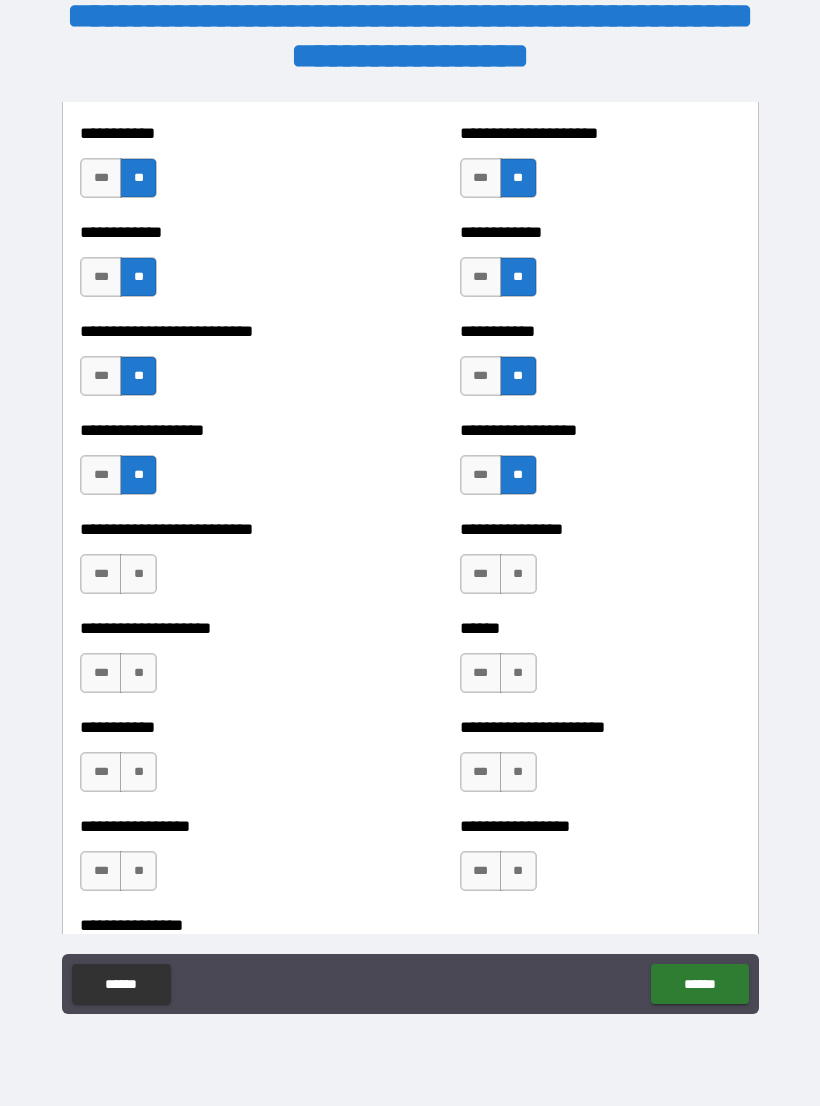 scroll, scrollTop: 5525, scrollLeft: 0, axis: vertical 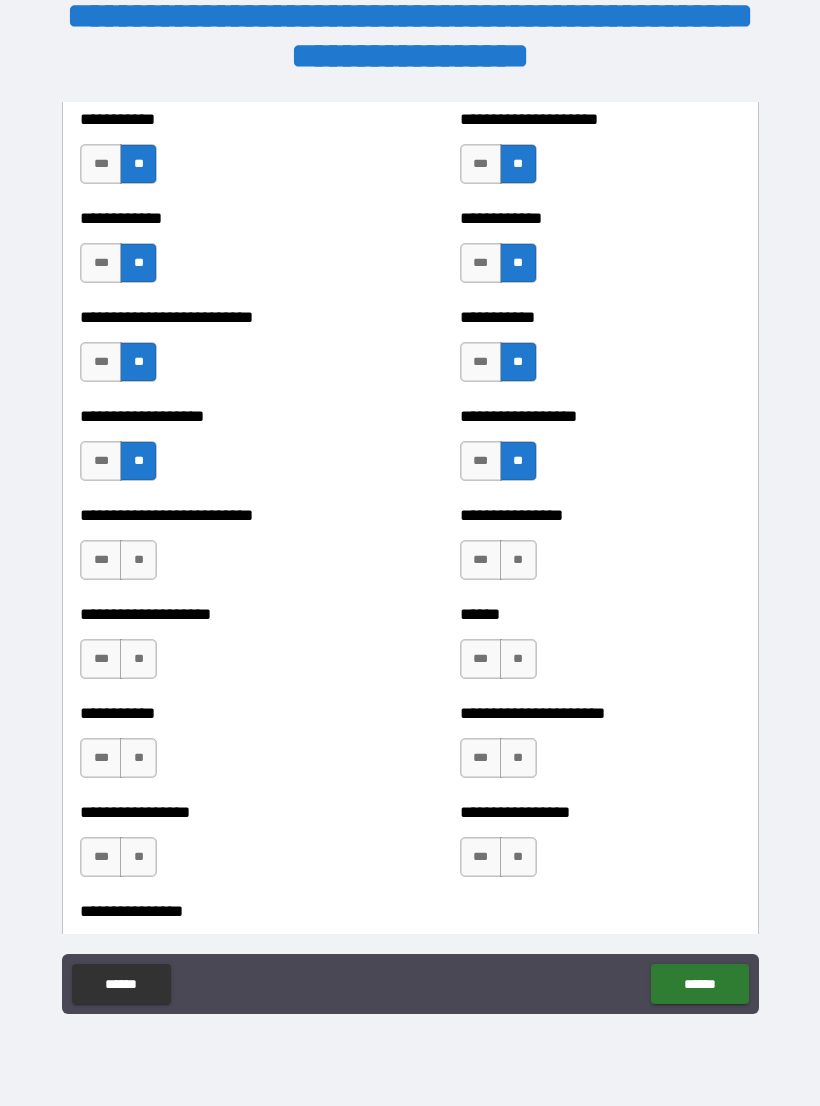 click on "**" at bounding box center [138, 560] 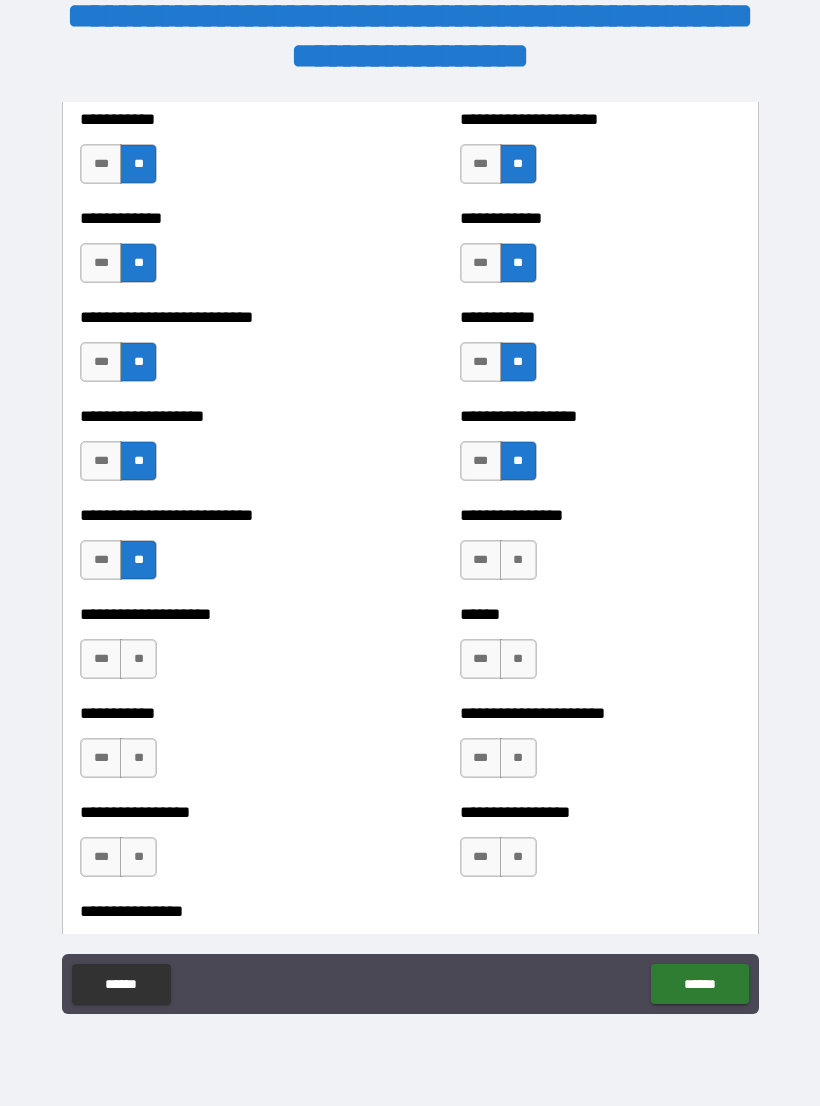 click on "**" at bounding box center (138, 659) 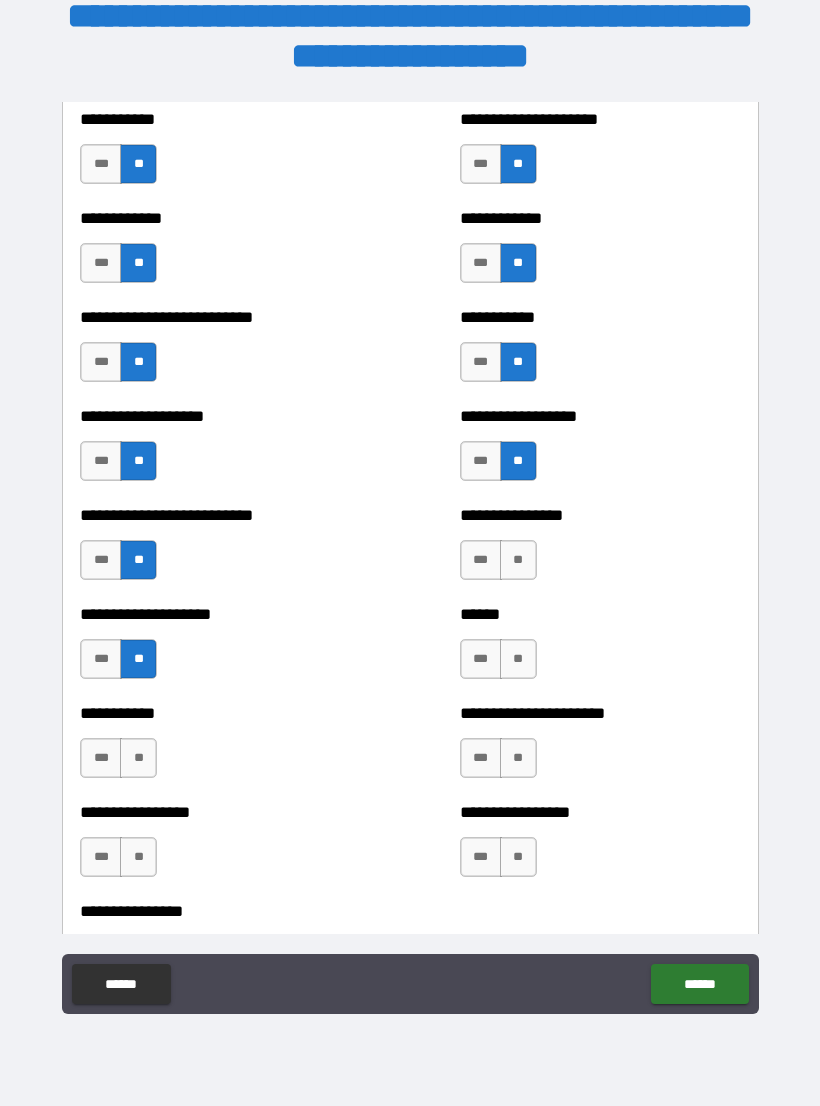 click on "**" at bounding box center (138, 758) 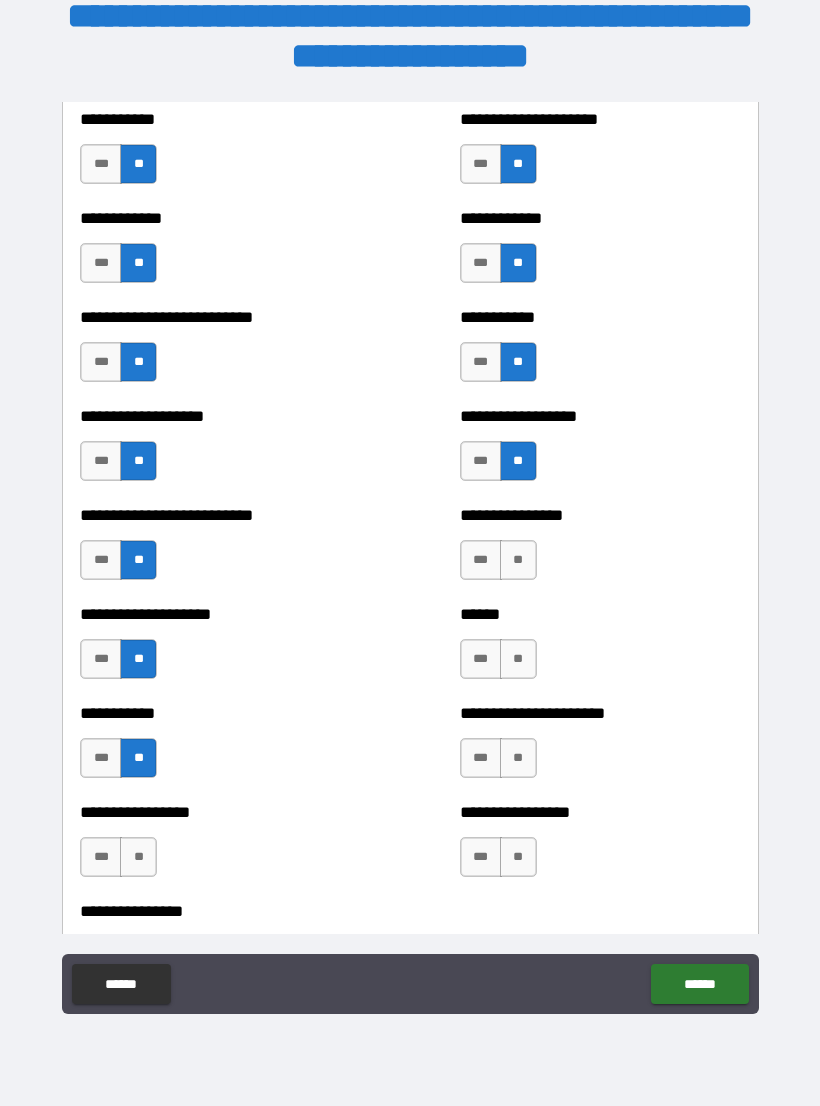 click on "**" at bounding box center (138, 857) 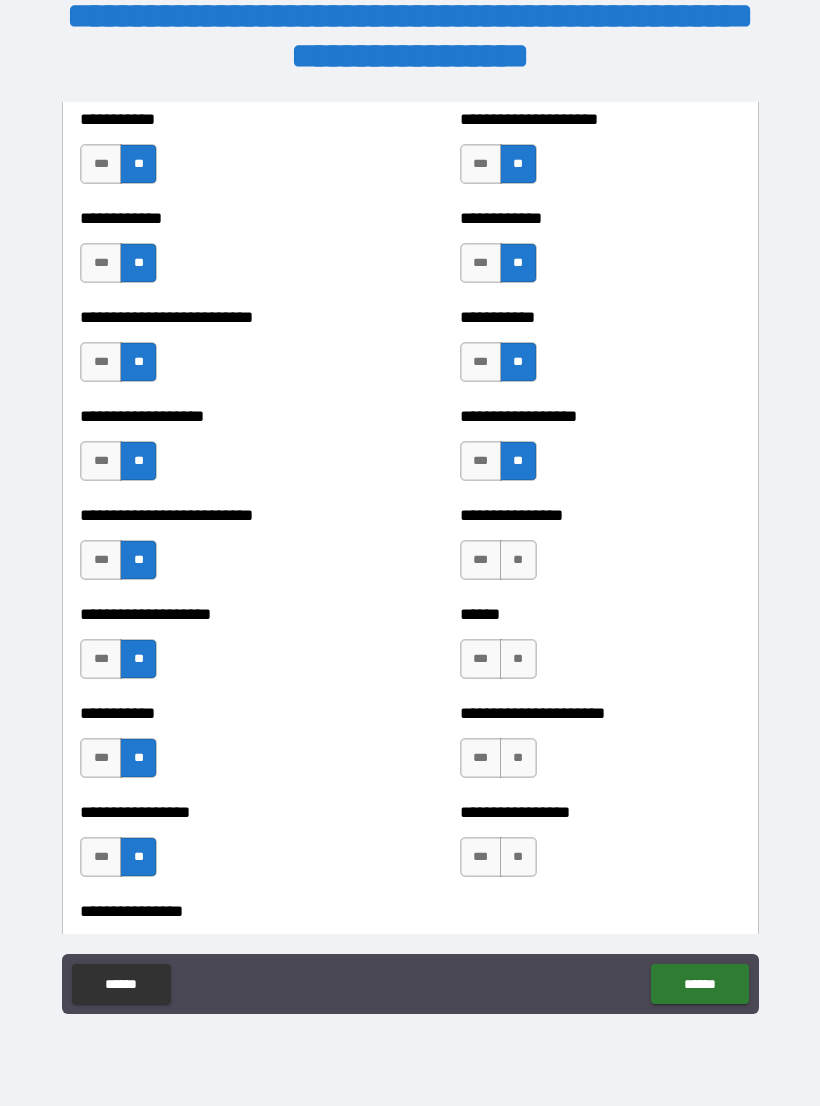 click on "**" at bounding box center [518, 560] 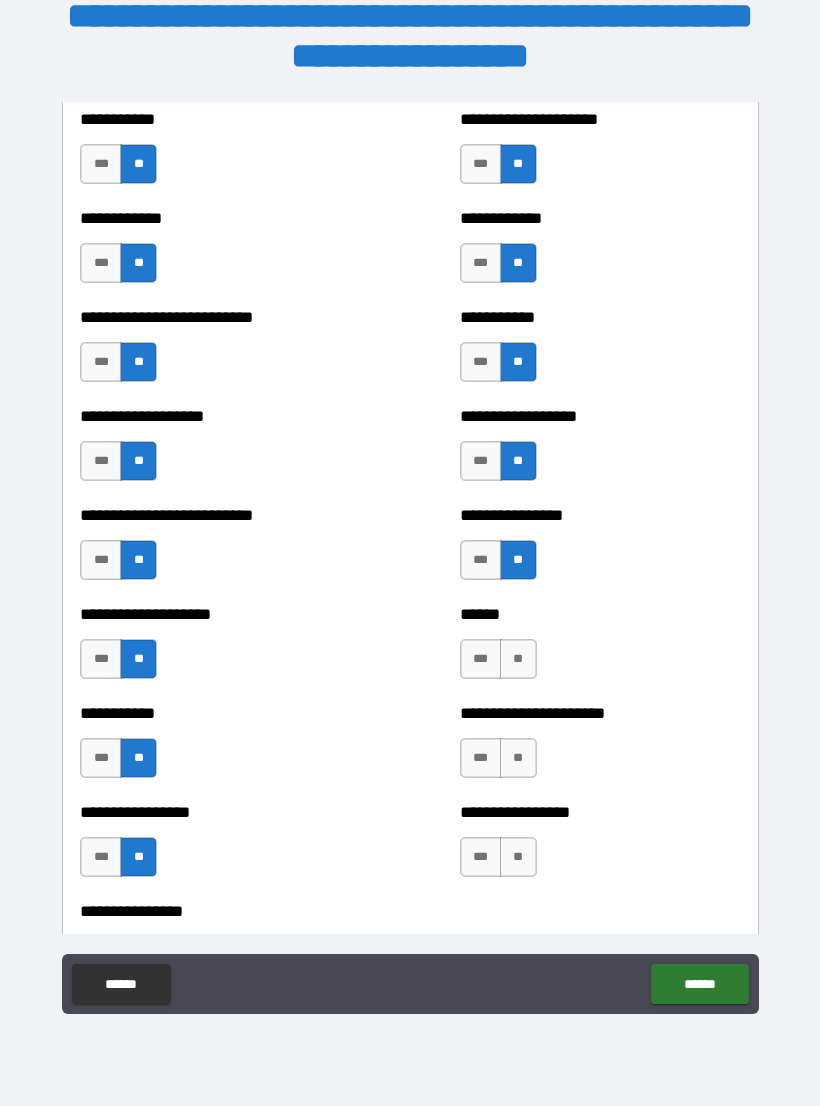 click on "**" at bounding box center [518, 659] 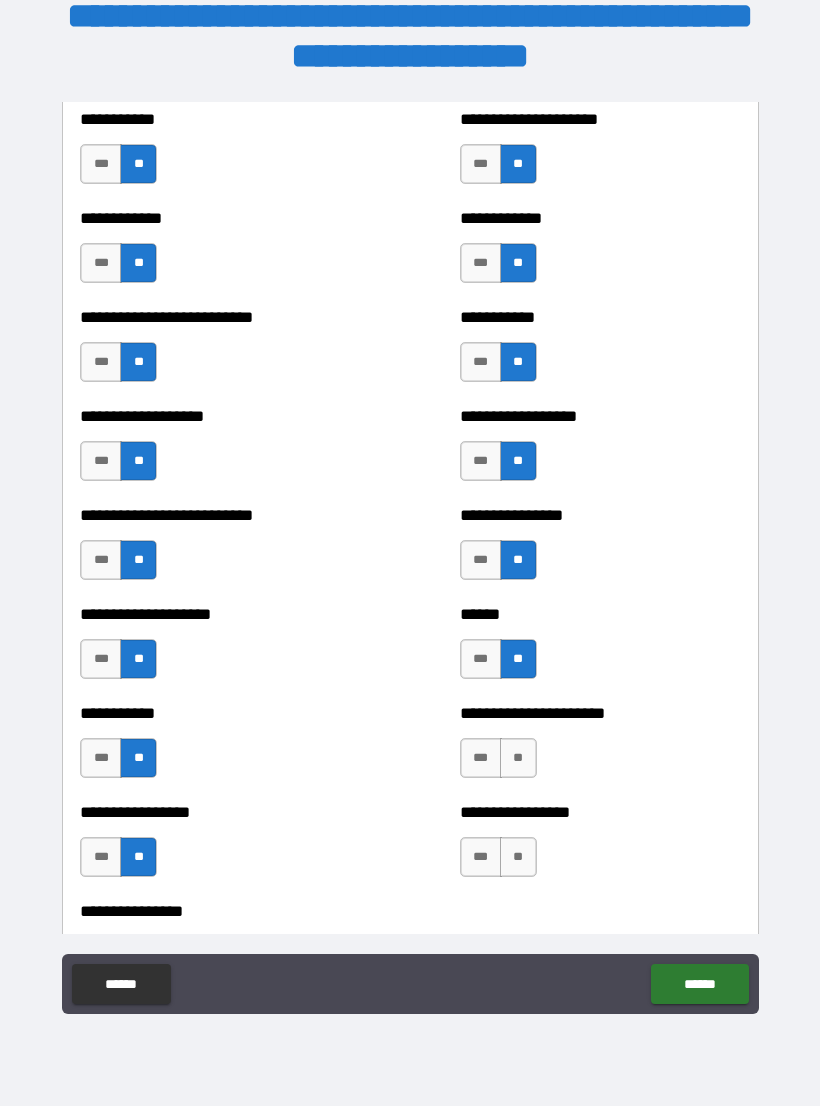 click on "**" at bounding box center (518, 758) 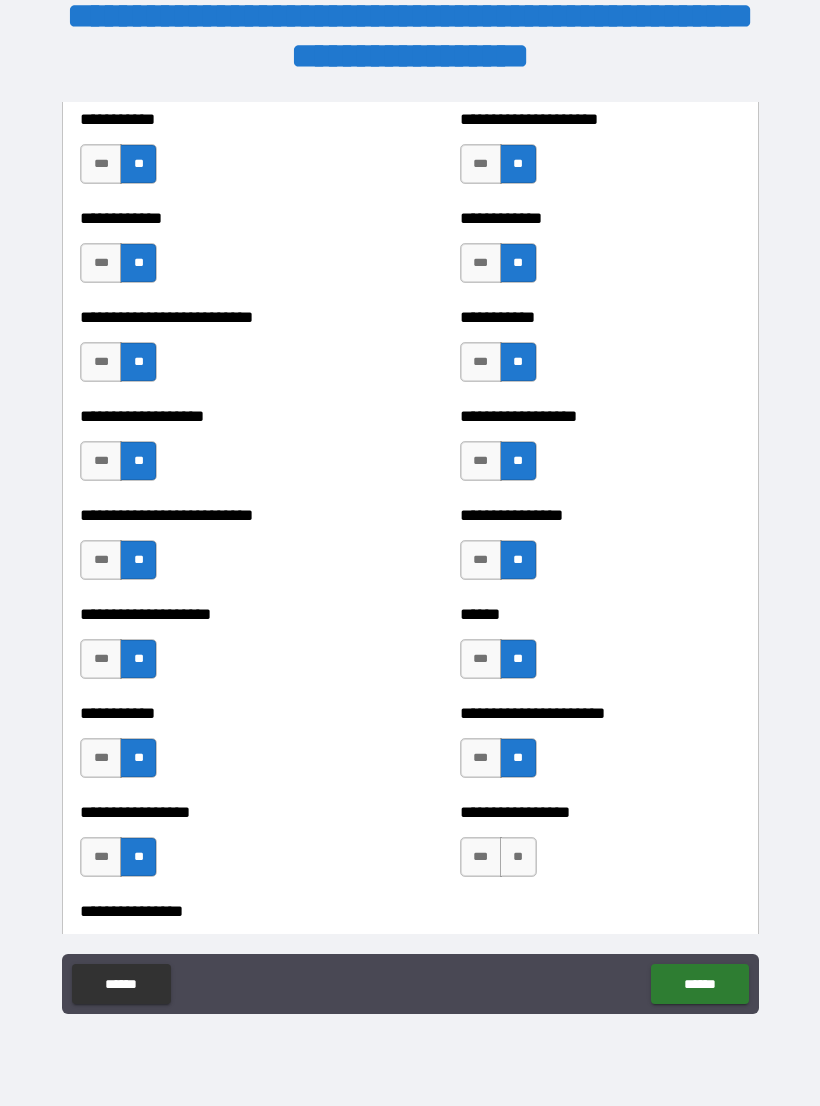 click on "**" at bounding box center [518, 857] 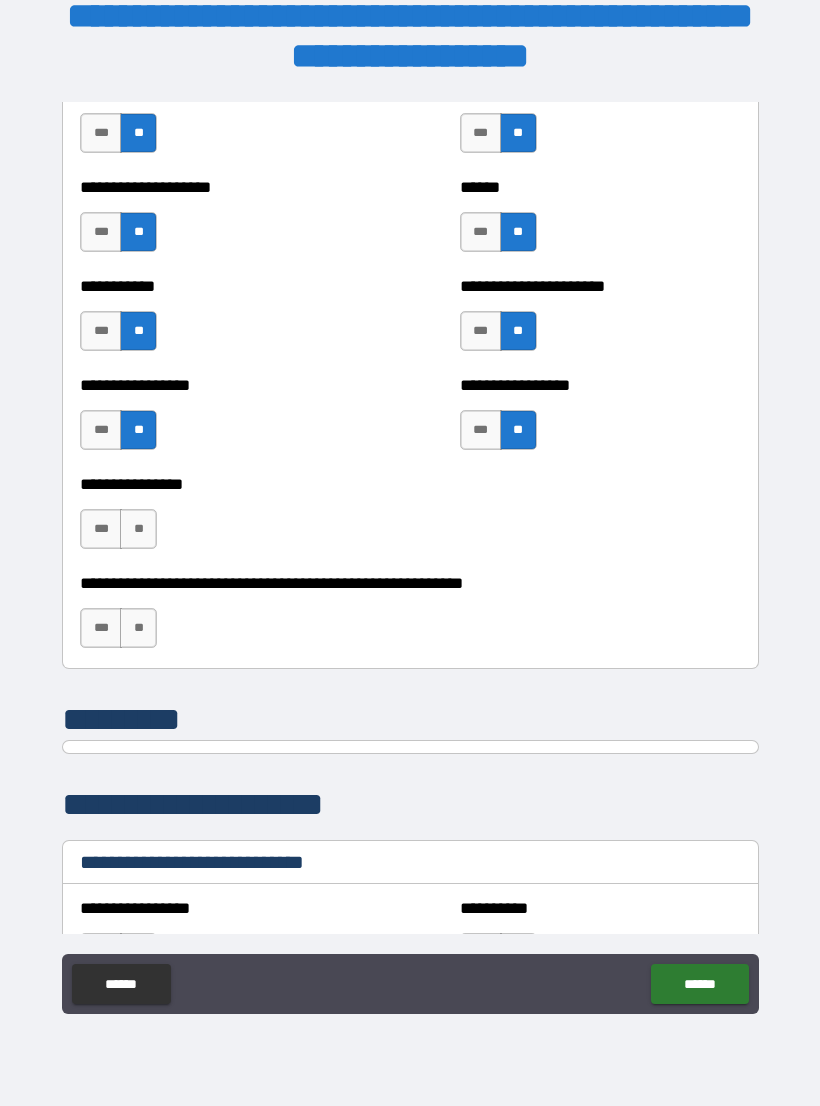 scroll, scrollTop: 5953, scrollLeft: 0, axis: vertical 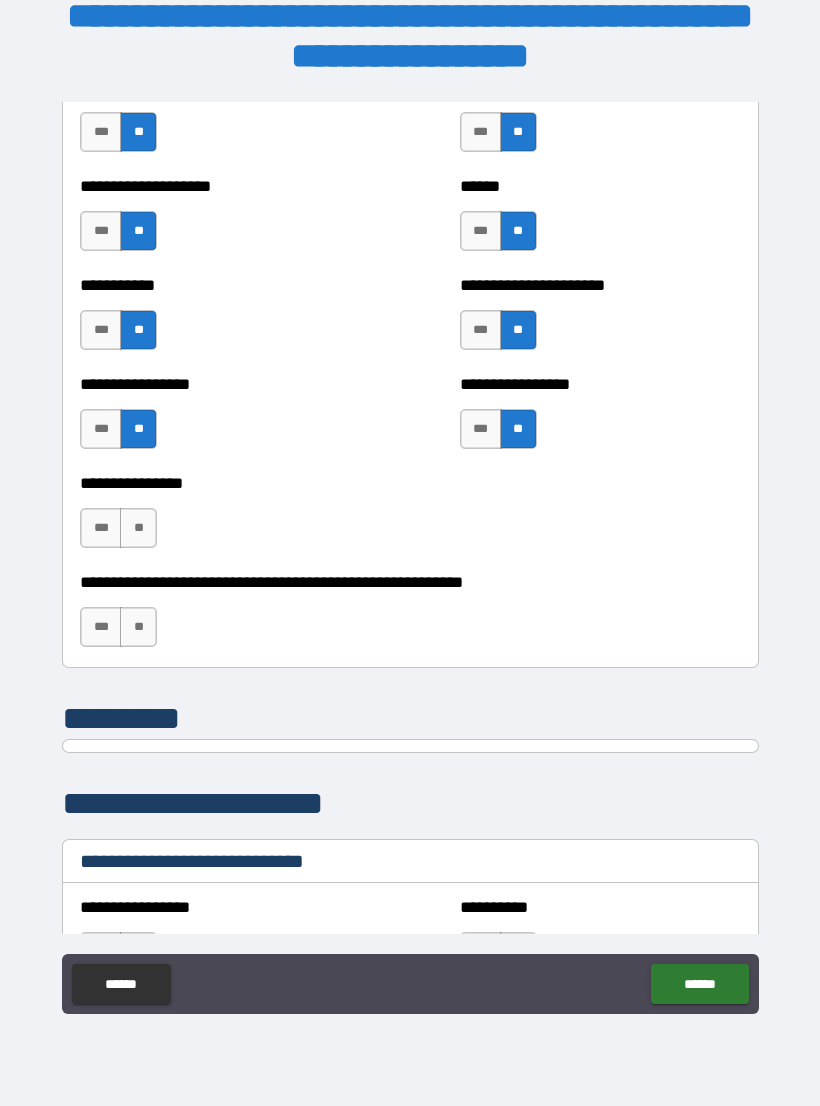 click on "**" at bounding box center [138, 528] 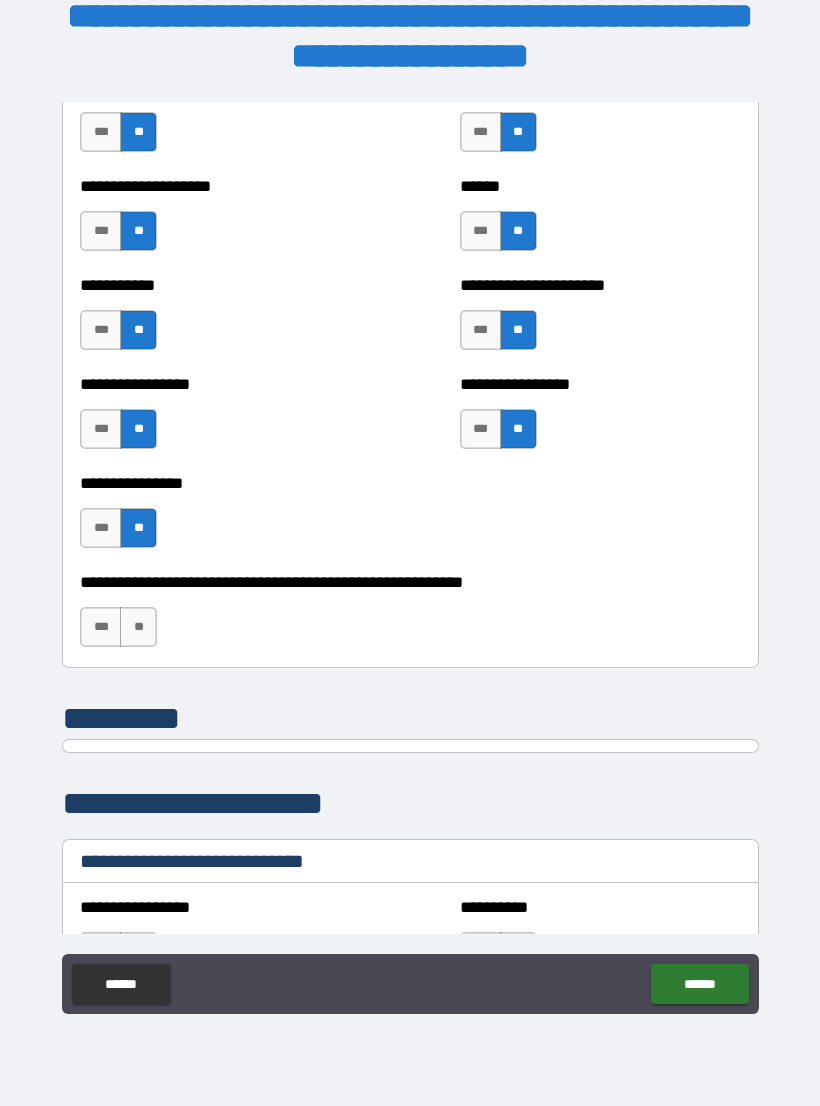 click on "**" at bounding box center [138, 627] 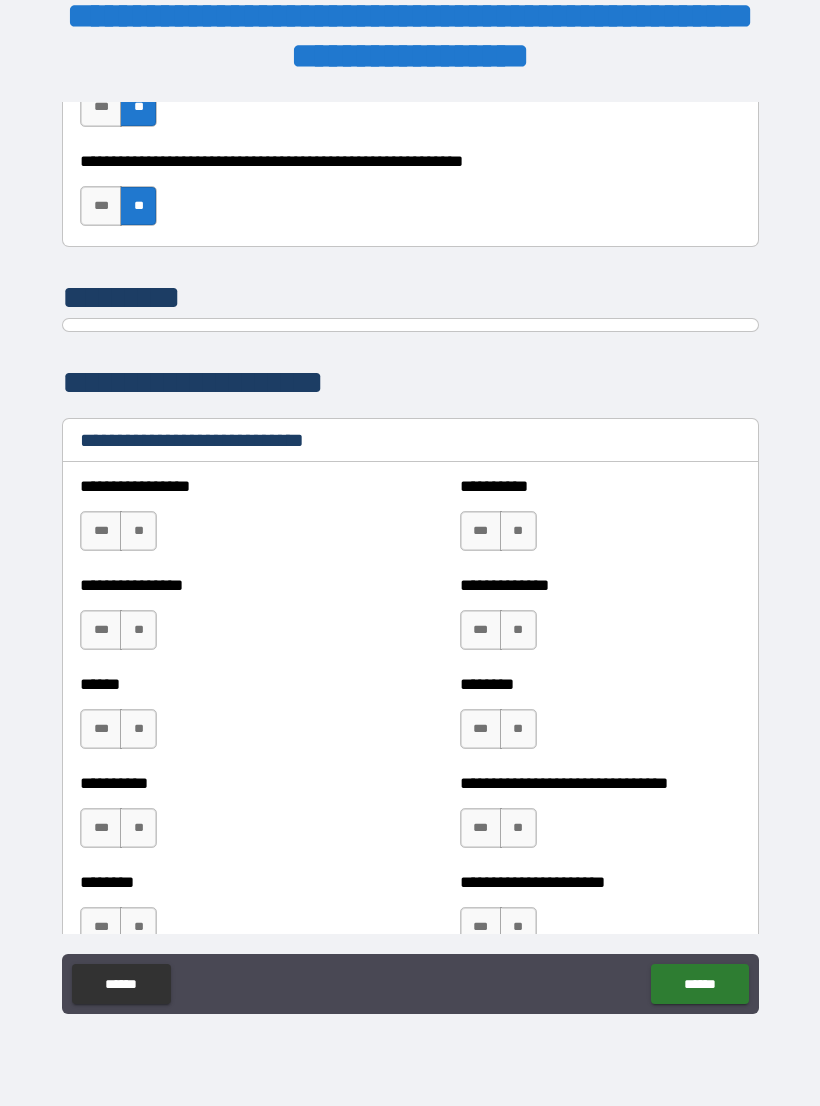 scroll, scrollTop: 6377, scrollLeft: 0, axis: vertical 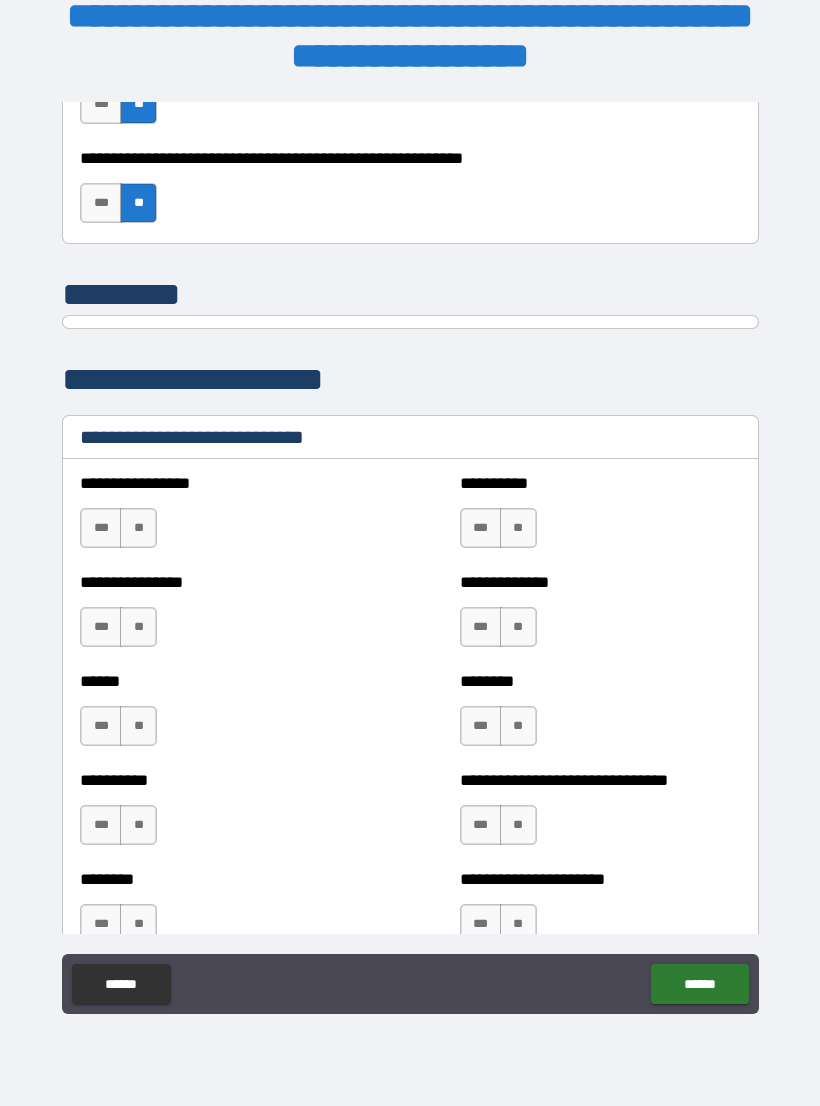click on "***" at bounding box center (101, 528) 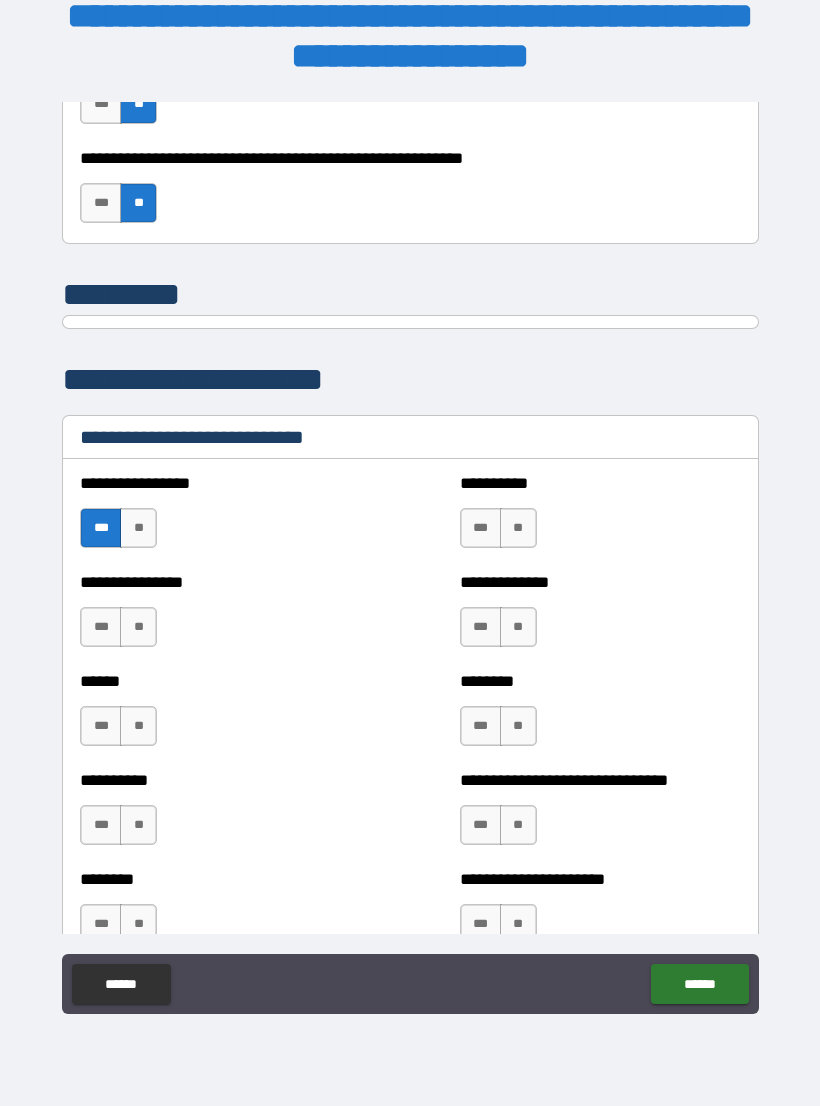 click on "***" at bounding box center [101, 627] 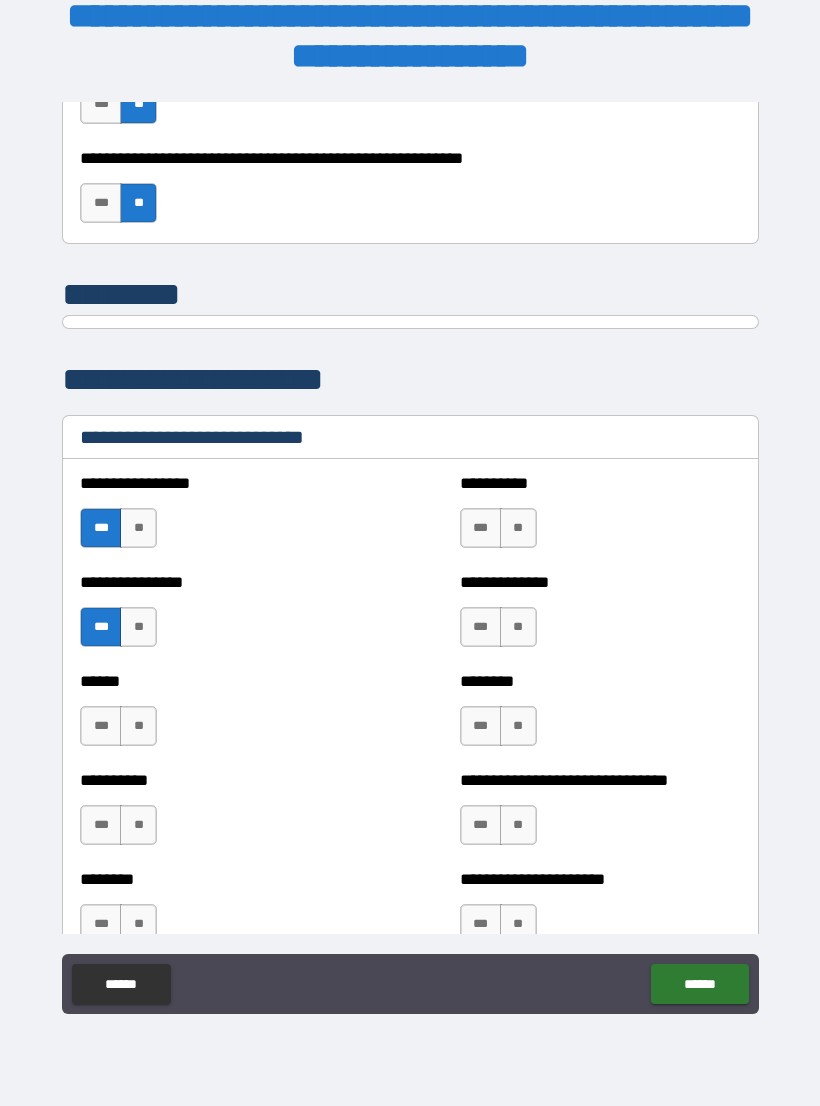 click on "**" at bounding box center [138, 726] 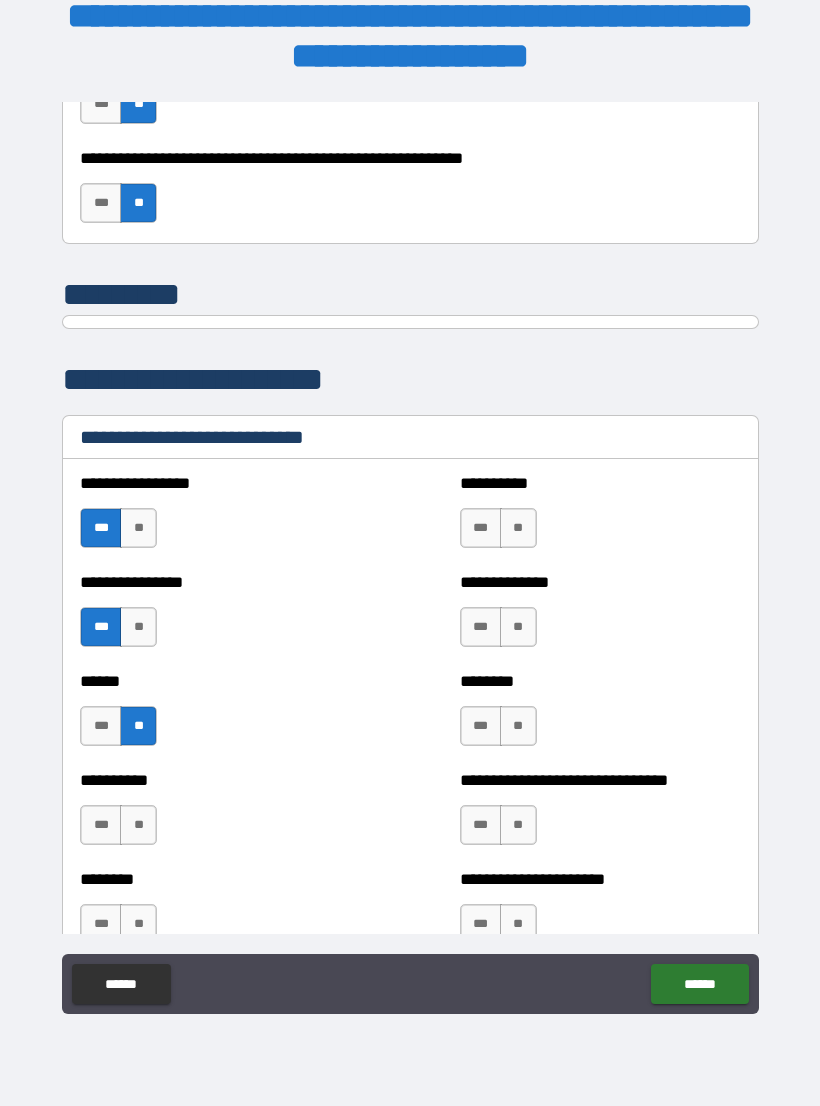 click on "**" at bounding box center (138, 825) 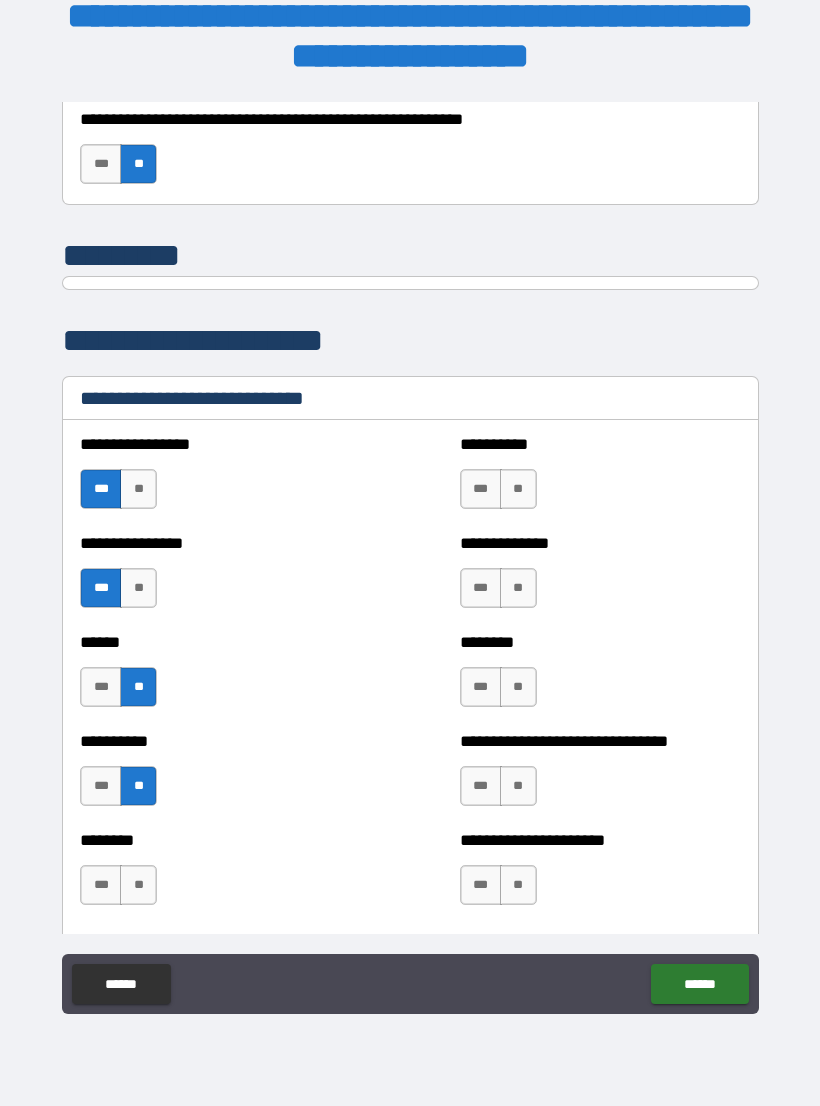scroll, scrollTop: 6472, scrollLeft: 0, axis: vertical 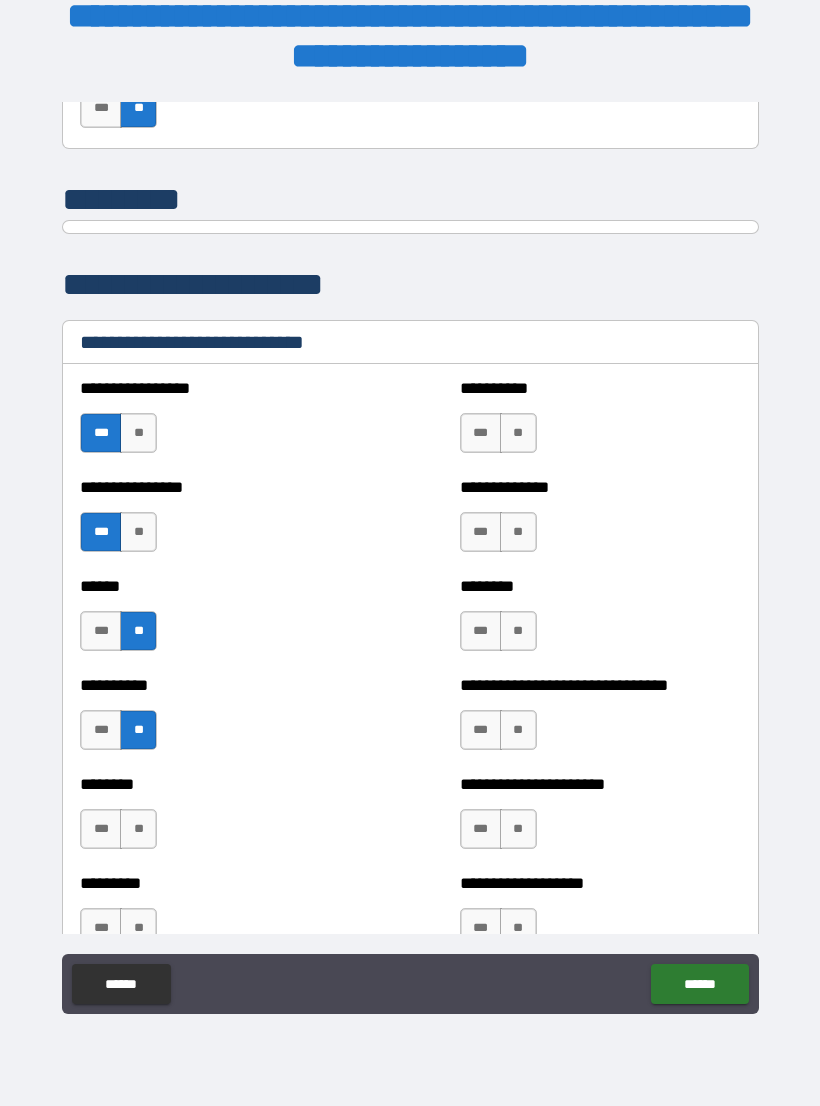 click on "**" at bounding box center (138, 829) 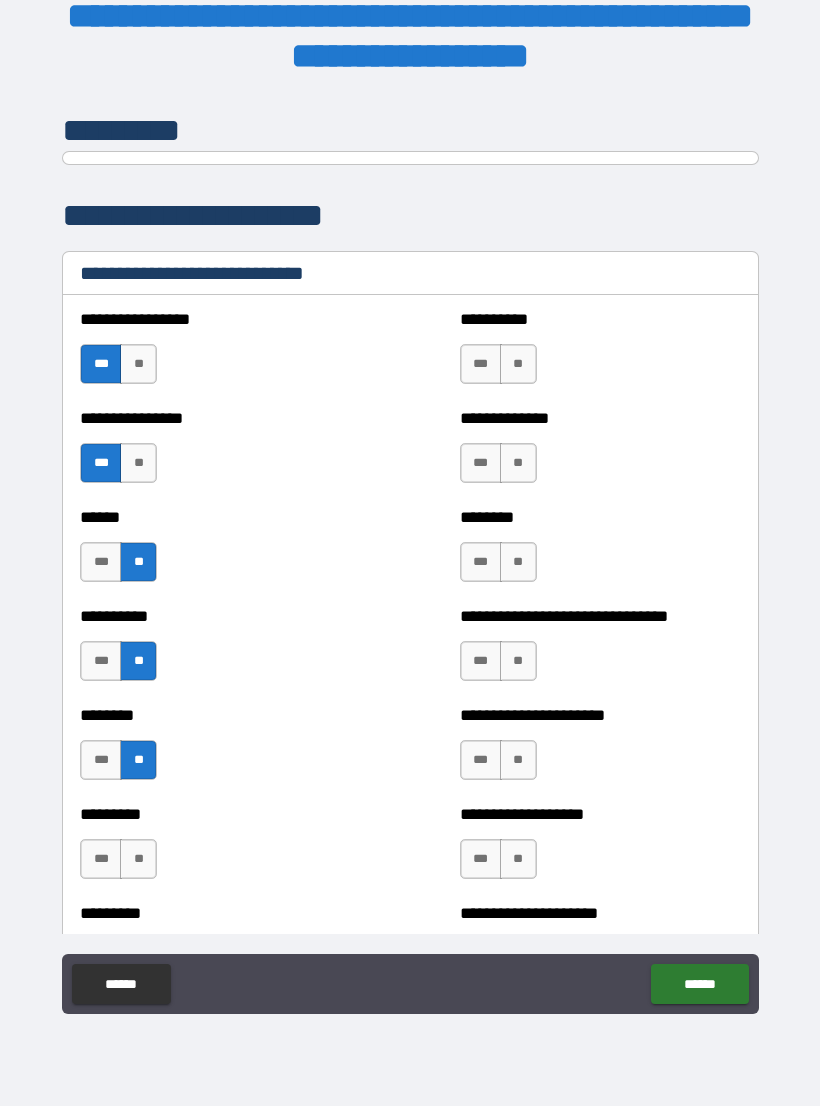 scroll, scrollTop: 6542, scrollLeft: 0, axis: vertical 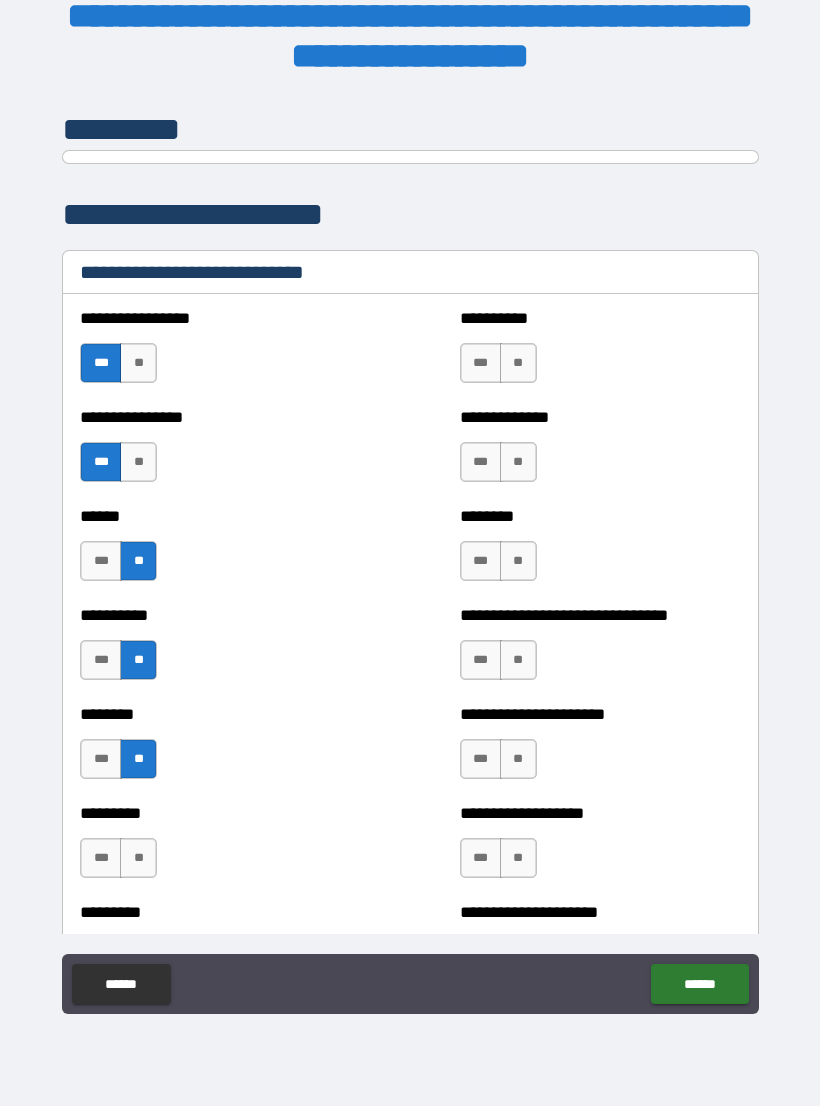 click on "**" at bounding box center (518, 363) 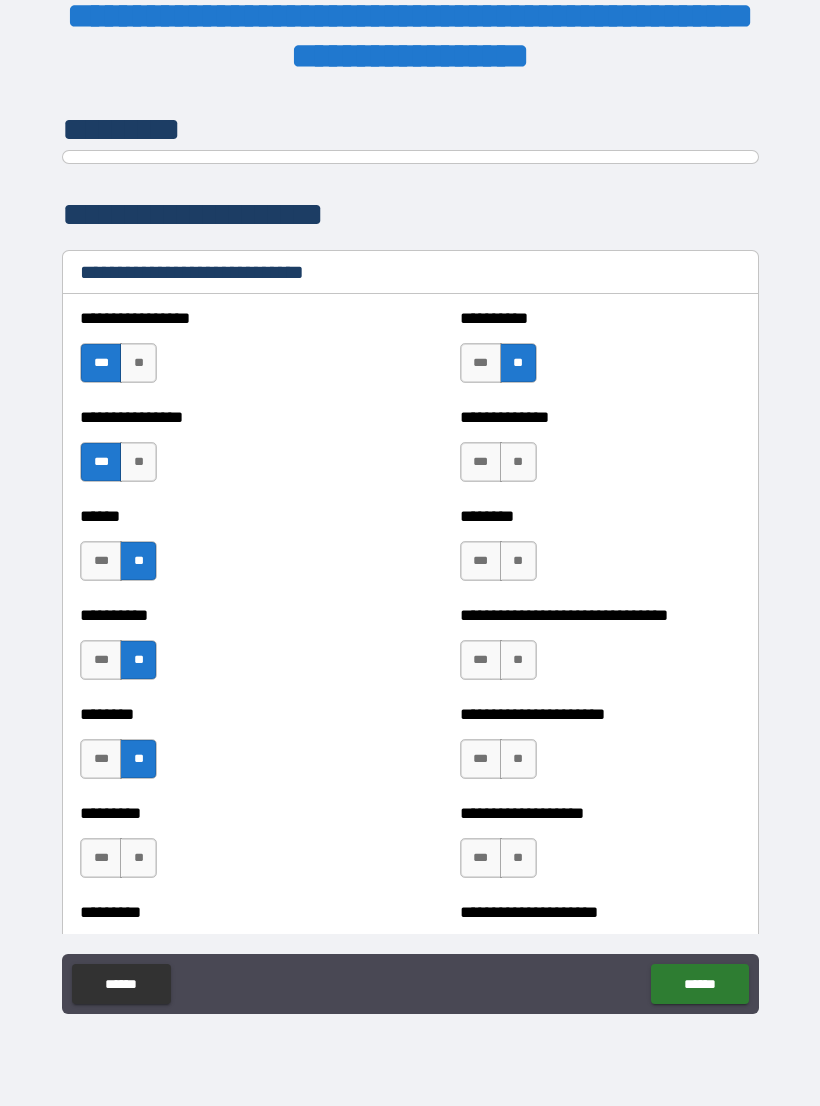 click on "***" at bounding box center (481, 462) 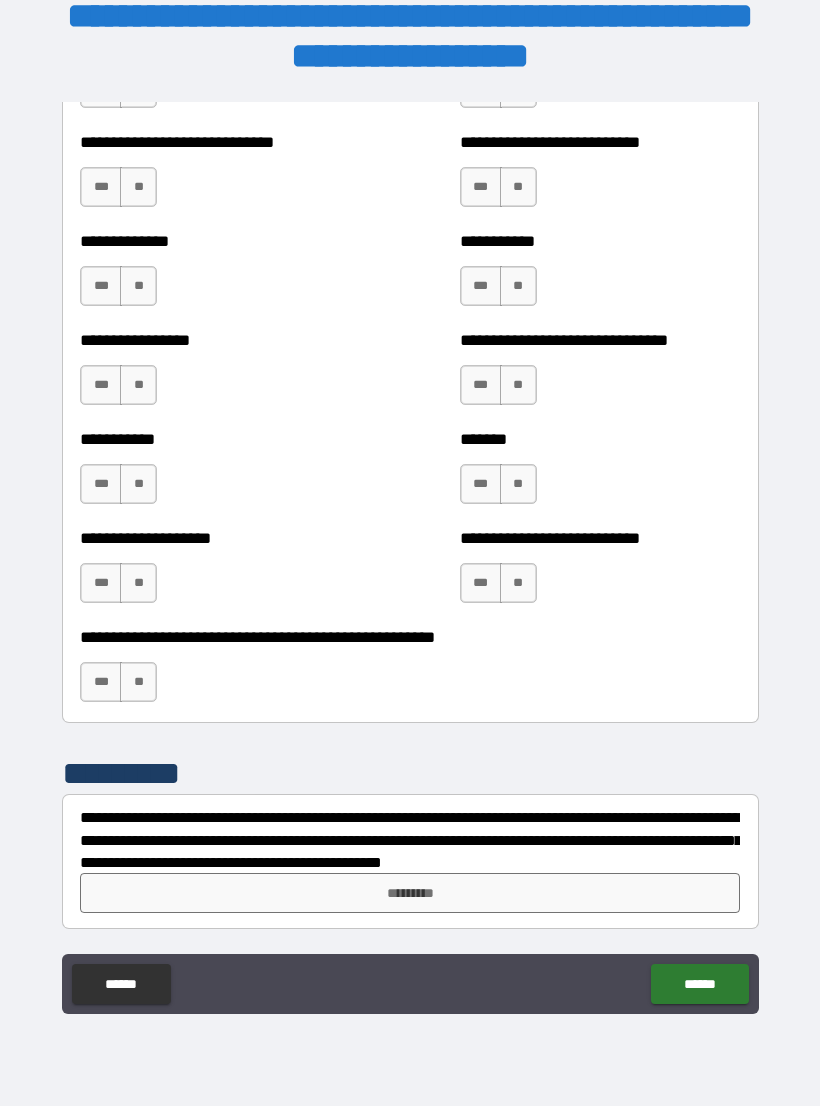 scroll, scrollTop: 7708, scrollLeft: 0, axis: vertical 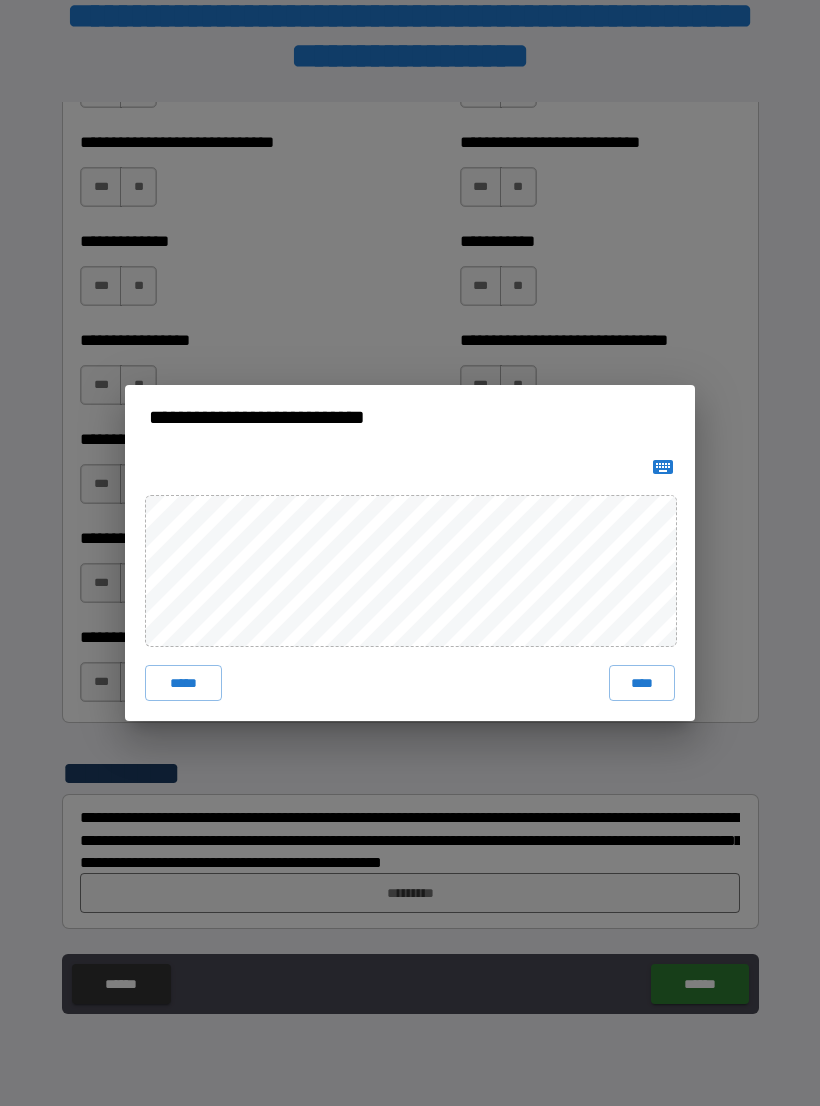 click on "****" at bounding box center [642, 683] 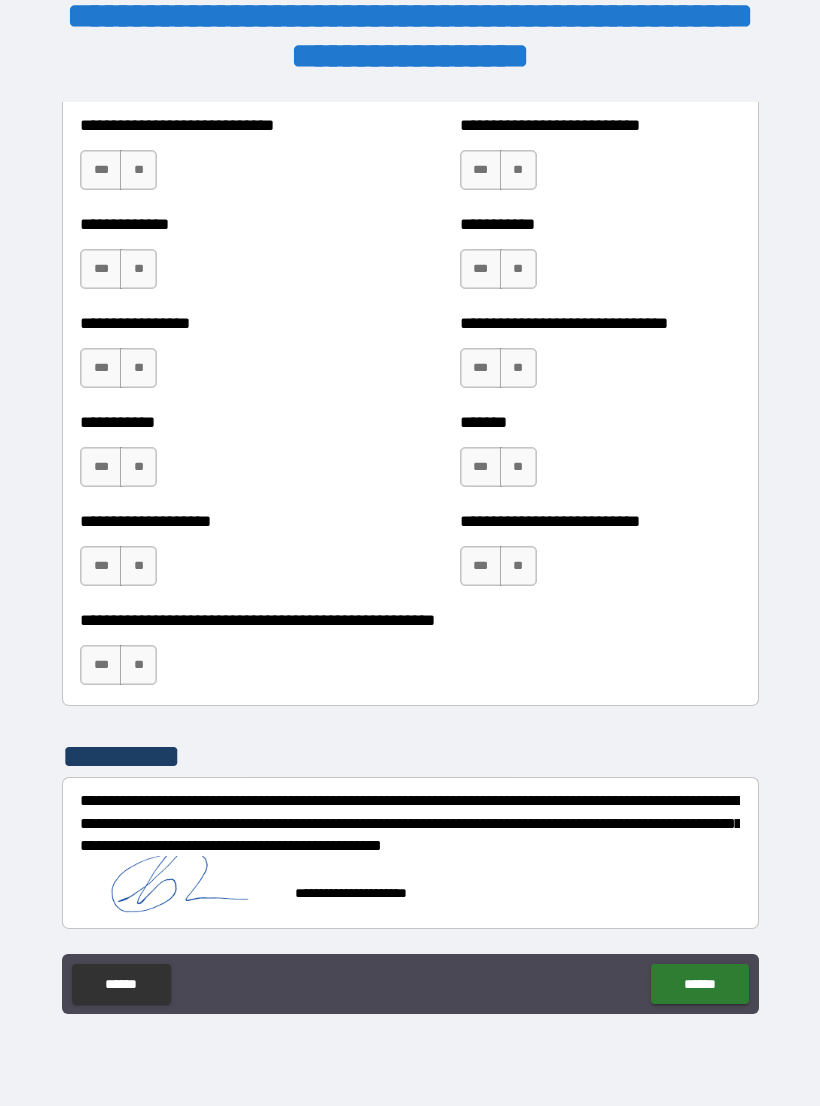 scroll, scrollTop: 7725, scrollLeft: 0, axis: vertical 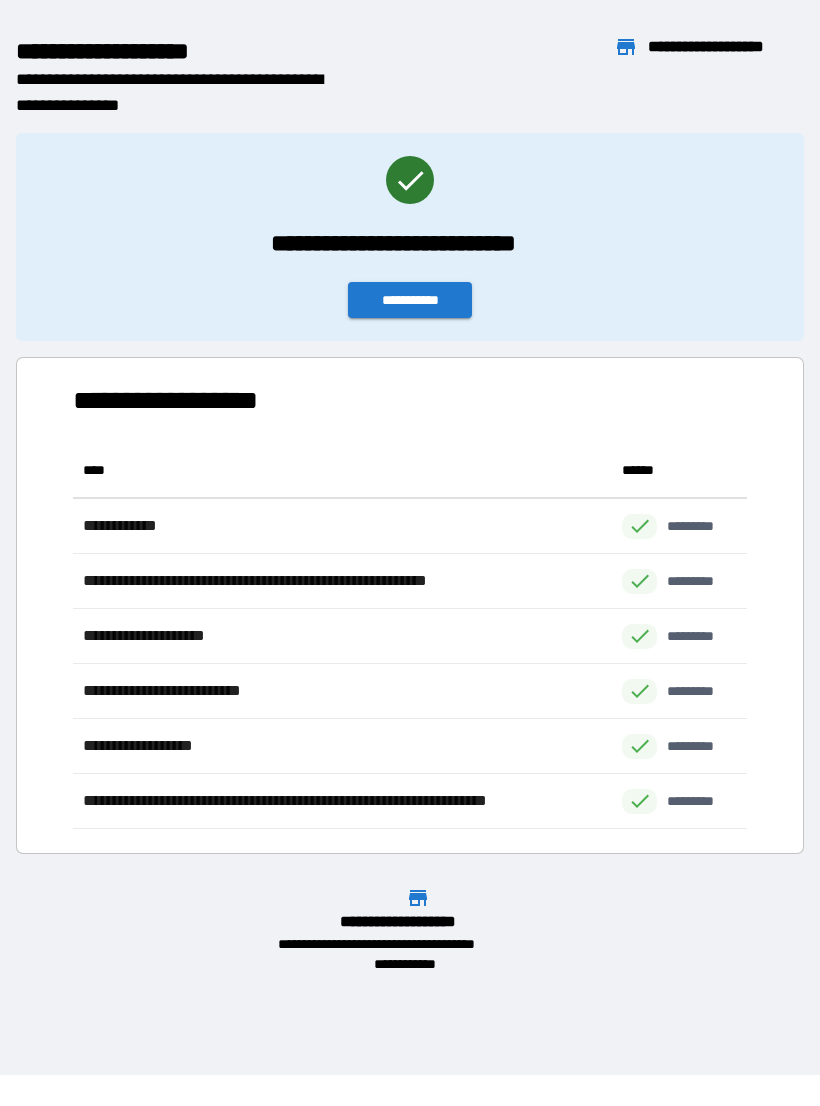 click on "**********" at bounding box center [410, 300] 